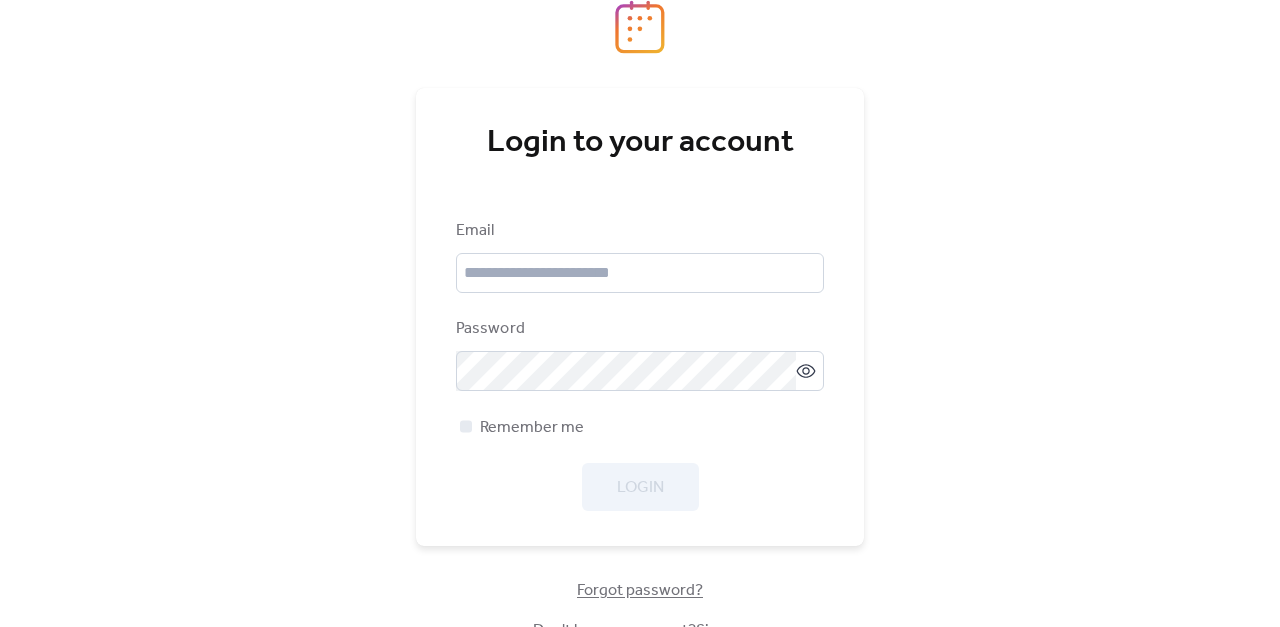 scroll, scrollTop: 0, scrollLeft: 0, axis: both 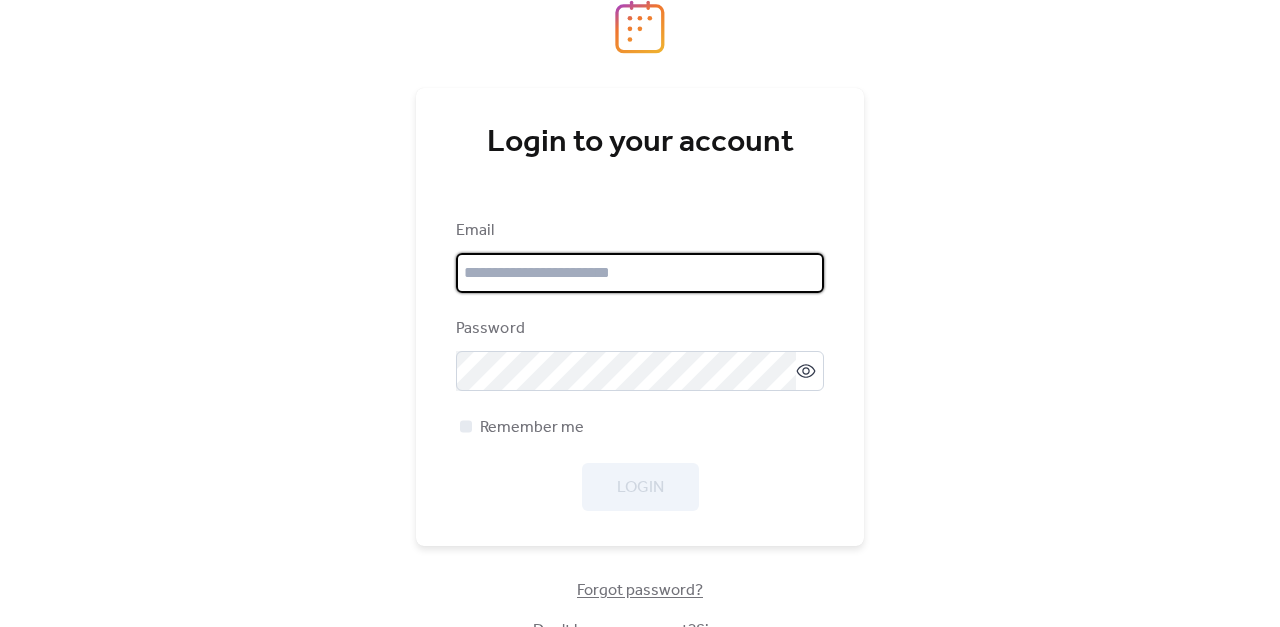 click at bounding box center (640, 273) 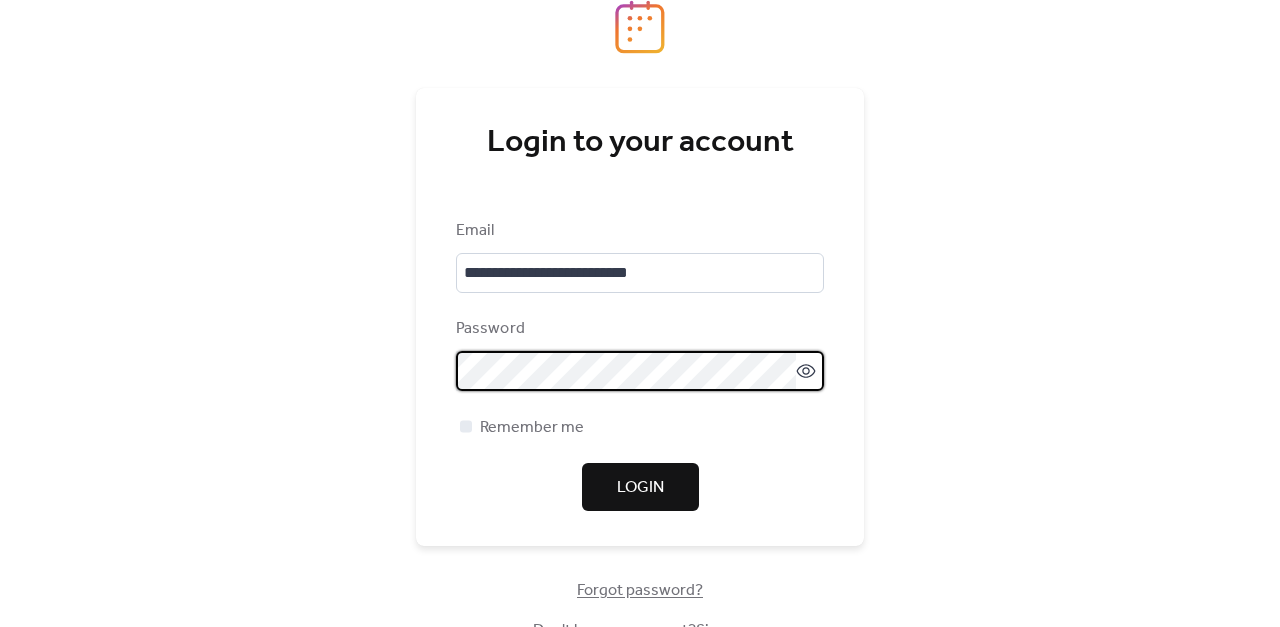 click at bounding box center [640, 371] 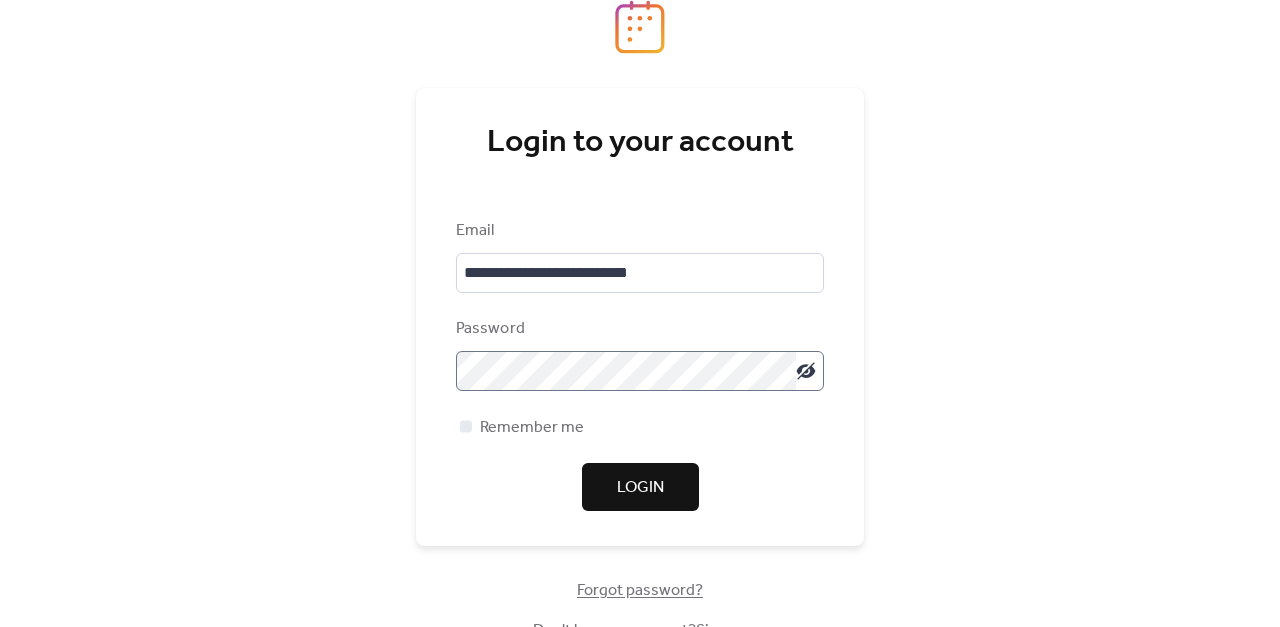 click on "Login" at bounding box center [640, 488] 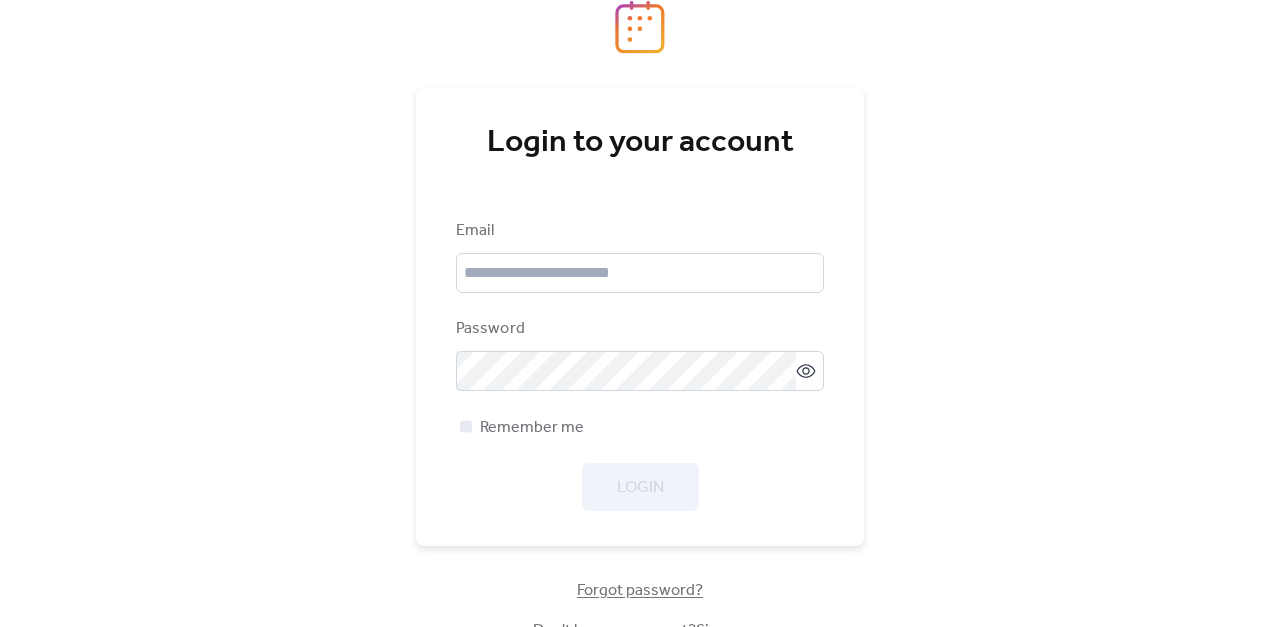 scroll, scrollTop: 0, scrollLeft: 0, axis: both 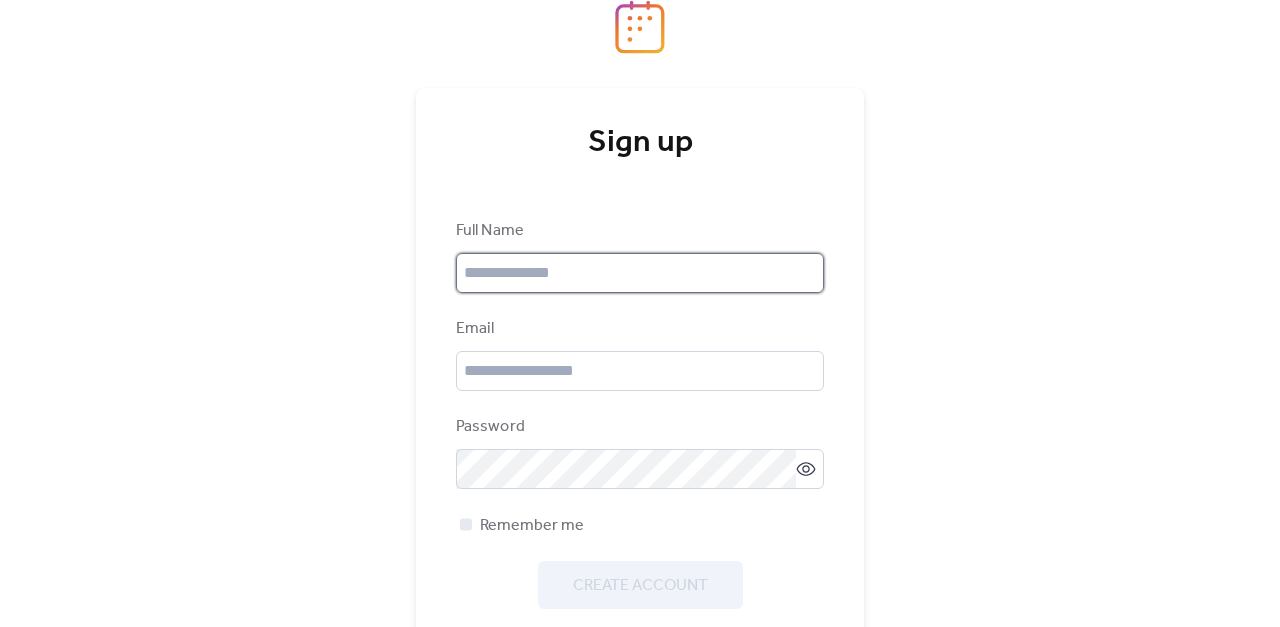 click at bounding box center (640, 273) 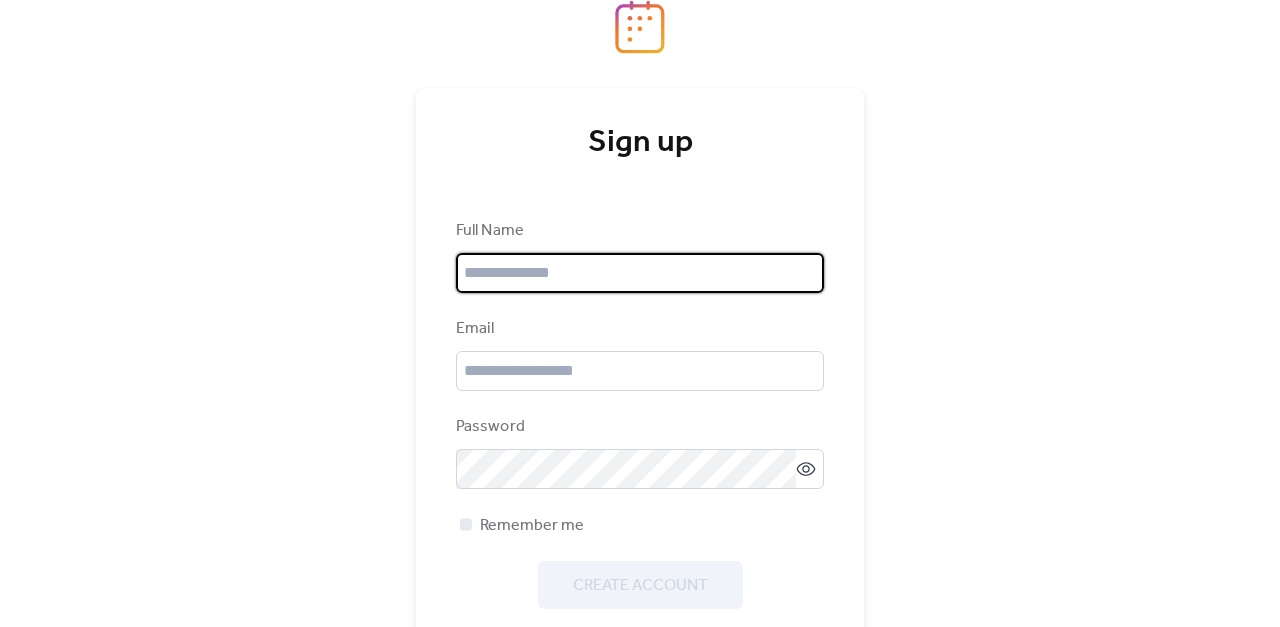 type on "**********" 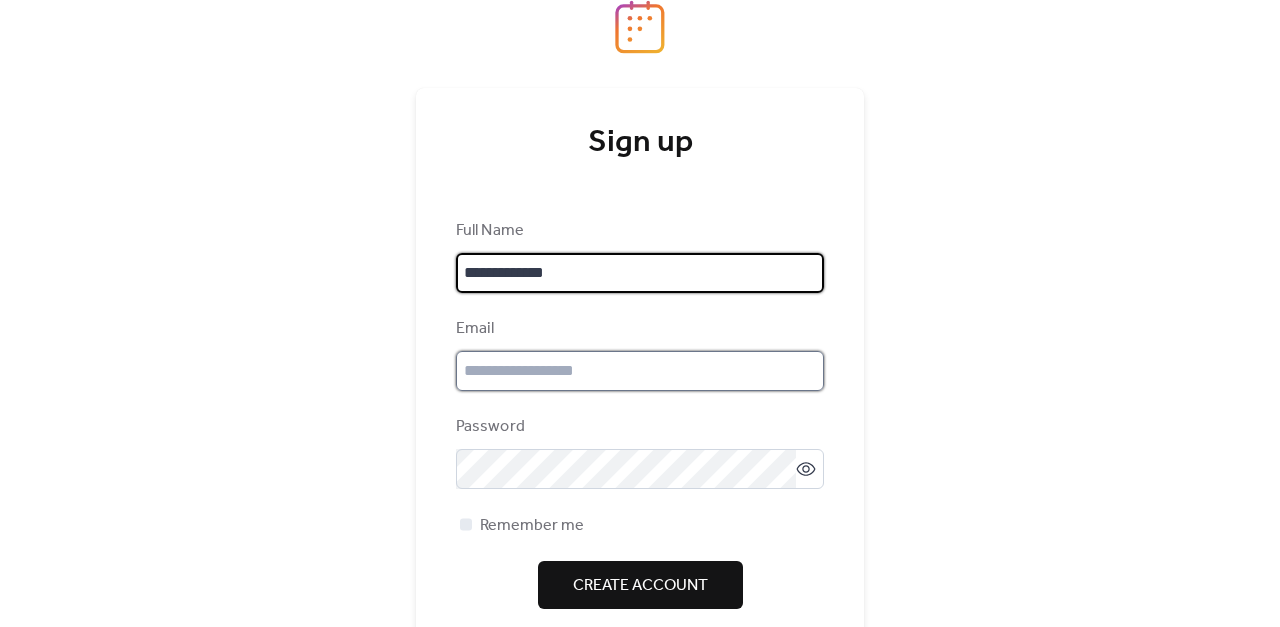 click at bounding box center (640, 371) 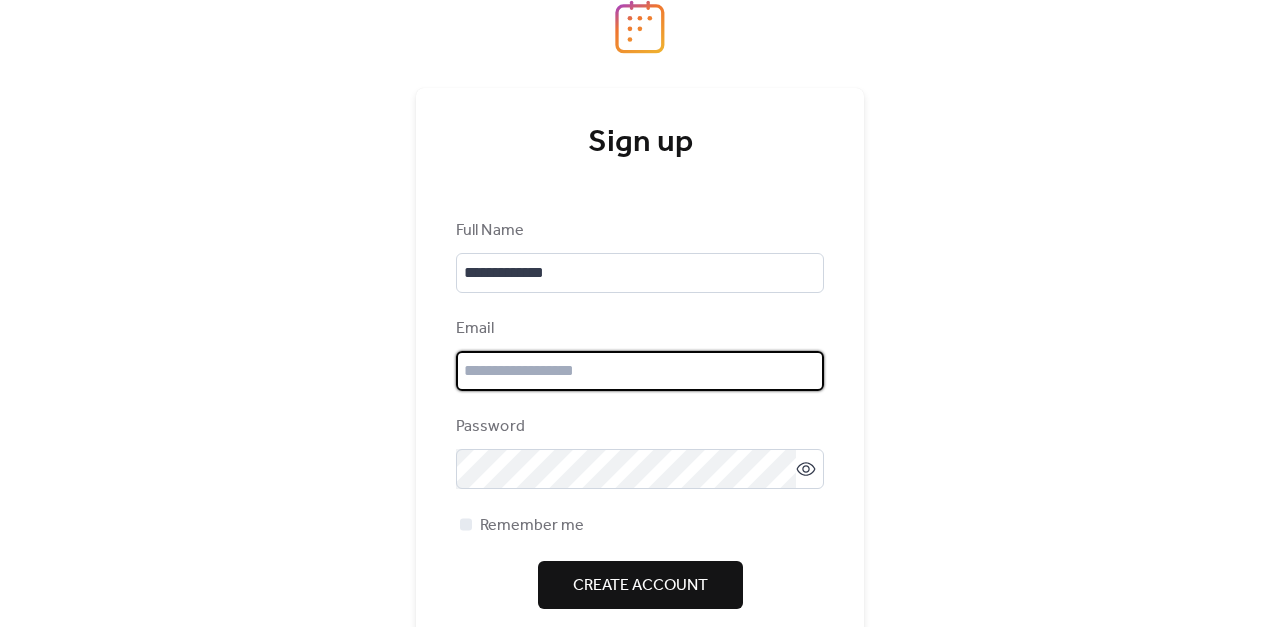type on "**********" 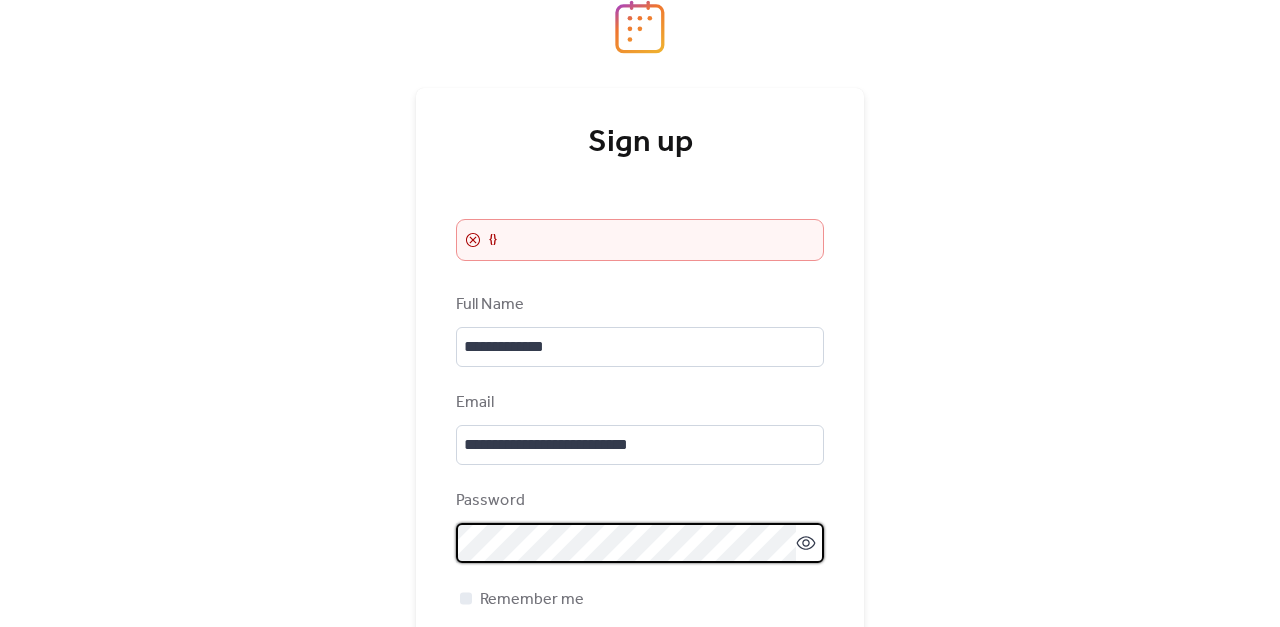click at bounding box center [640, 207] 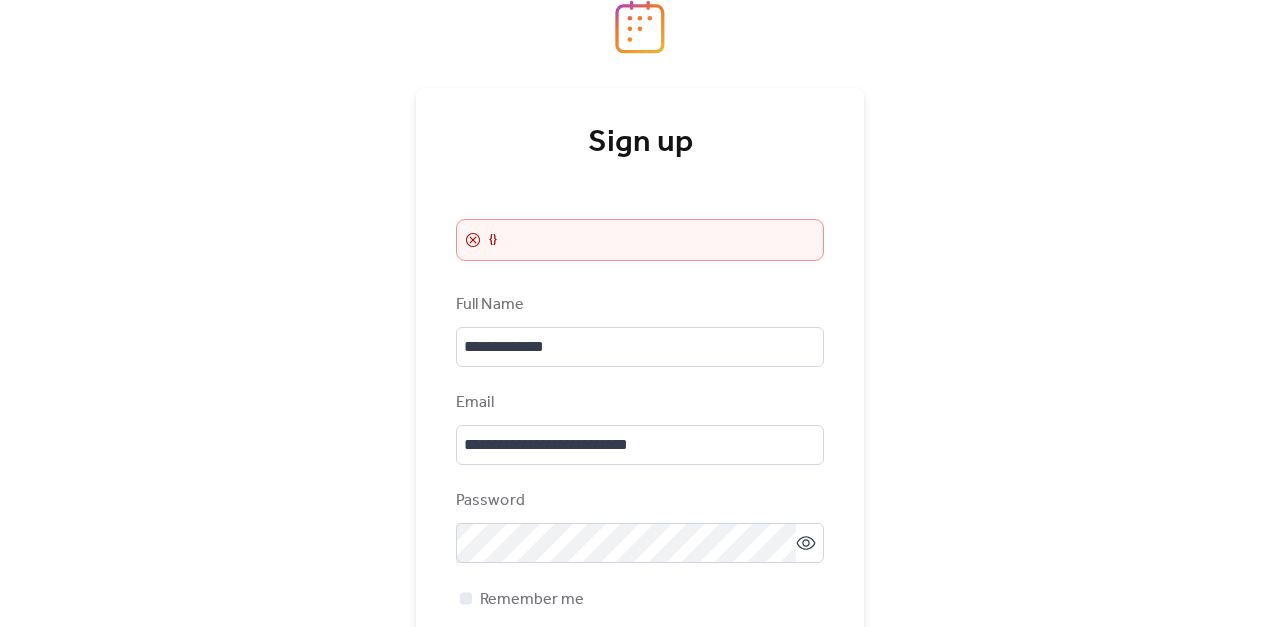 click on "​ {}" at bounding box center [640, 240] 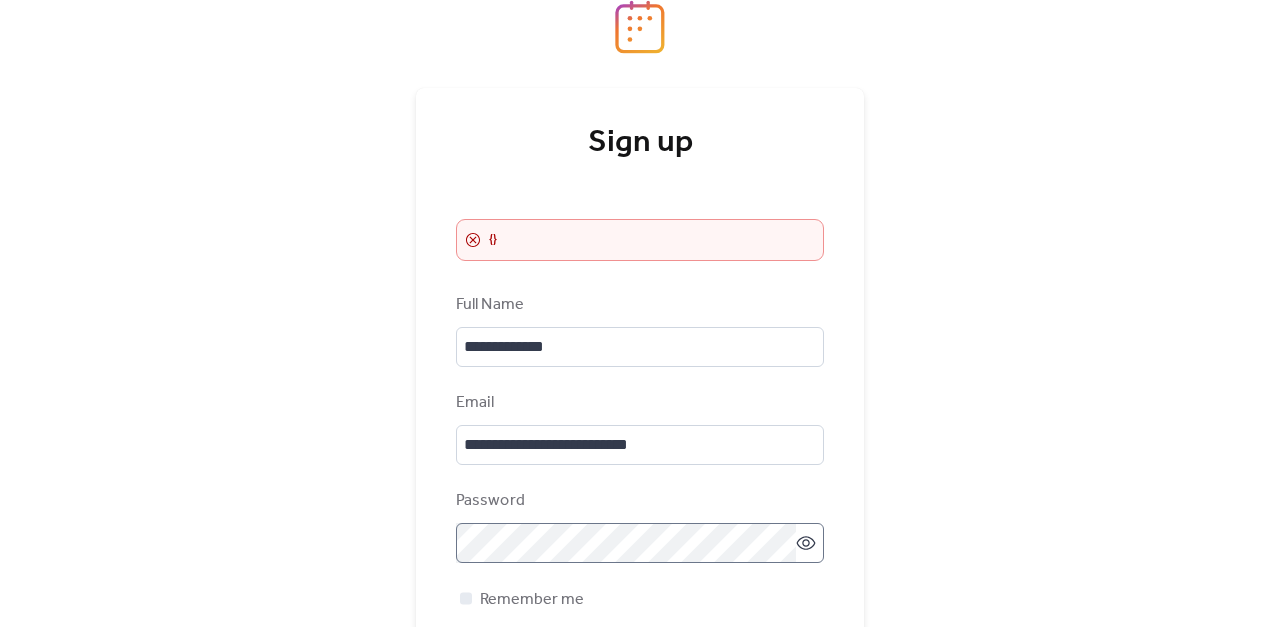 click 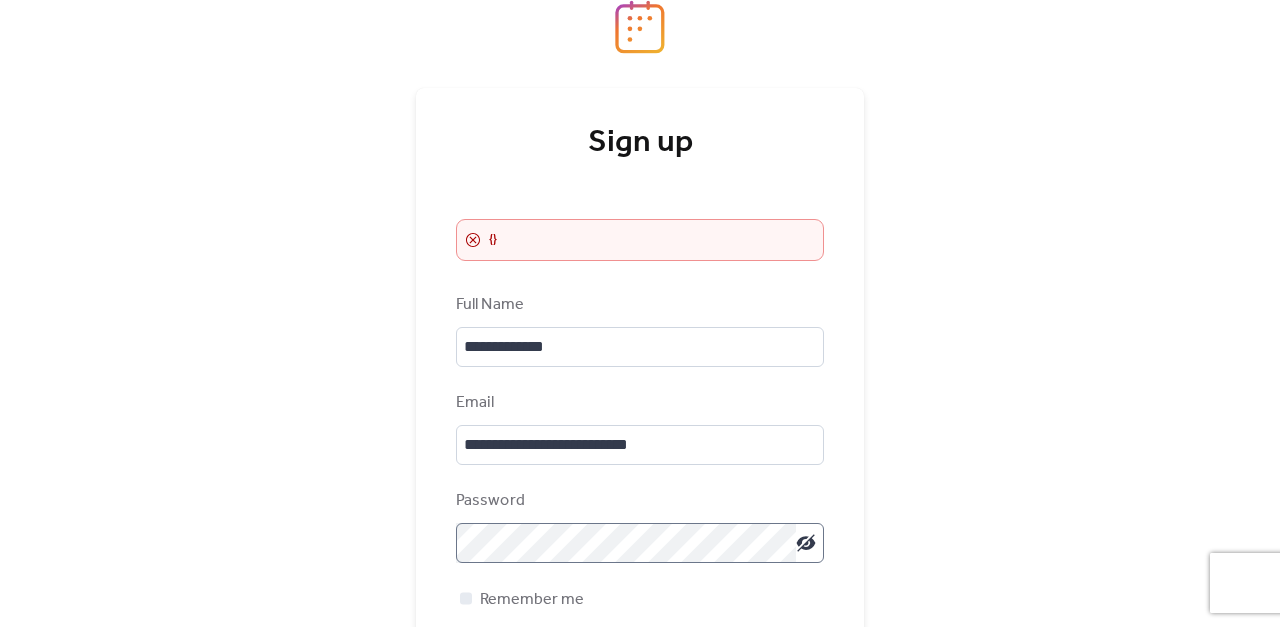 click at bounding box center (640, 207) 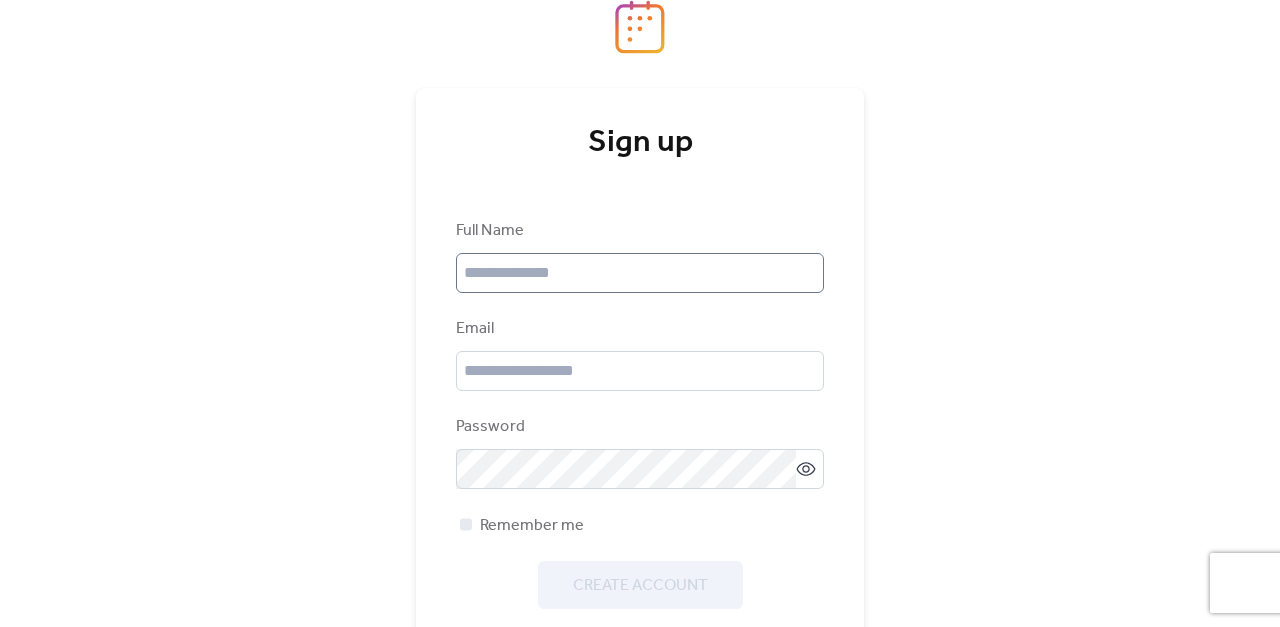 scroll, scrollTop: 0, scrollLeft: 0, axis: both 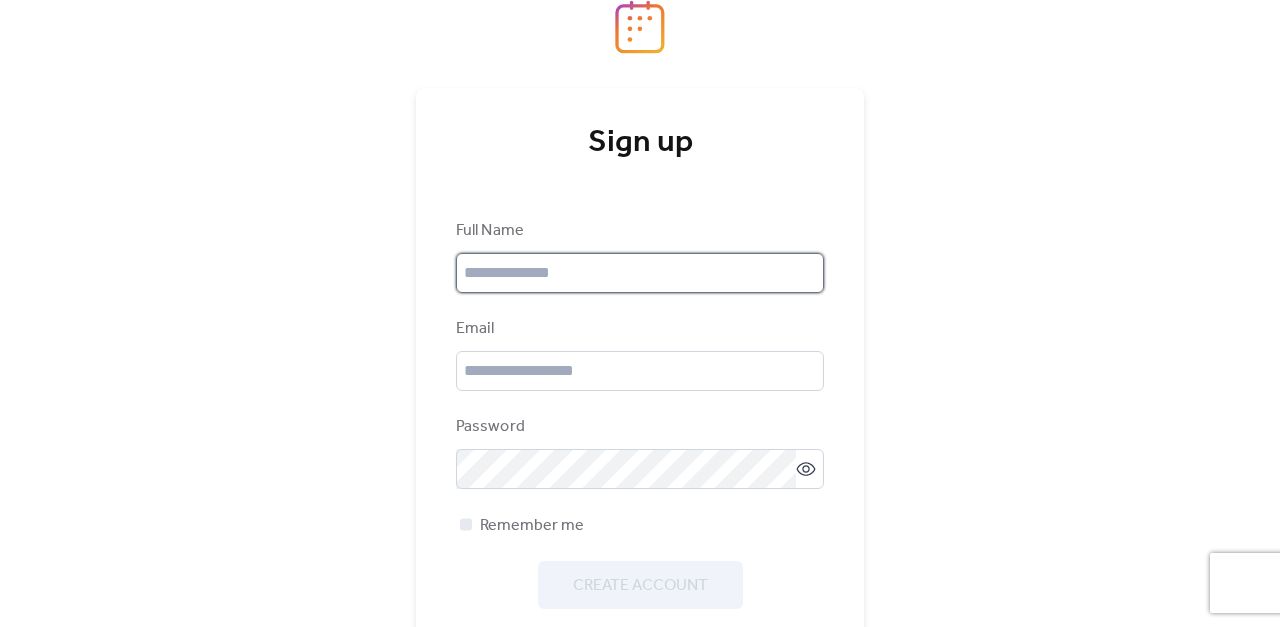 click at bounding box center [640, 273] 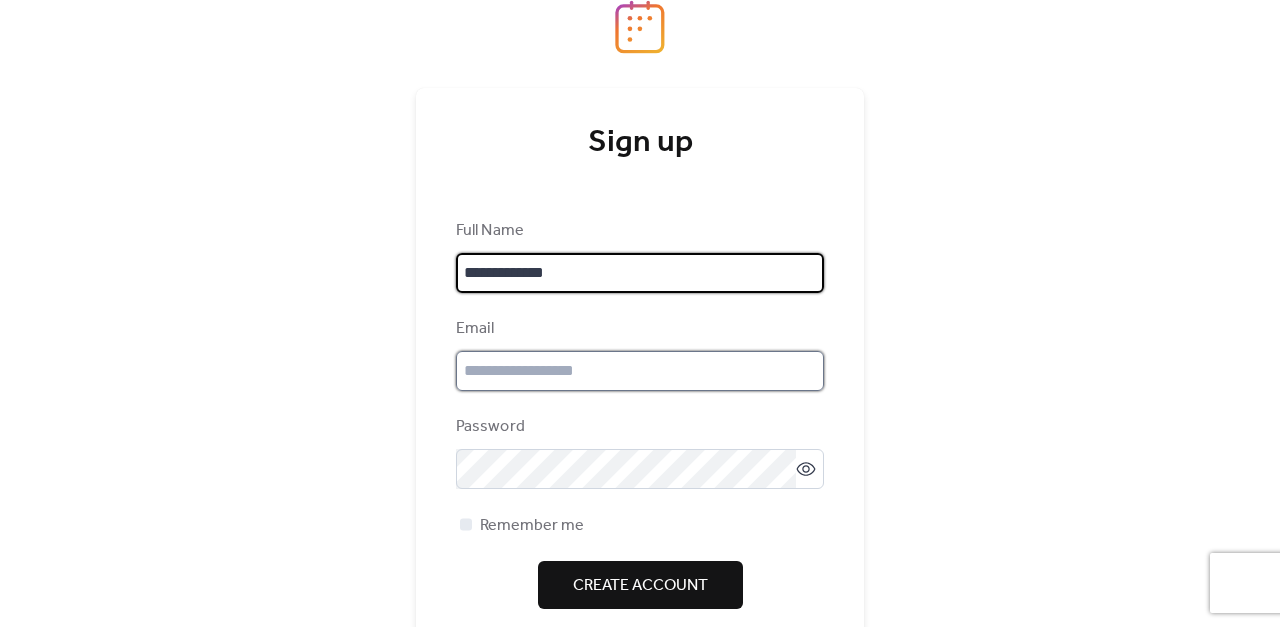 click at bounding box center [640, 371] 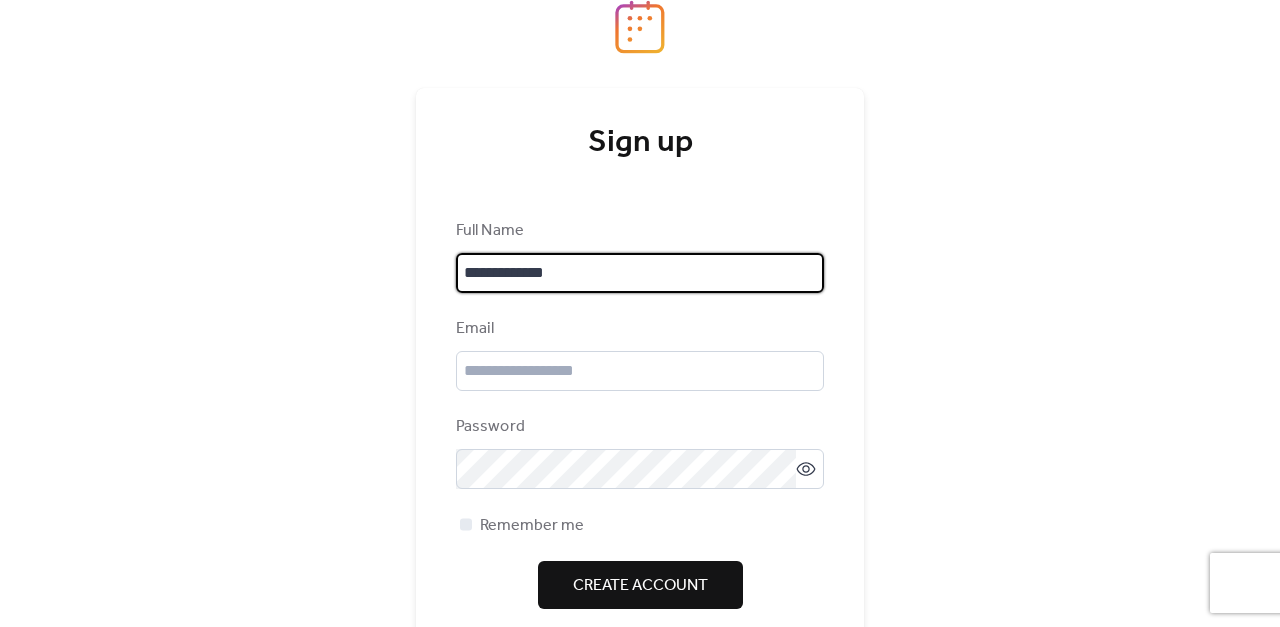 click on "**********" at bounding box center (640, 273) 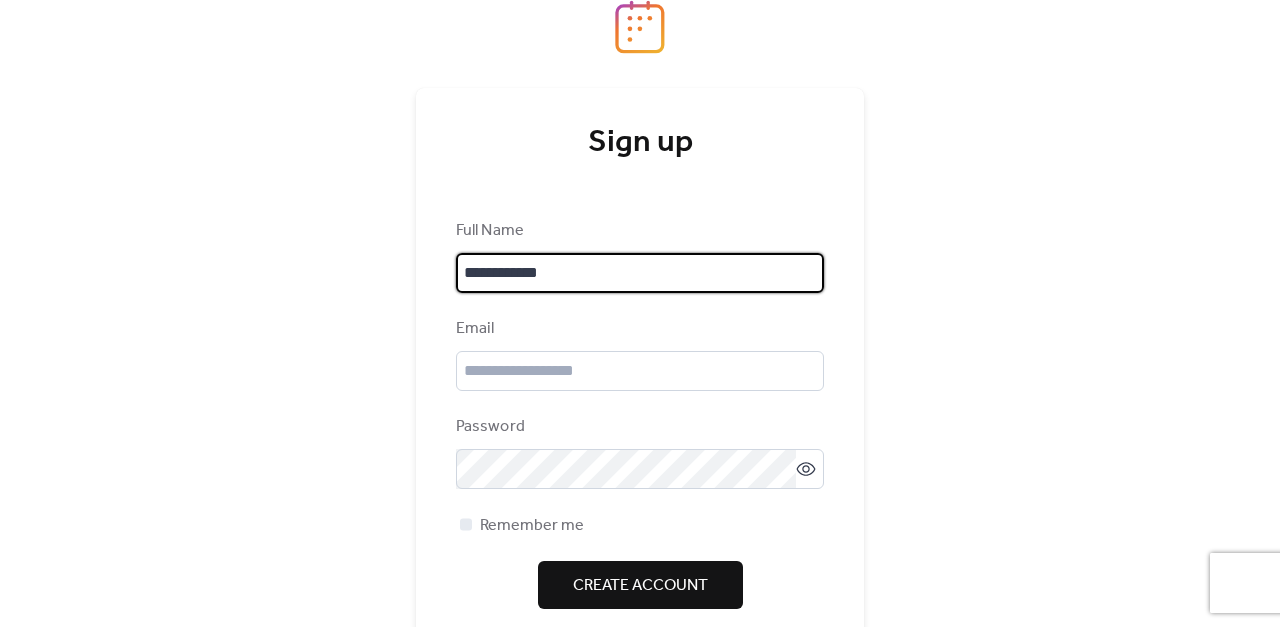 type on "**********" 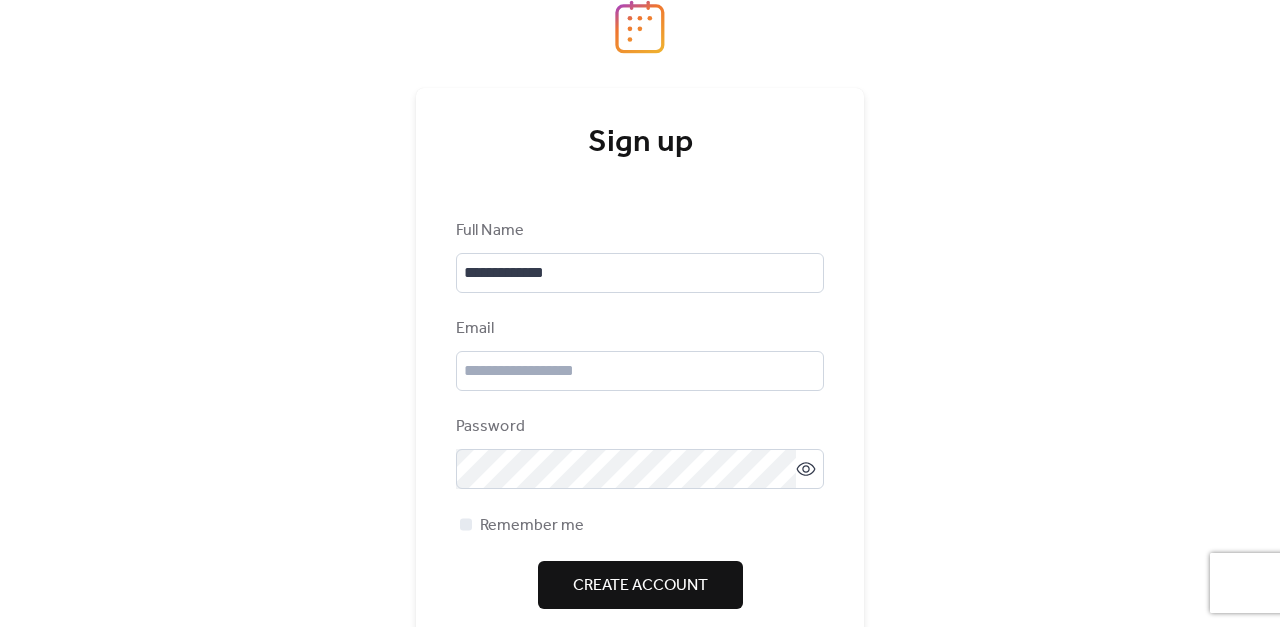 click on "Email" at bounding box center [640, 354] 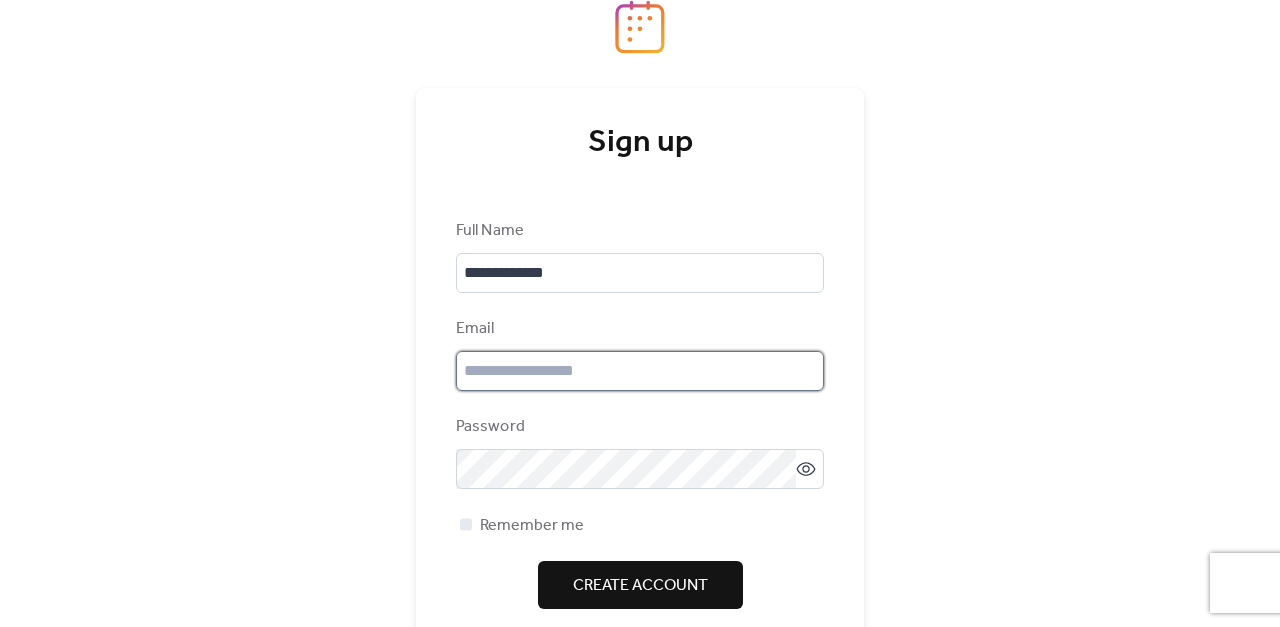 click at bounding box center [640, 371] 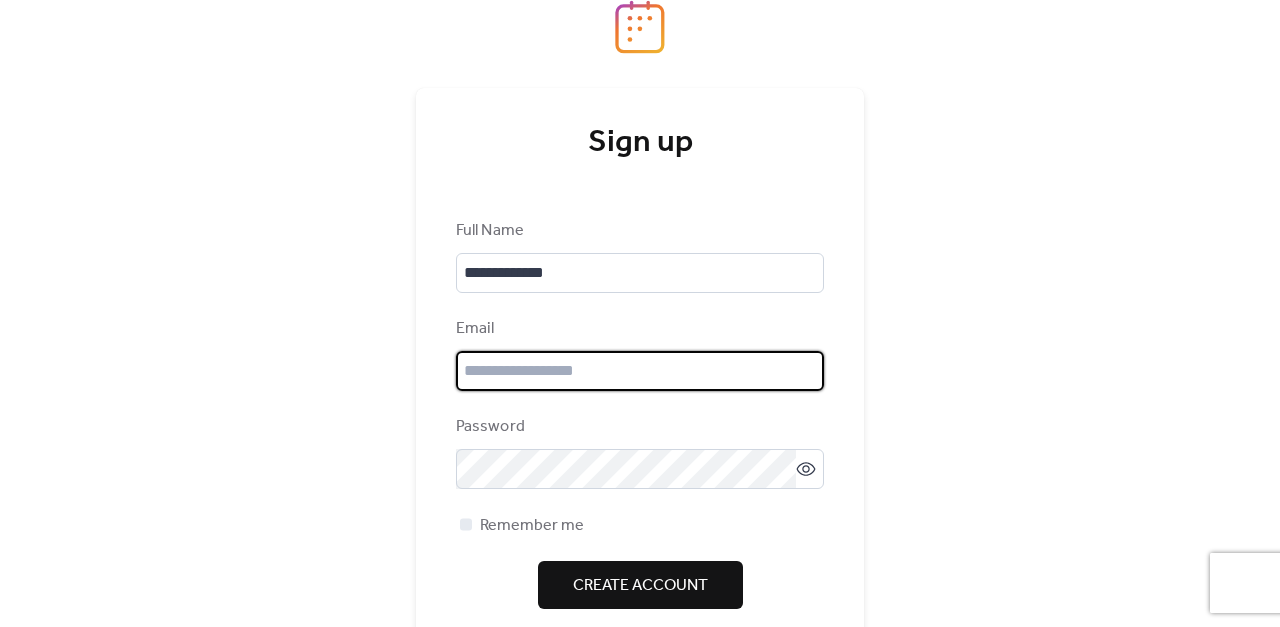 type on "**********" 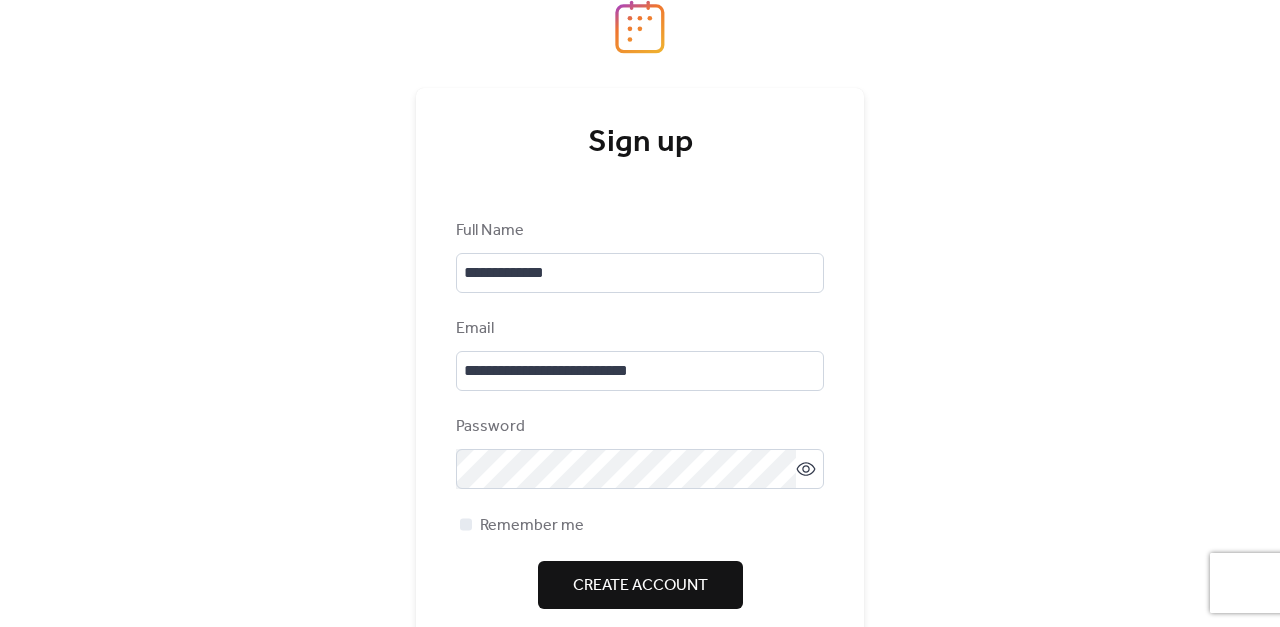click on "**********" at bounding box center (640, 313) 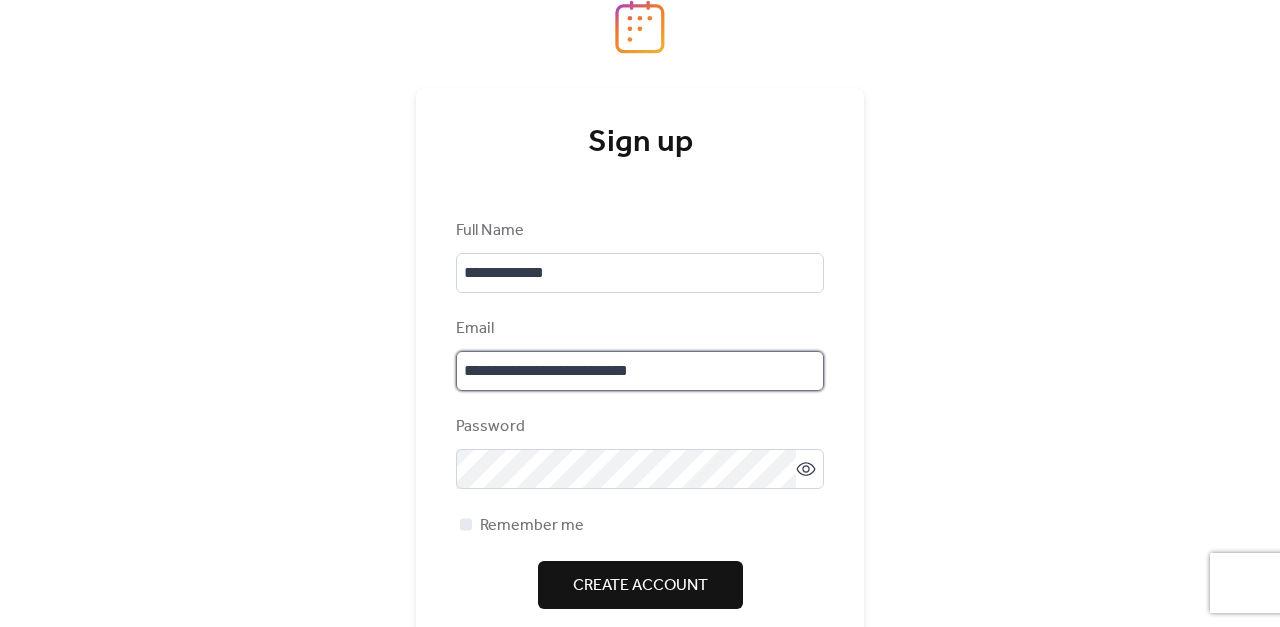 click on "**********" at bounding box center (640, 371) 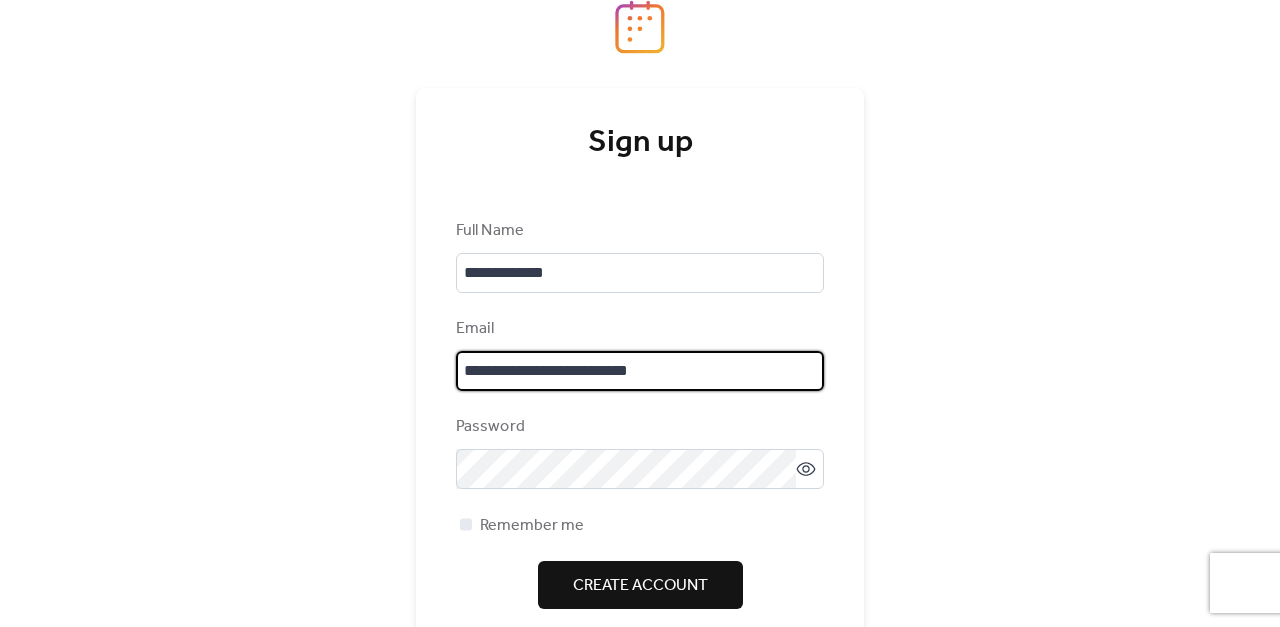 click on "**********" at bounding box center [640, 371] 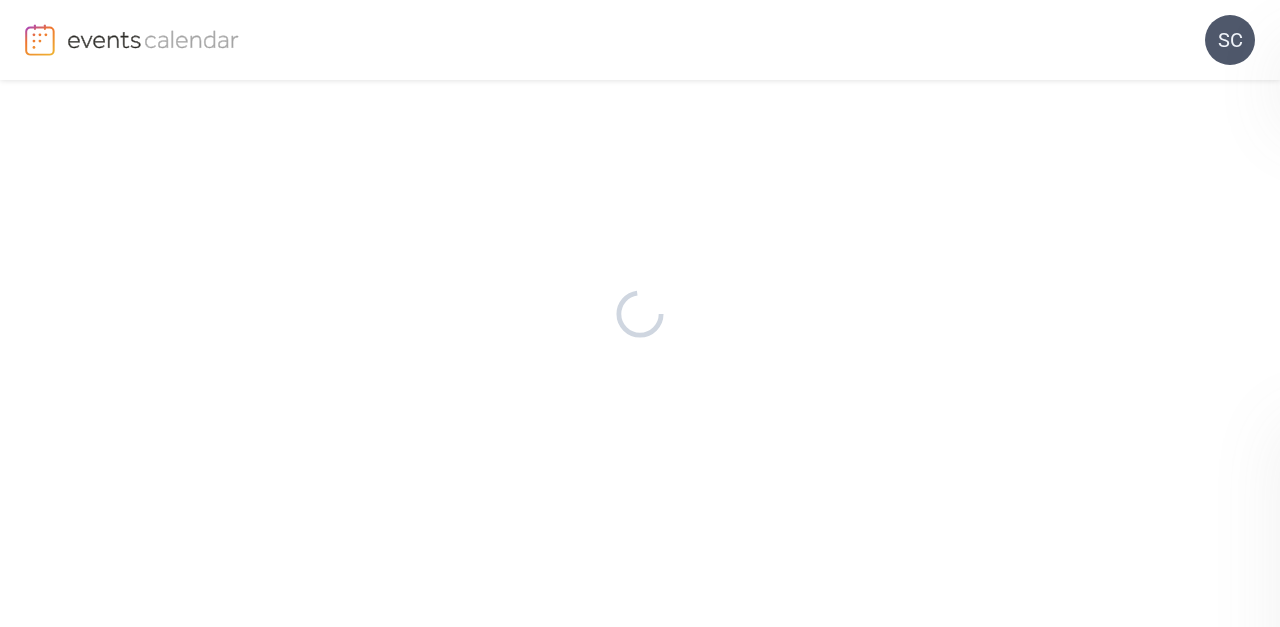 scroll, scrollTop: 0, scrollLeft: 0, axis: both 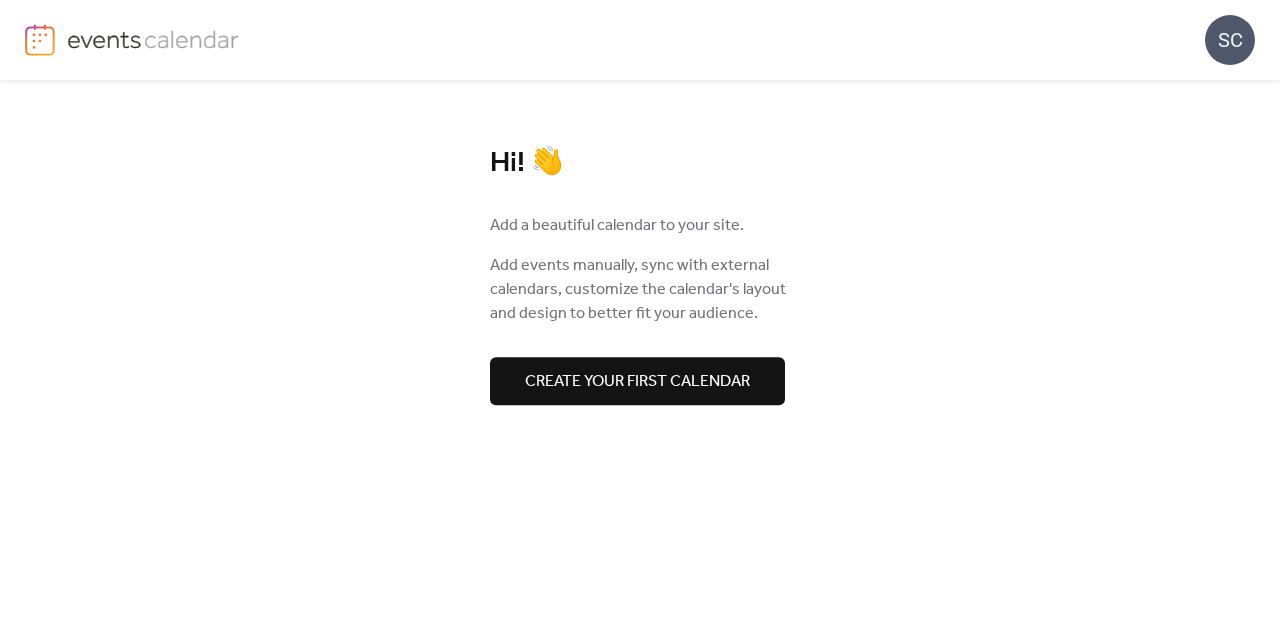 click on "Create your first calendar" at bounding box center [637, 382] 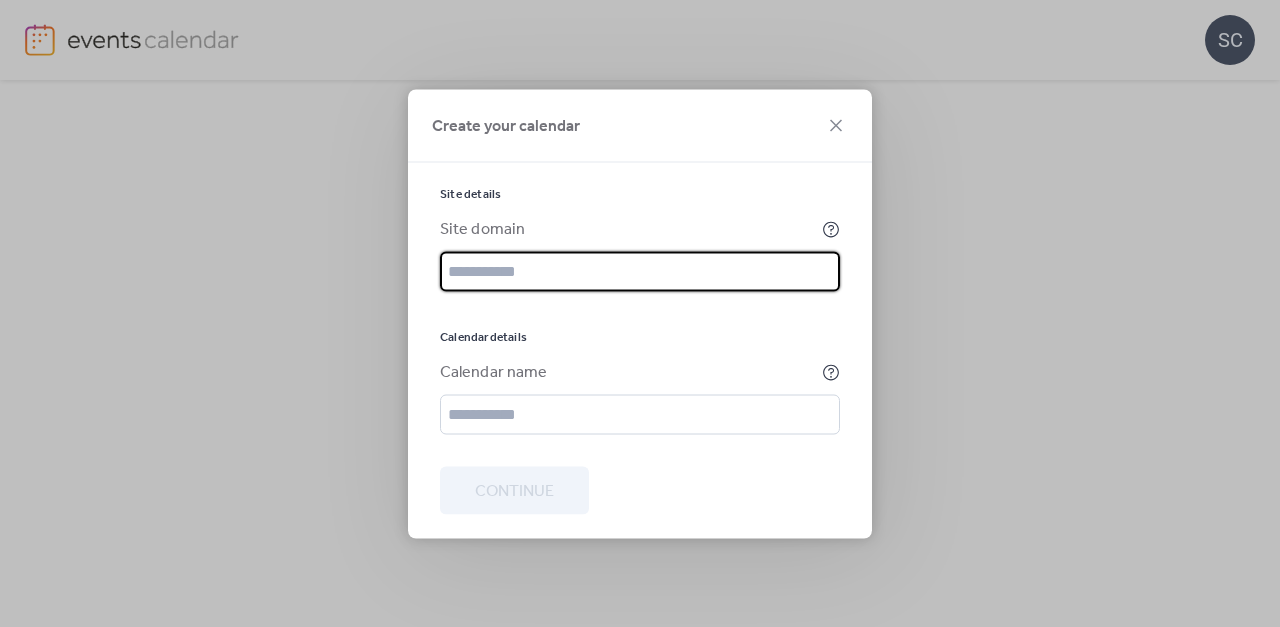 click at bounding box center [640, 271] 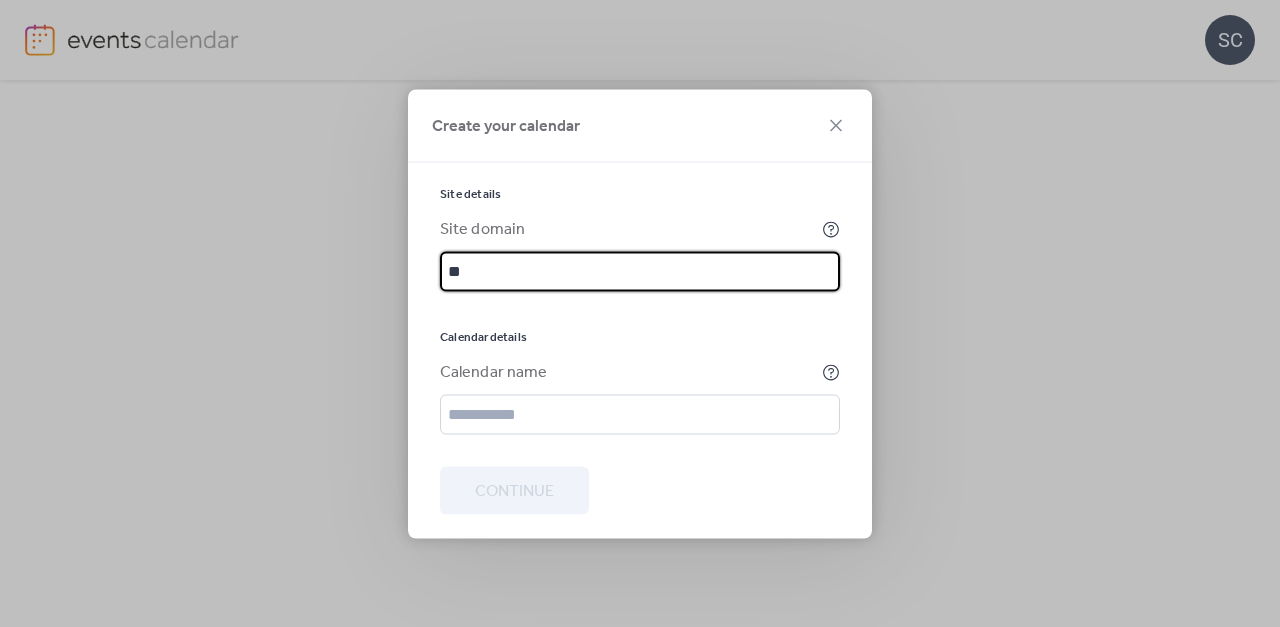 type on "*" 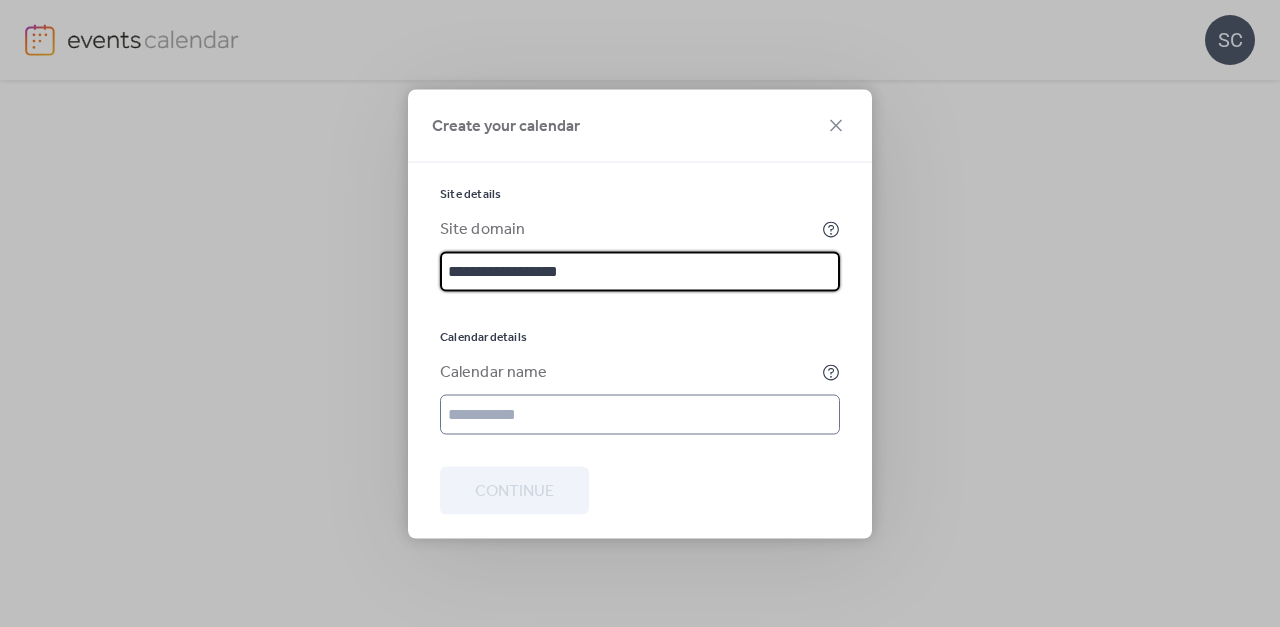 type on "**********" 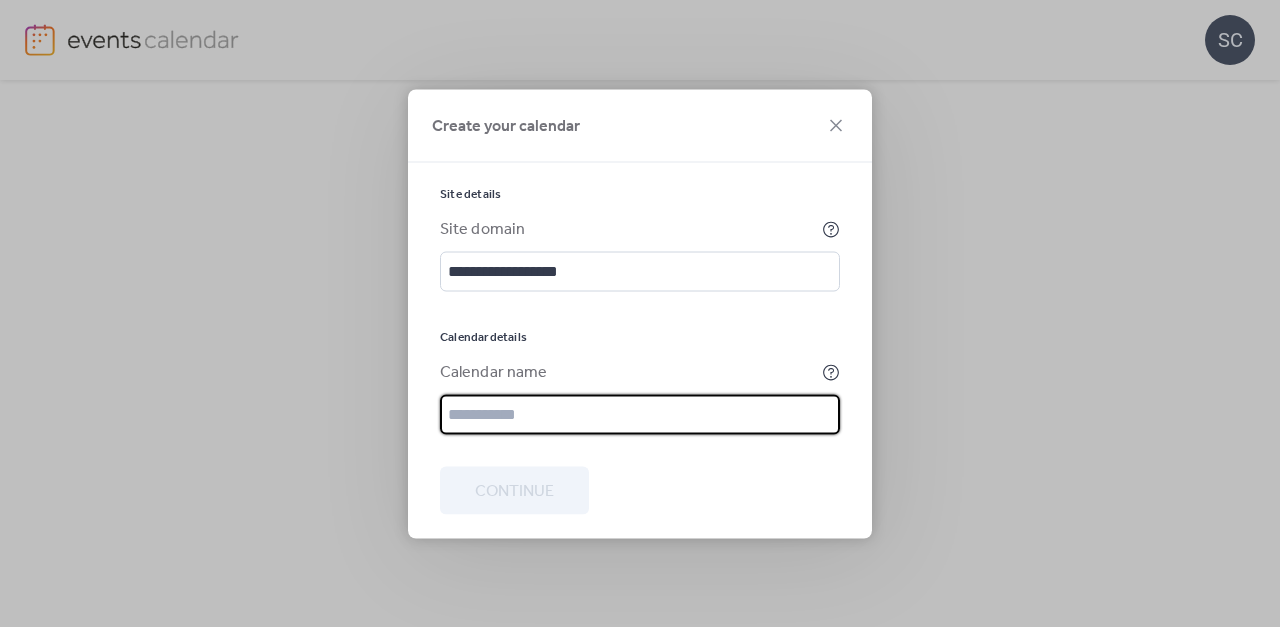 click at bounding box center (640, 414) 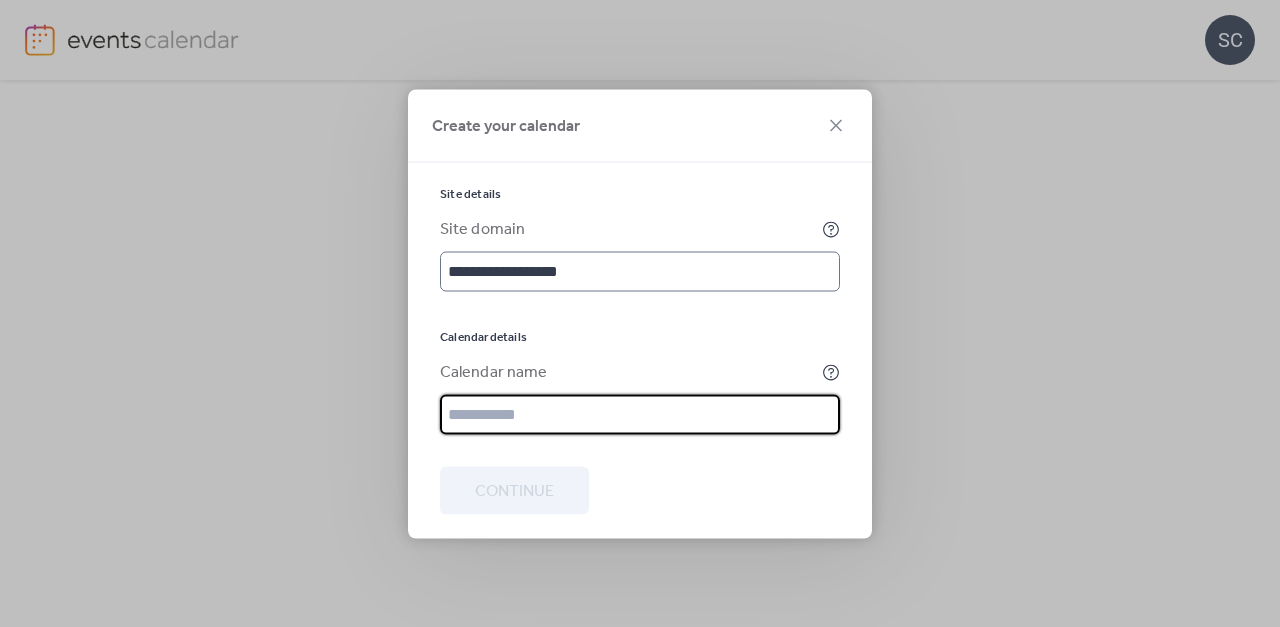 type on "*" 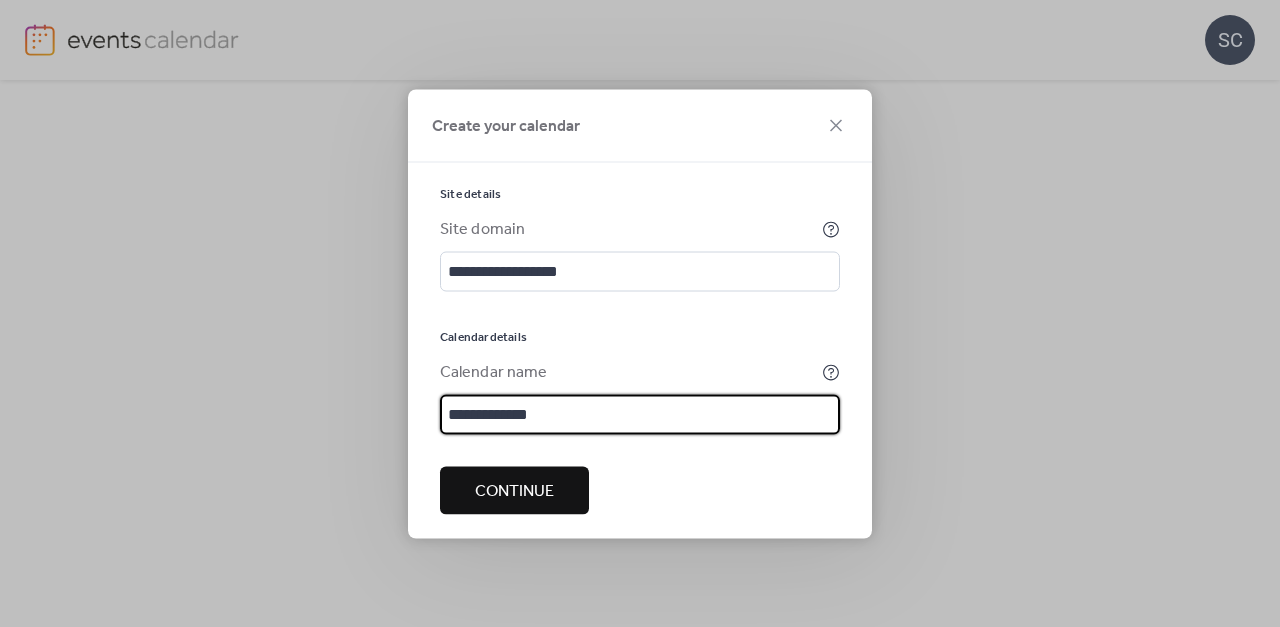 type on "**********" 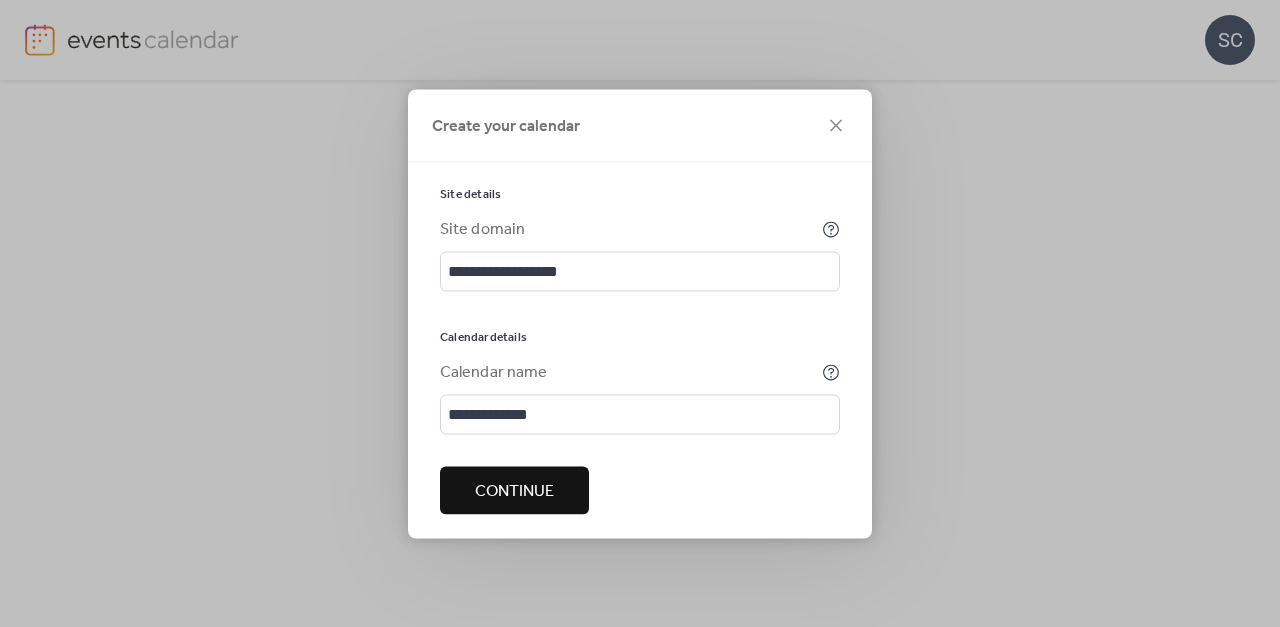 click on "Continue" at bounding box center (514, 491) 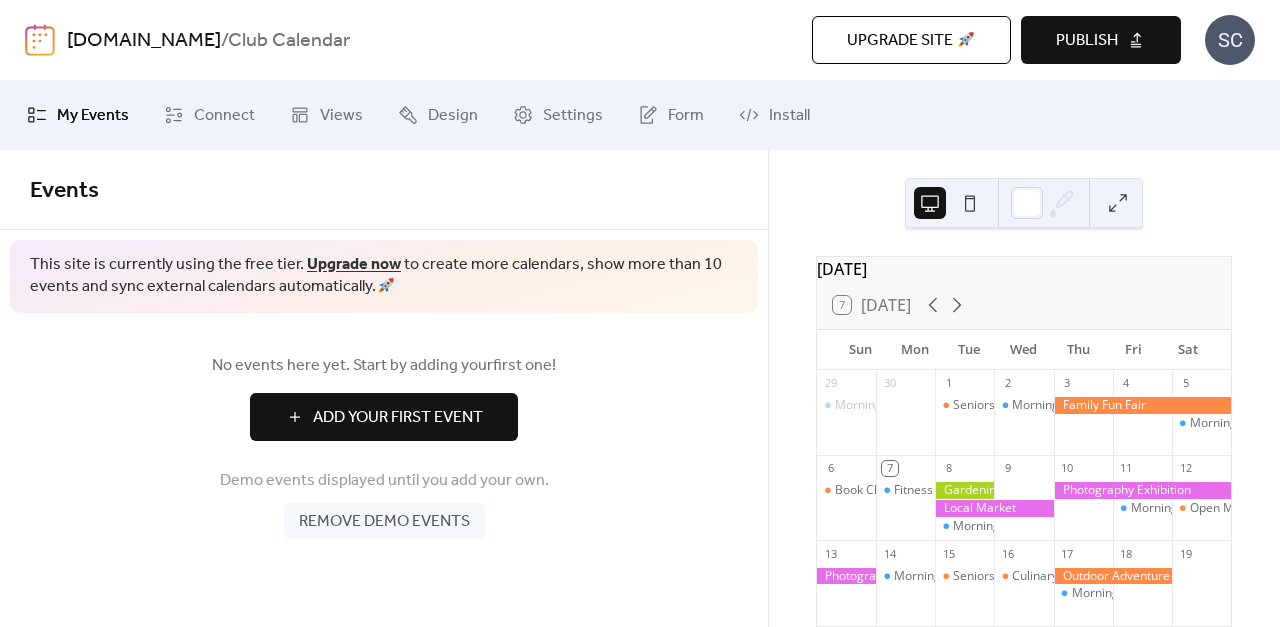 click at bounding box center [970, 203] 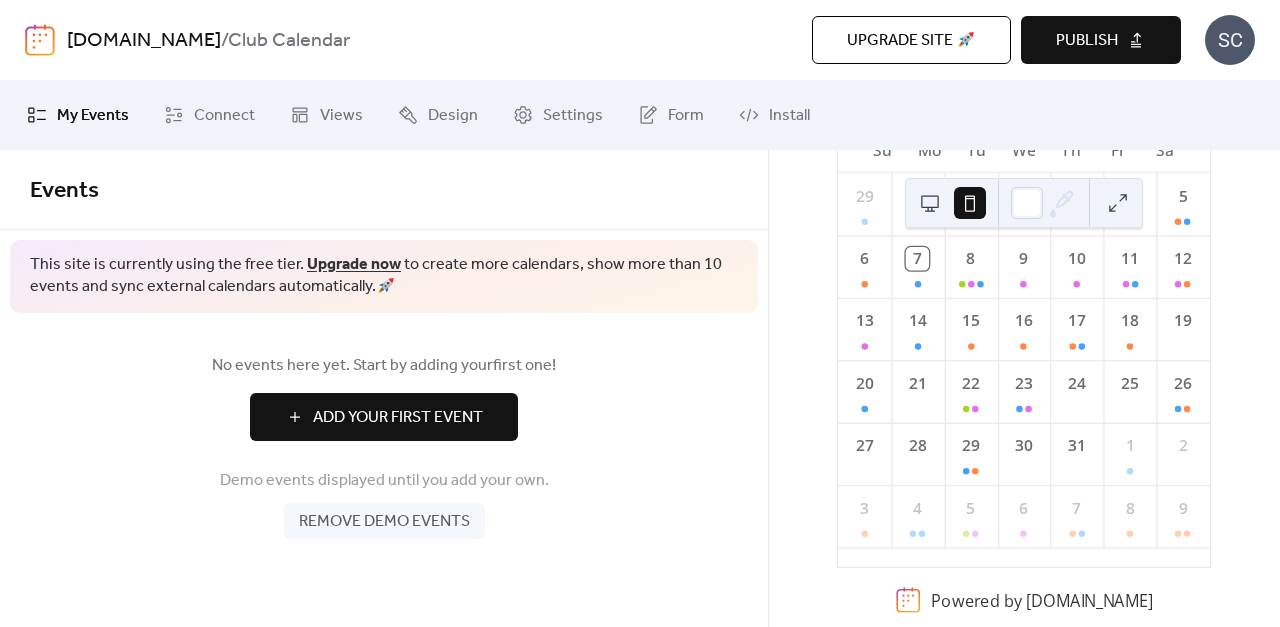 scroll, scrollTop: 0, scrollLeft: 0, axis: both 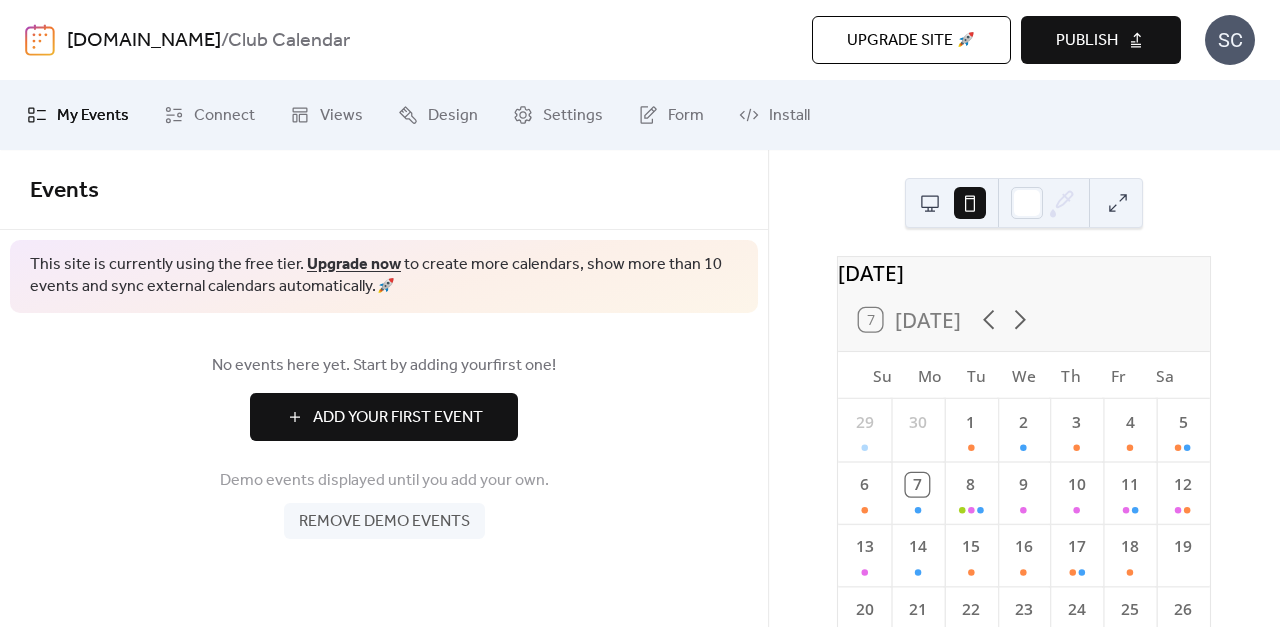 click at bounding box center [950, 203] 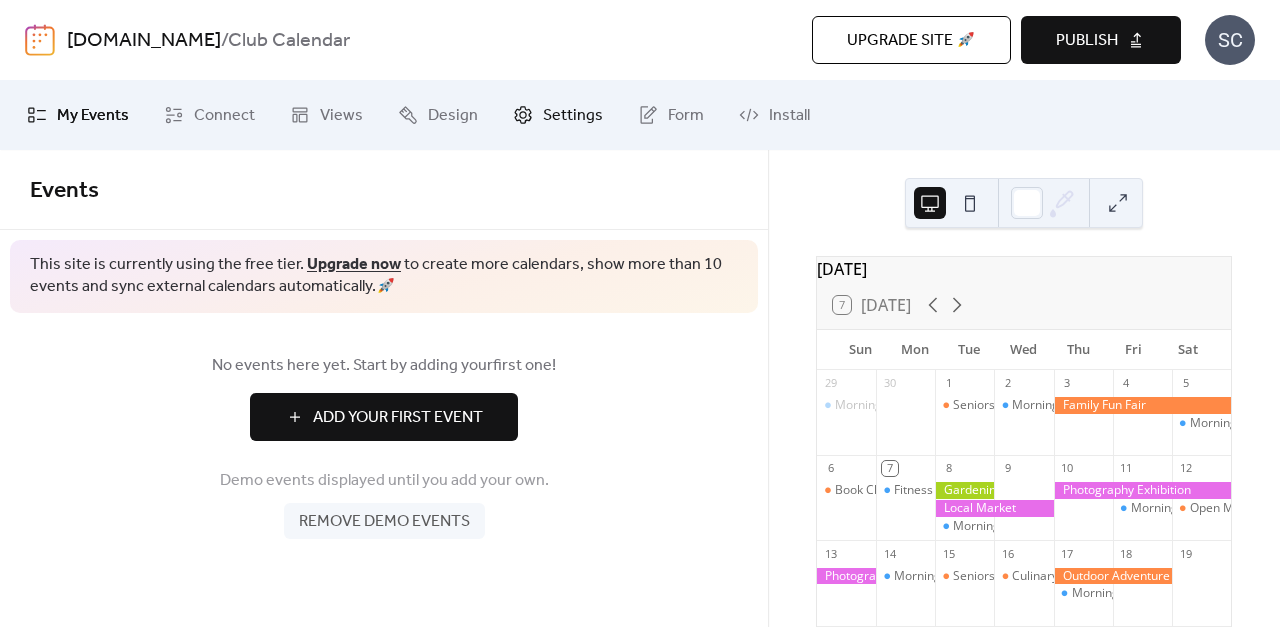 click on "Settings" at bounding box center [558, 115] 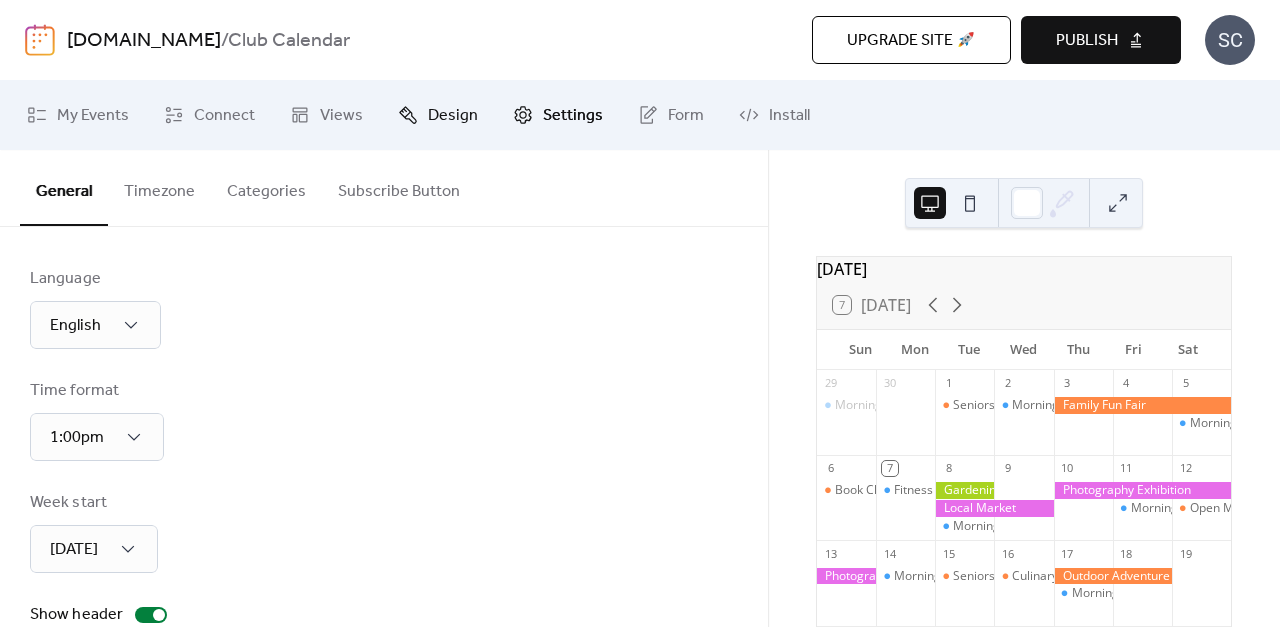 click on "Design" at bounding box center (453, 116) 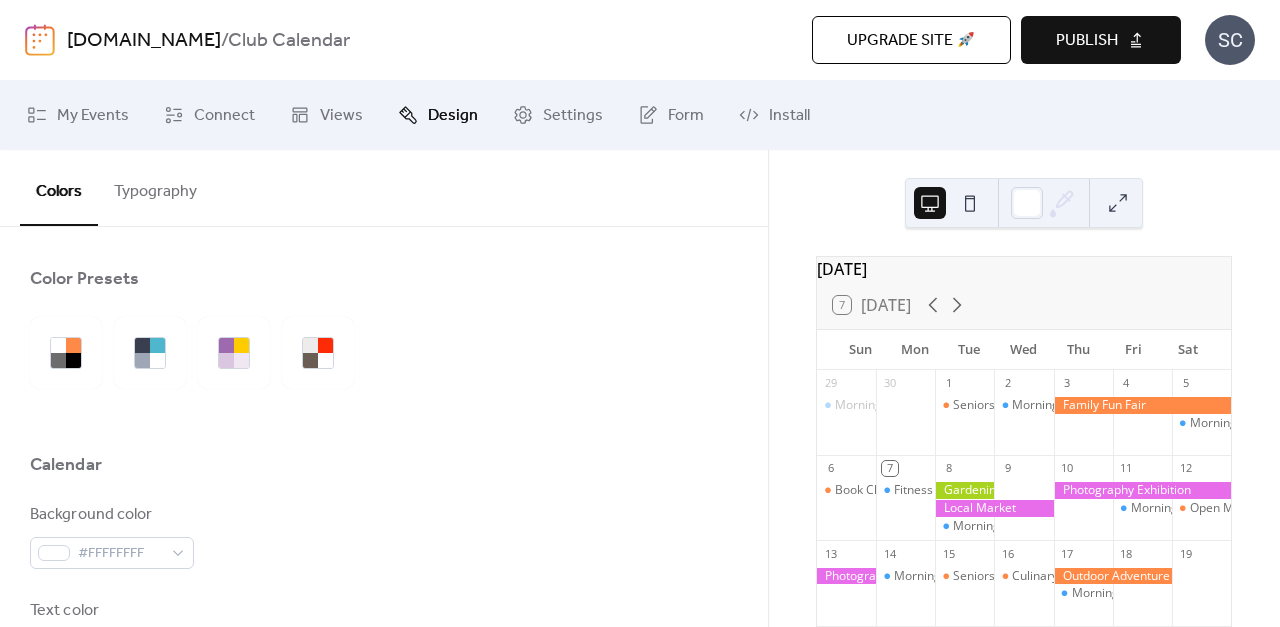 scroll, scrollTop: 51, scrollLeft: 0, axis: vertical 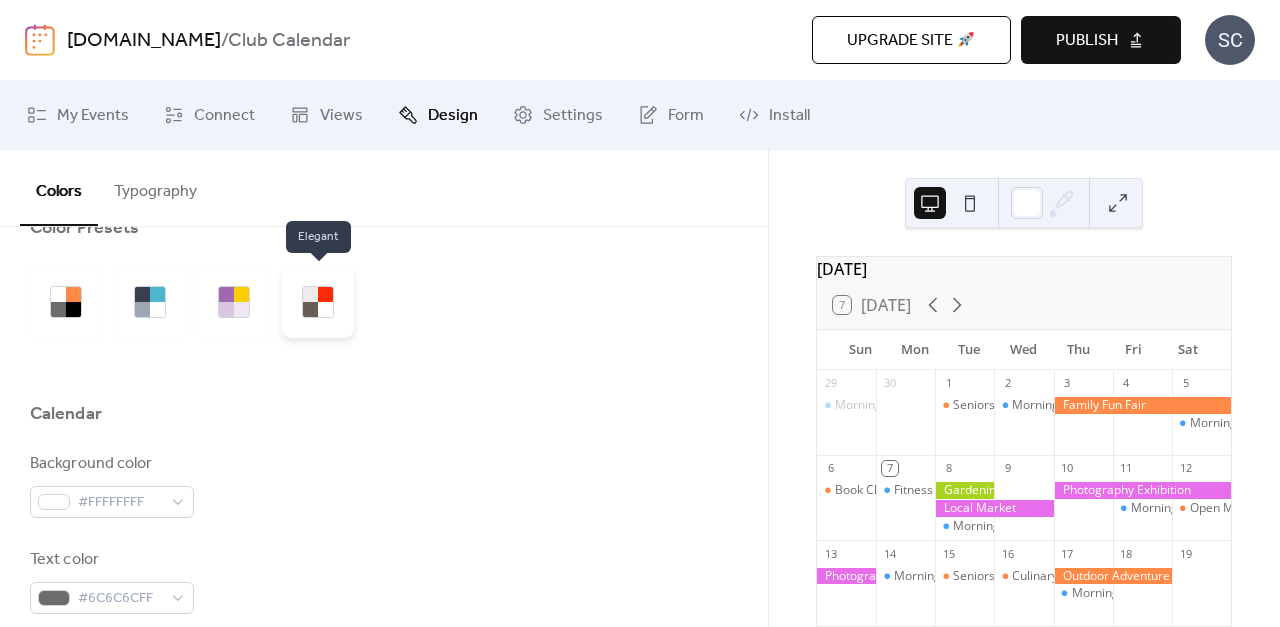 click at bounding box center (318, 302) 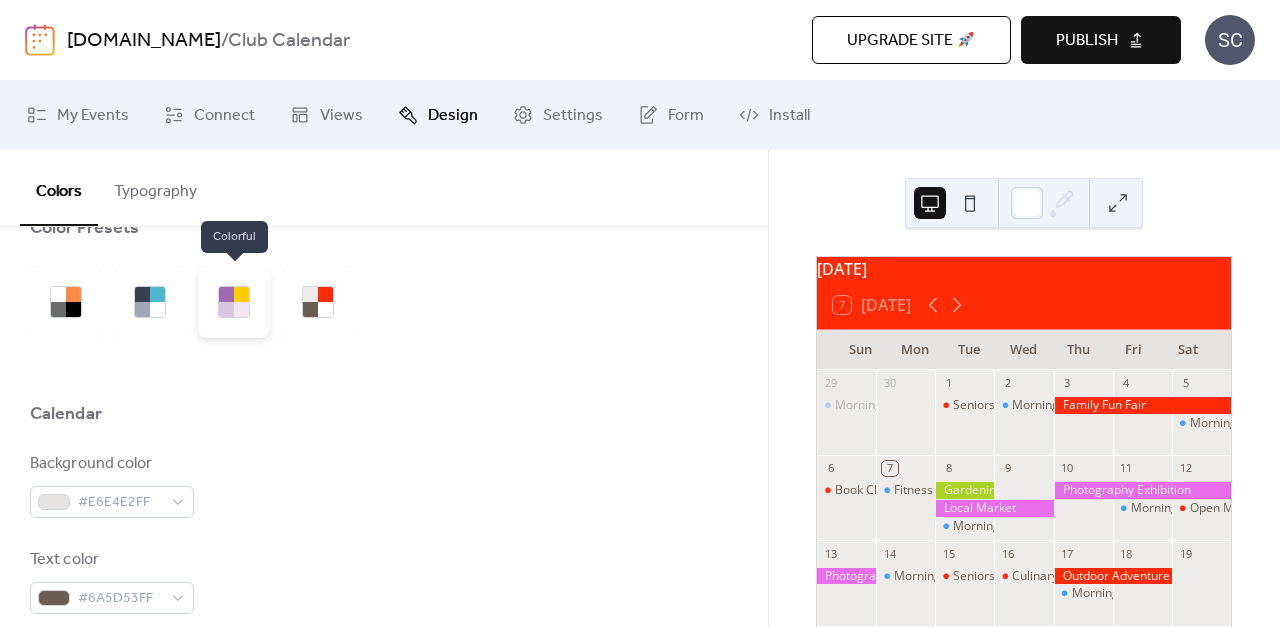 click at bounding box center [234, 302] 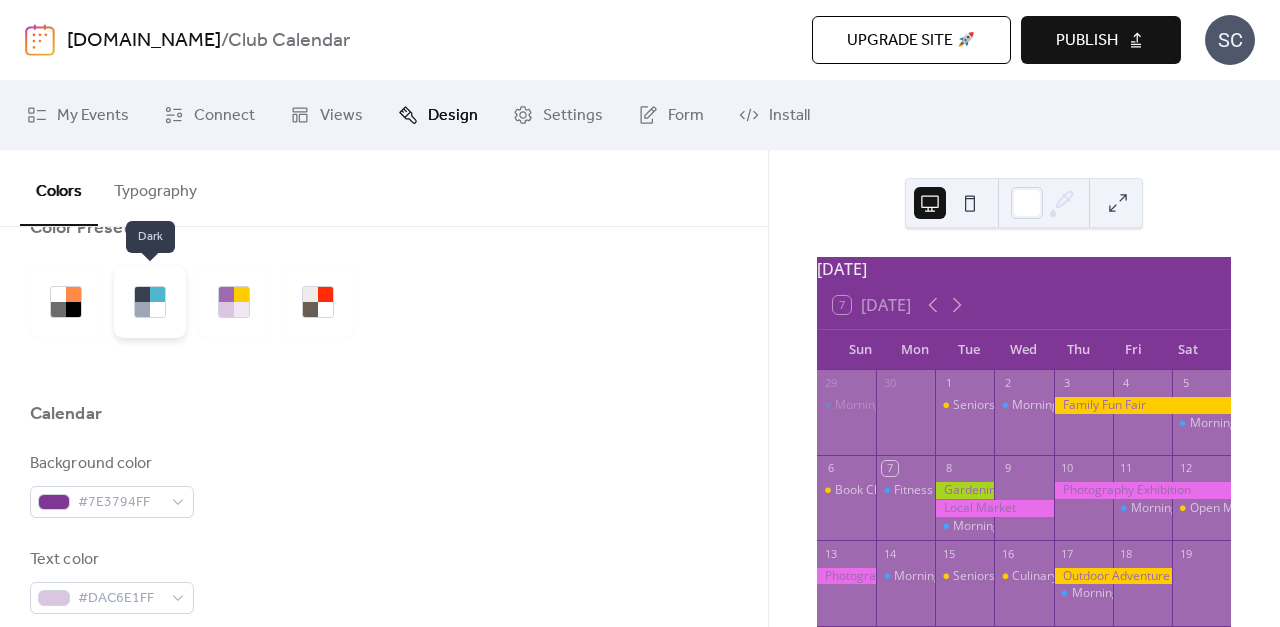 click at bounding box center [142, 309] 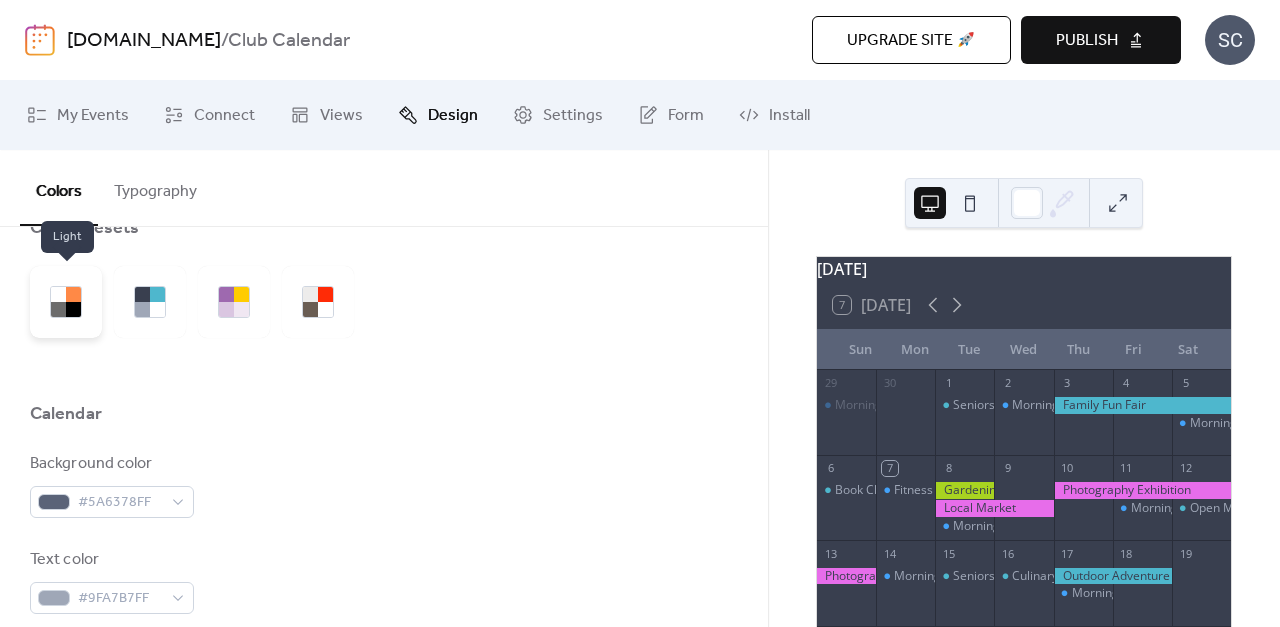 click at bounding box center [66, 302] 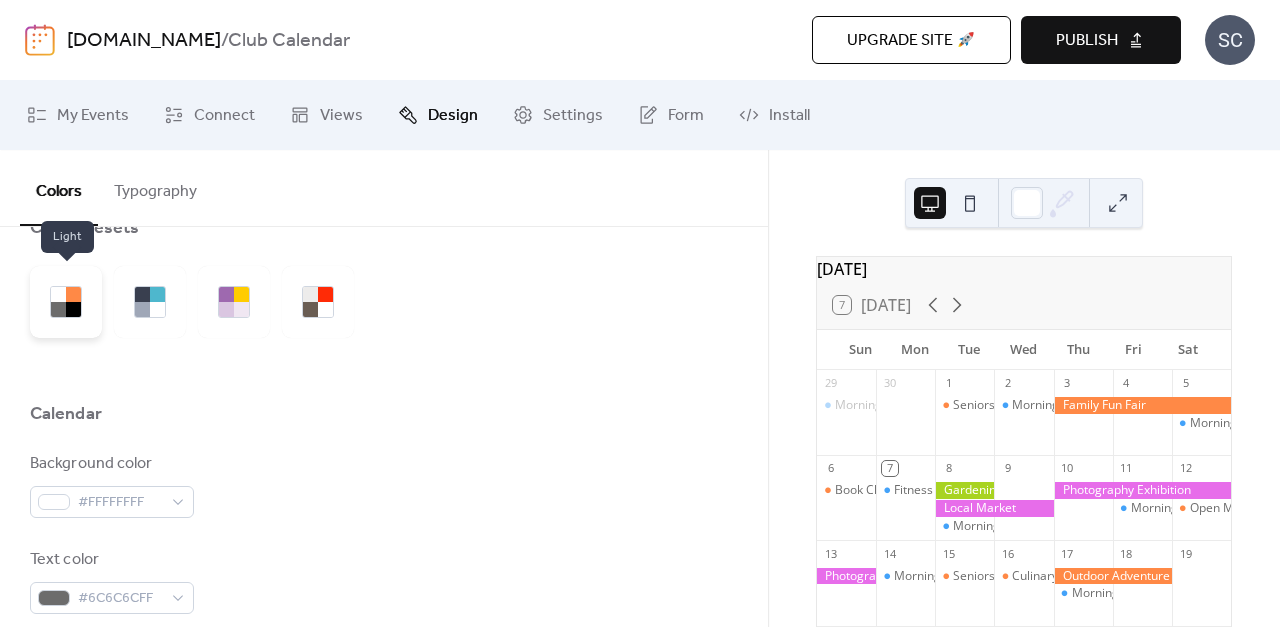click at bounding box center [73, 309] 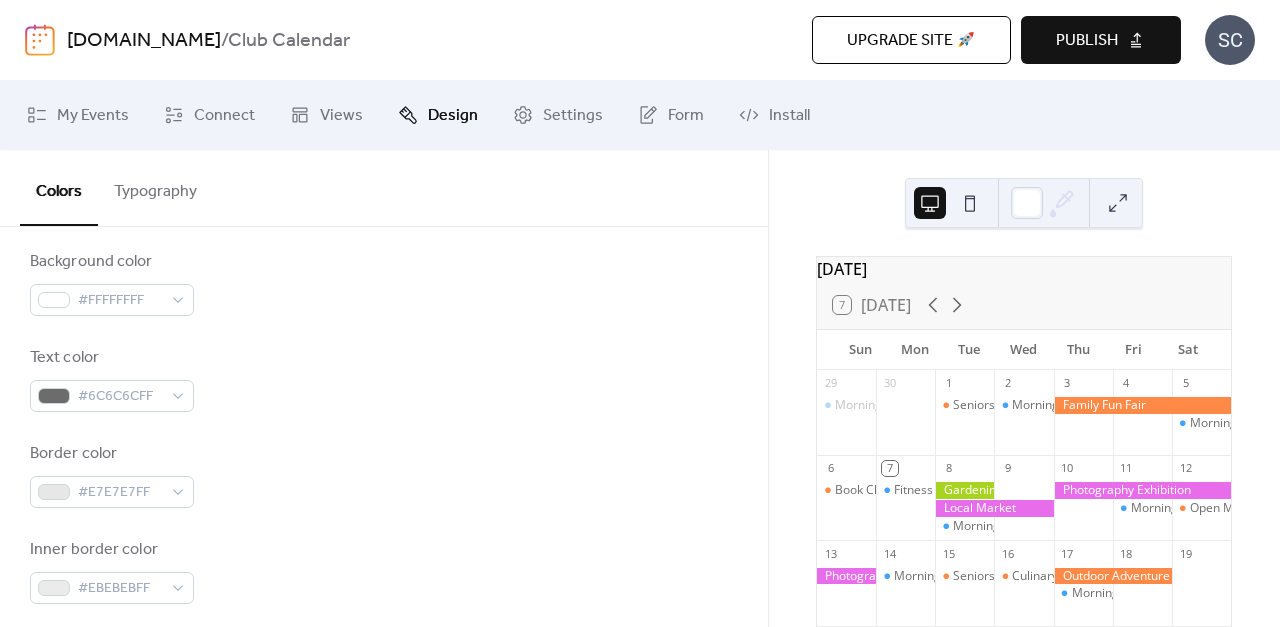 scroll, scrollTop: 265, scrollLeft: 0, axis: vertical 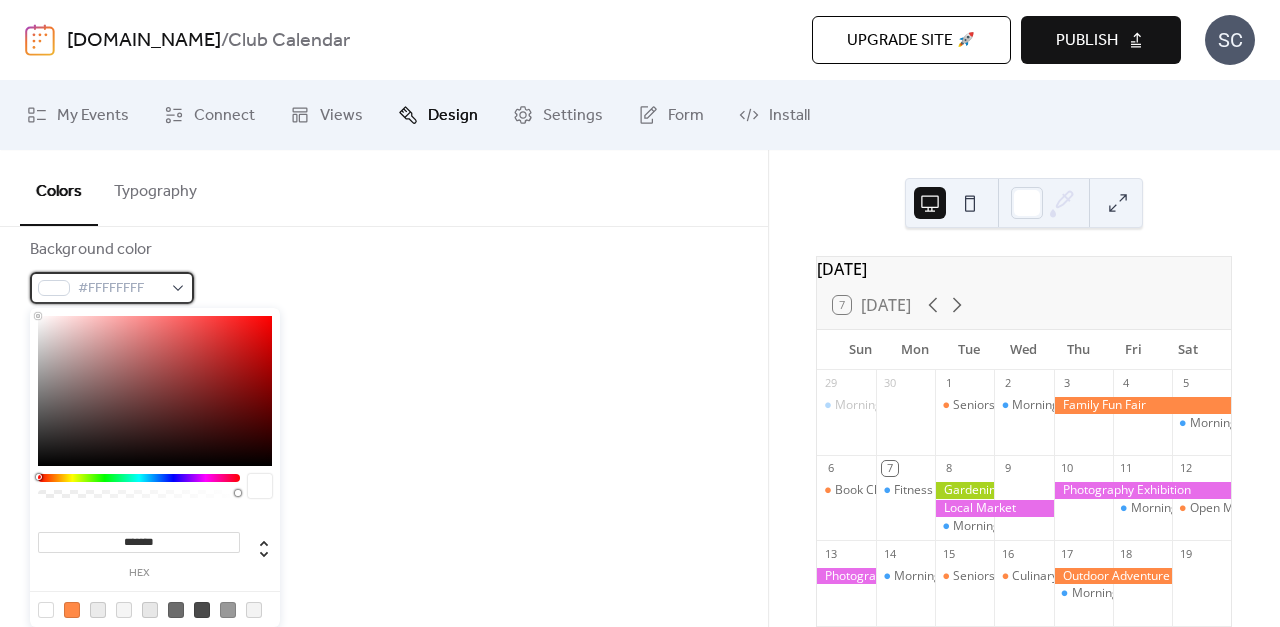 click on "#FFFFFFFF" at bounding box center [120, 289] 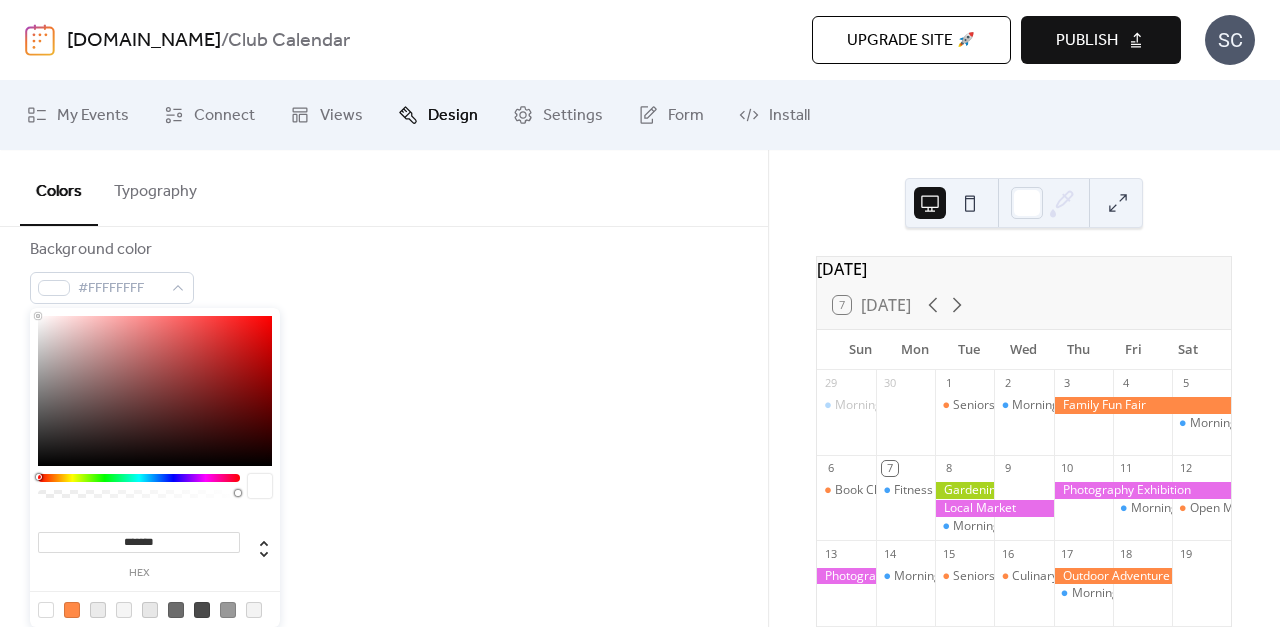 type on "*******" 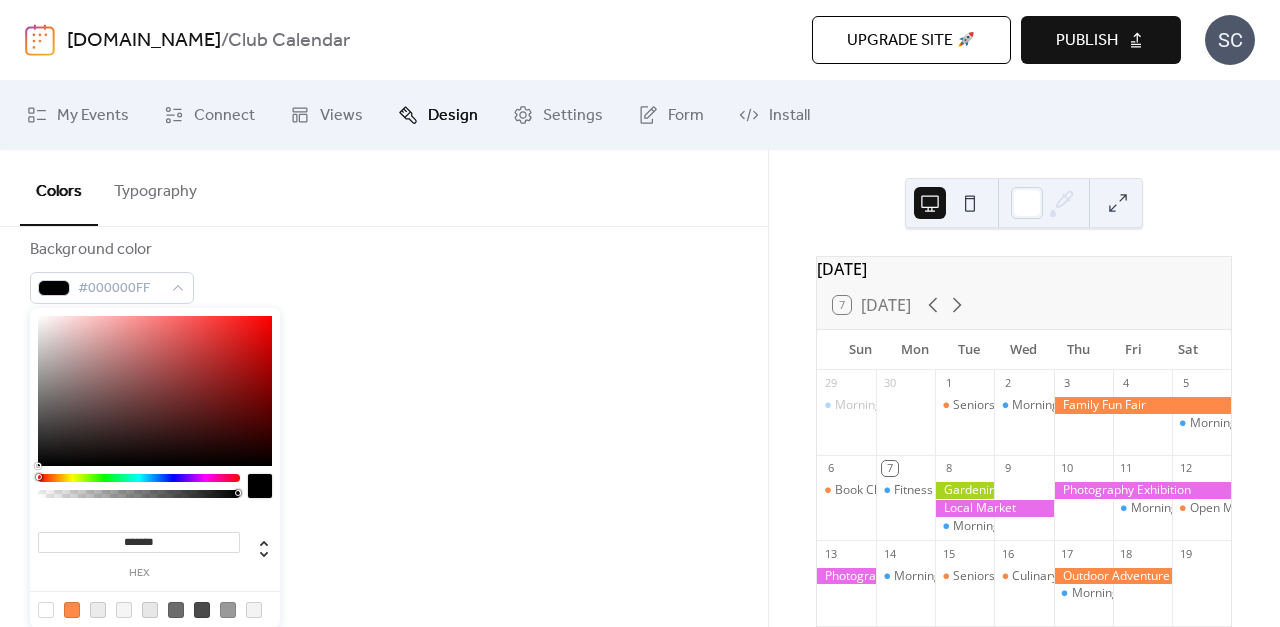 drag, startPoint x: 220, startPoint y: 445, endPoint x: 345, endPoint y: 508, distance: 139.97858 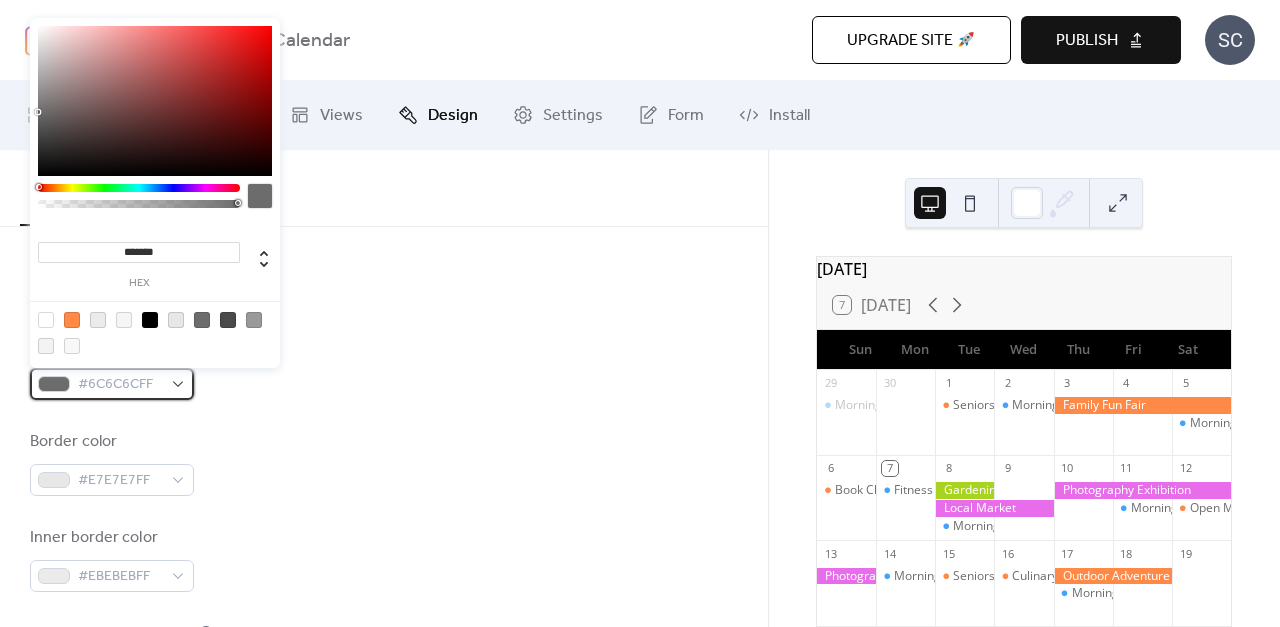 click on "#6C6C6CFF" at bounding box center [120, 385] 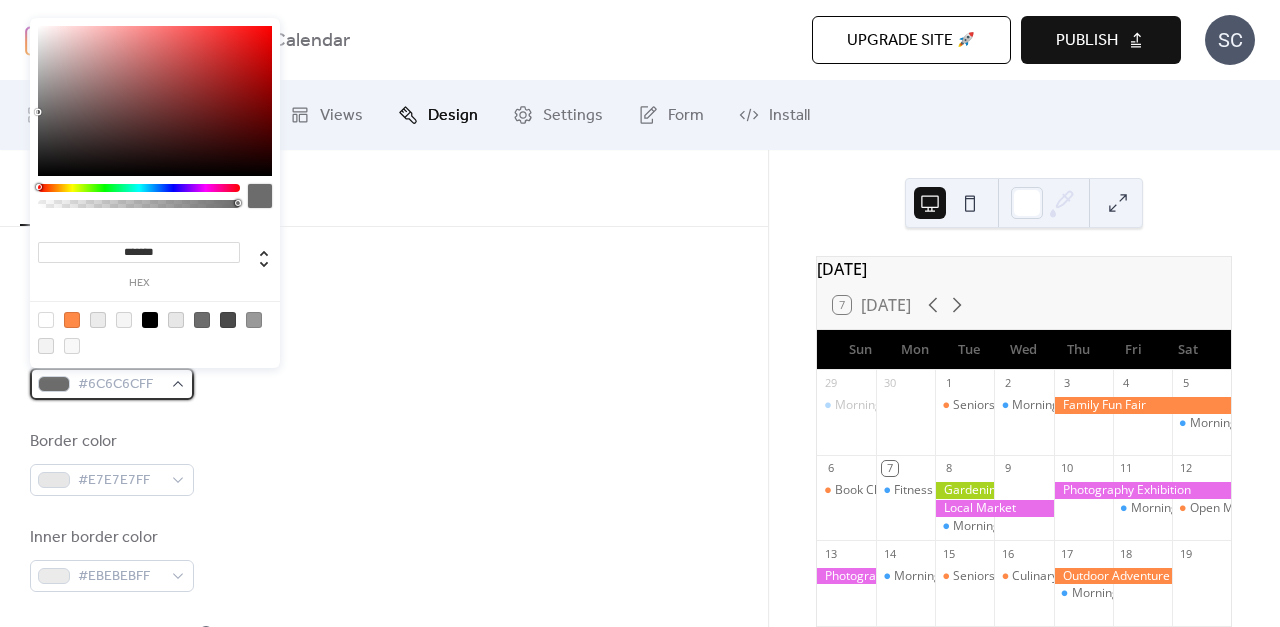 click on "#6C6C6CFF" at bounding box center [112, 384] 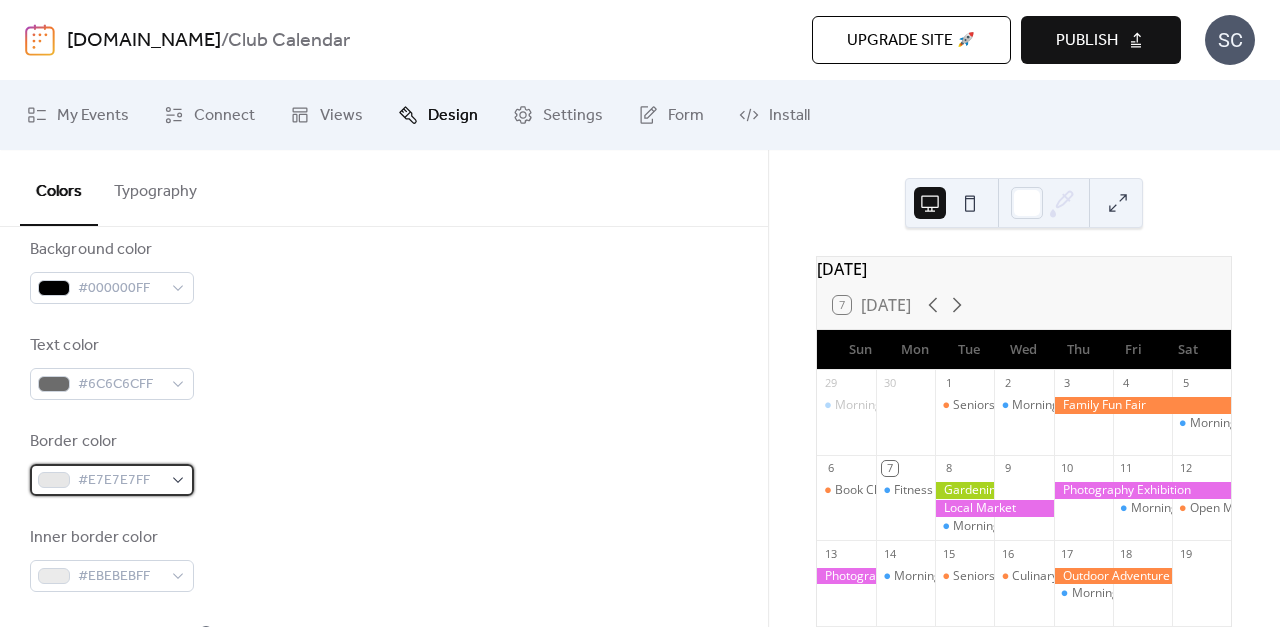 click on "#E7E7E7FF" at bounding box center (120, 481) 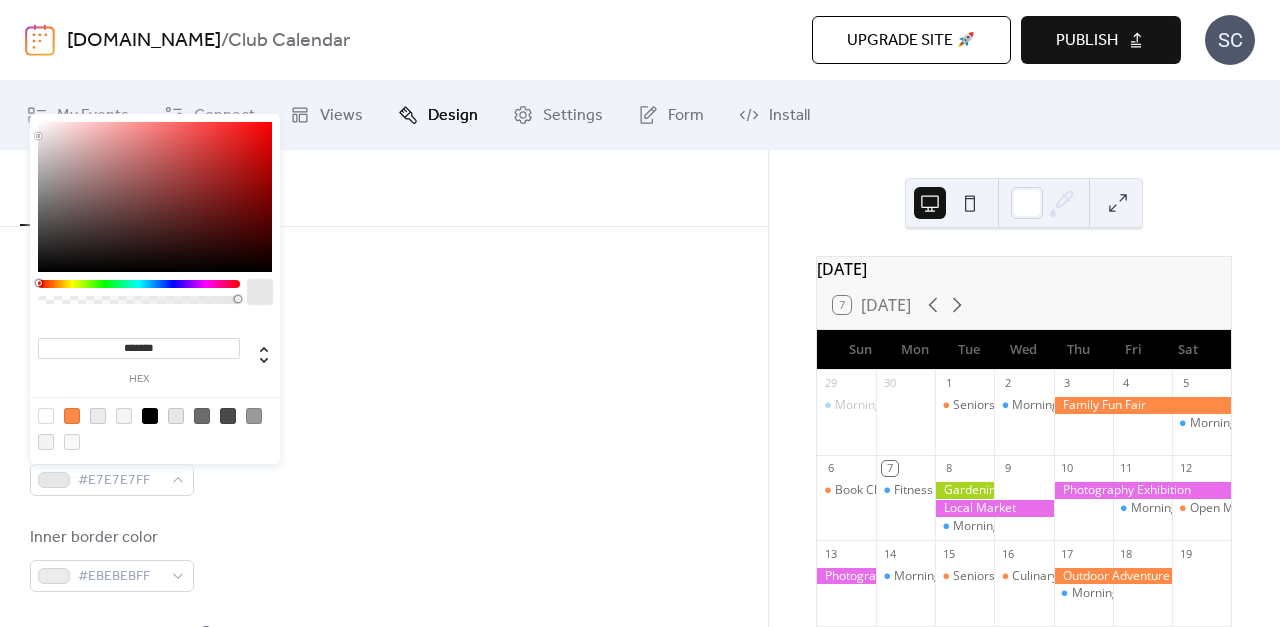 click on "Background color #000000FF Text color #6C6C6CFF Border color #E7E7E7FF Inner border color #EBEBEBFF Inner background color #FFFFFFFF Default event color #FF8946FF" at bounding box center [384, 511] 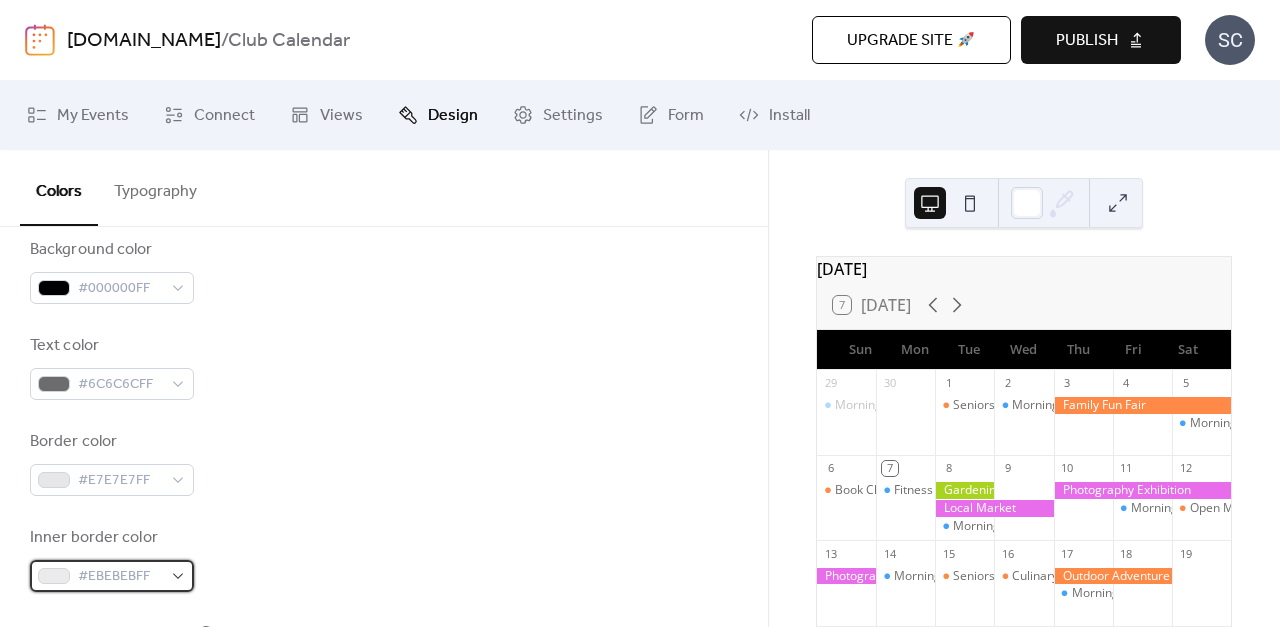 click on "#EBEBEBFF" at bounding box center [120, 577] 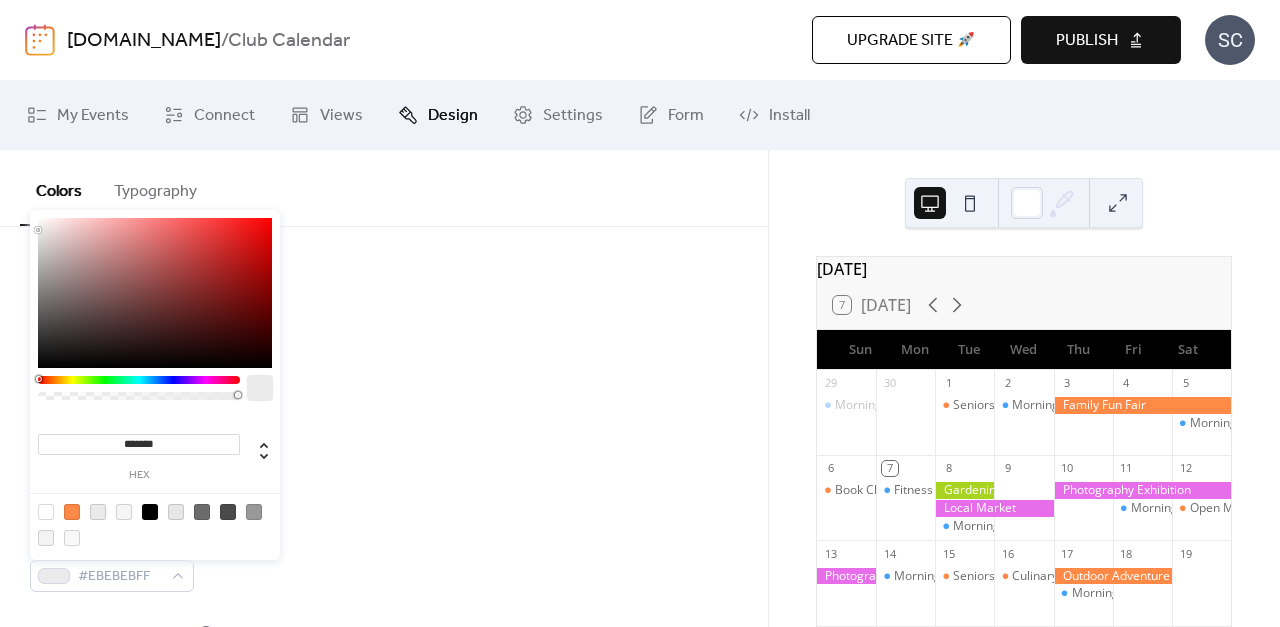 click on "Inner border color #EBEBEBFF" at bounding box center (384, 559) 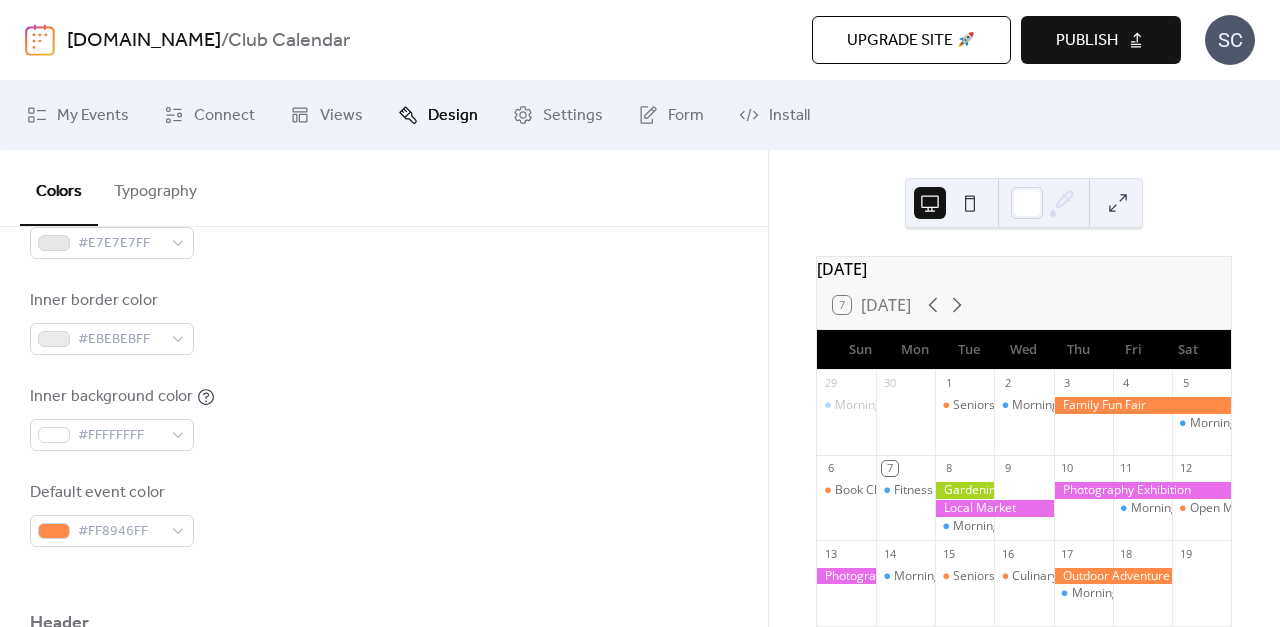 scroll, scrollTop: 524, scrollLeft: 0, axis: vertical 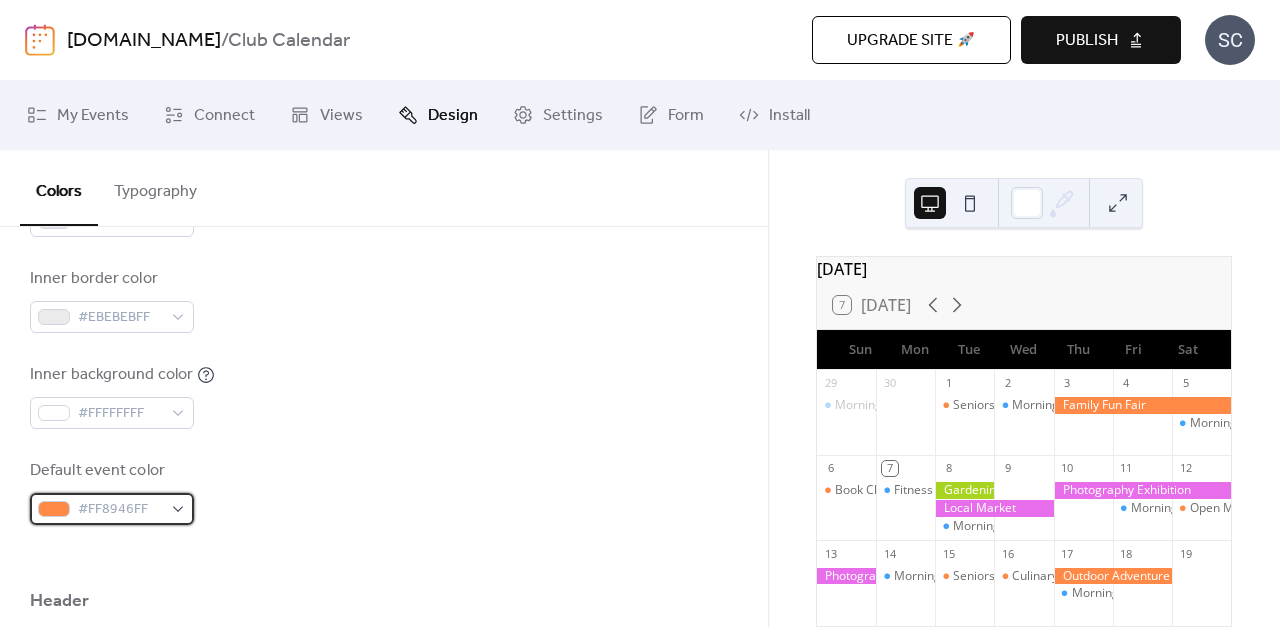 click on "#FF8946FF" at bounding box center [120, 510] 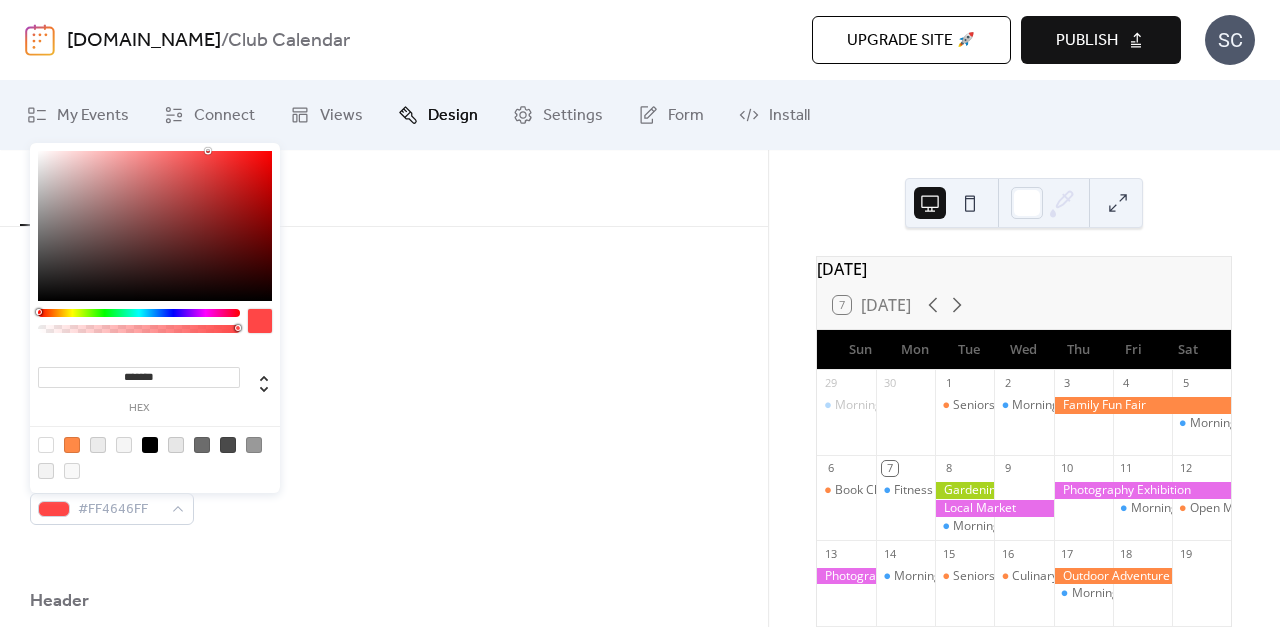 drag, startPoint x: 45, startPoint y: 310, endPoint x: 13, endPoint y: 312, distance: 32.06244 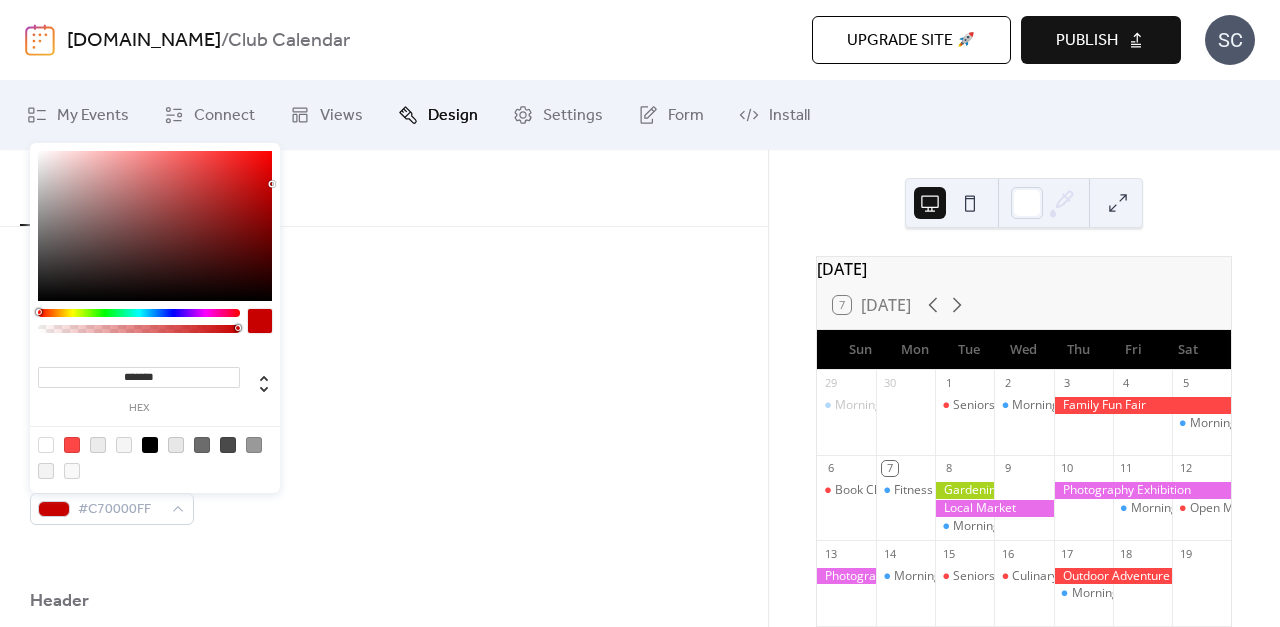 type on "*******" 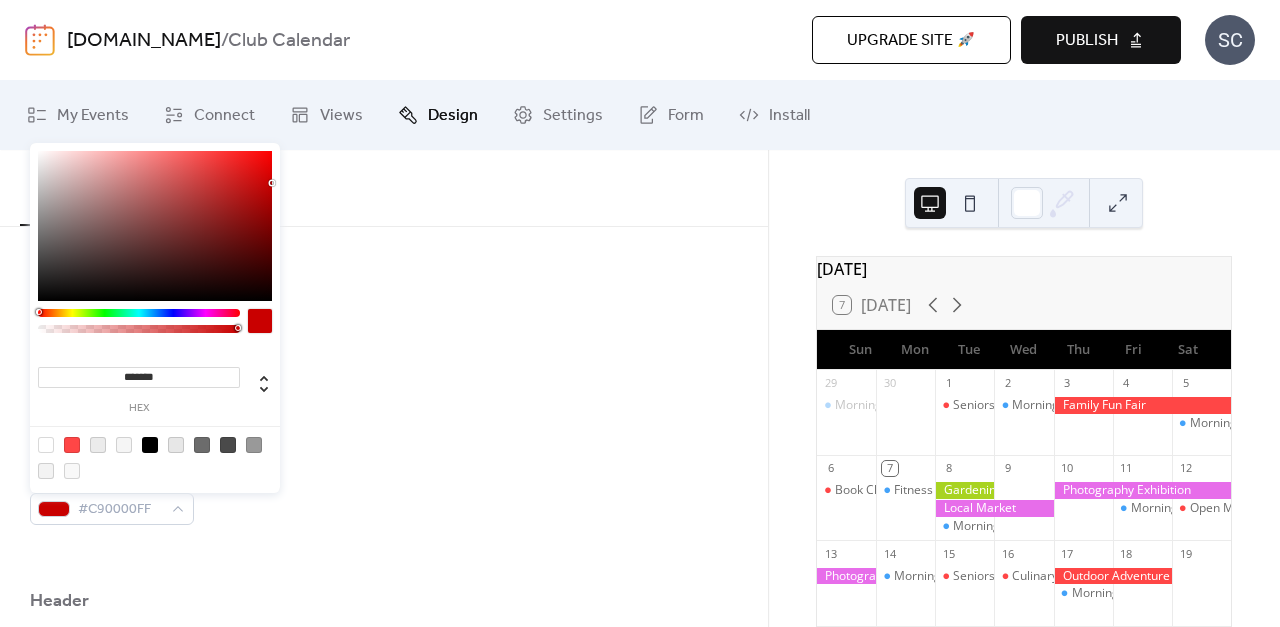click on "Inner border color #EBEBEBFF" at bounding box center [384, 300] 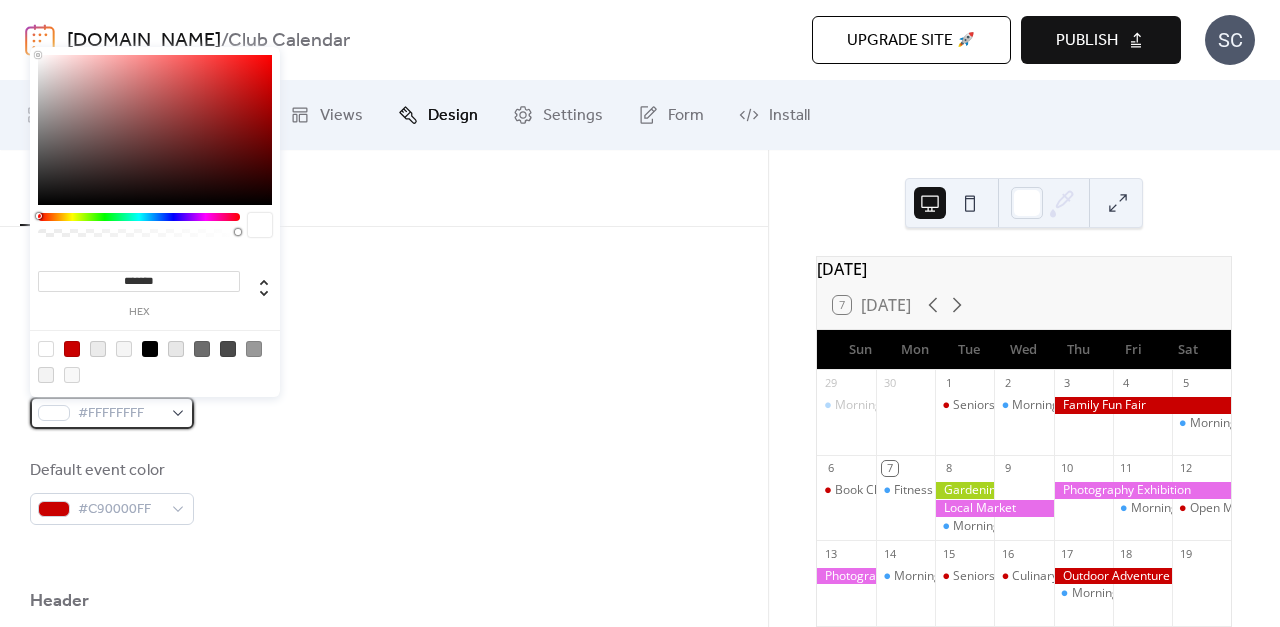 click on "#FFFFFFFF" at bounding box center [120, 414] 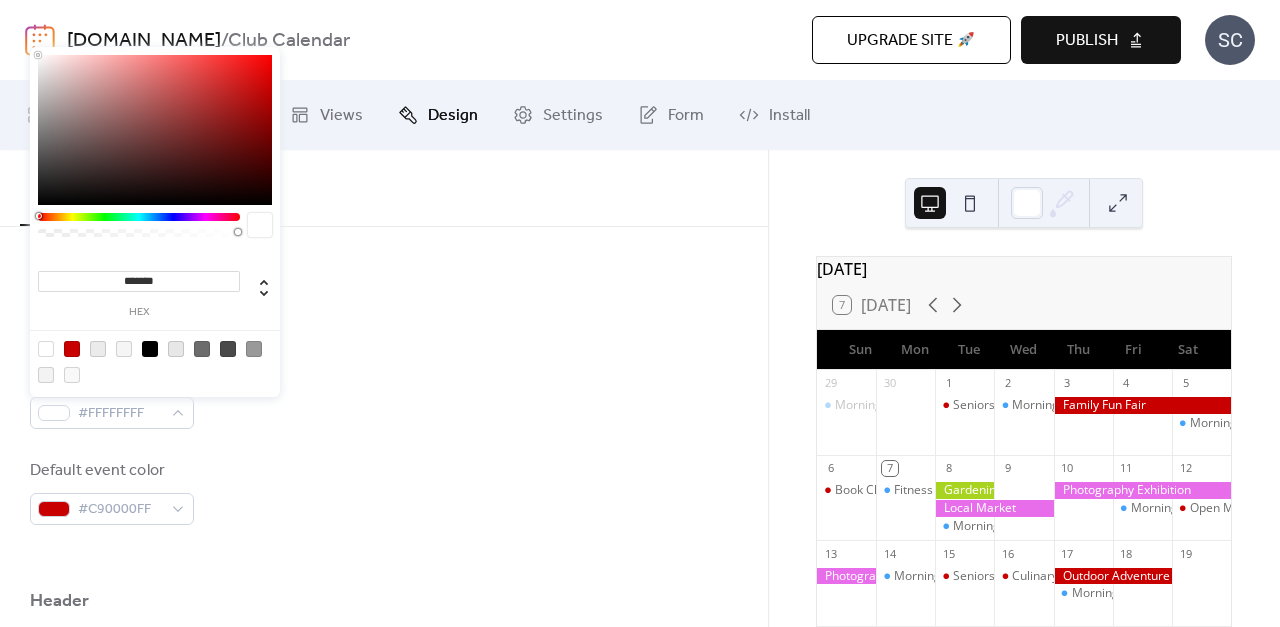 click at bounding box center [155, 361] 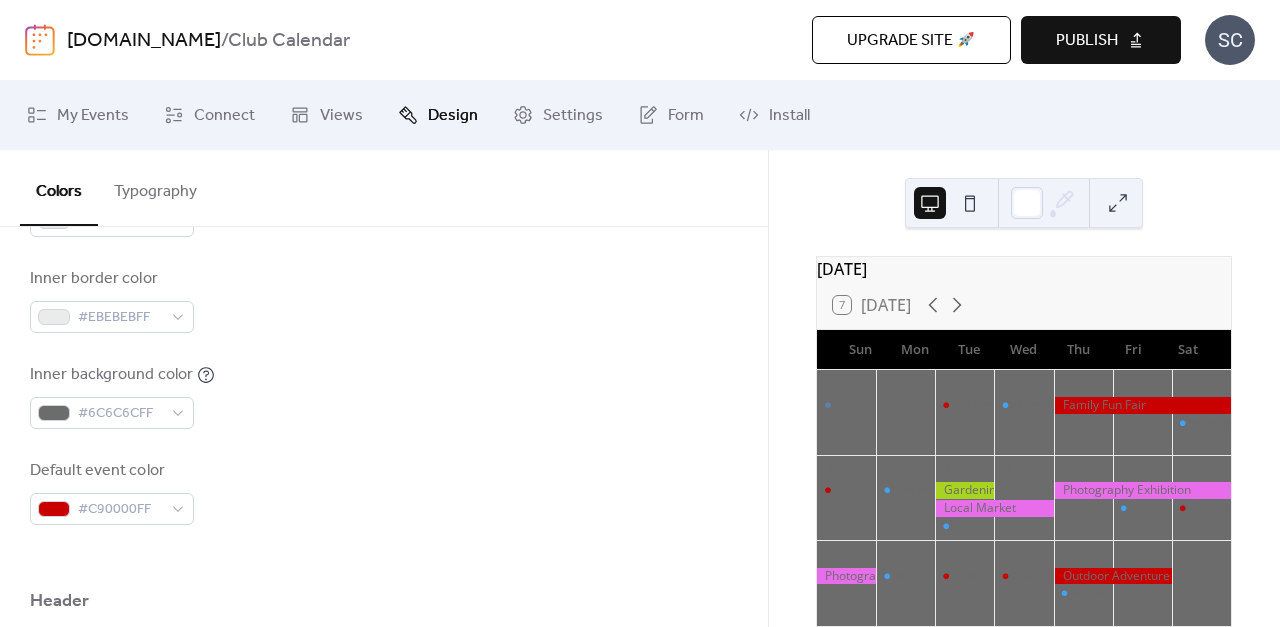 click on "Default event color #C90000FF" at bounding box center (384, 492) 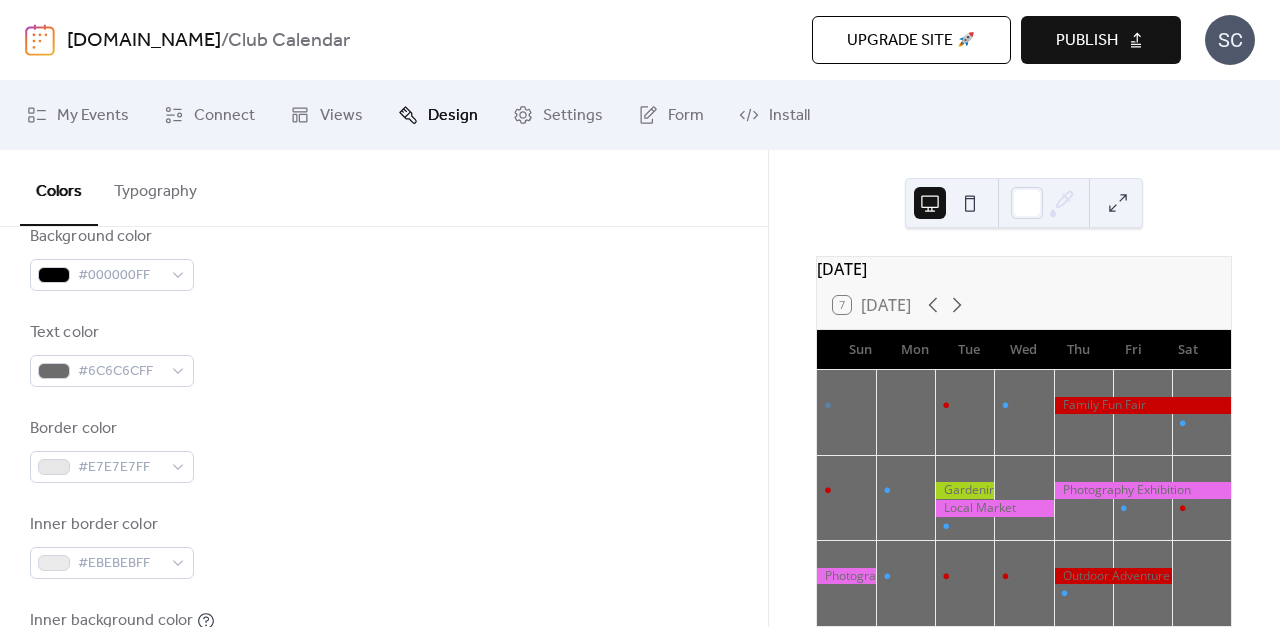scroll, scrollTop: 287, scrollLeft: 0, axis: vertical 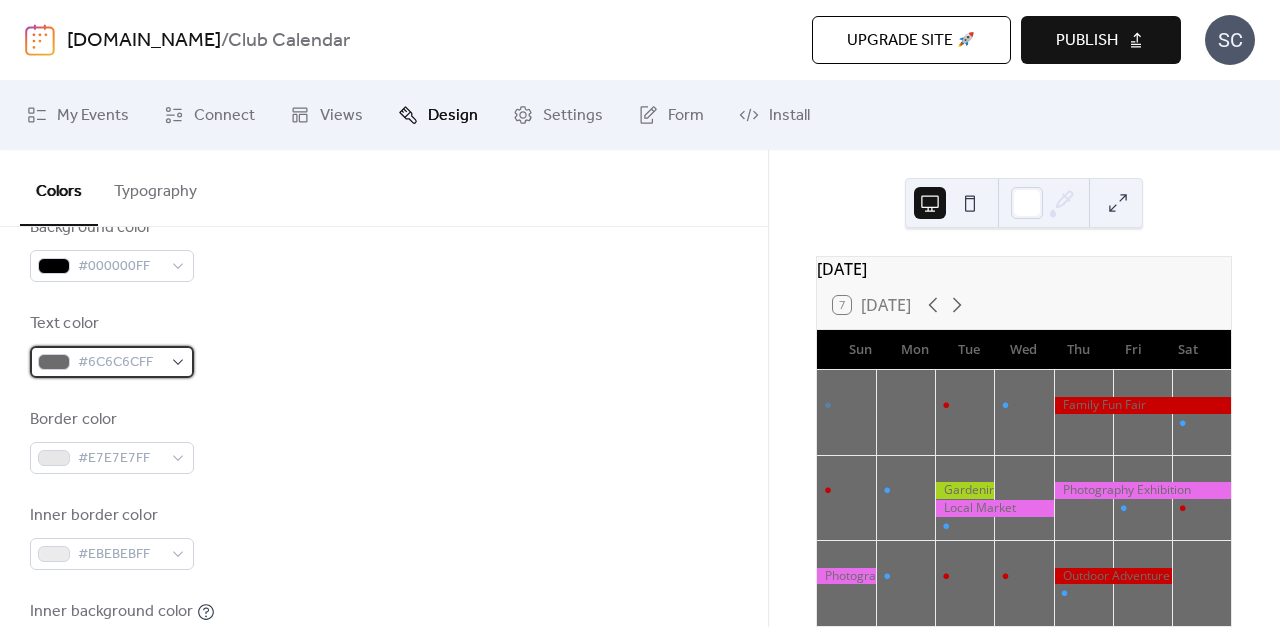 click on "#6C6C6CFF" at bounding box center [120, 363] 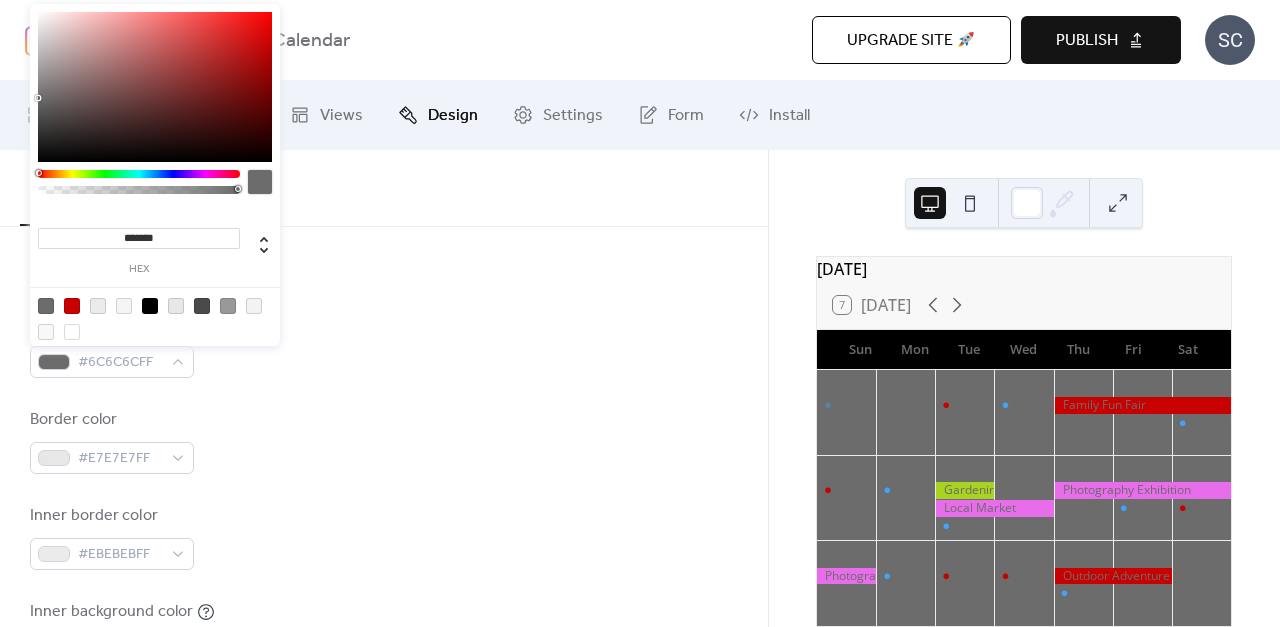 click at bounding box center [72, 332] 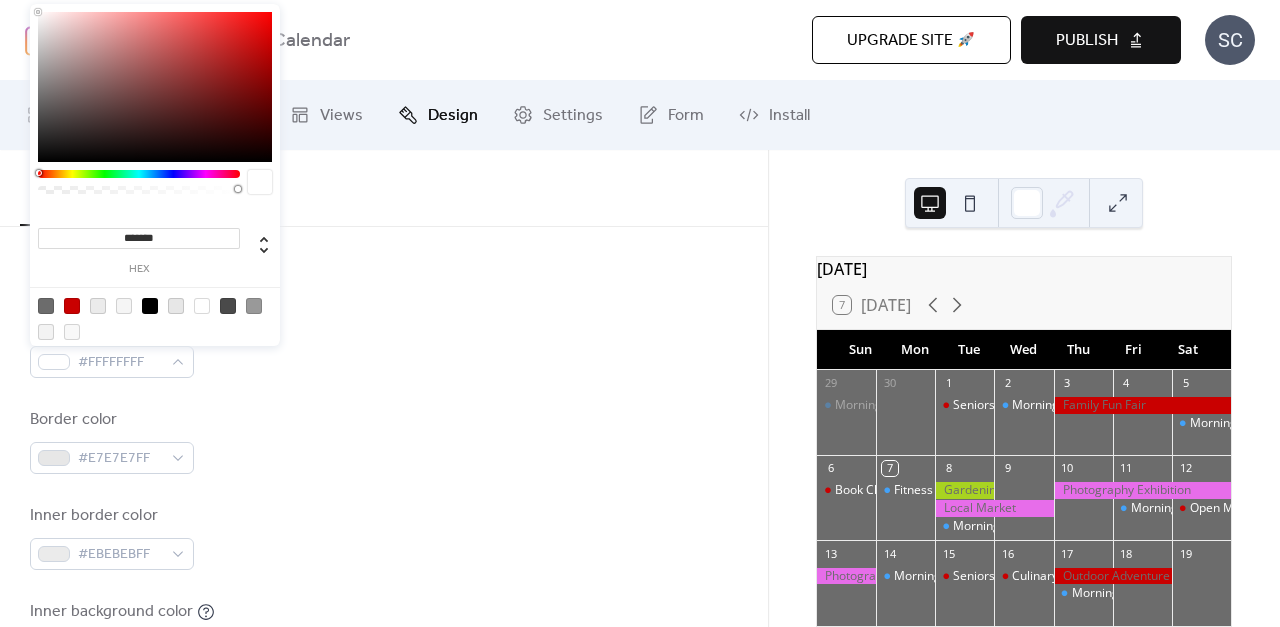 click on "Background color #000000FF Text color #FFFFFFFF Border color #E7E7E7FF Inner border color #EBEBEBFF Inner background color #6C6C6CFF Default event color #C90000FF" at bounding box center [384, 489] 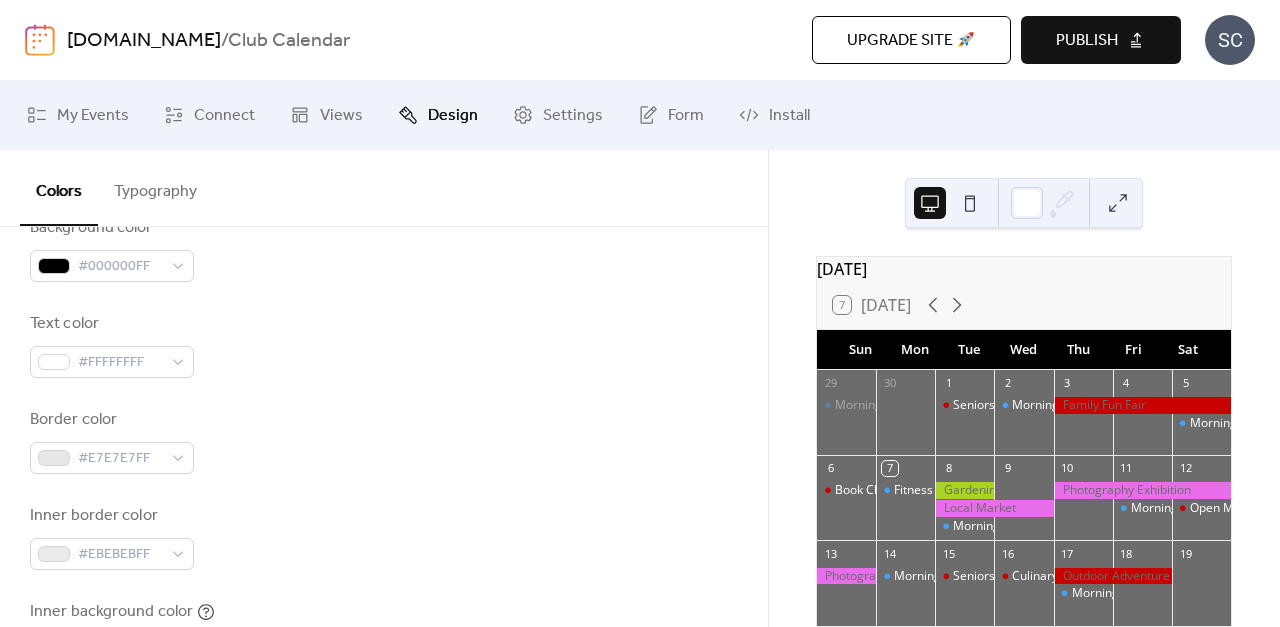 scroll, scrollTop: 328, scrollLeft: 0, axis: vertical 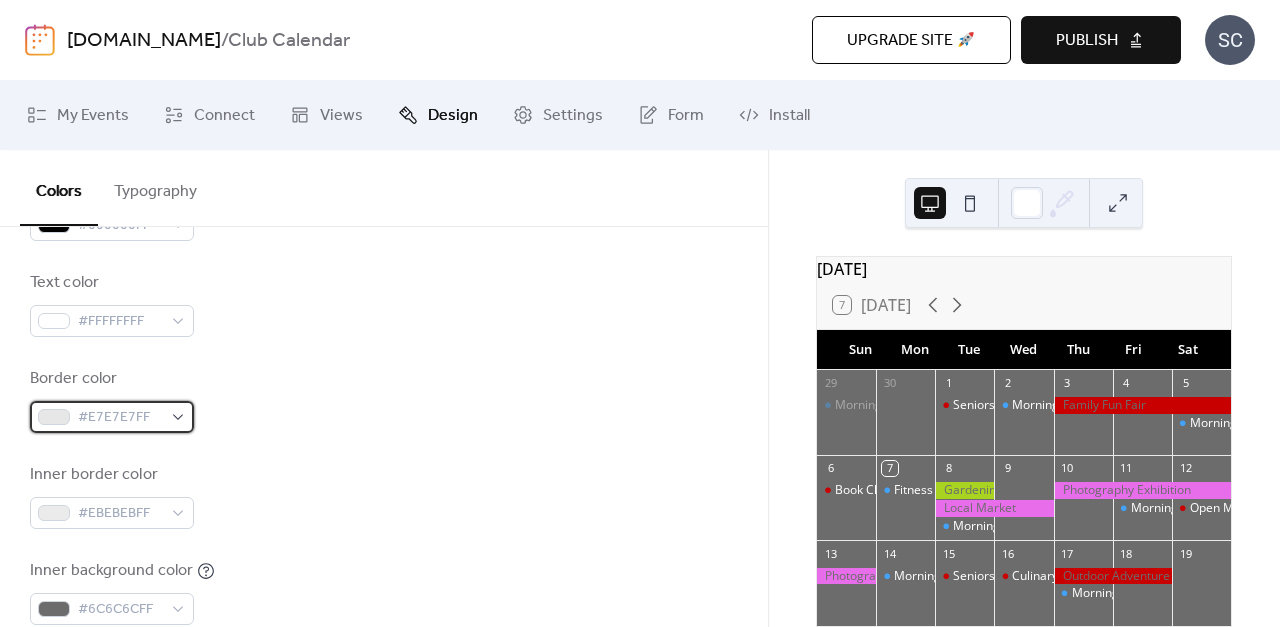 click on "#E7E7E7FF" at bounding box center [120, 418] 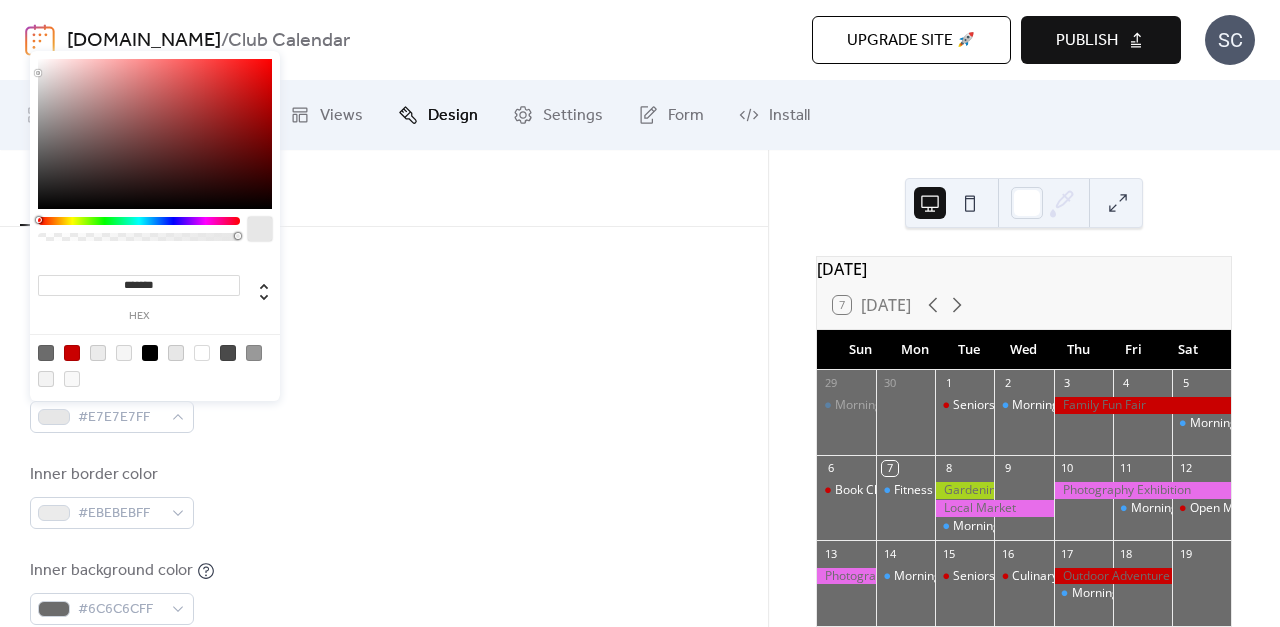 click at bounding box center (124, 353) 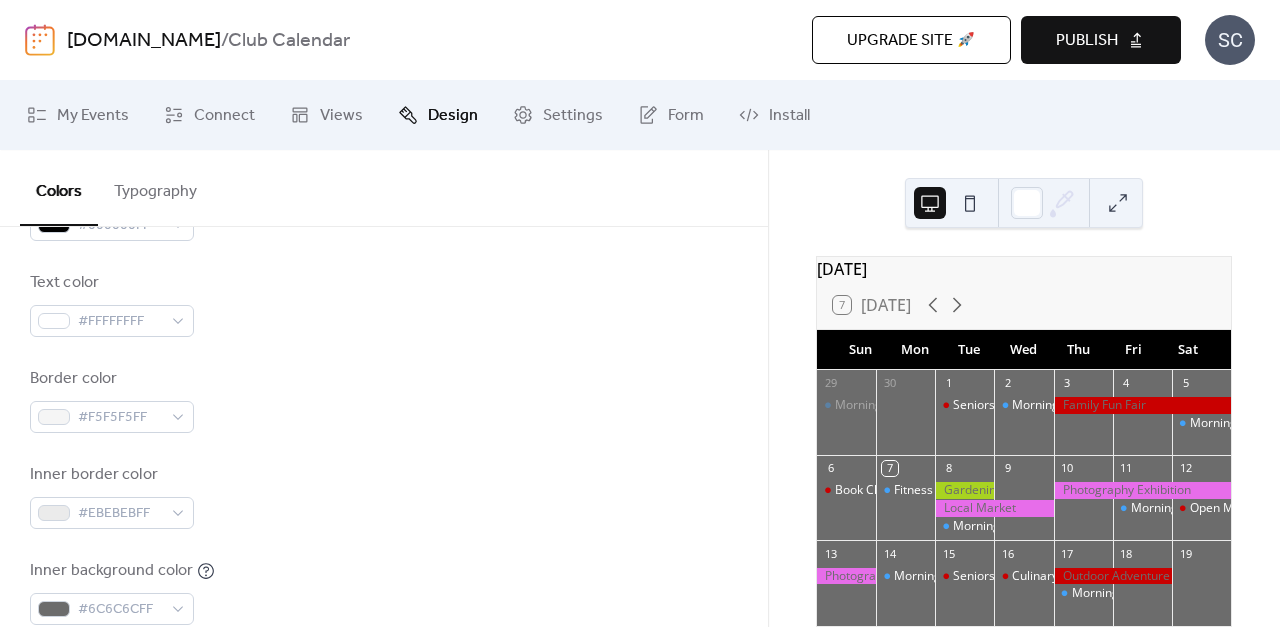 click on "Inner border color #EBEBEBFF" at bounding box center [384, 496] 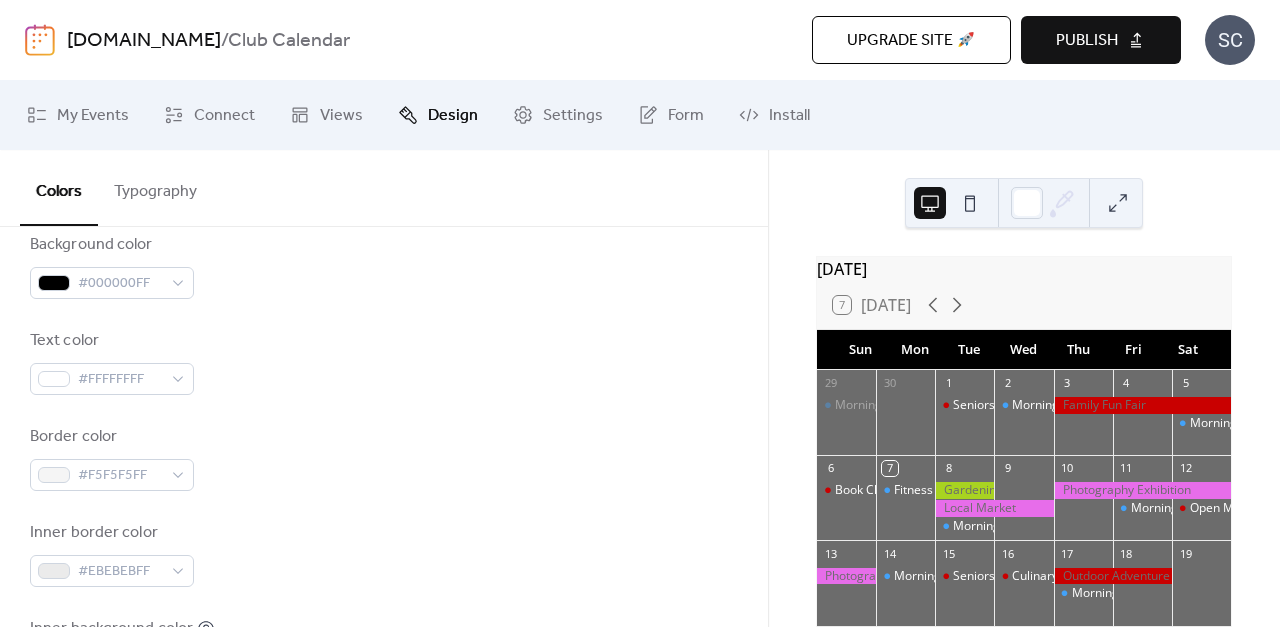 scroll, scrollTop: 245, scrollLeft: 0, axis: vertical 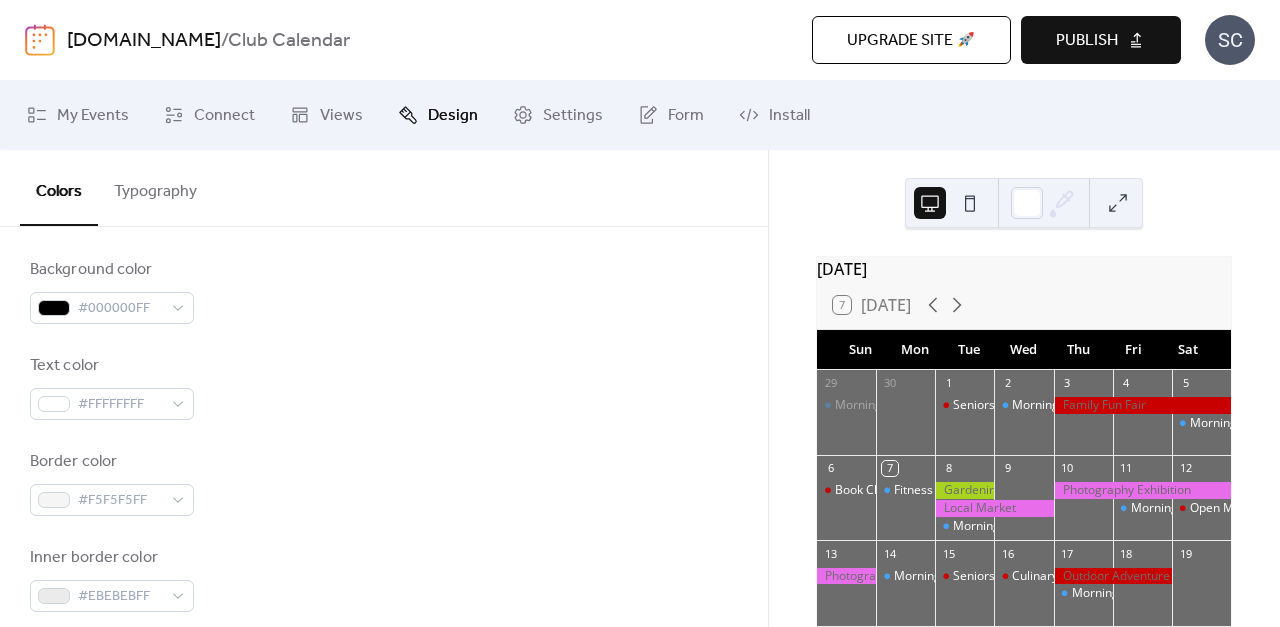 click on "Background color" at bounding box center (110, 270) 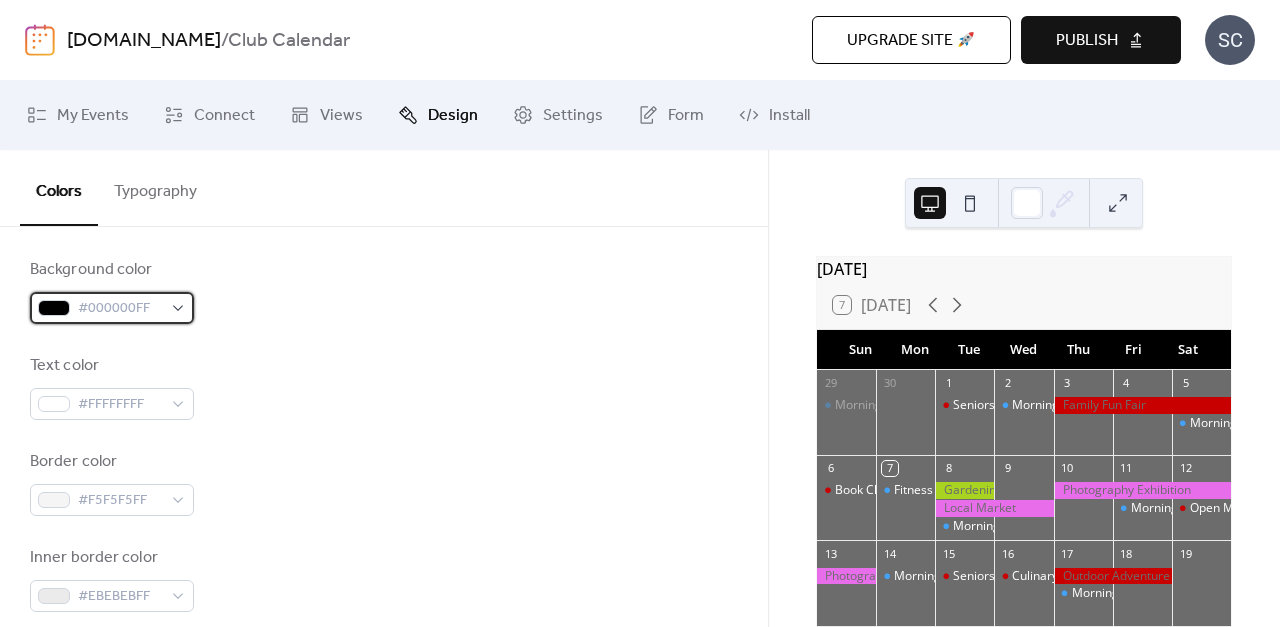 click on "#000000FF" at bounding box center [120, 309] 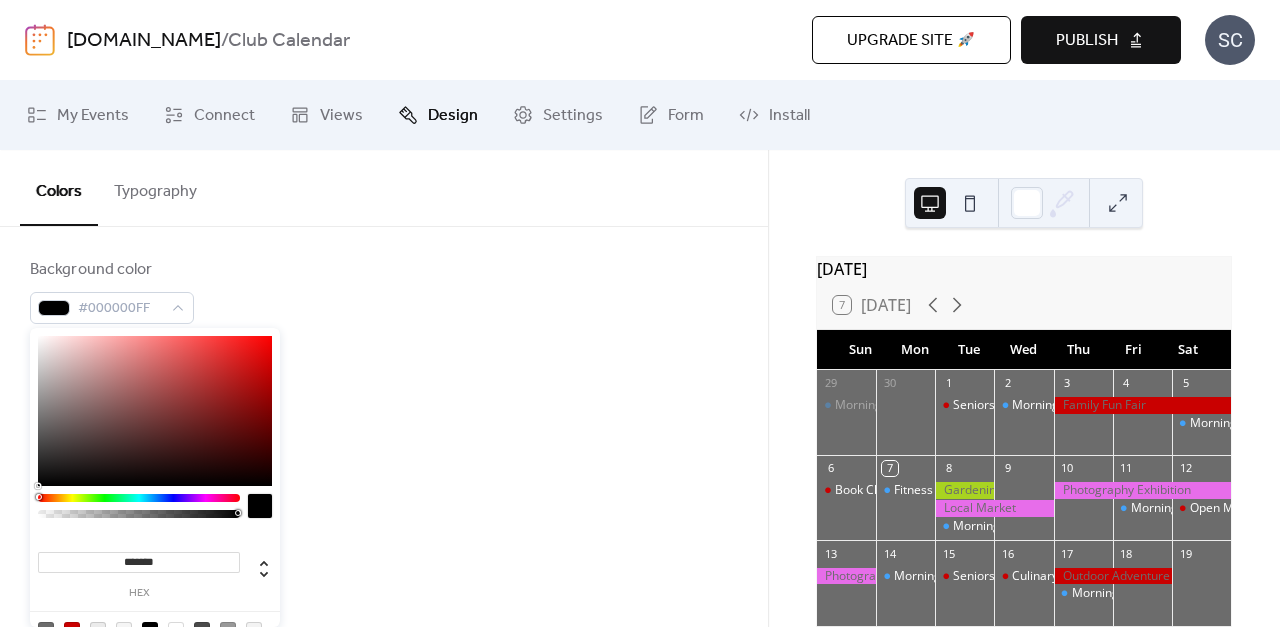 type on "*" 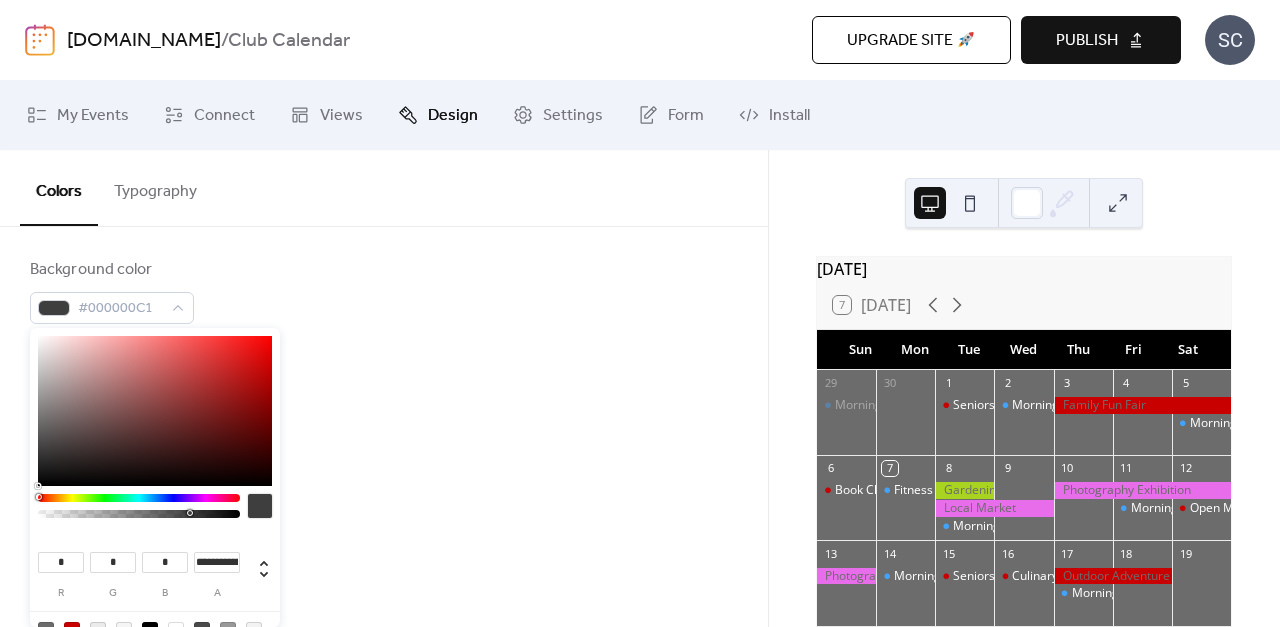 type on "**********" 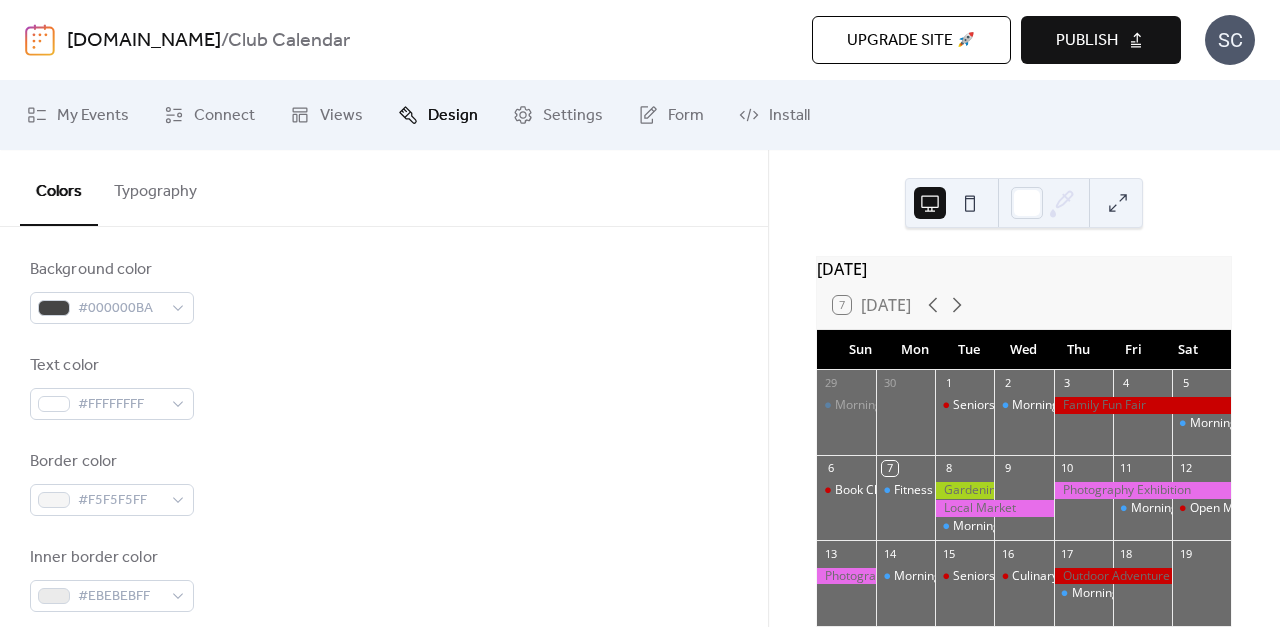 click on "Border color #F5F5F5FF" at bounding box center (384, 483) 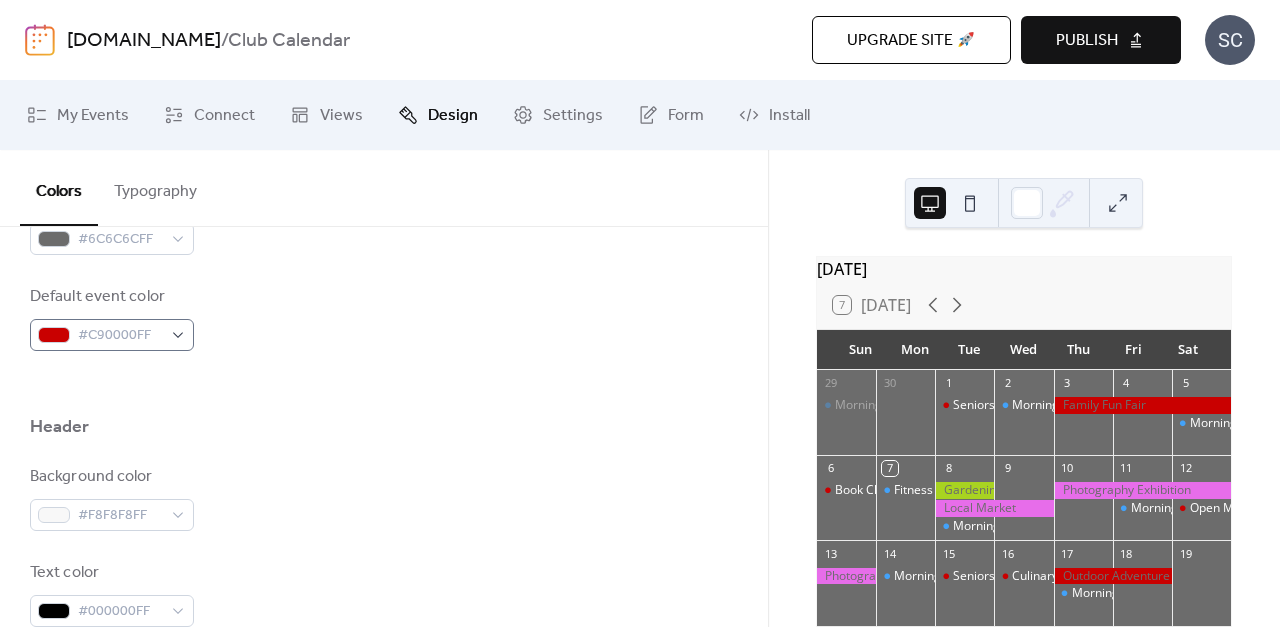 scroll, scrollTop: 706, scrollLeft: 0, axis: vertical 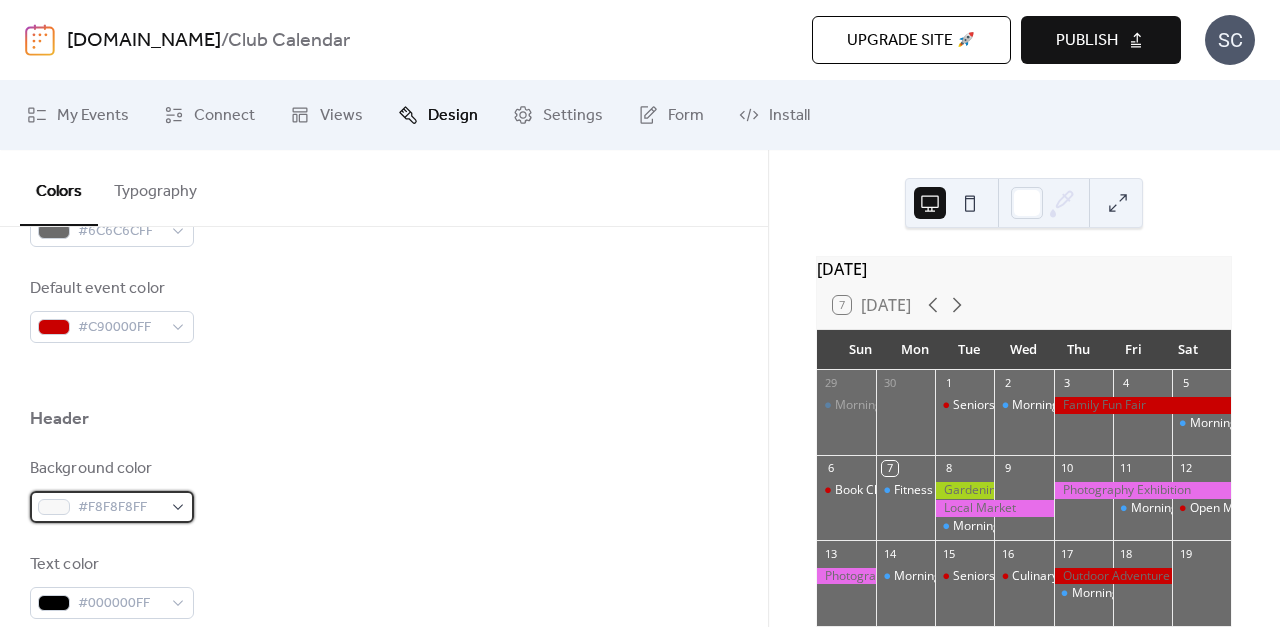 click on "#F8F8F8FF" at bounding box center [120, 508] 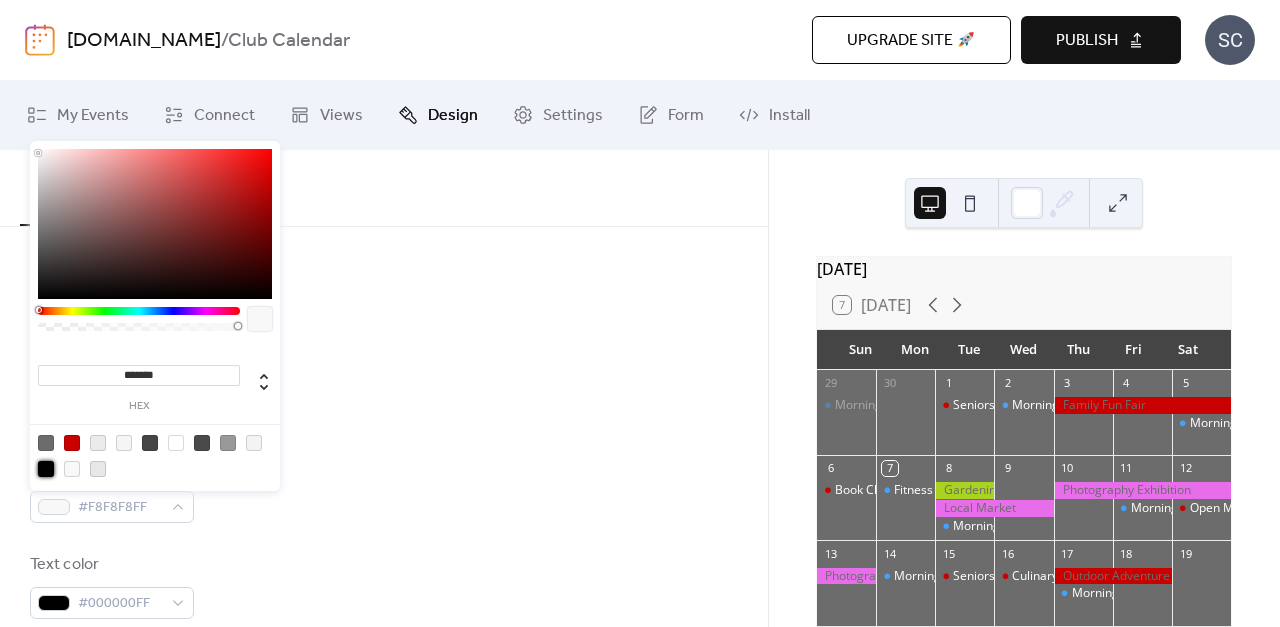 click at bounding box center [46, 469] 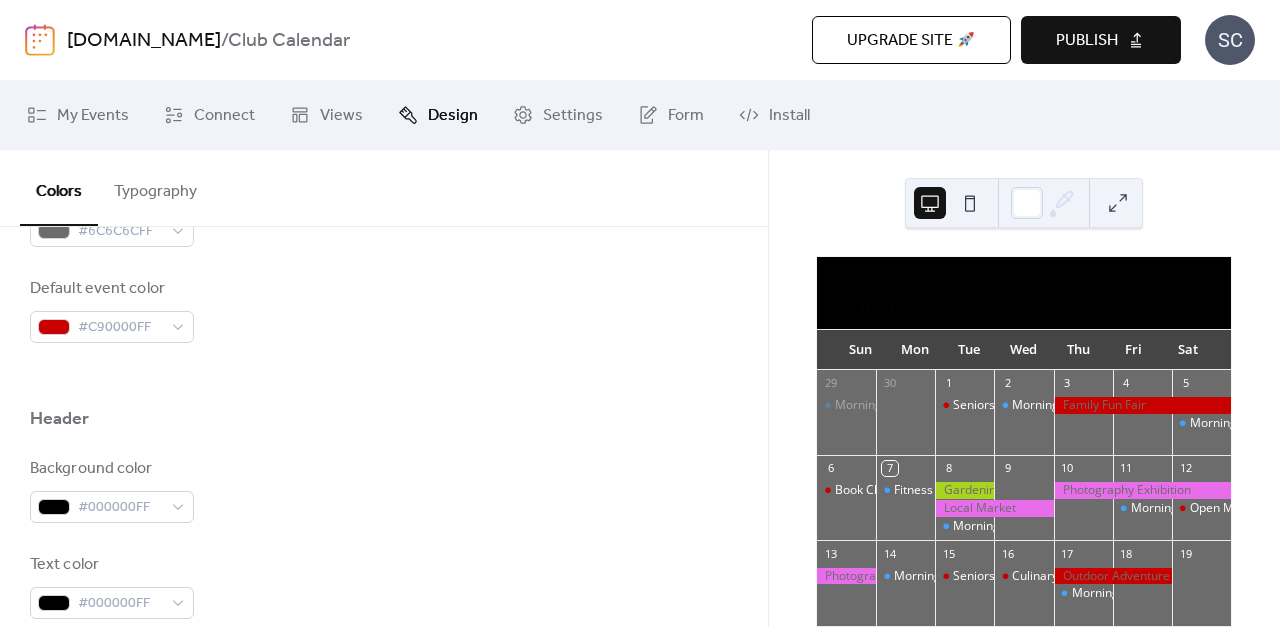 click on "Background color #000000FF Text color #000000FF Border color #E7E7E7FF" at bounding box center [384, 586] 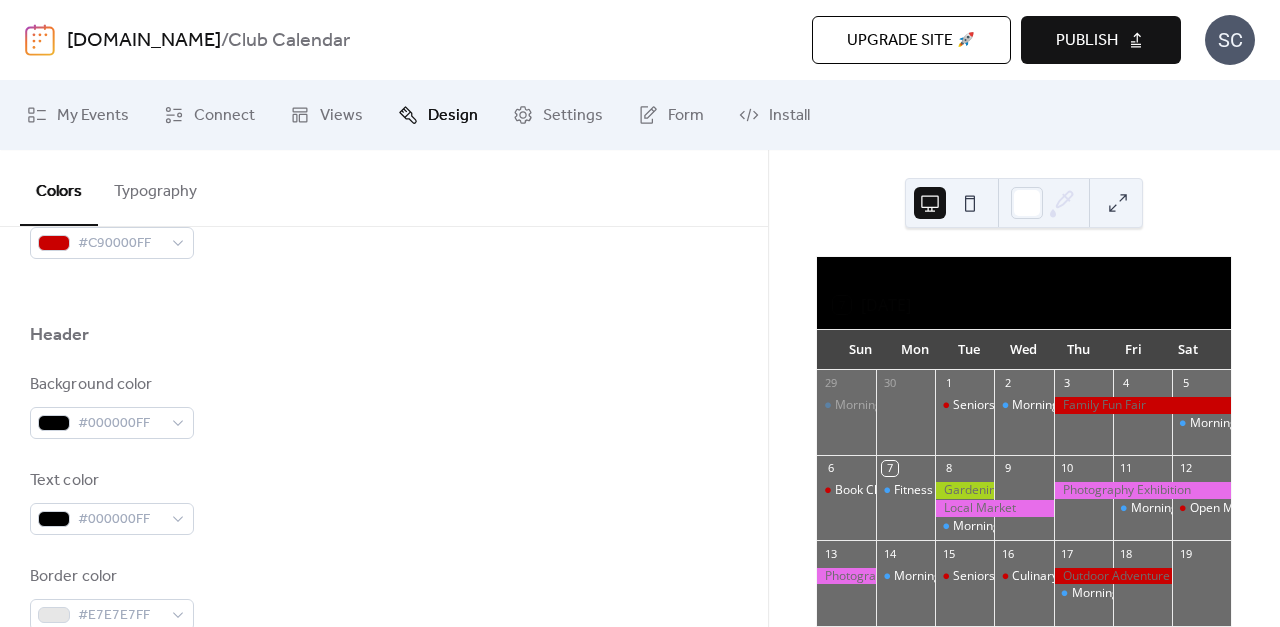 scroll, scrollTop: 843, scrollLeft: 0, axis: vertical 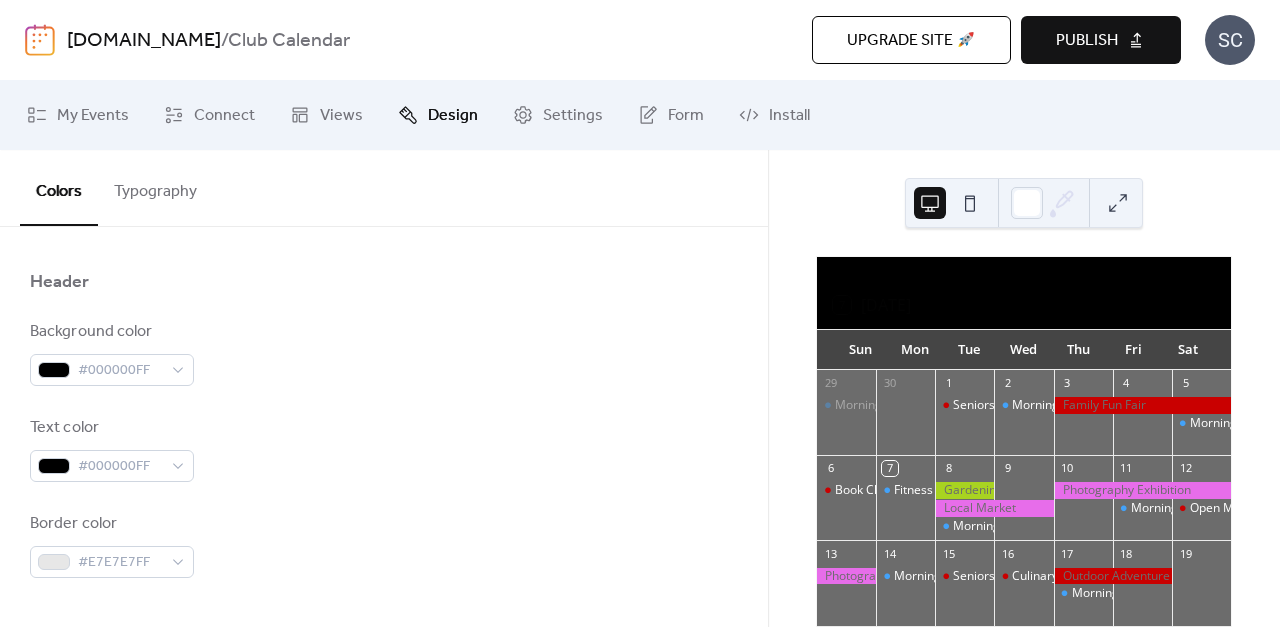 click on "Text color #000000FF" at bounding box center (112, 449) 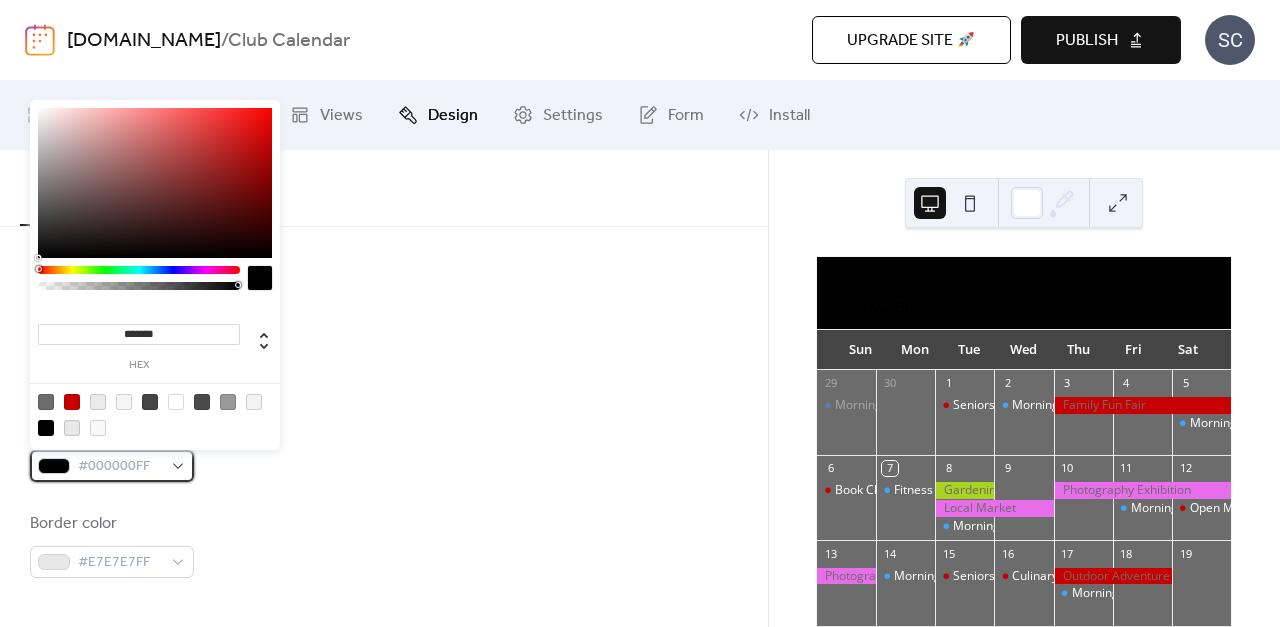 click on "#000000FF" at bounding box center (112, 466) 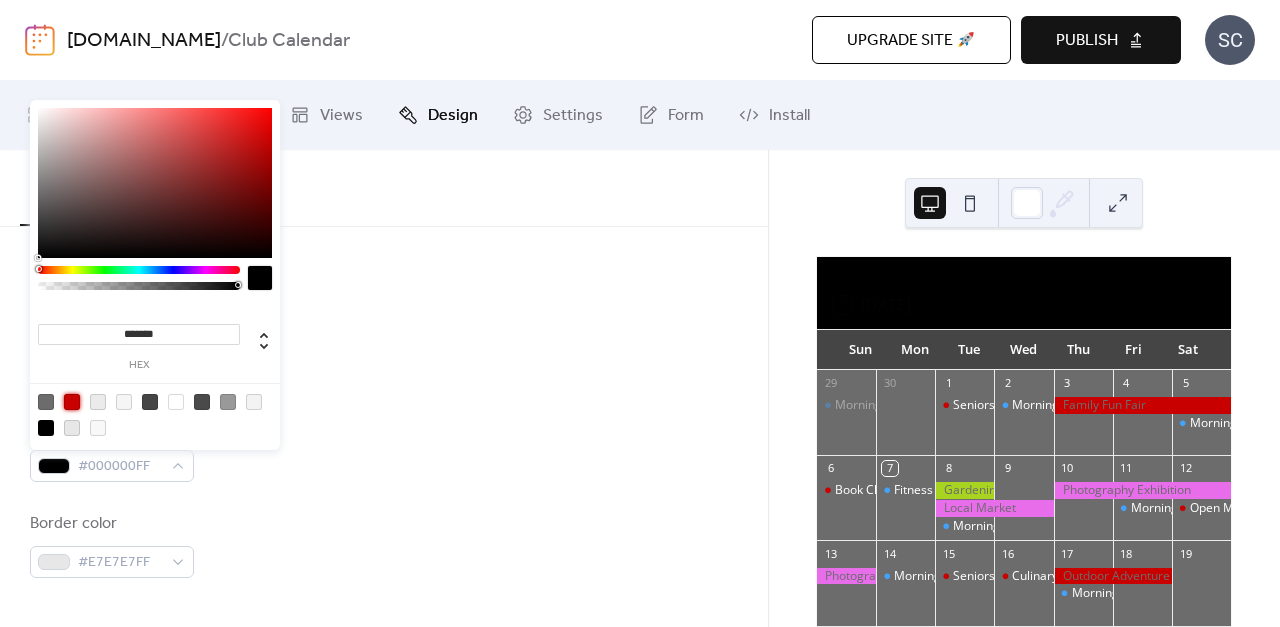 click at bounding box center [72, 402] 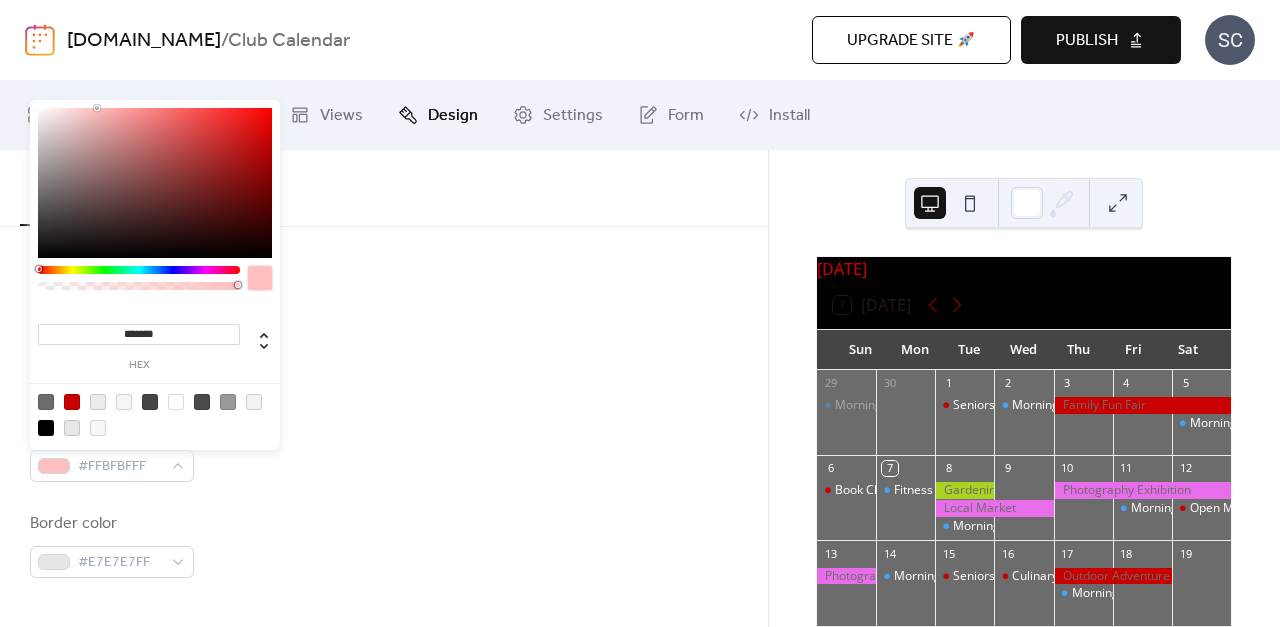 drag, startPoint x: 264, startPoint y: 138, endPoint x: 99, endPoint y: 94, distance: 170.76591 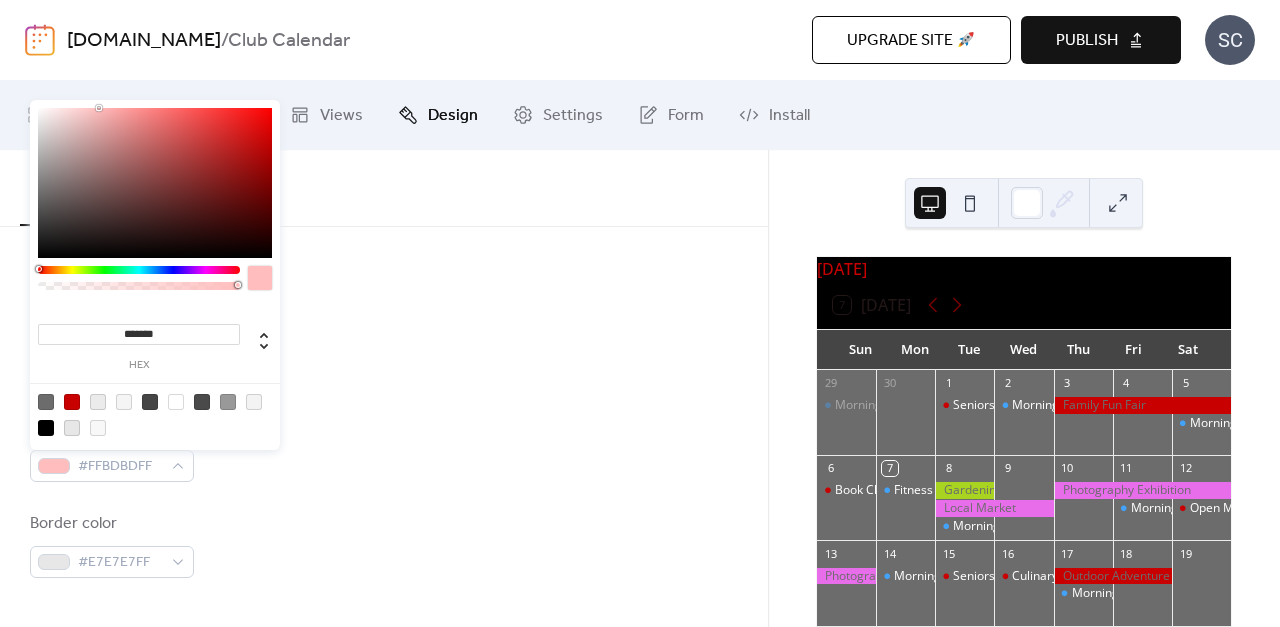 click at bounding box center [384, 312] 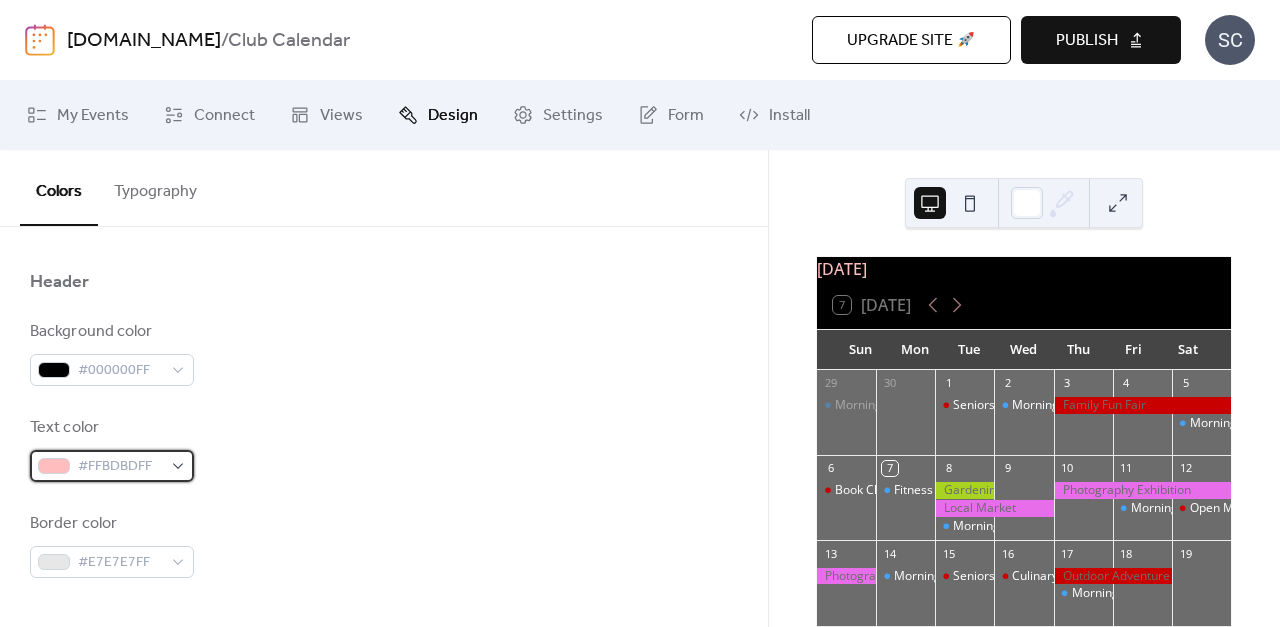 click on "#FFBDBDFF" at bounding box center (120, 467) 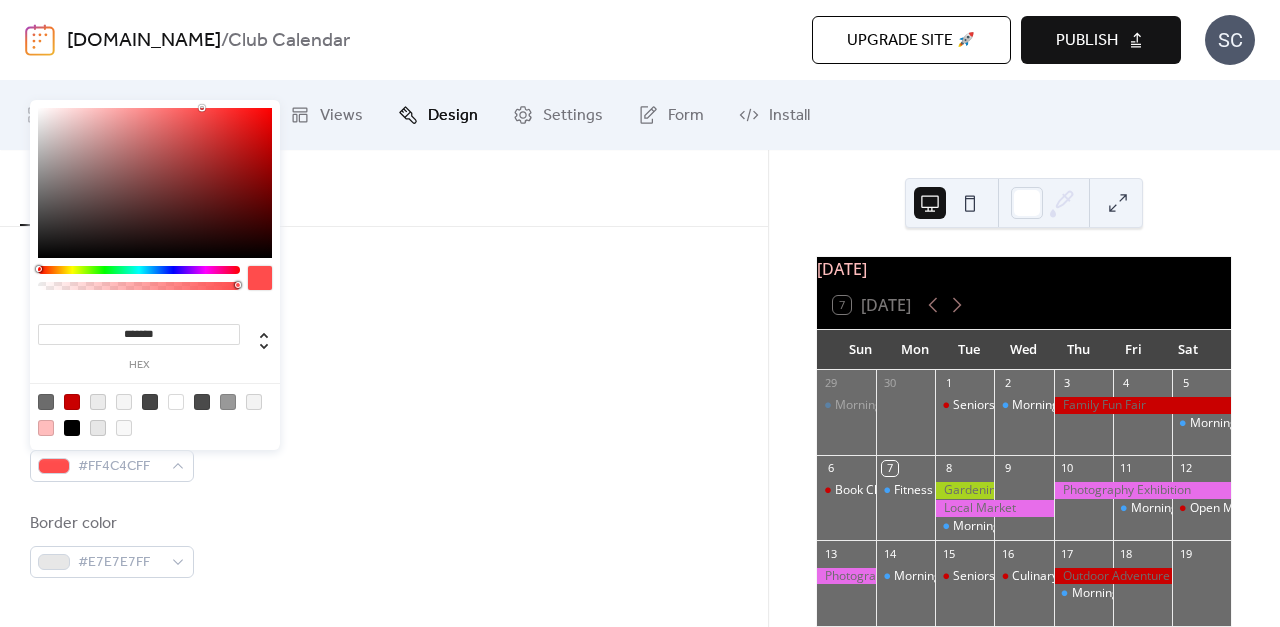 type on "*******" 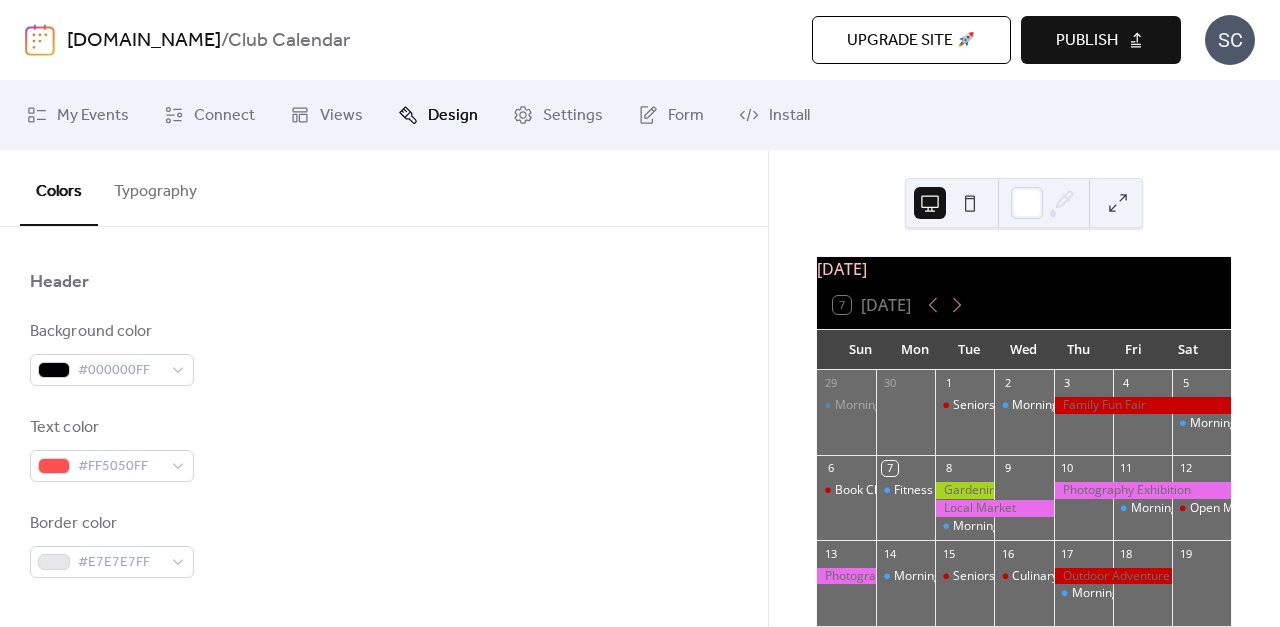 click on "Background color #000000FF" at bounding box center [384, 353] 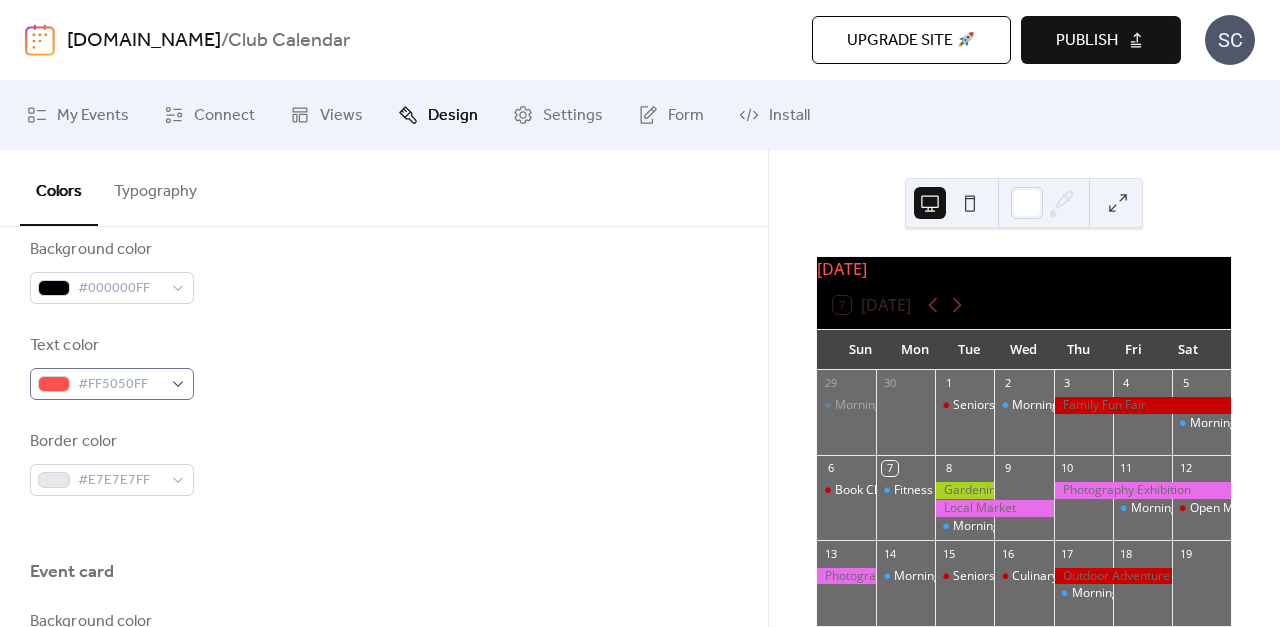 scroll, scrollTop: 929, scrollLeft: 0, axis: vertical 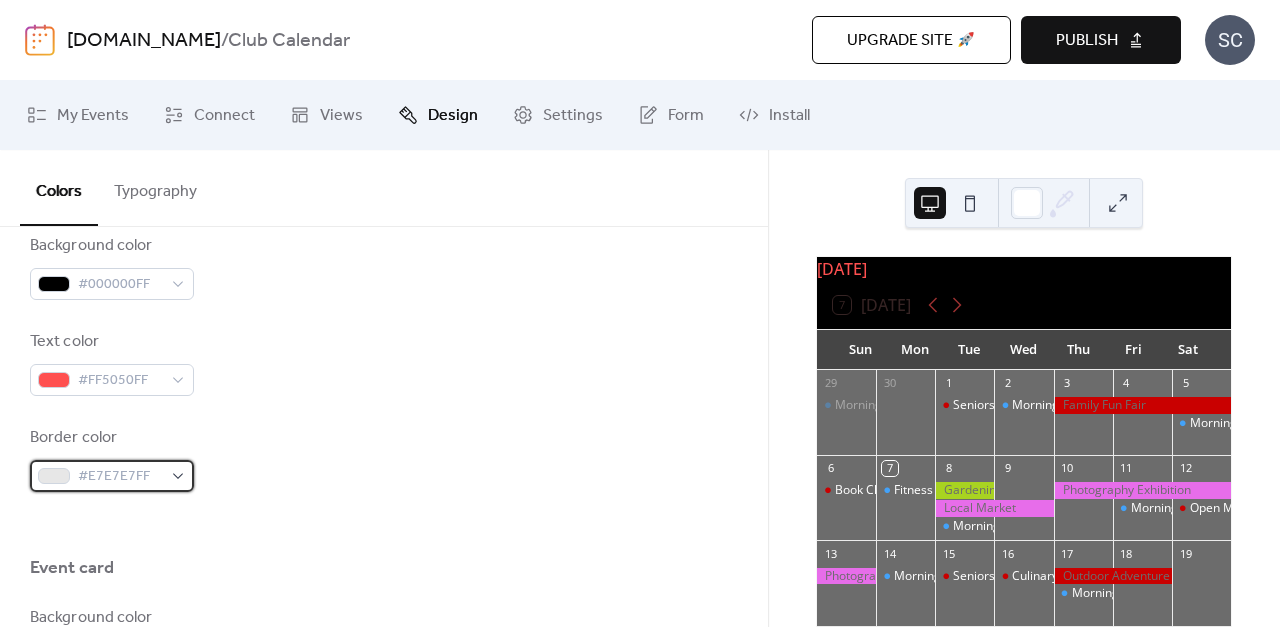 click on "#E7E7E7FF" at bounding box center (120, 477) 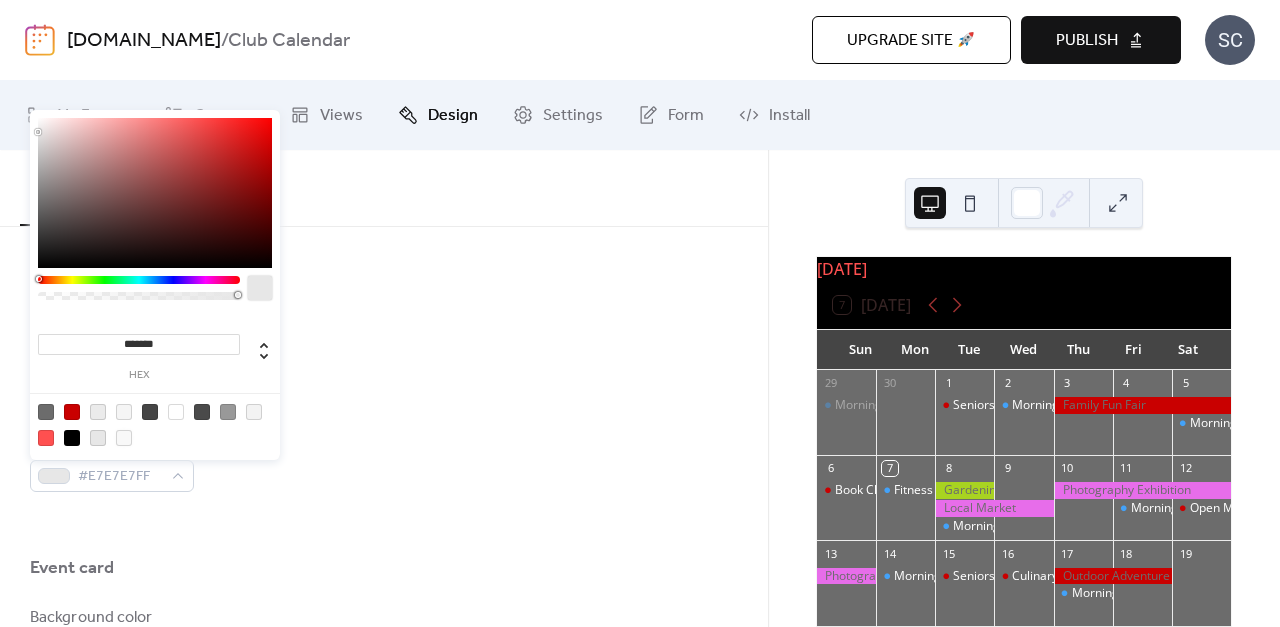 click at bounding box center (124, 438) 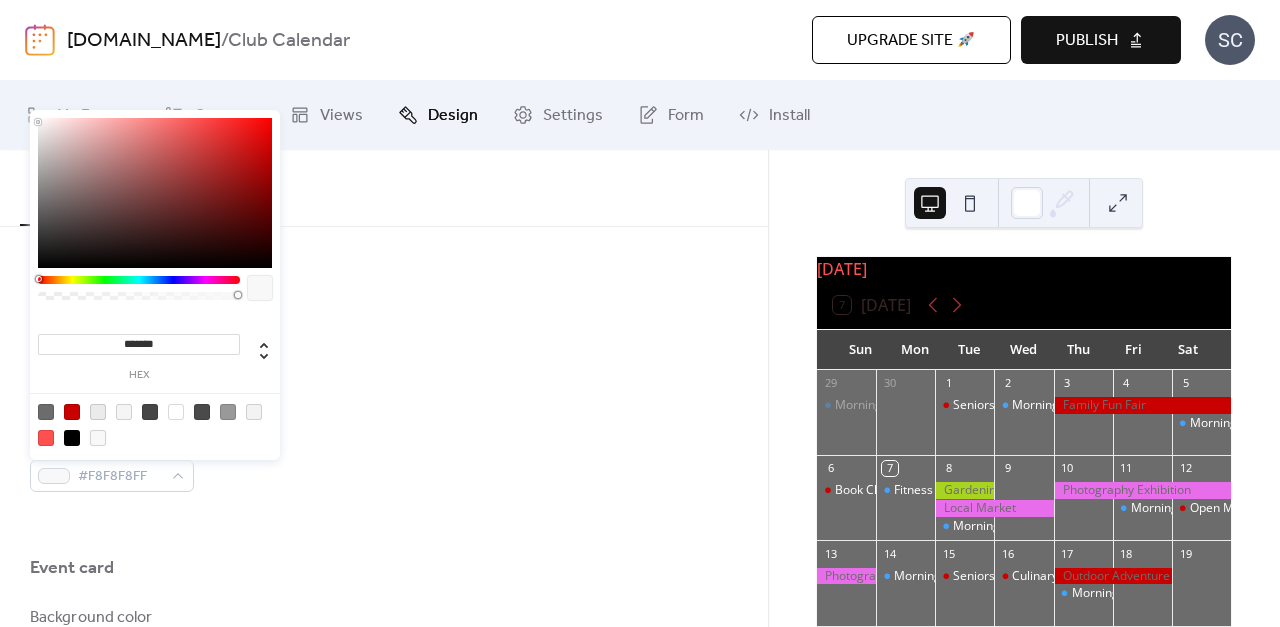 click at bounding box center [98, 412] 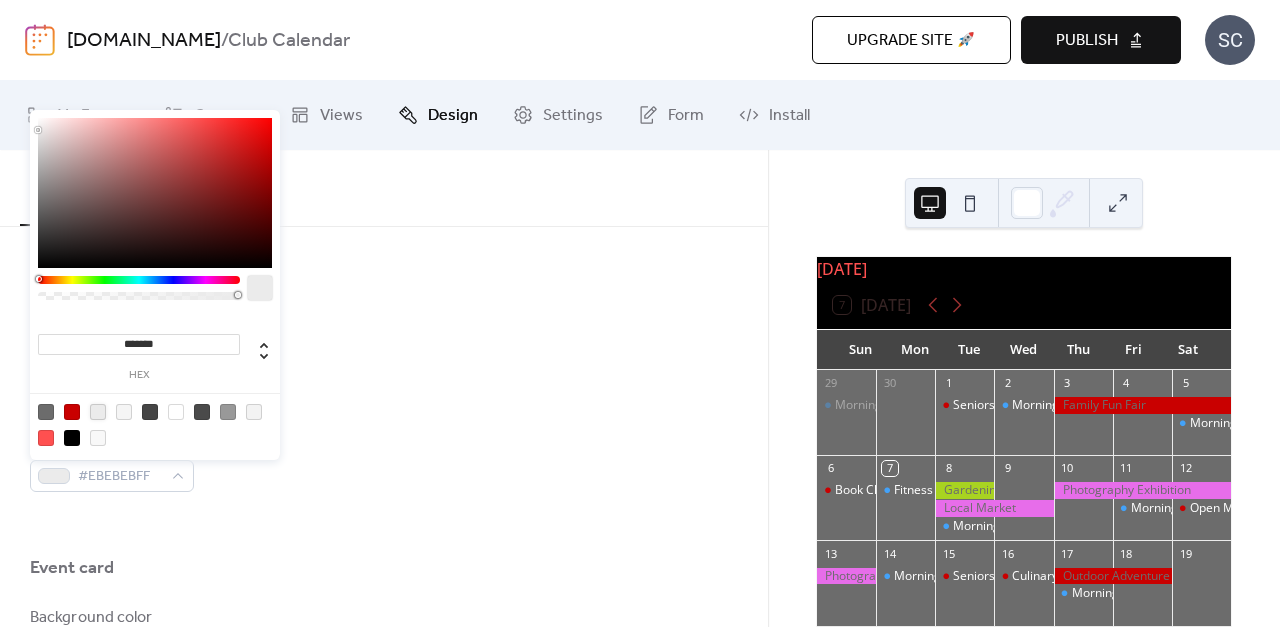 click on "Border color #EBEBEBFF" at bounding box center (384, 459) 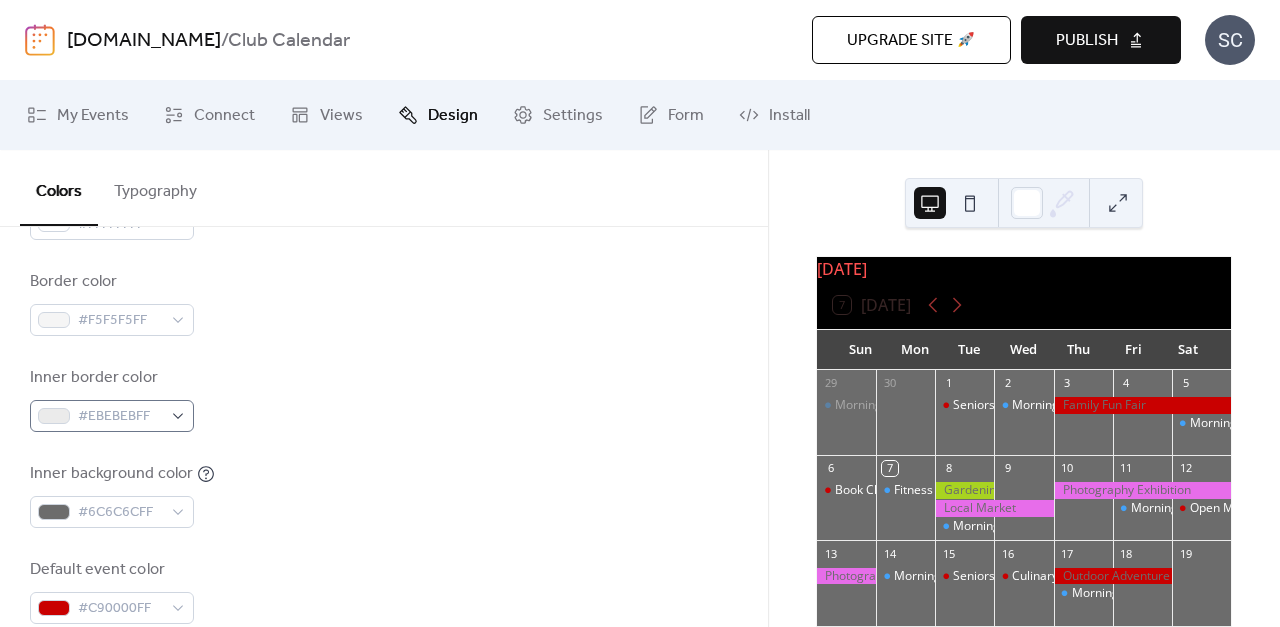 scroll, scrollTop: 409, scrollLeft: 0, axis: vertical 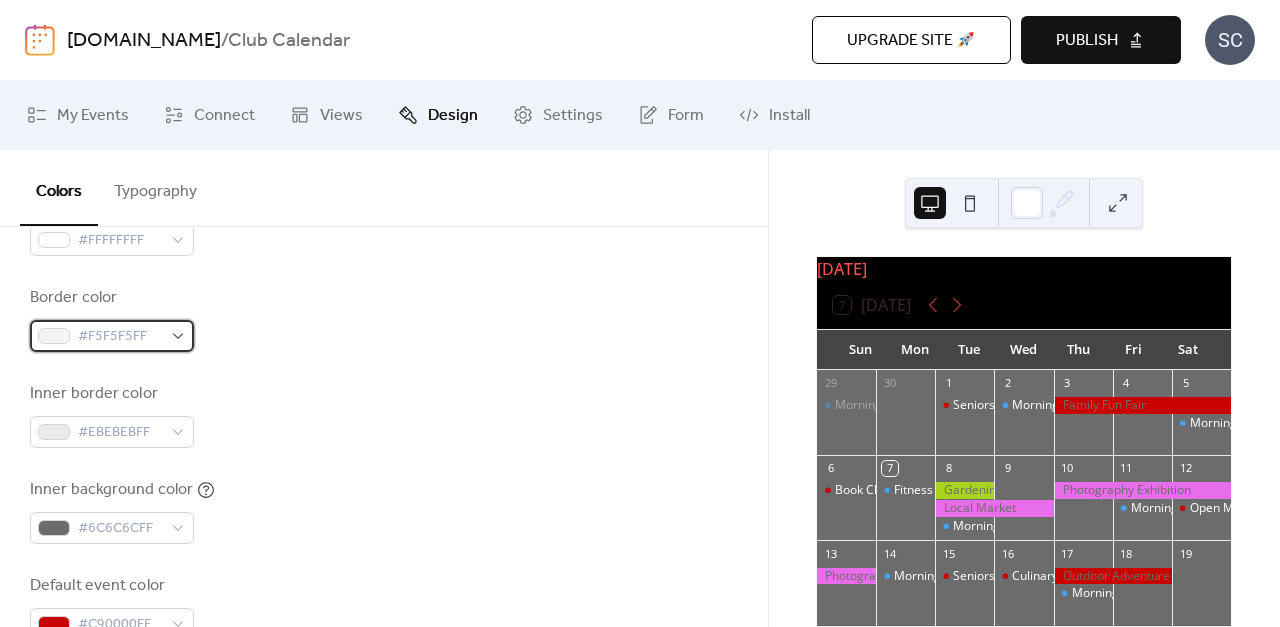 click on "#F5F5F5FF" at bounding box center (120, 337) 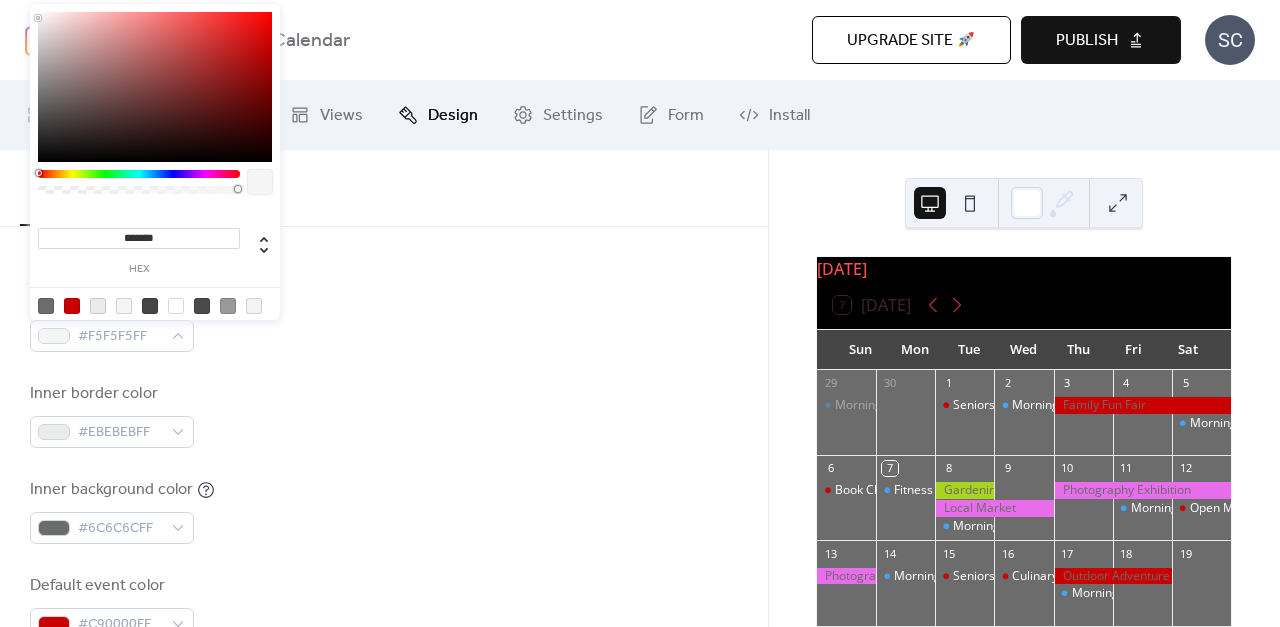 click at bounding box center [98, 306] 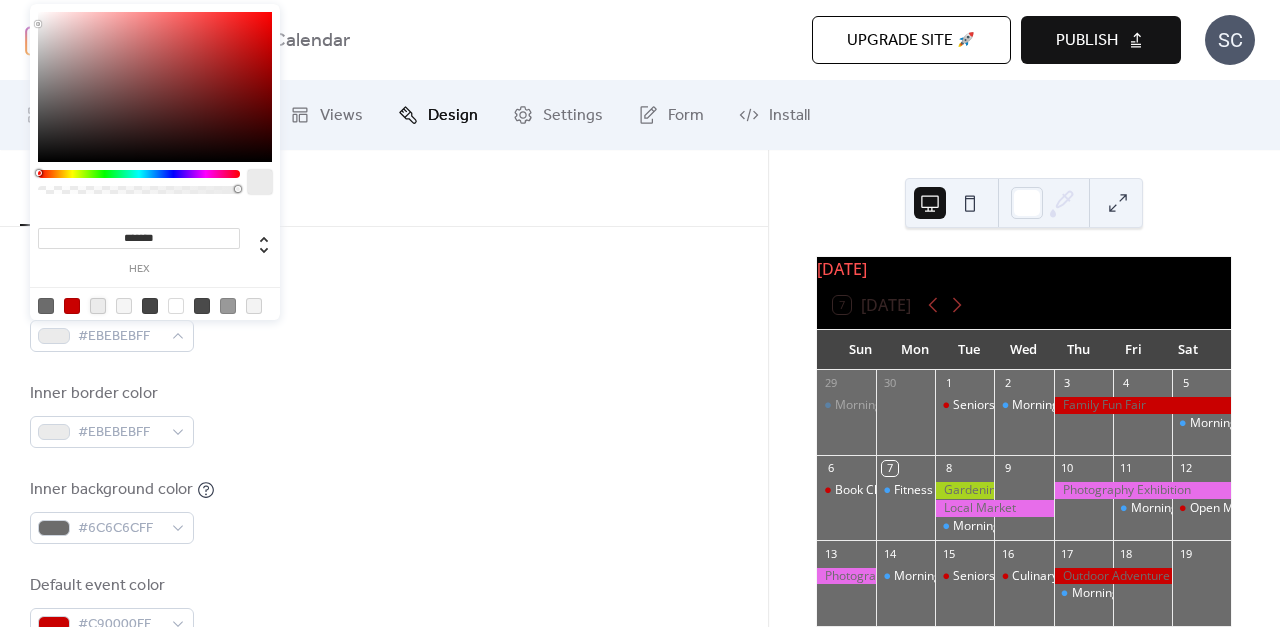click on "Inner border color #EBEBEBFF" at bounding box center (384, 415) 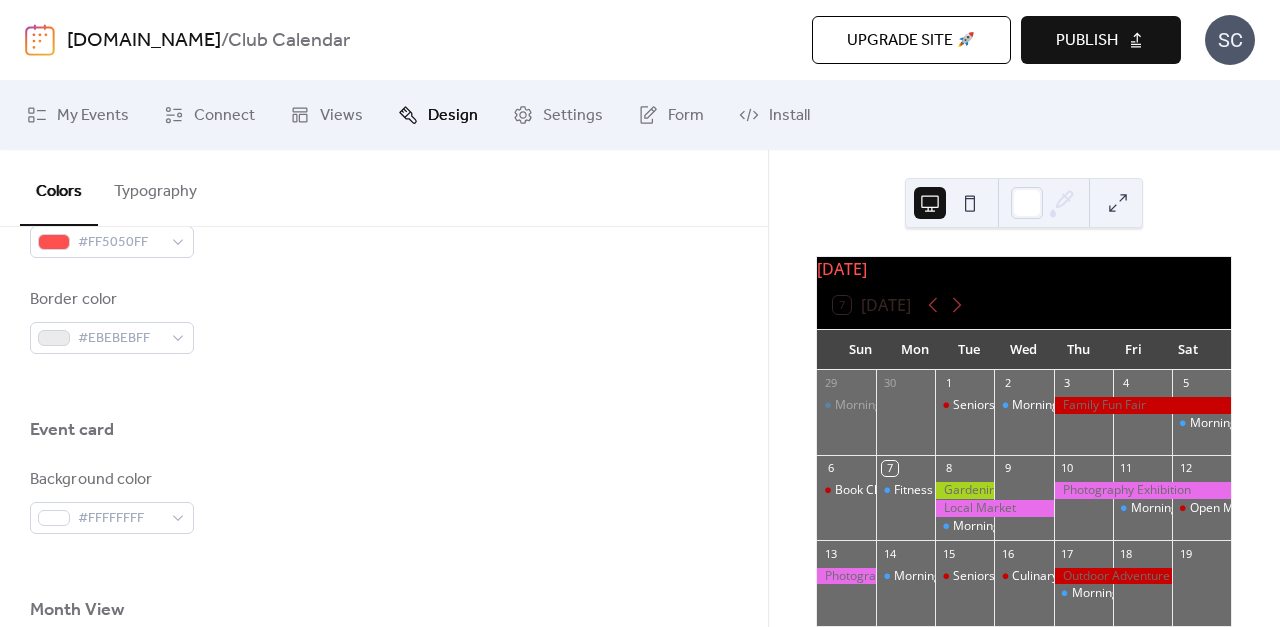 scroll, scrollTop: 1108, scrollLeft: 0, axis: vertical 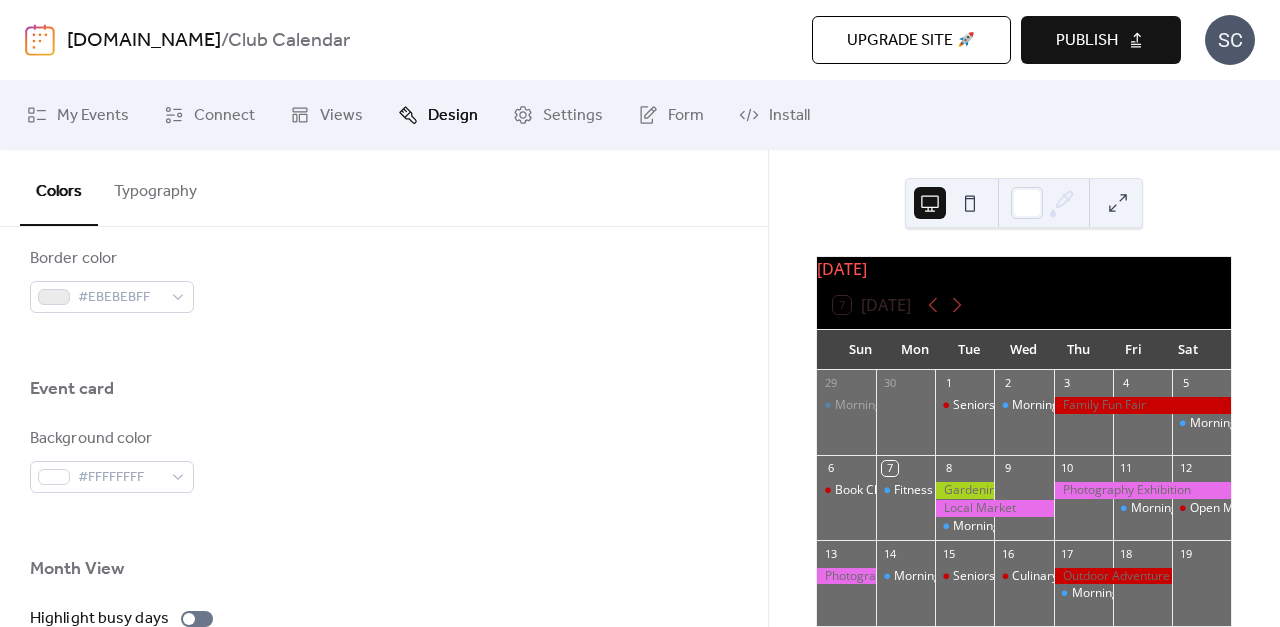 click at bounding box center [384, 525] 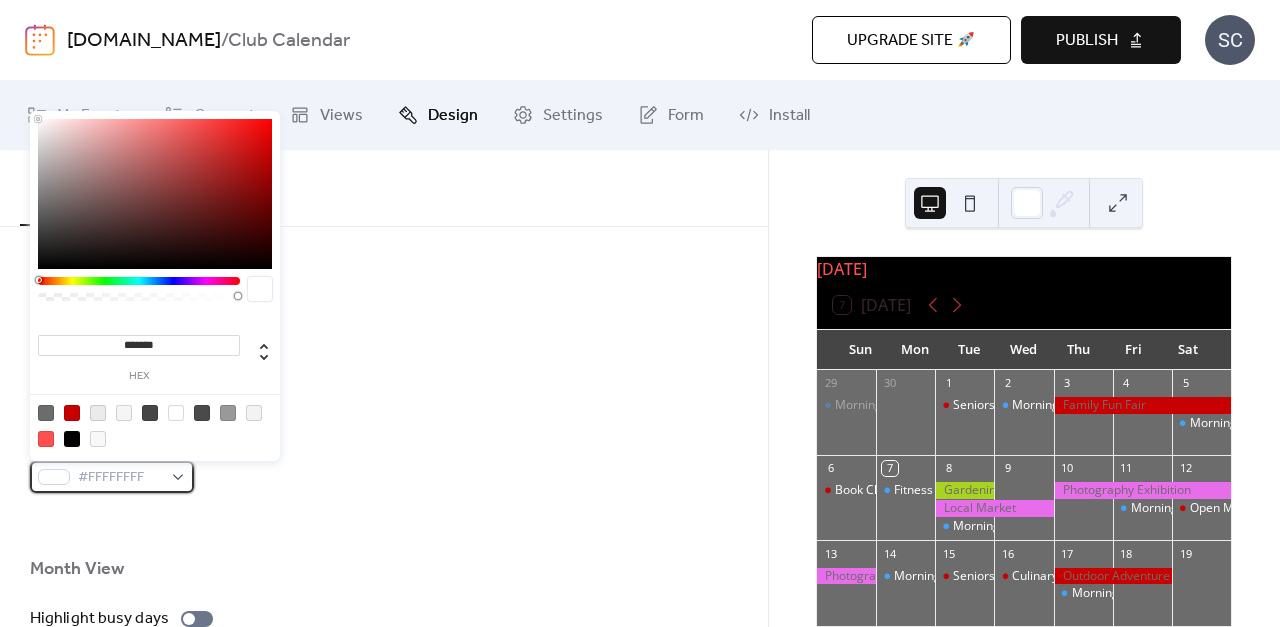 click on "#FFFFFFFF" at bounding box center [120, 478] 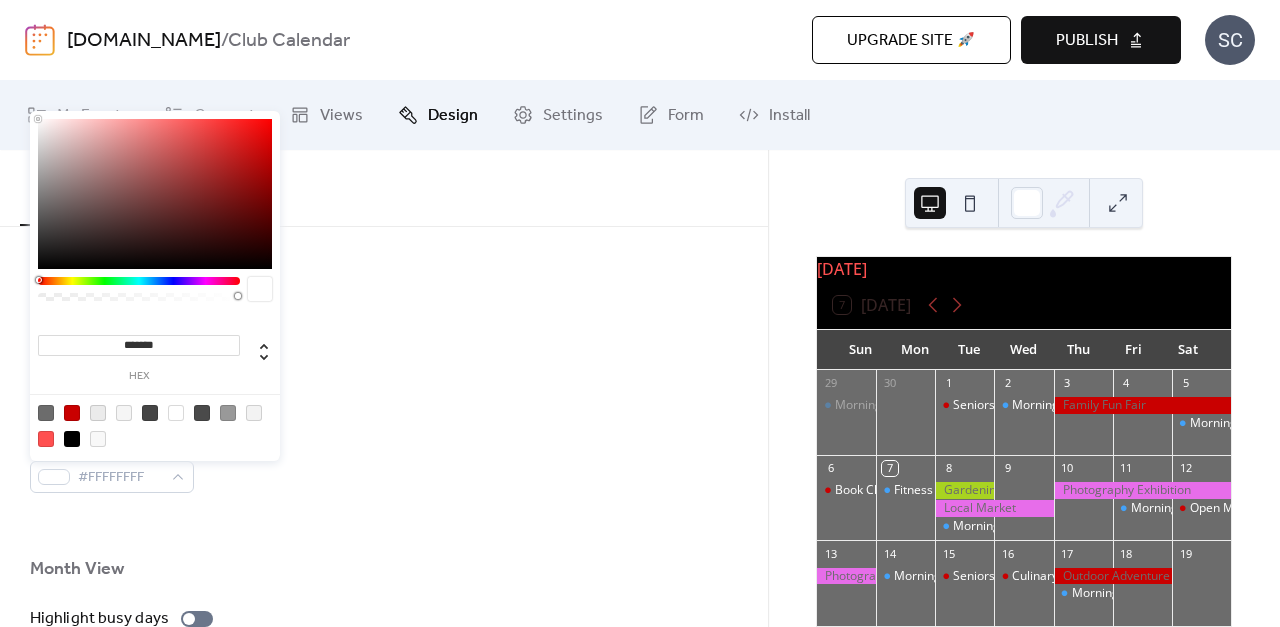 click at bounding box center [155, 425] 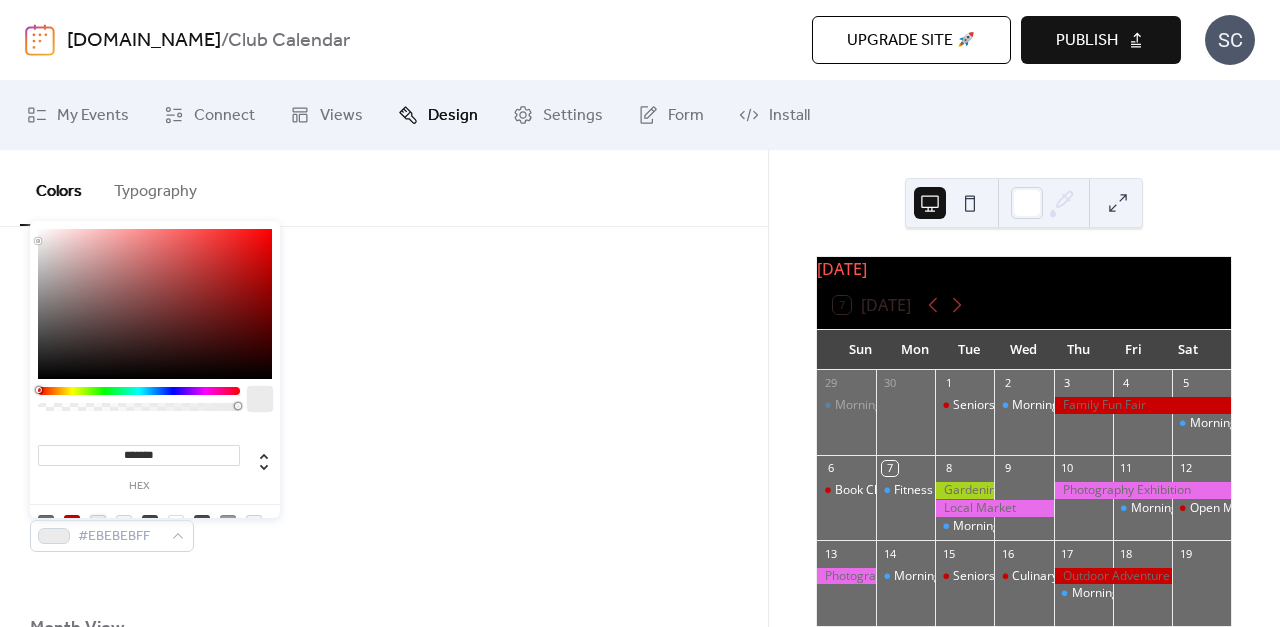 scroll, scrollTop: 1031, scrollLeft: 0, axis: vertical 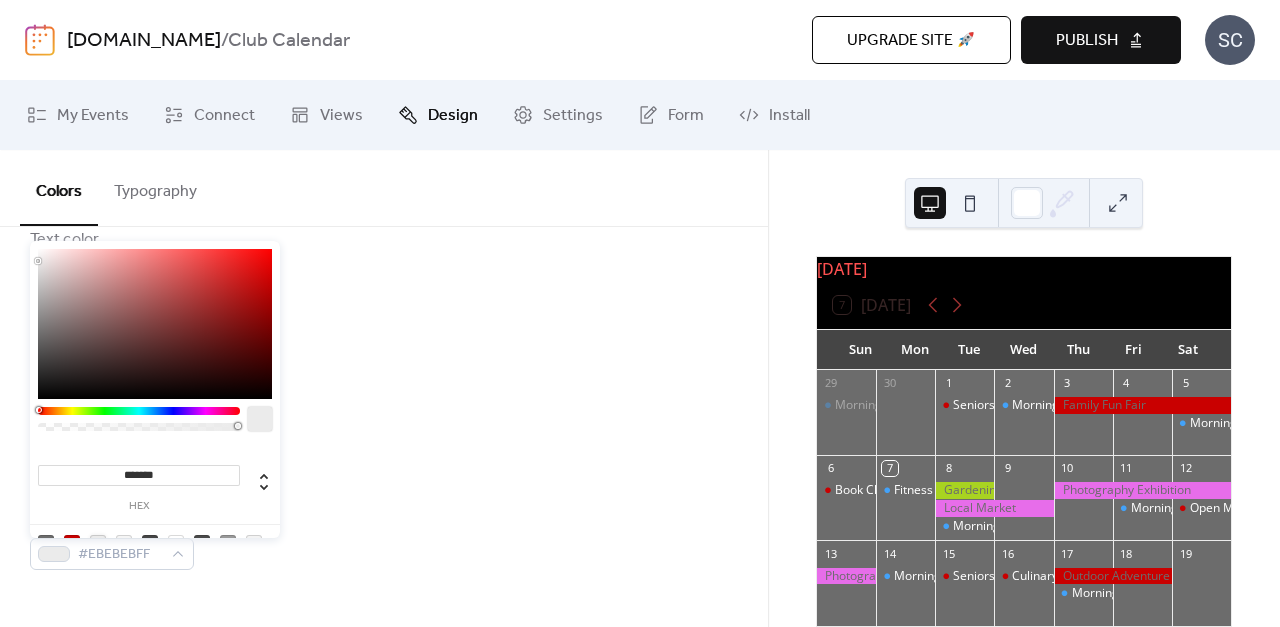 click at bounding box center (384, 496) 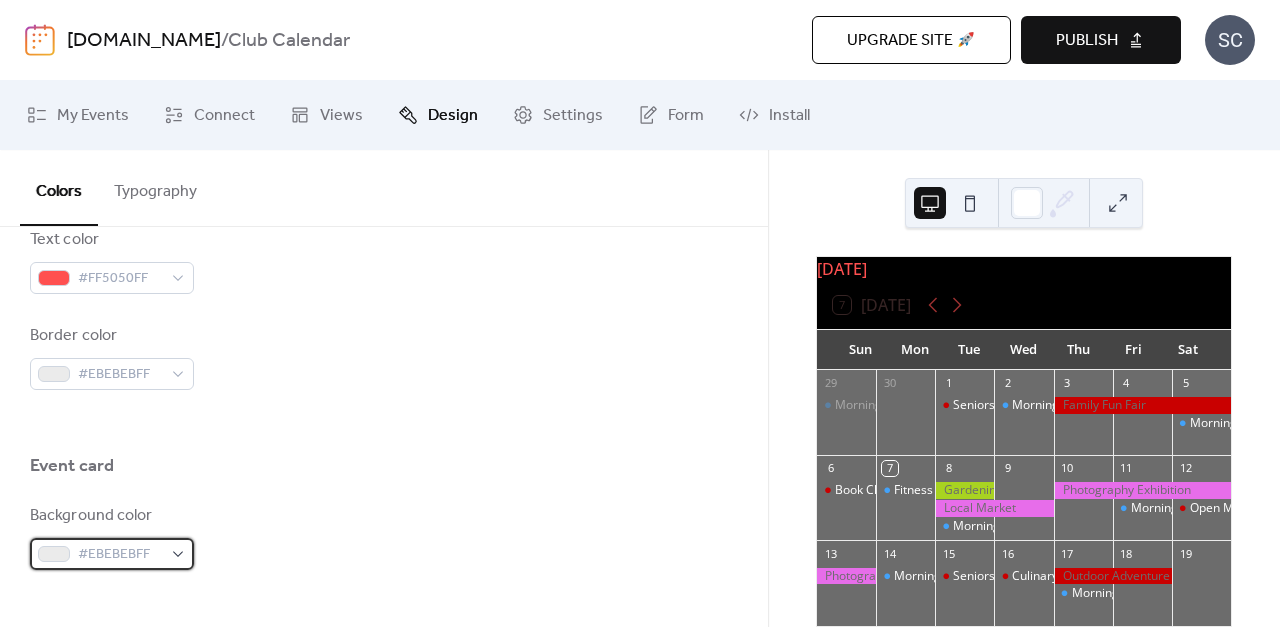 click on "#EBEBEBFF" at bounding box center (112, 554) 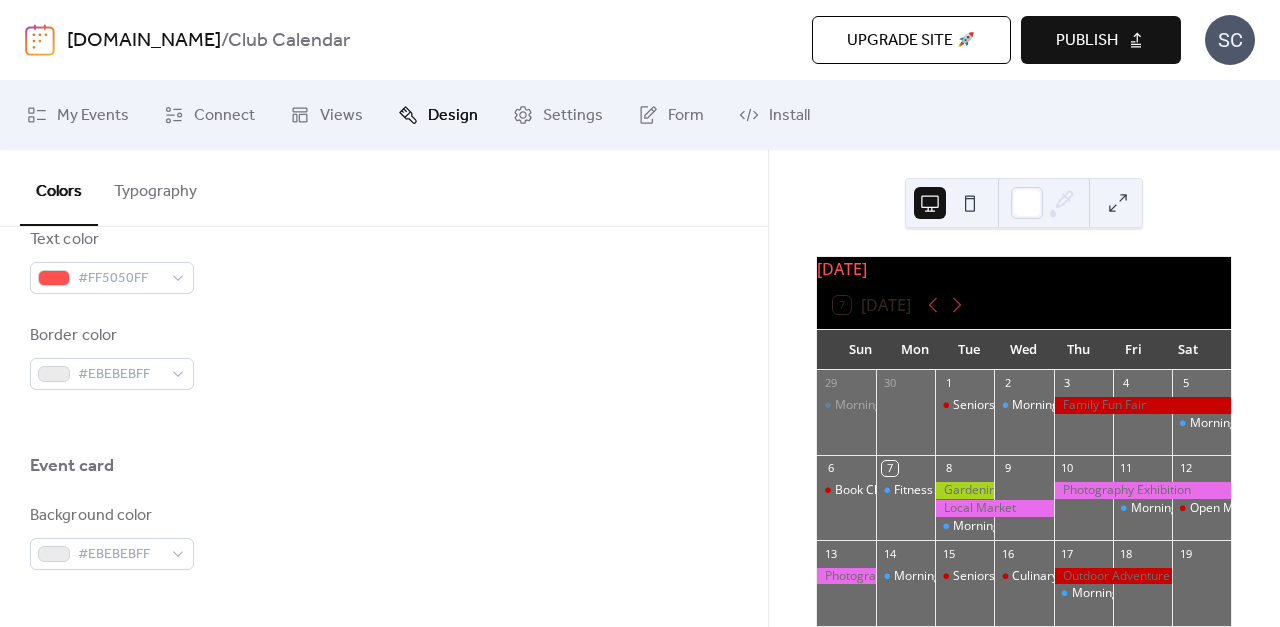 click on "Background color #EBEBEBFF" at bounding box center [384, 537] 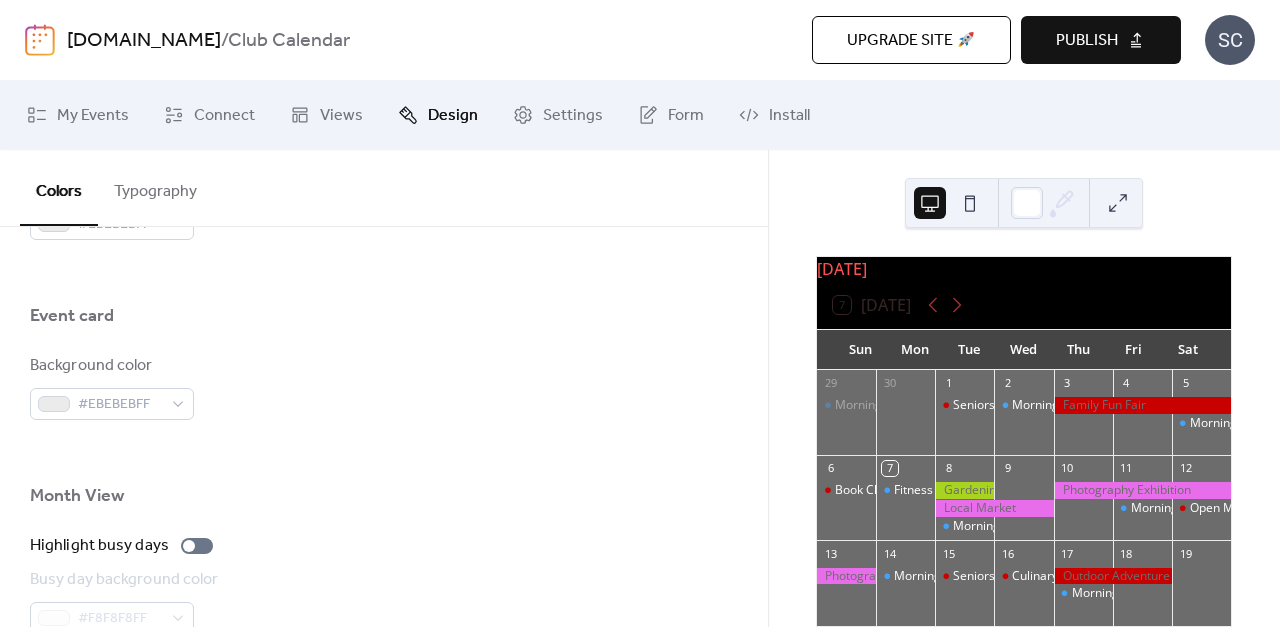 scroll, scrollTop: 1186, scrollLeft: 0, axis: vertical 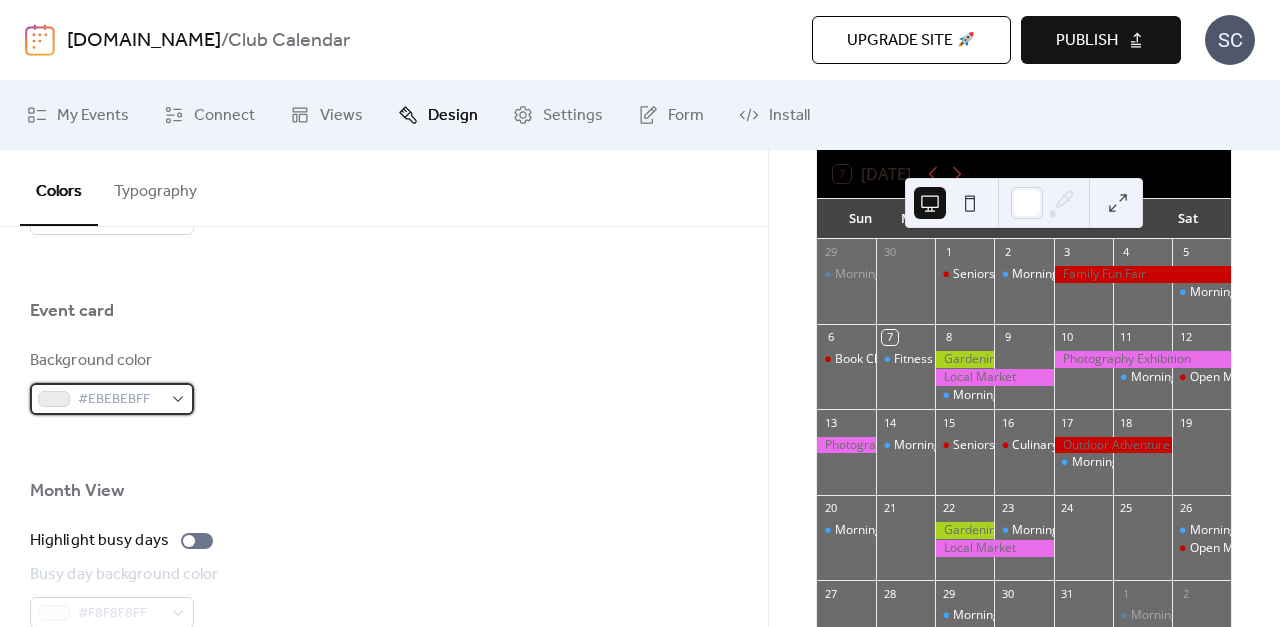 click on "#EBEBEBFF" at bounding box center [120, 400] 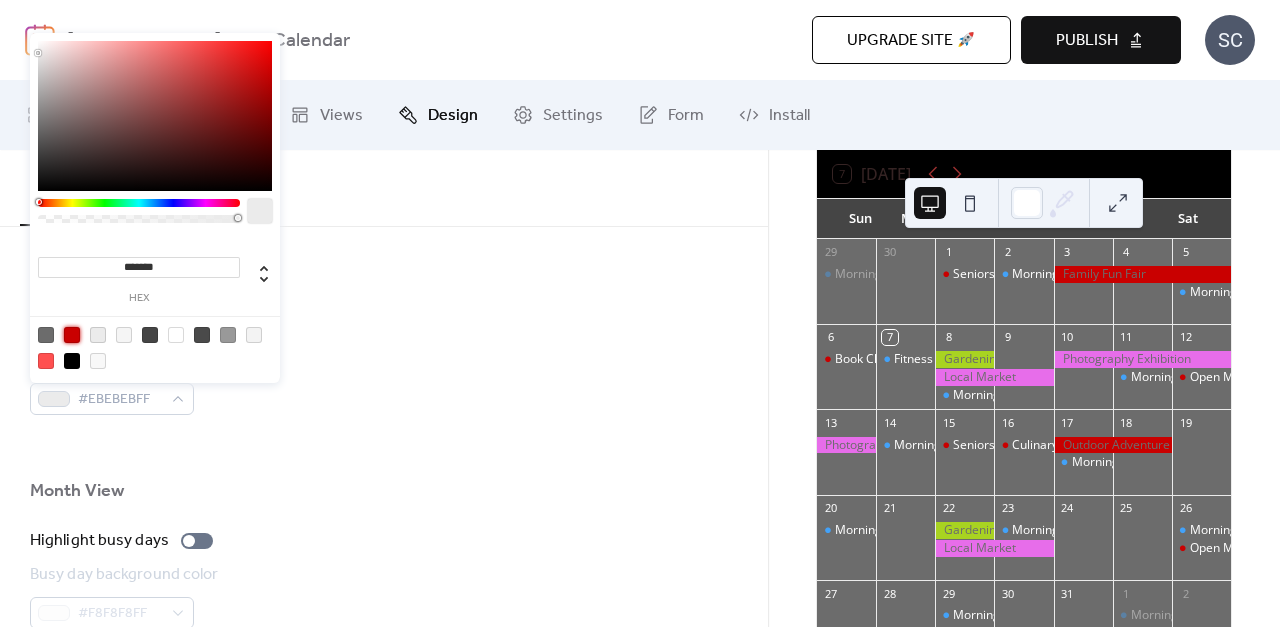 click at bounding box center [72, 335] 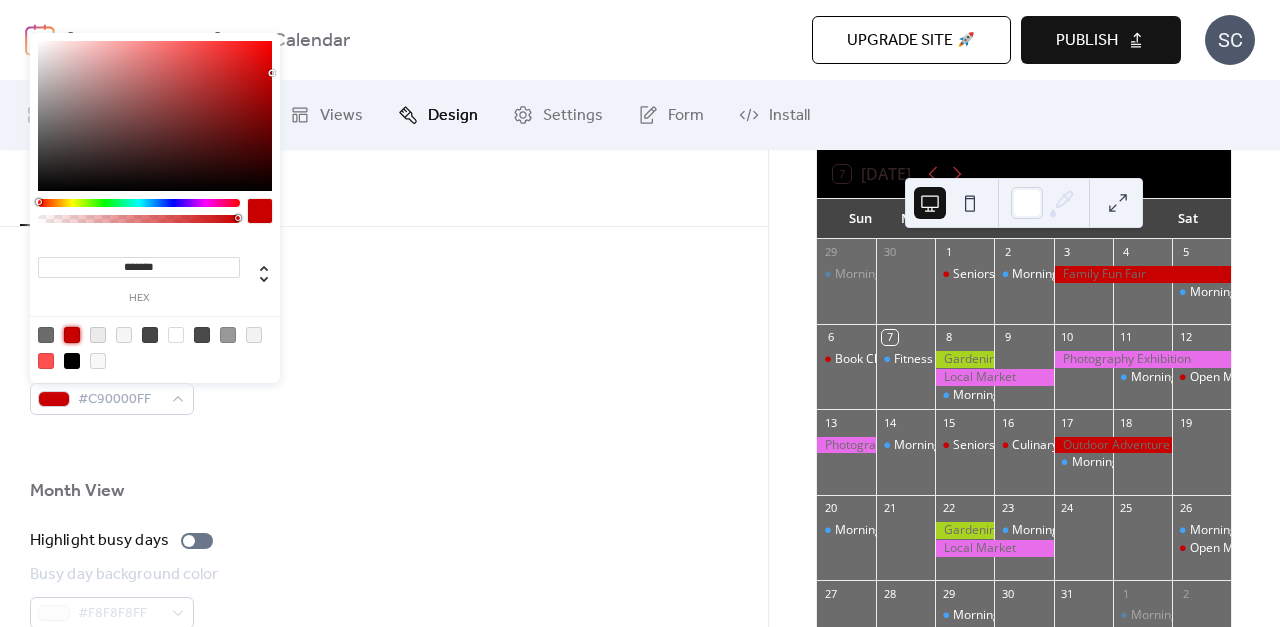 click at bounding box center [46, 361] 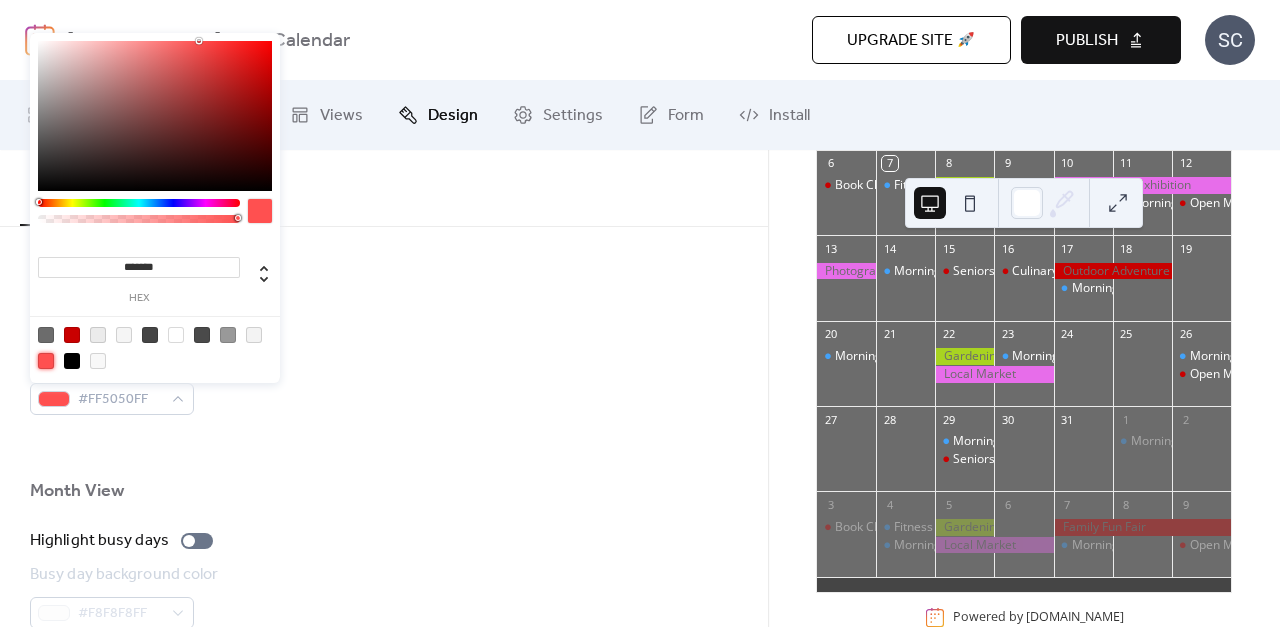 scroll, scrollTop: 360, scrollLeft: 0, axis: vertical 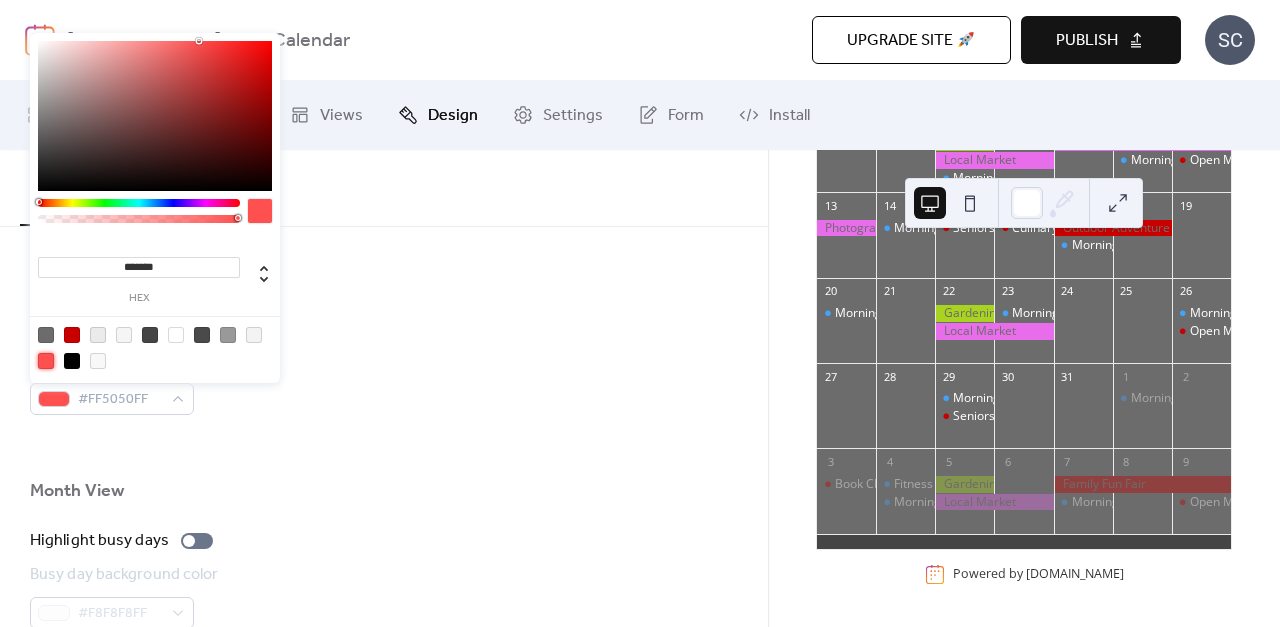 click at bounding box center [384, 447] 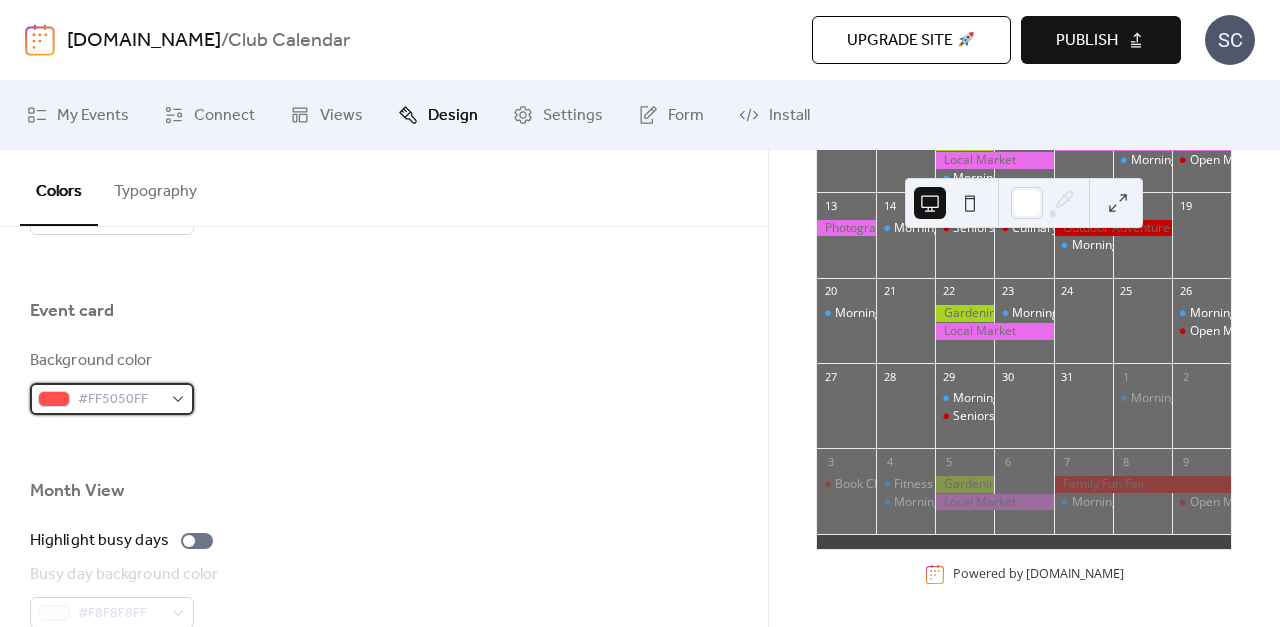 click on "#FF5050FF" at bounding box center (120, 400) 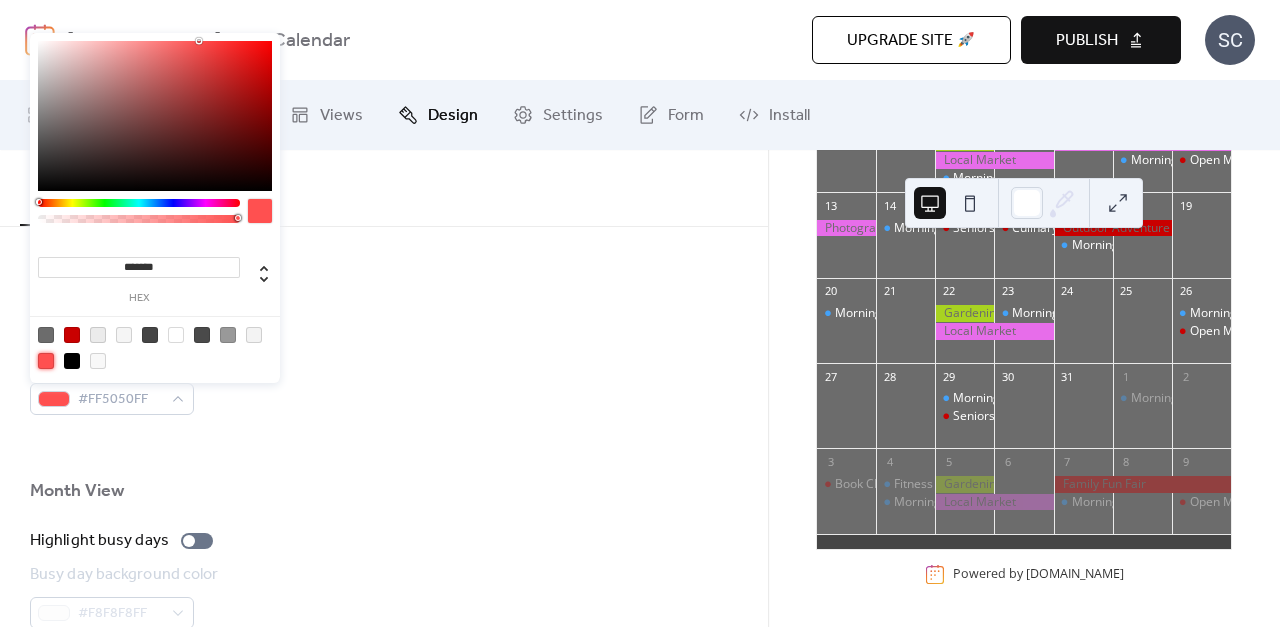 click at bounding box center (46, 361) 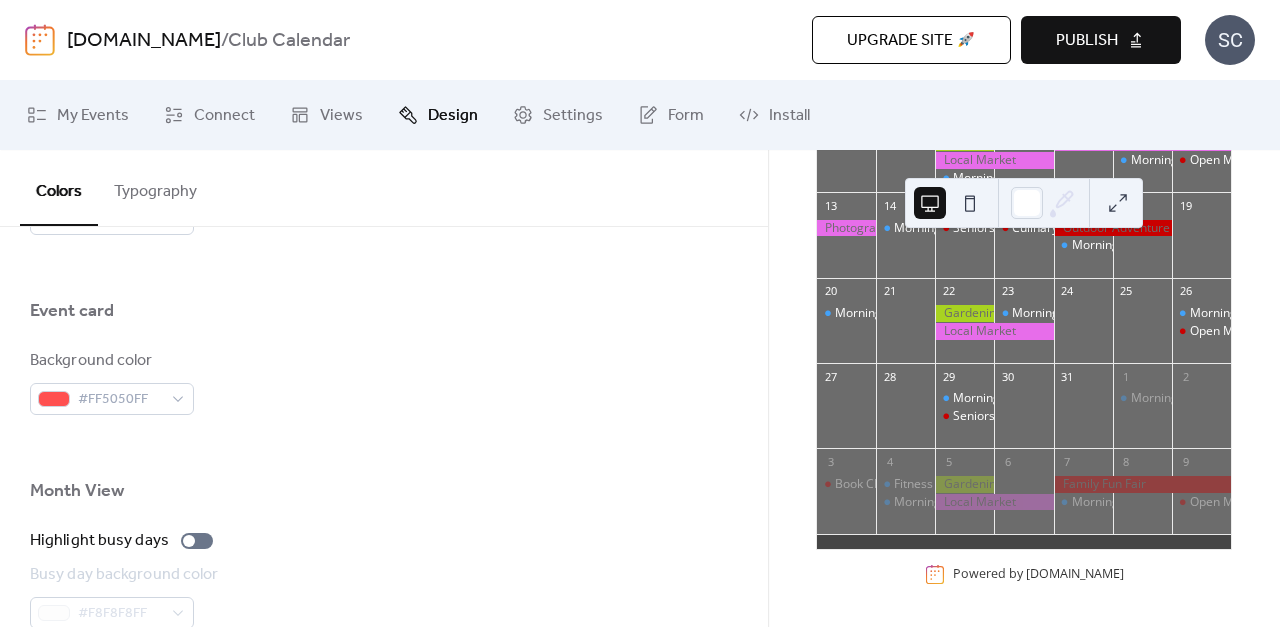 click on "Background color #FF5050FF" at bounding box center (112, 382) 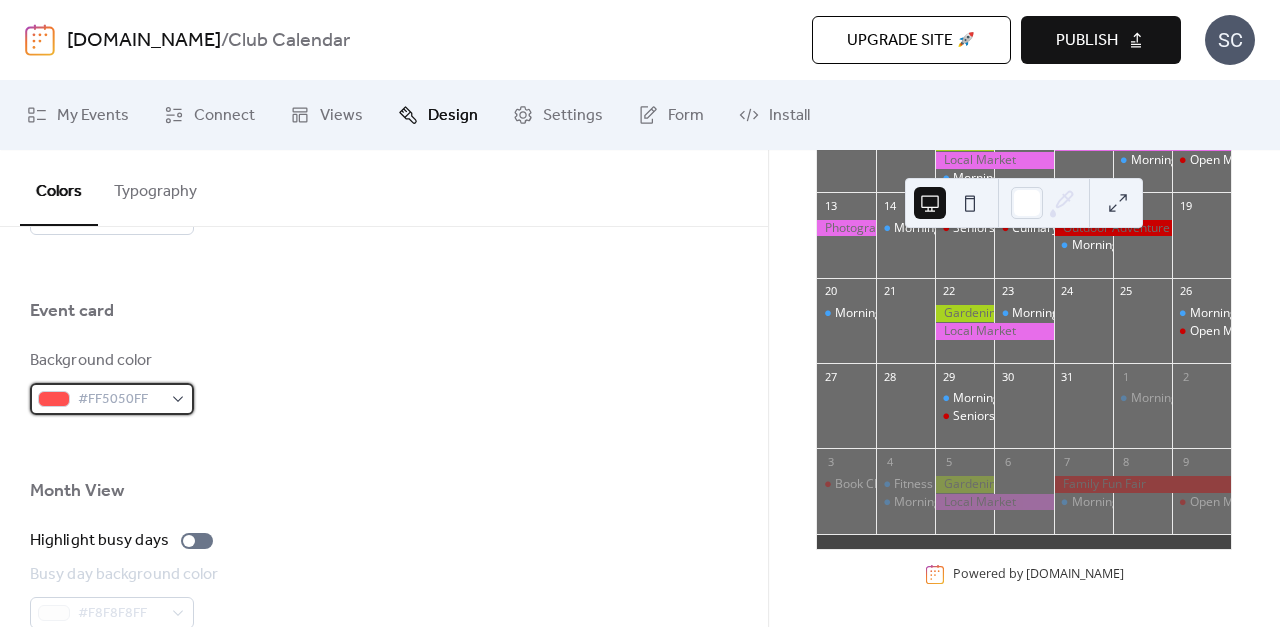 click on "#FF5050FF" at bounding box center (120, 400) 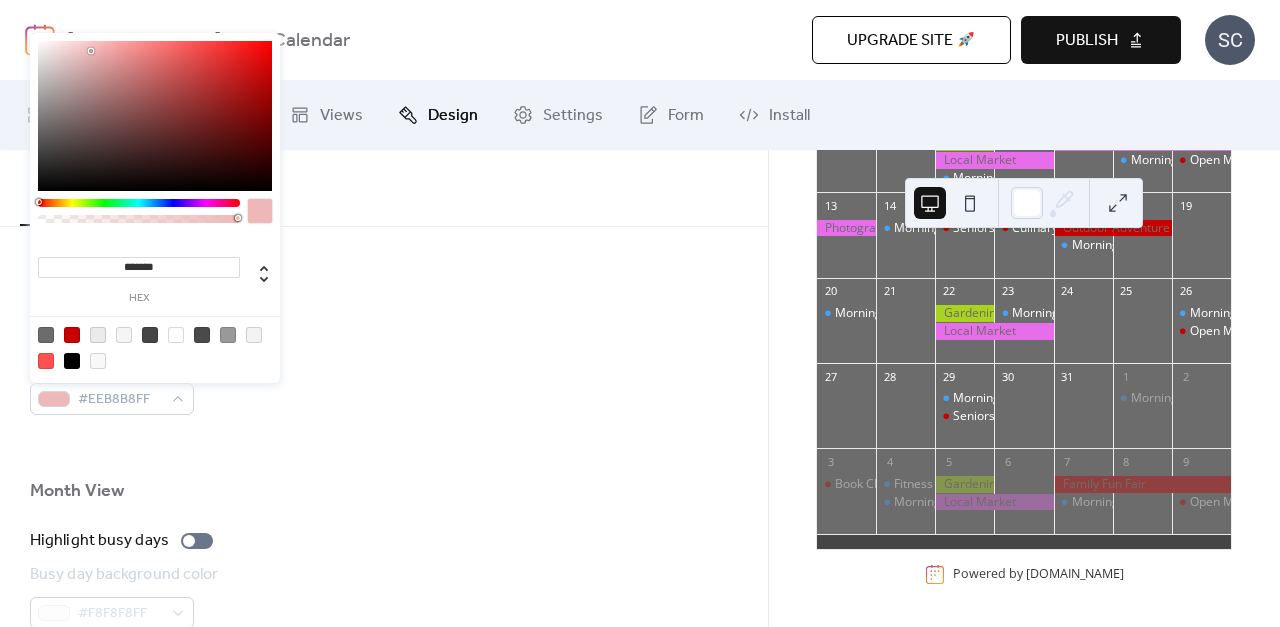 type on "*******" 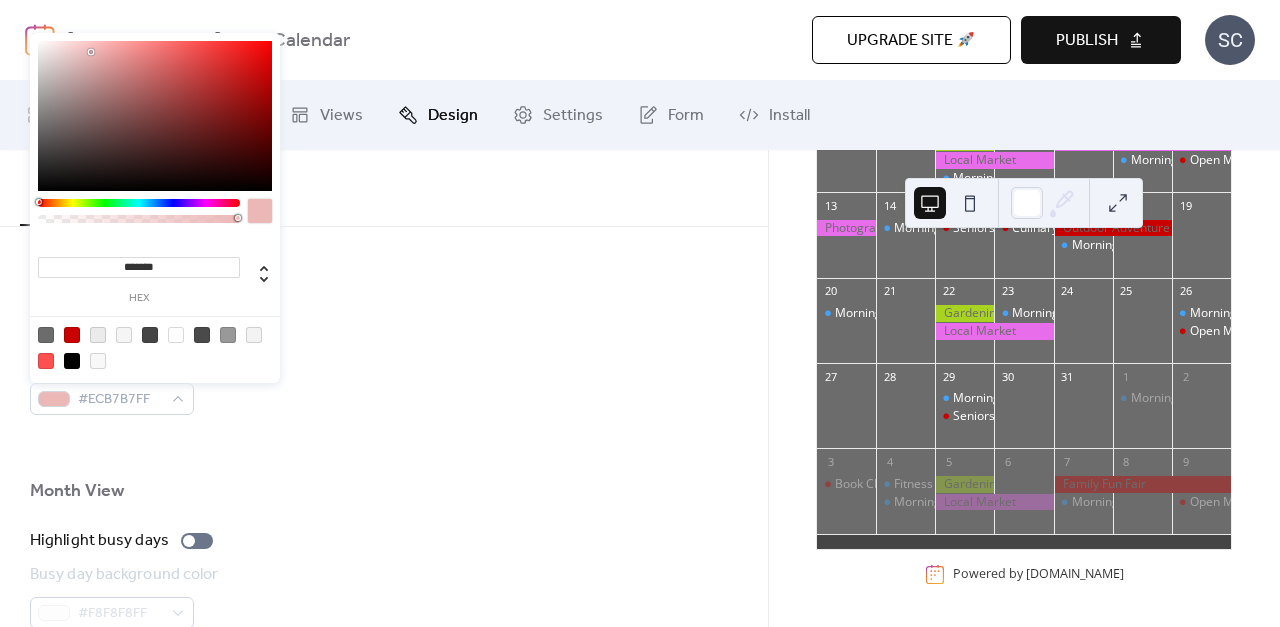 click at bounding box center (384, 267) 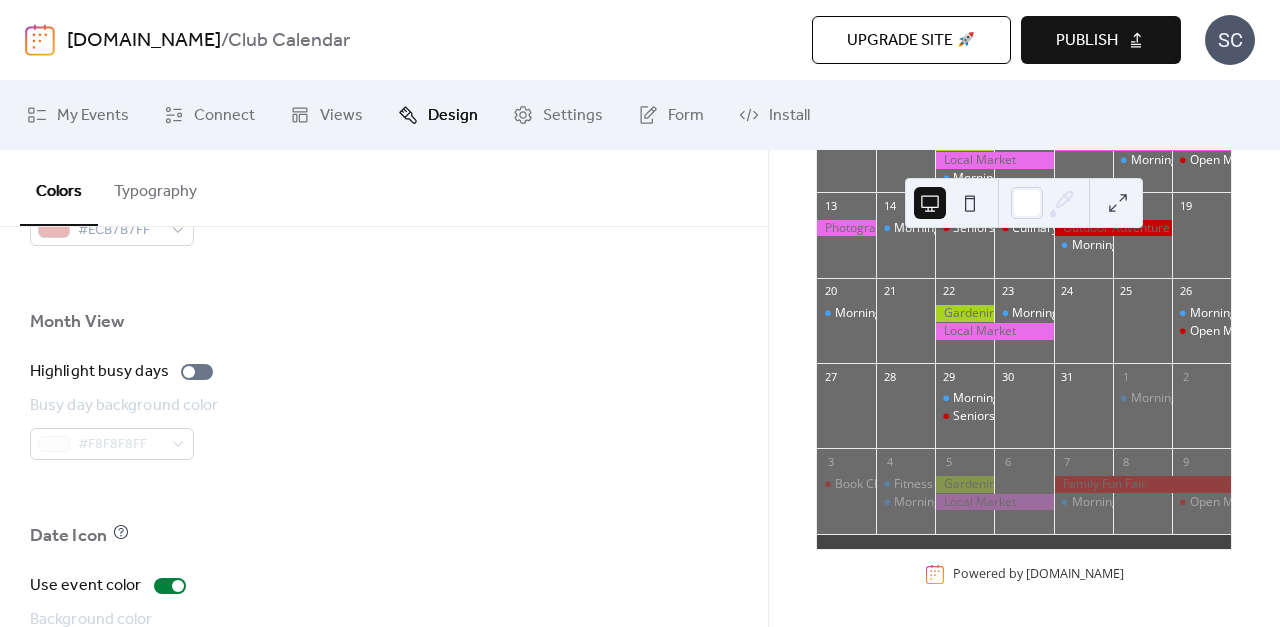 scroll, scrollTop: 1363, scrollLeft: 0, axis: vertical 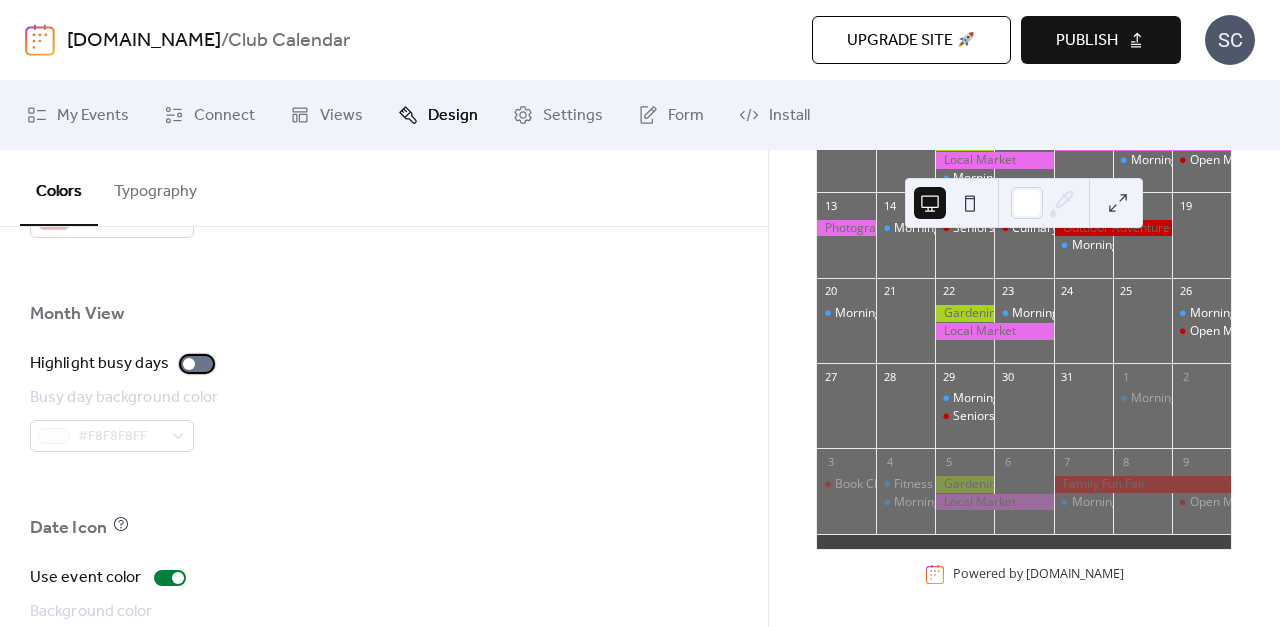 click at bounding box center [189, 364] 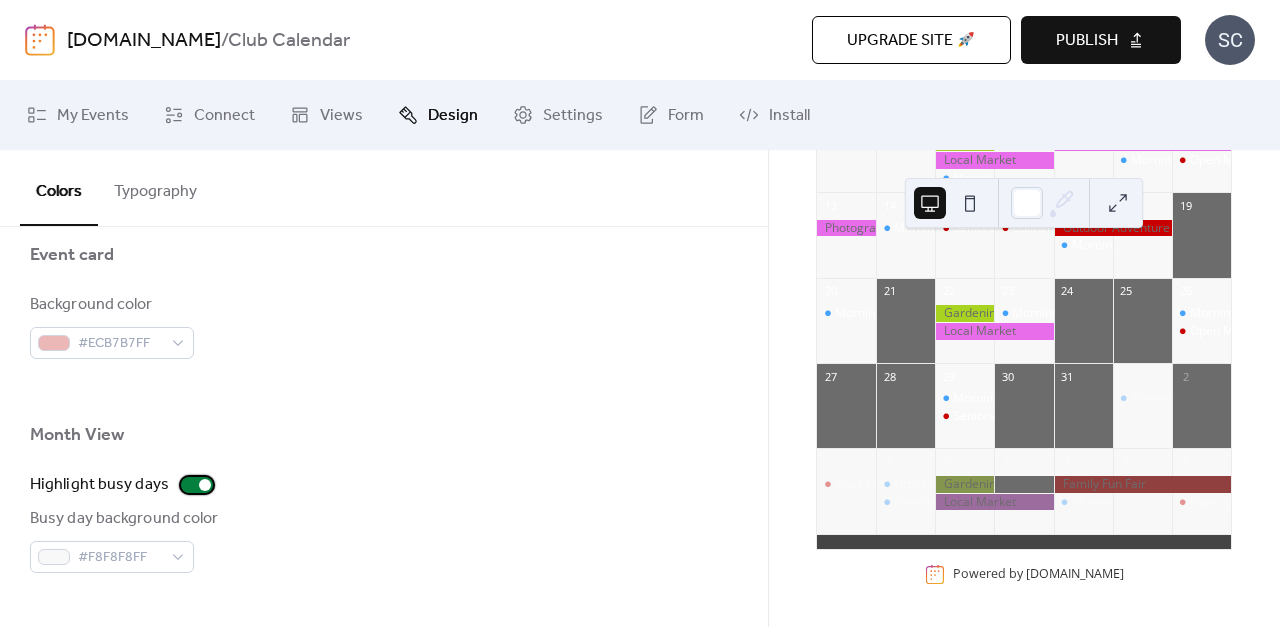scroll, scrollTop: 1446, scrollLeft: 0, axis: vertical 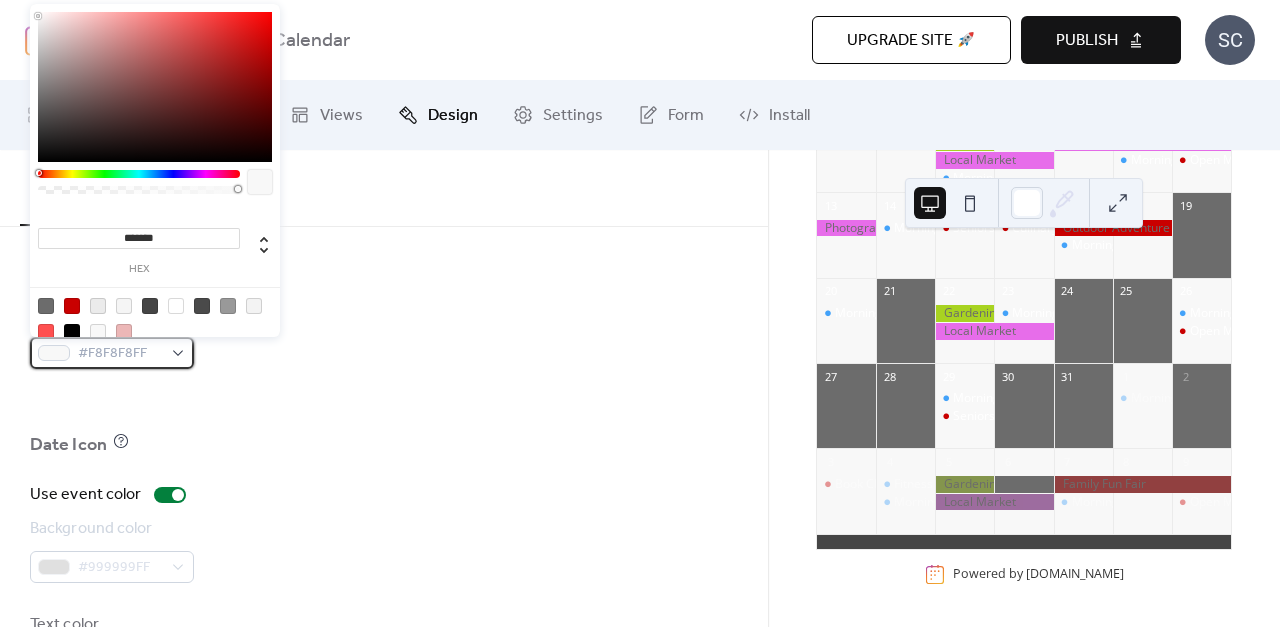click on "#F8F8F8FF" at bounding box center (112, 353) 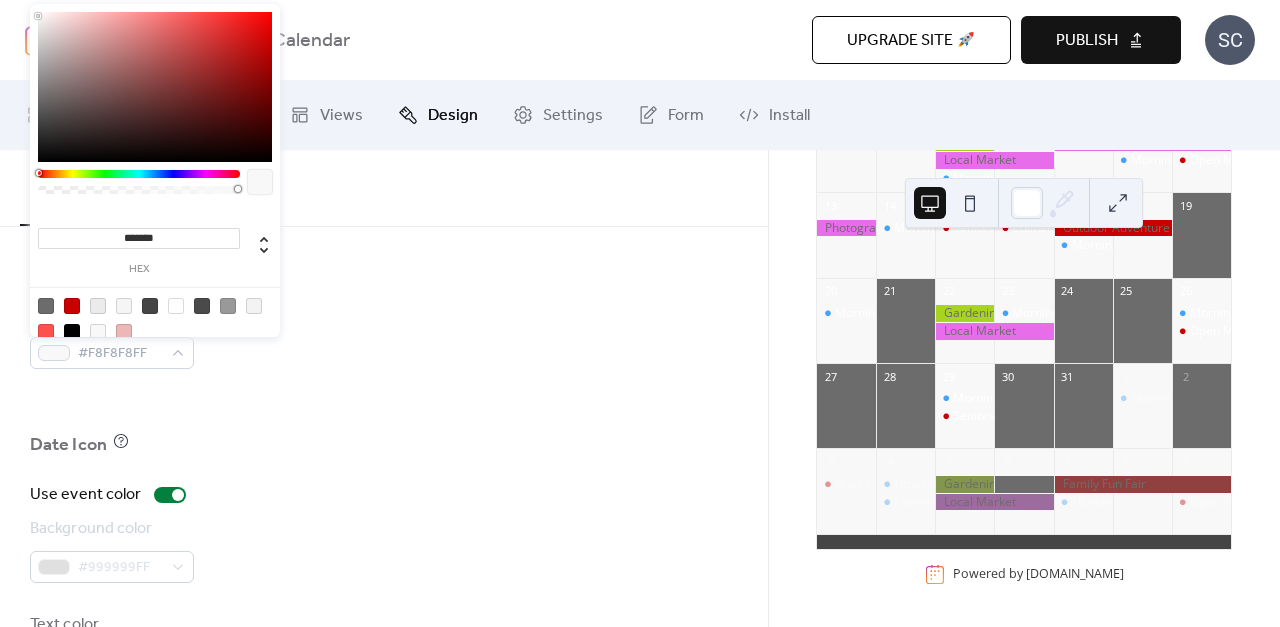 type on "***" 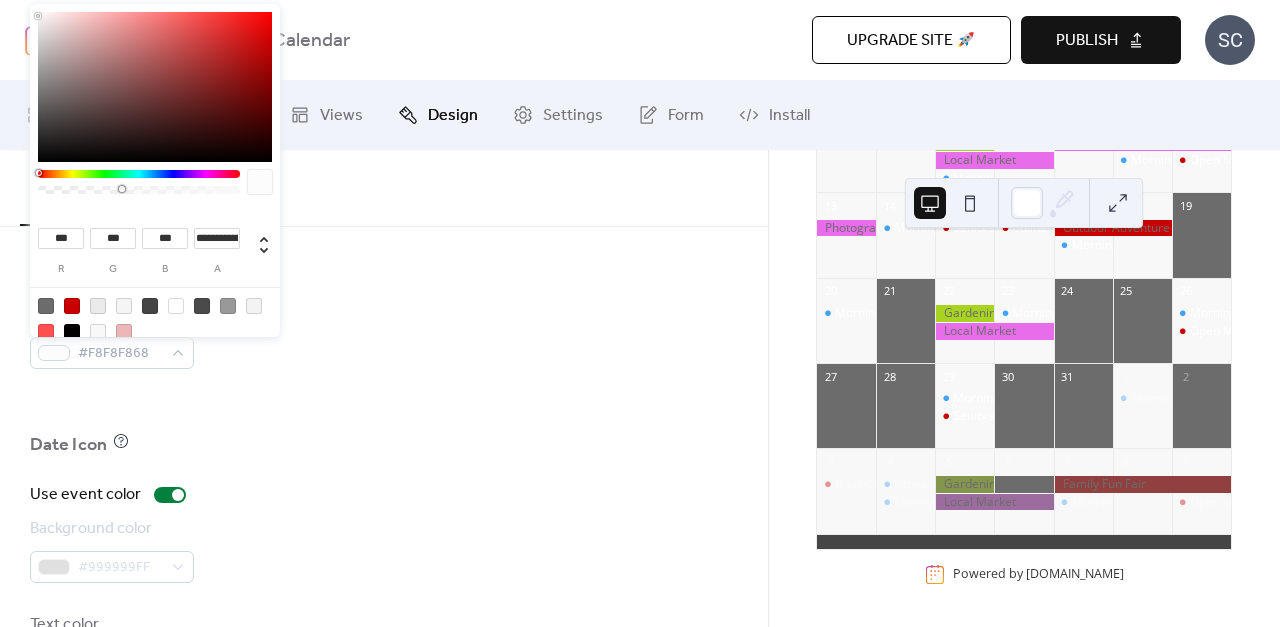 type on "**********" 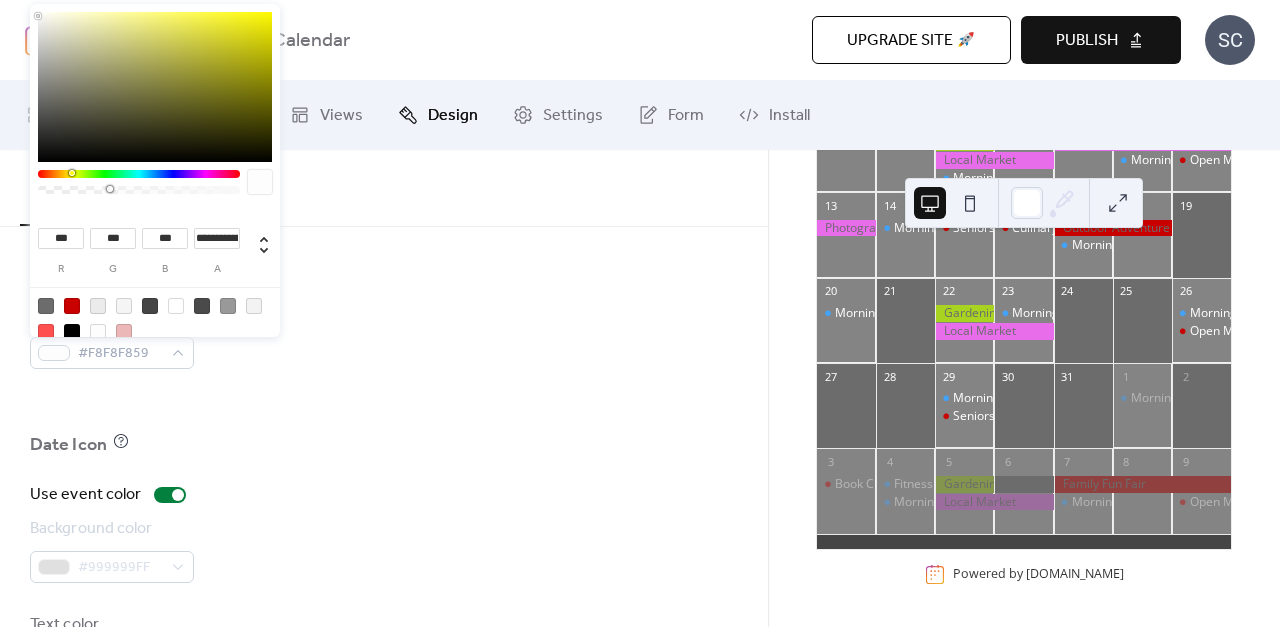 drag, startPoint x: 40, startPoint y: 171, endPoint x: 73, endPoint y: 172, distance: 33.01515 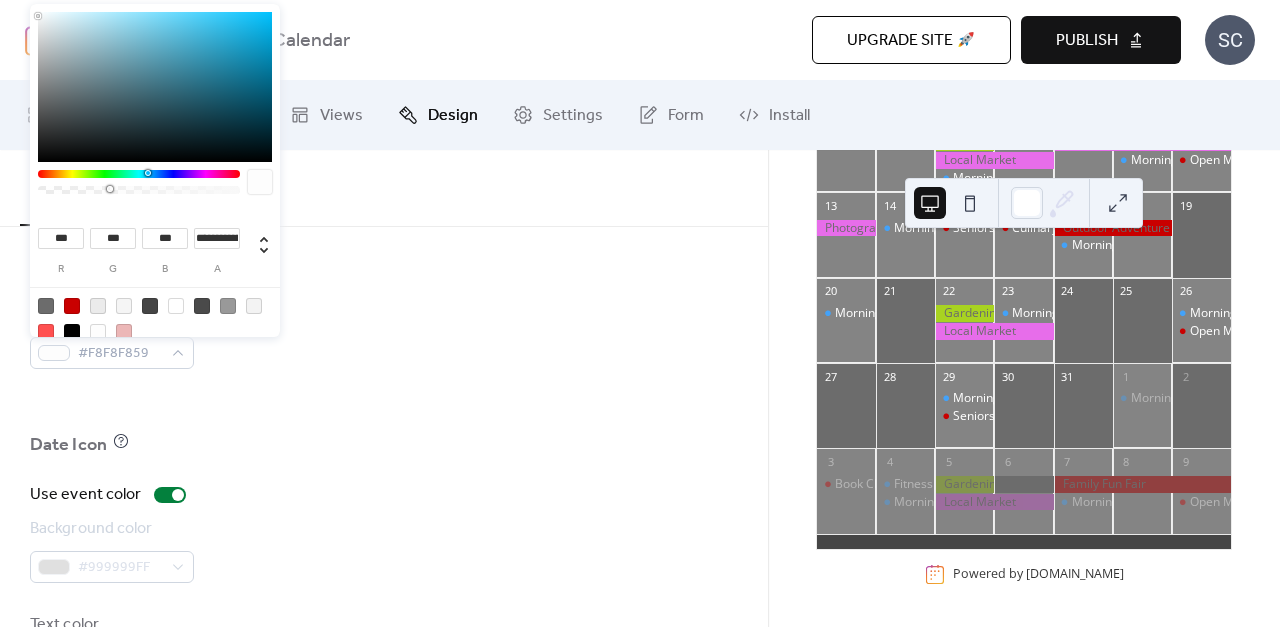 drag, startPoint x: 73, startPoint y: 172, endPoint x: 146, endPoint y: 176, distance: 73.109505 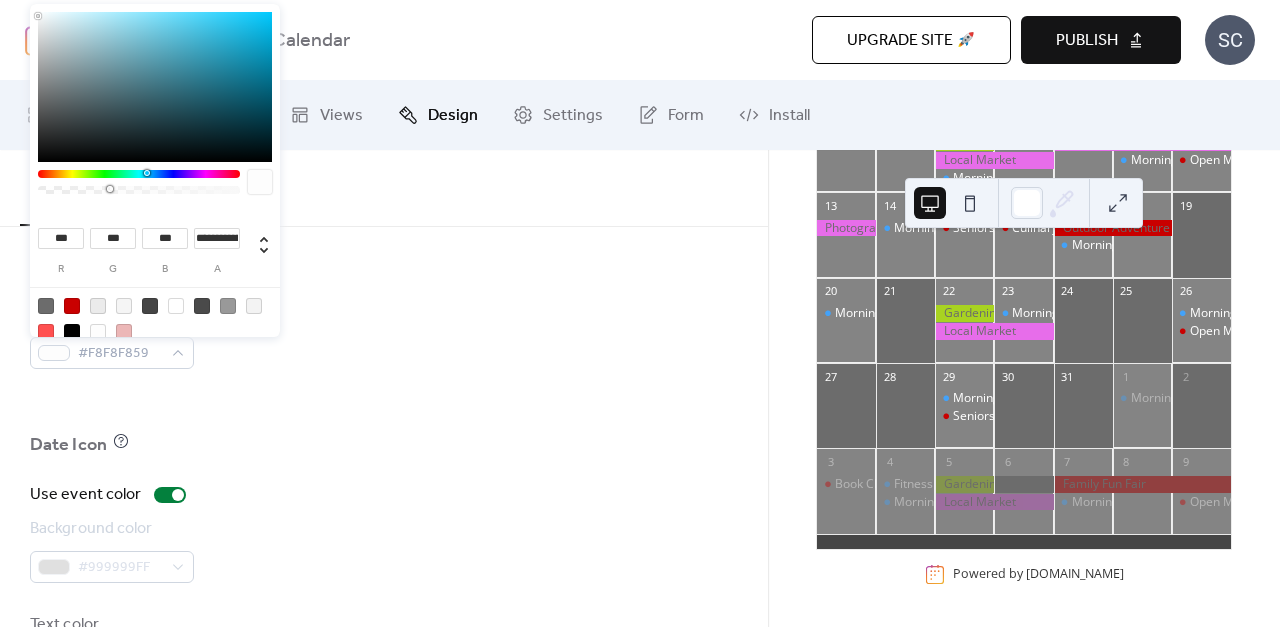 type on "***" 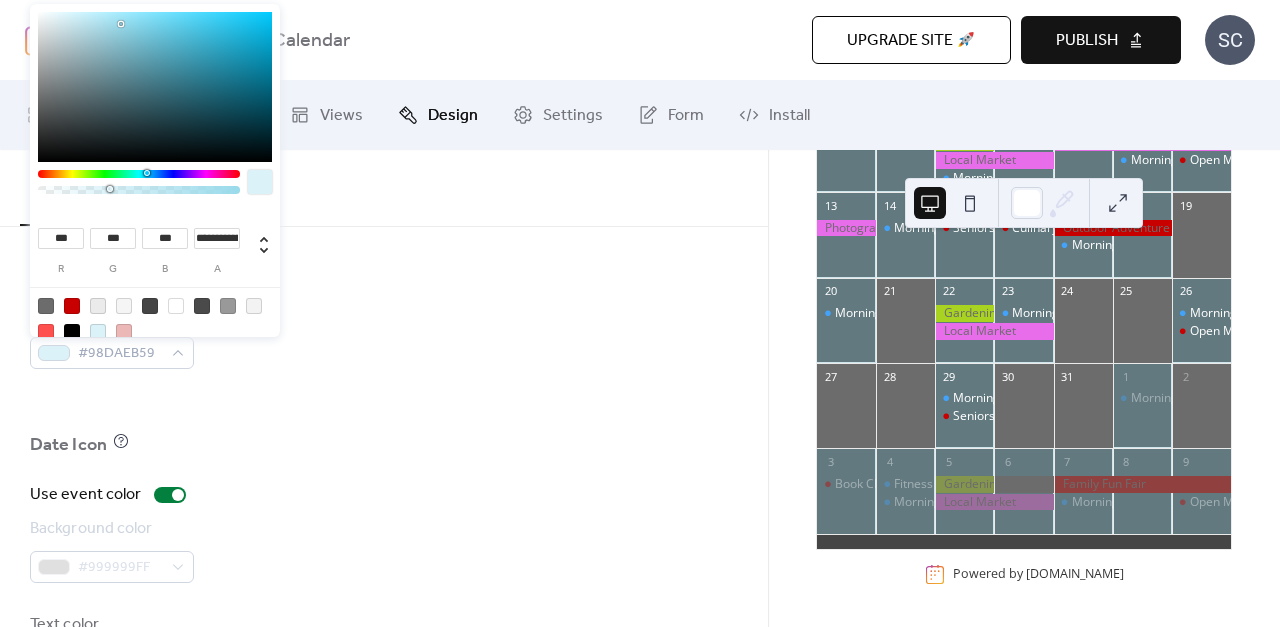 type on "***" 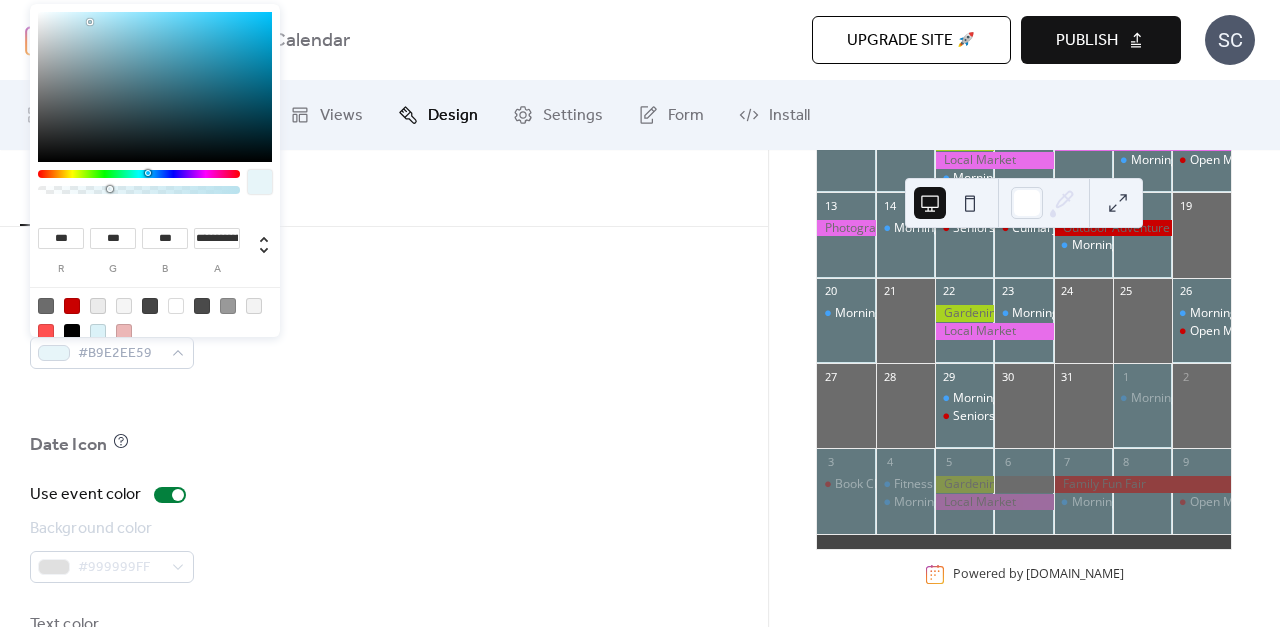 type on "***" 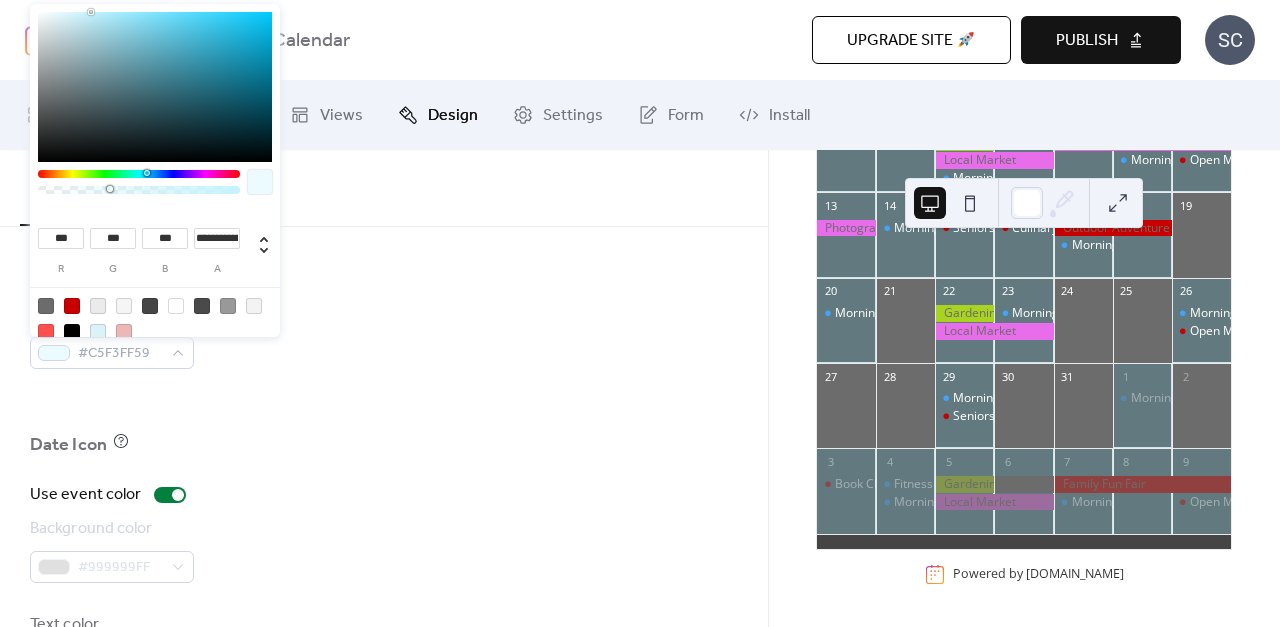 type on "***" 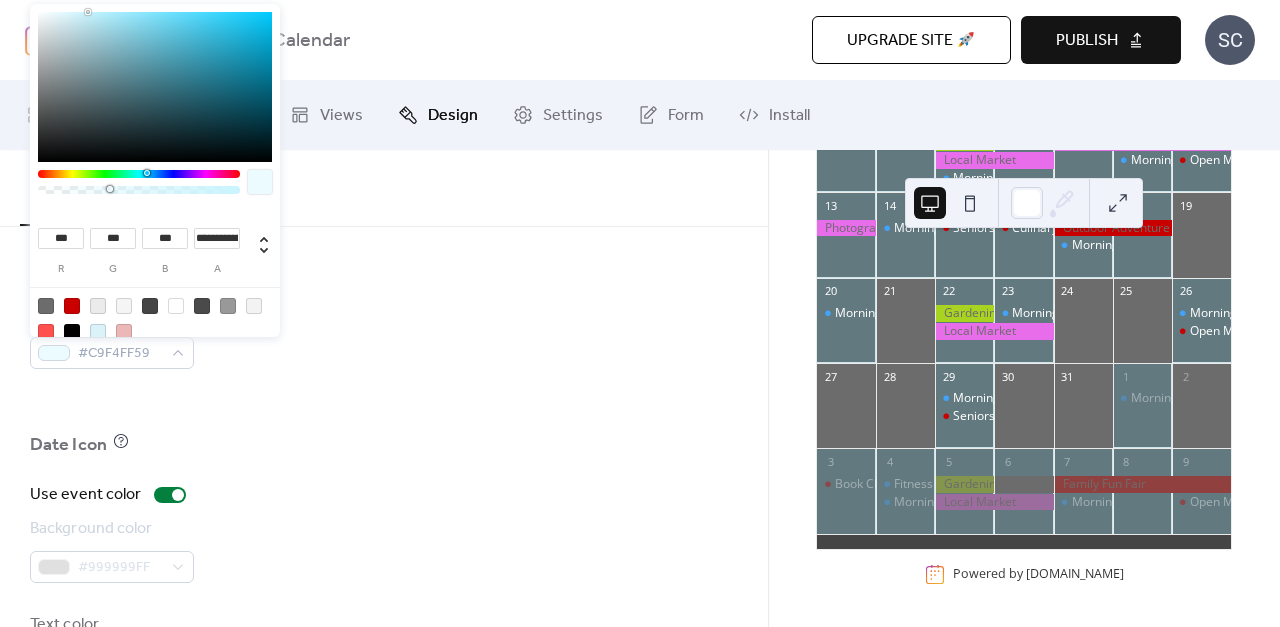 type on "***" 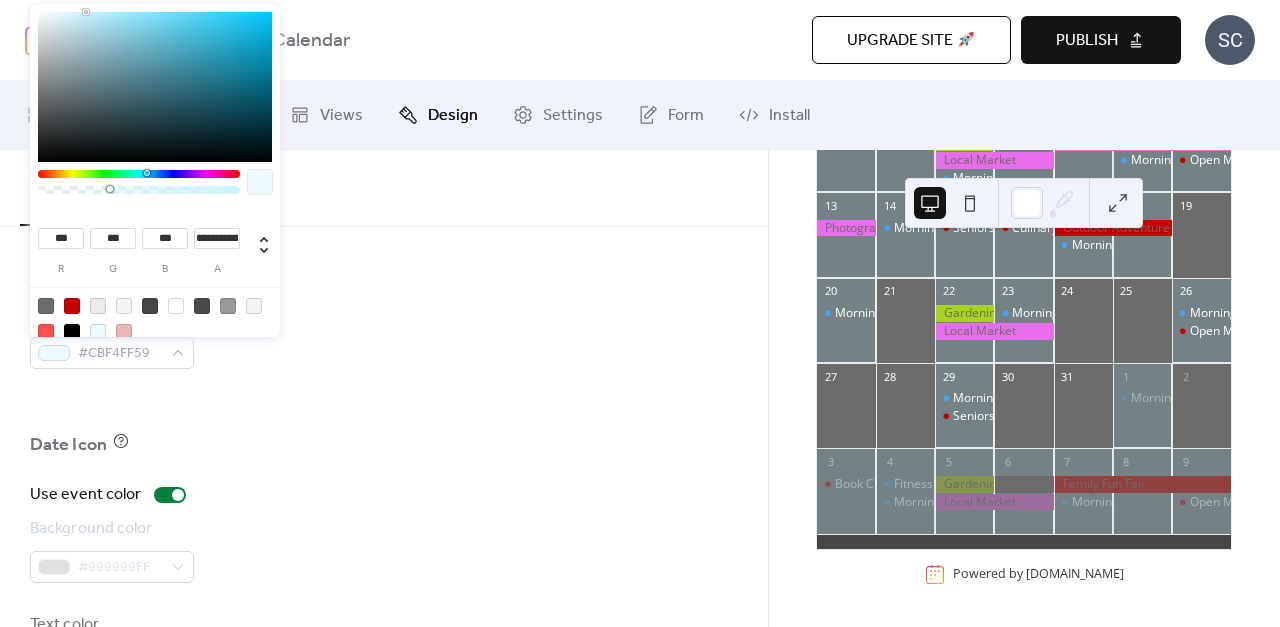 type on "***" 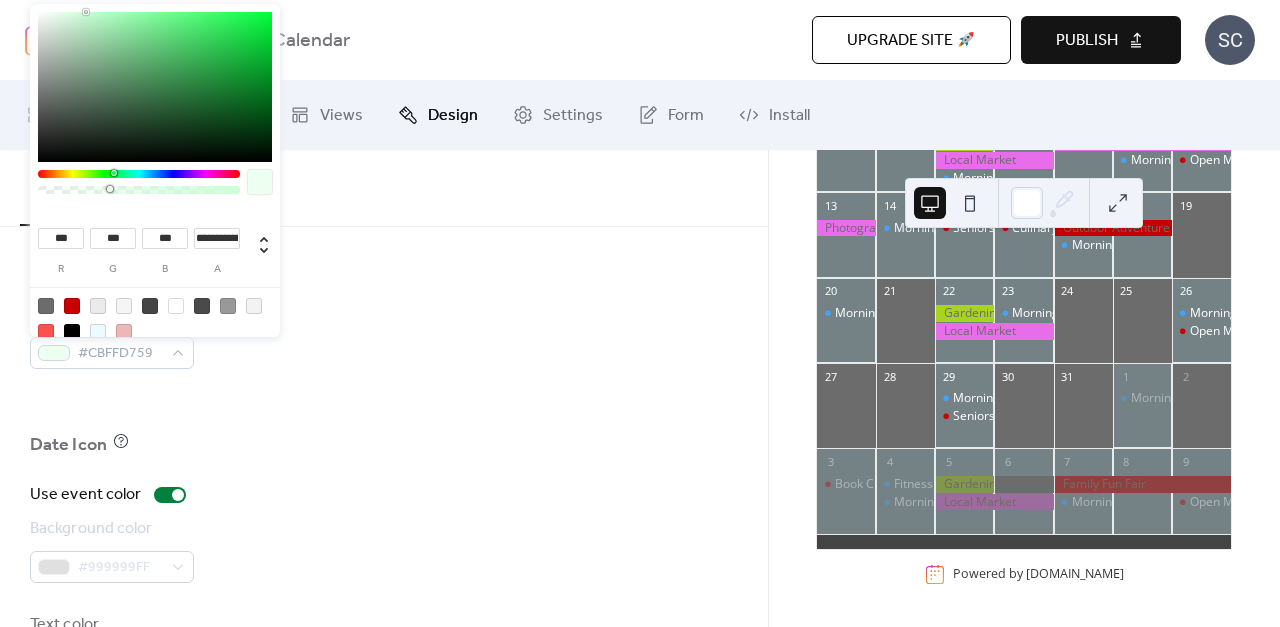 type on "***" 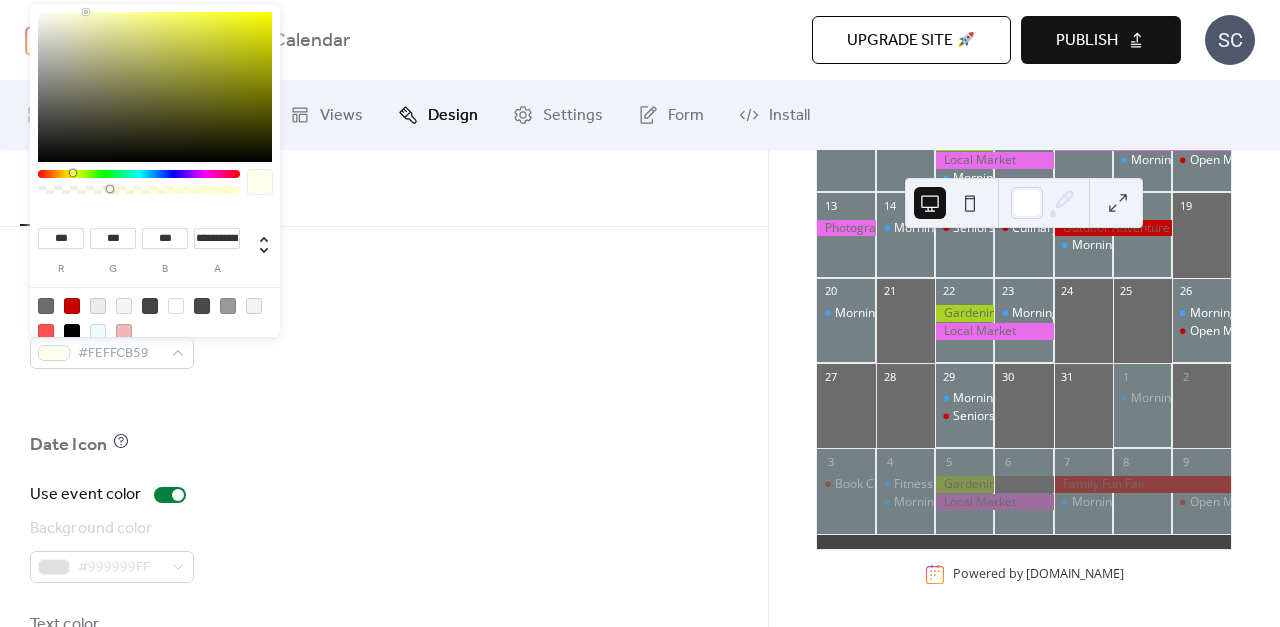 type on "***" 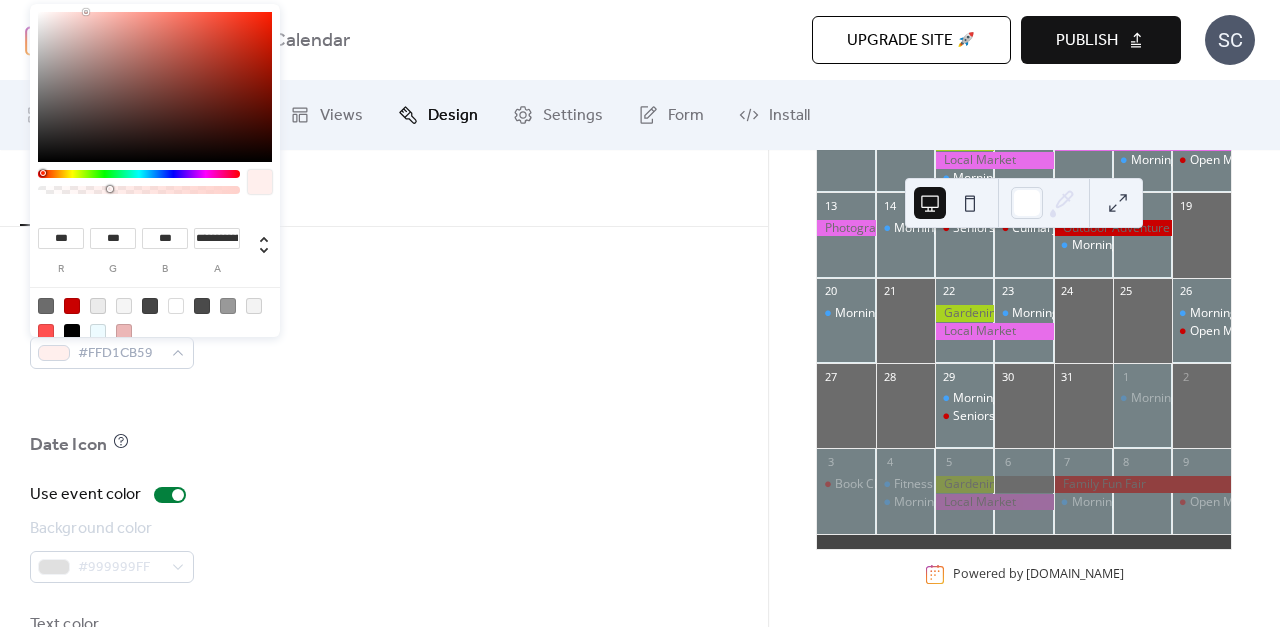 type on "***" 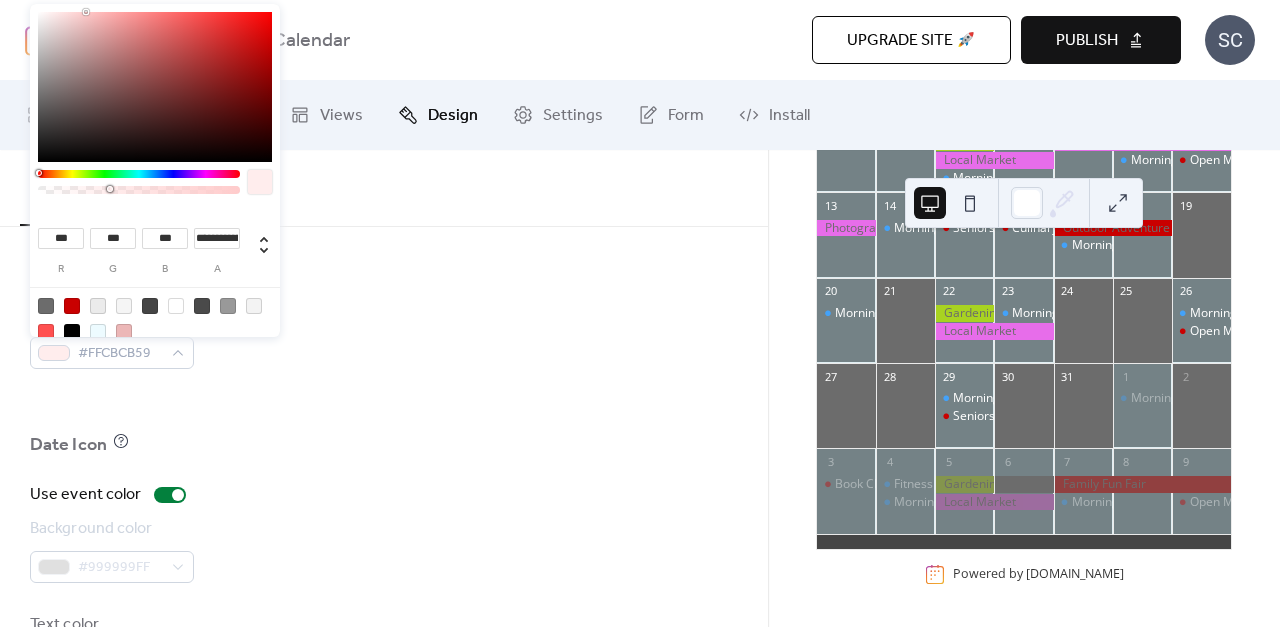 drag, startPoint x: 140, startPoint y: 172, endPoint x: 37, endPoint y: 177, distance: 103.121284 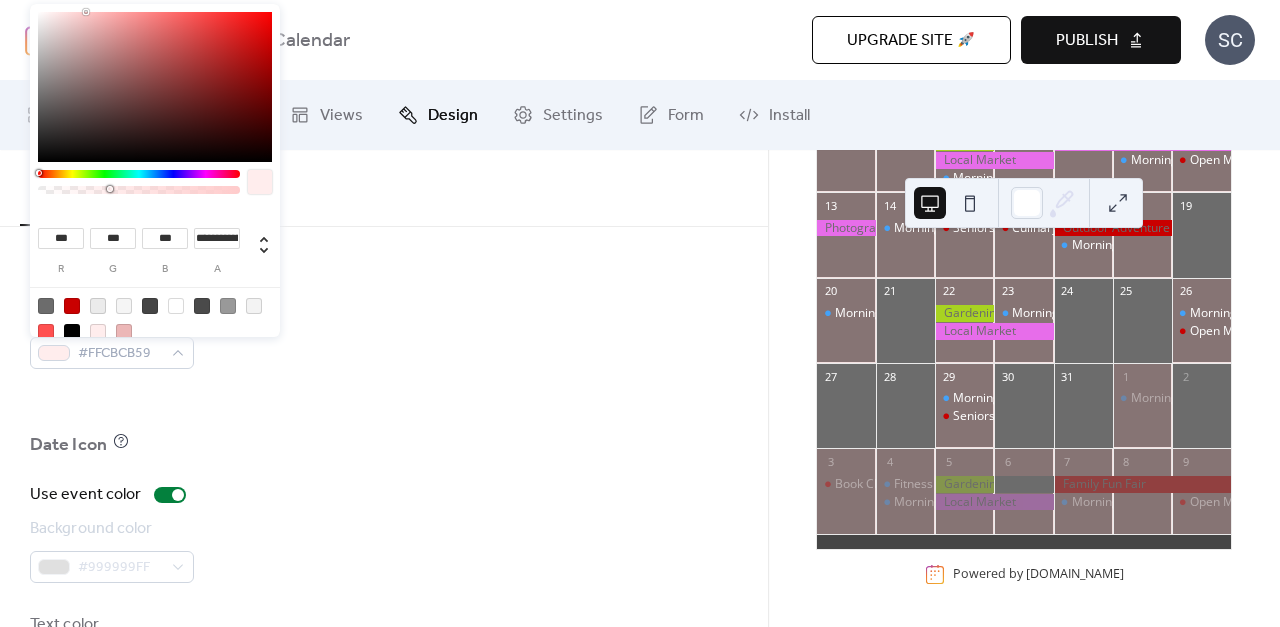 type on "***" 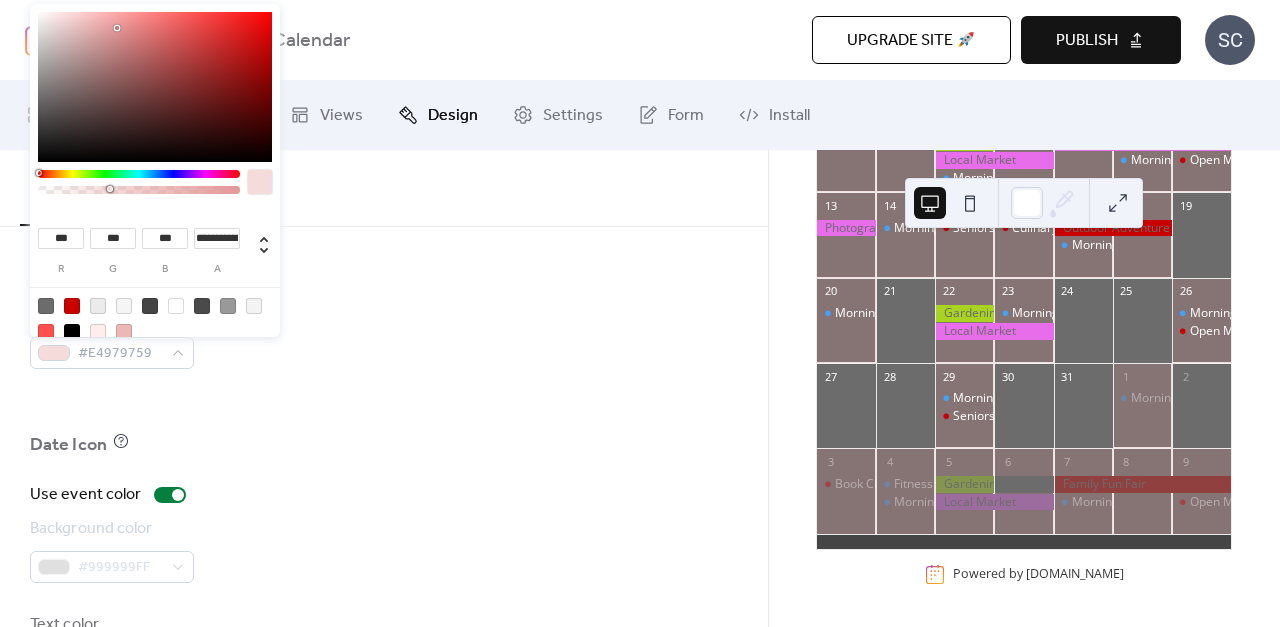 type on "***" 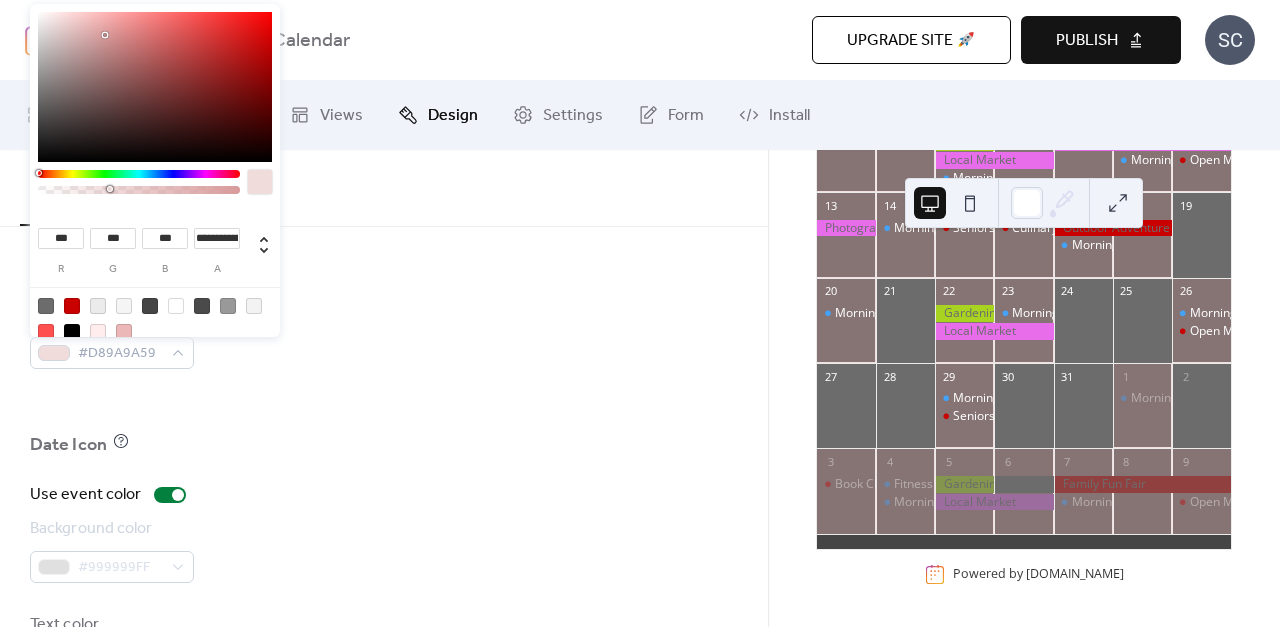type on "***" 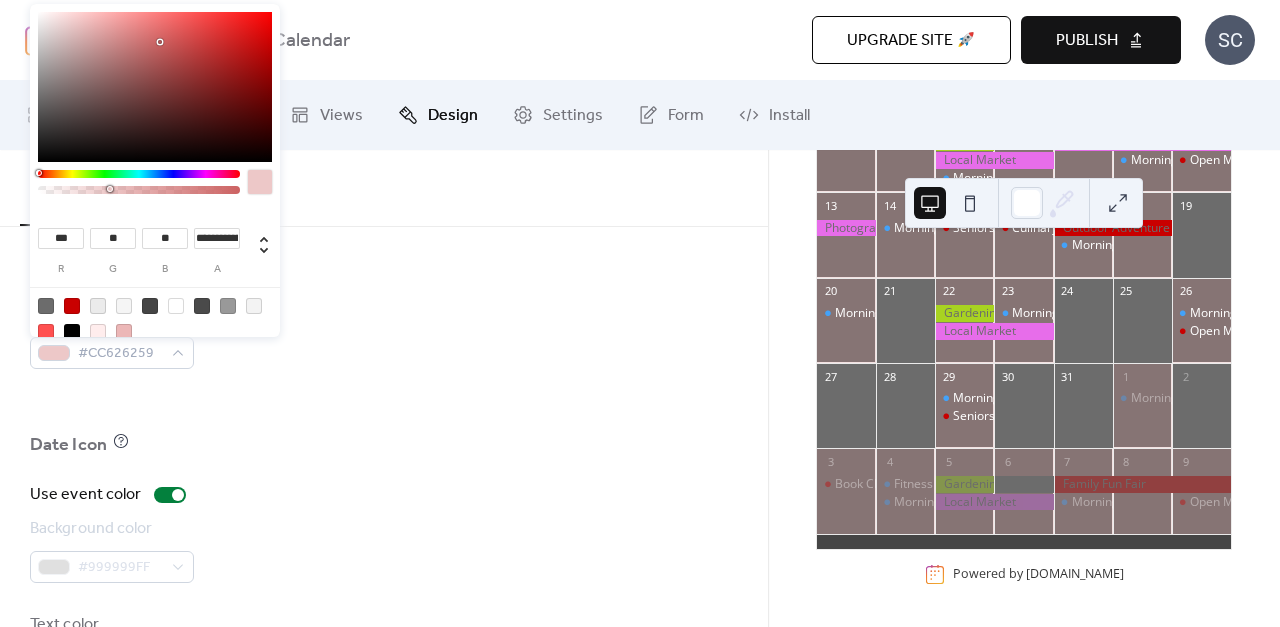 type on "***" 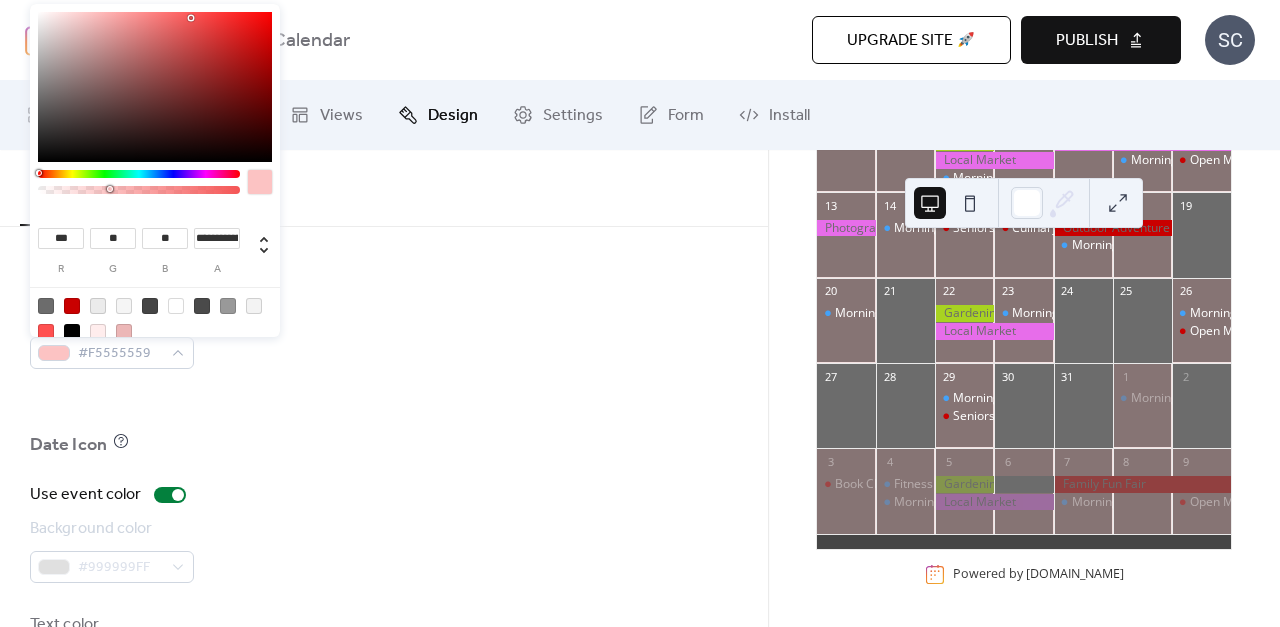 type on "***" 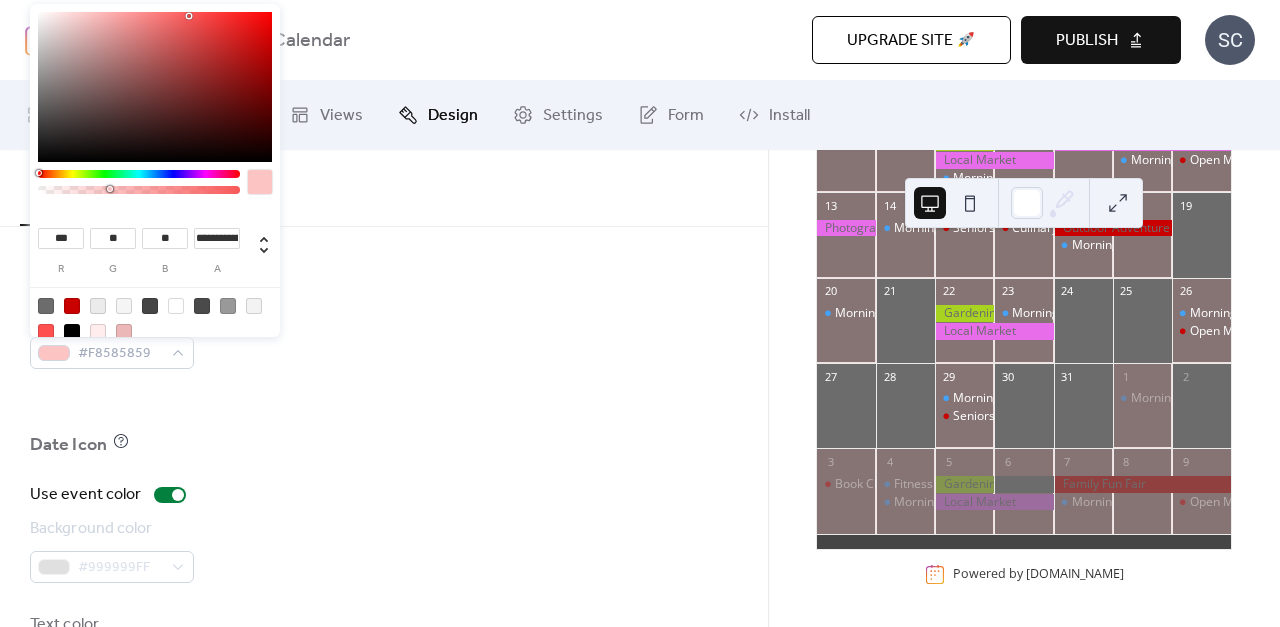 drag, startPoint x: 117, startPoint y: 28, endPoint x: 189, endPoint y: 17, distance: 72.835434 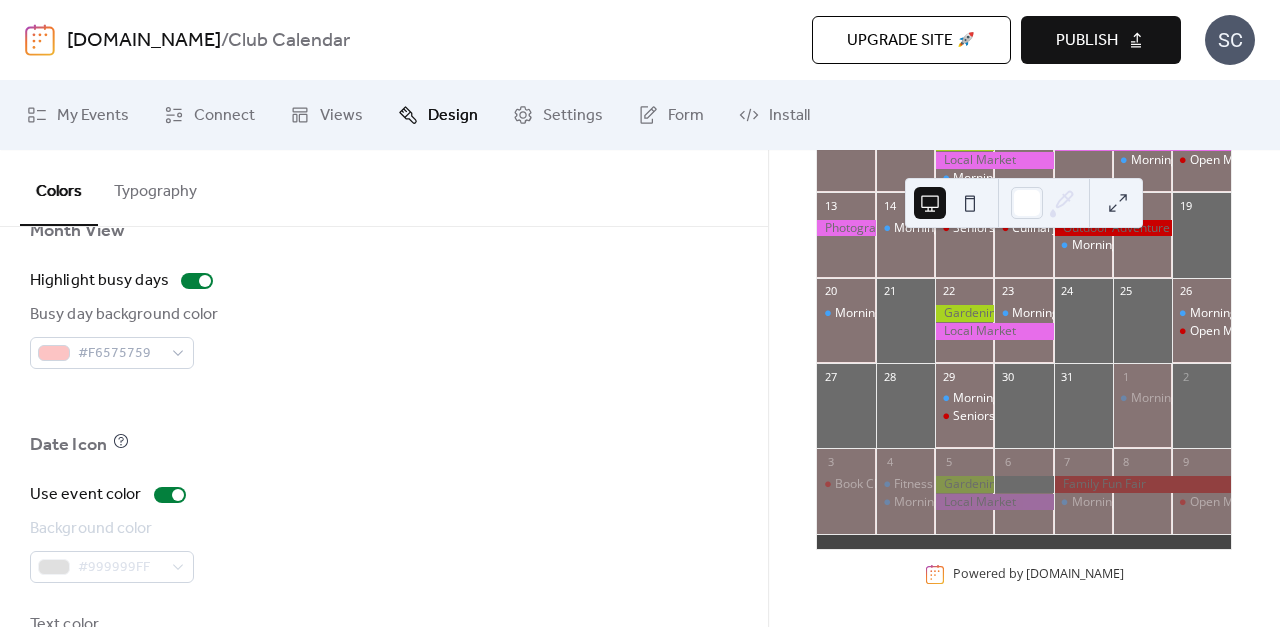 click on "Highlight busy days" at bounding box center [384, 281] 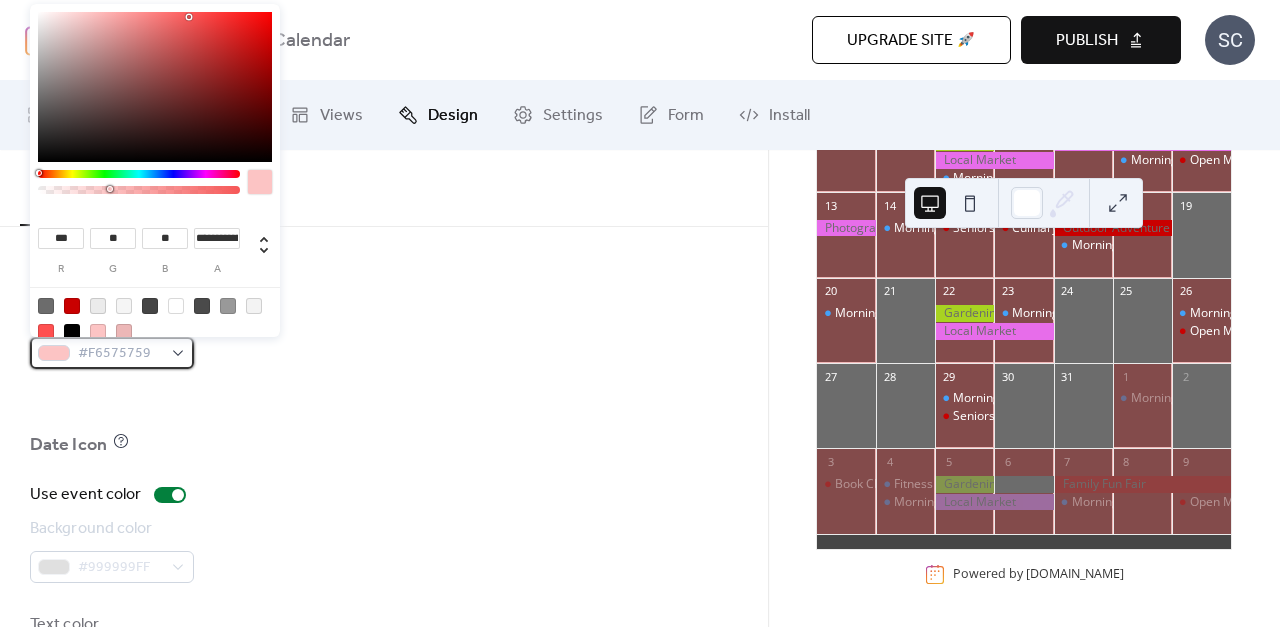 click on "#F6575759" at bounding box center [120, 354] 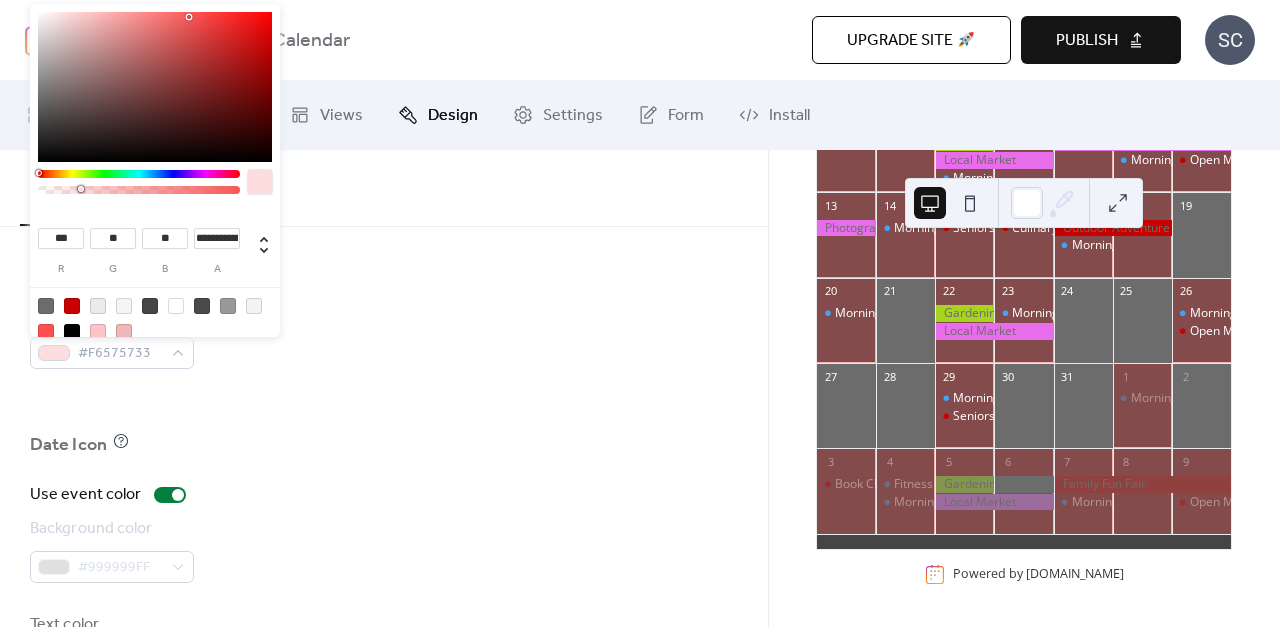 type on "**********" 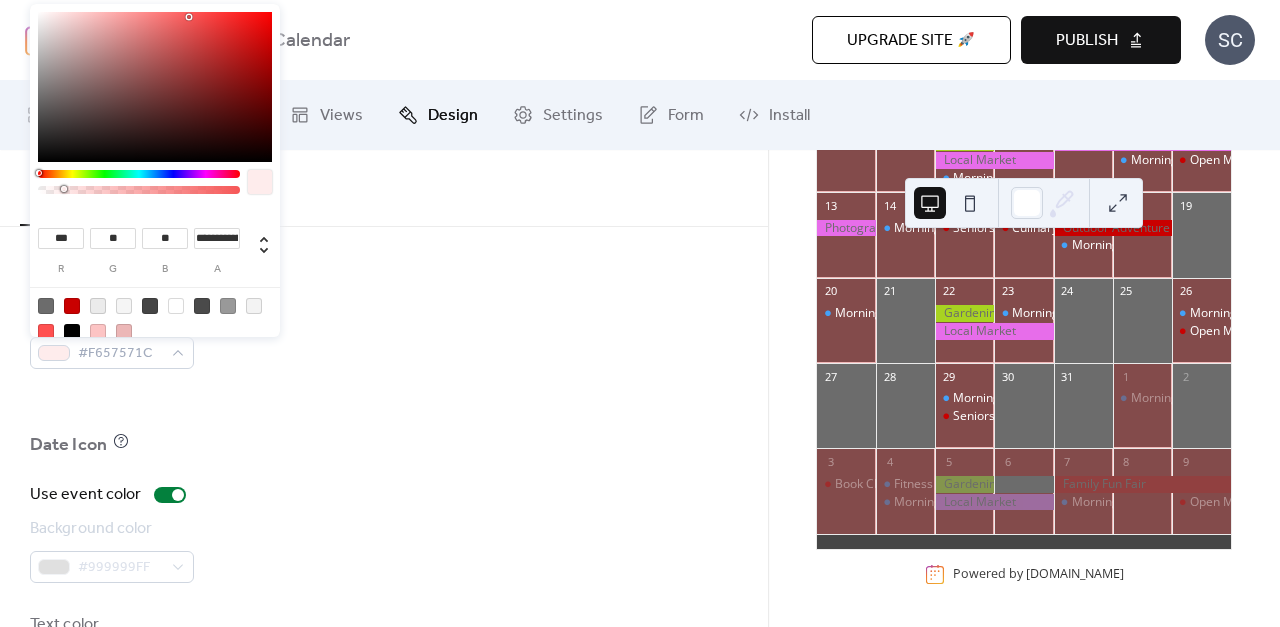 click on "Busy day background color #F657571C" at bounding box center [384, 336] 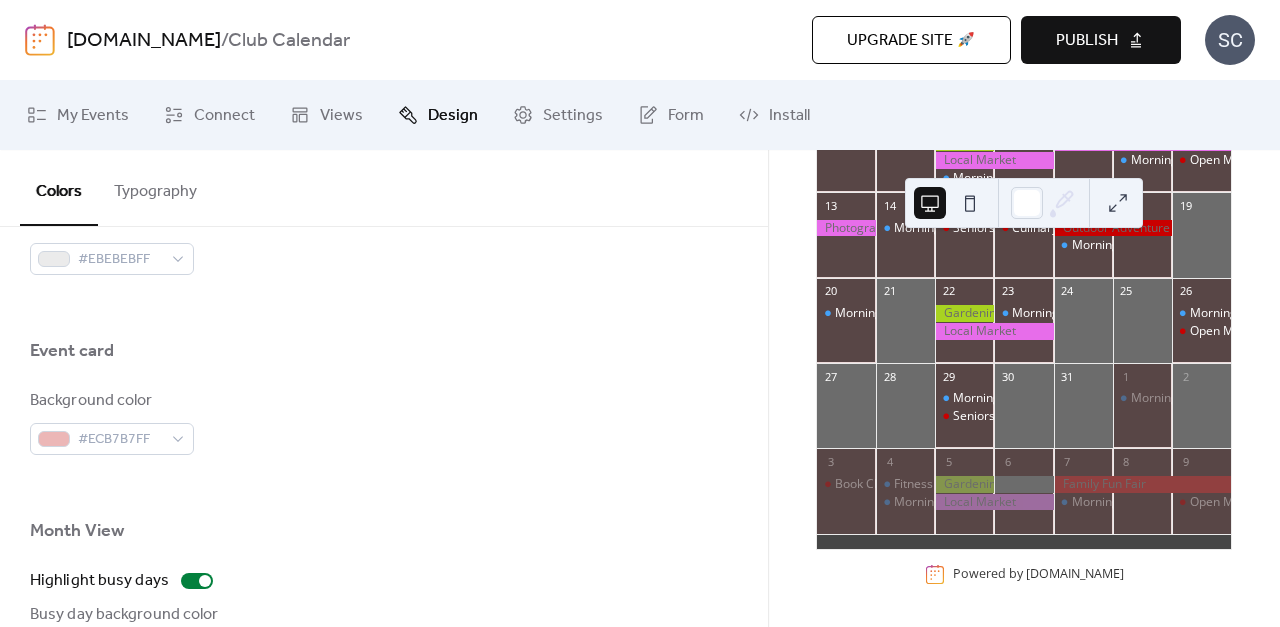 scroll, scrollTop: 1091, scrollLeft: 0, axis: vertical 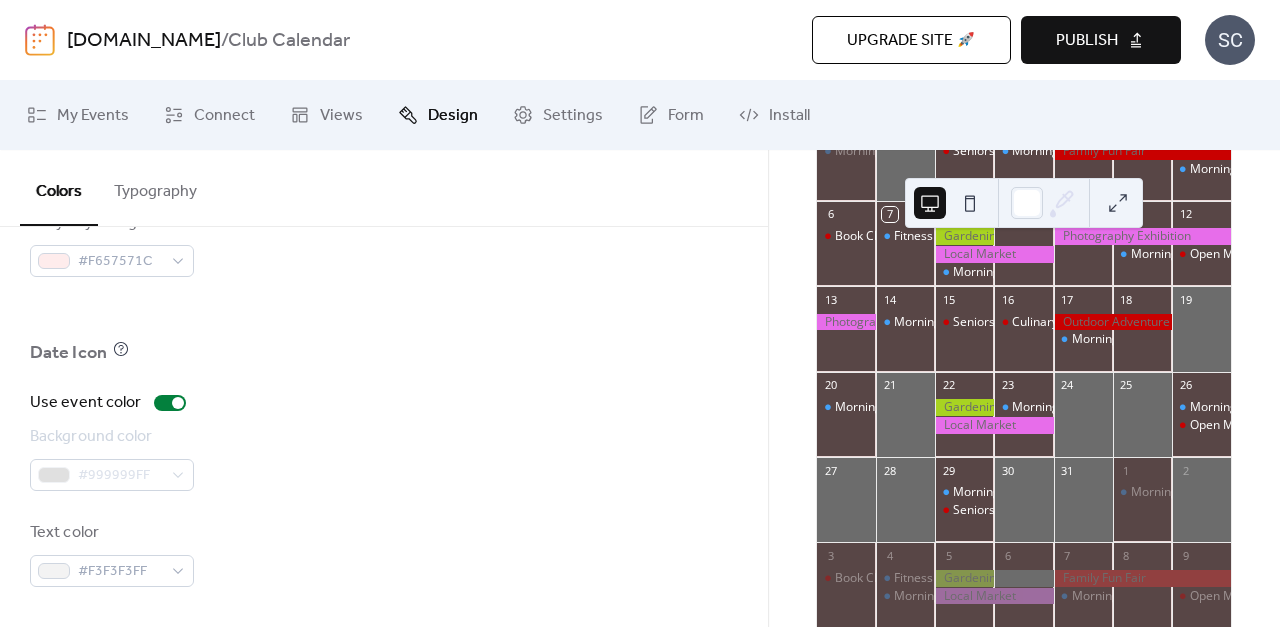 click on "#999999FF" at bounding box center [112, 475] 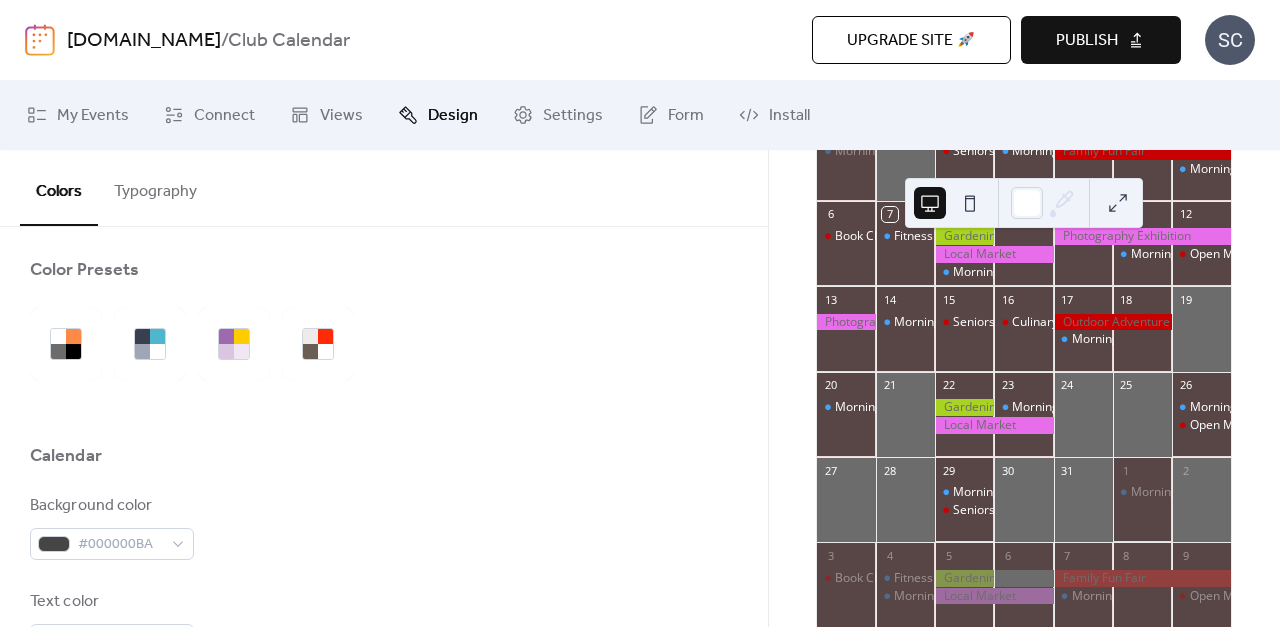 scroll, scrollTop: 0, scrollLeft: 0, axis: both 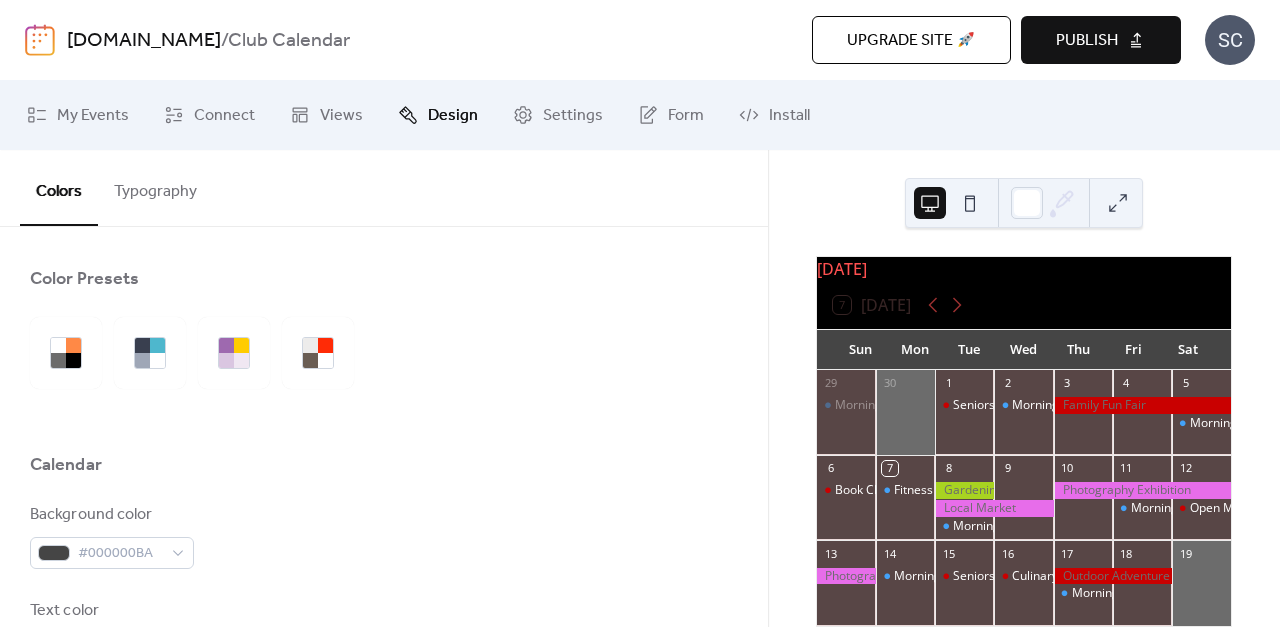 click on "[DATE]" at bounding box center [1024, 269] 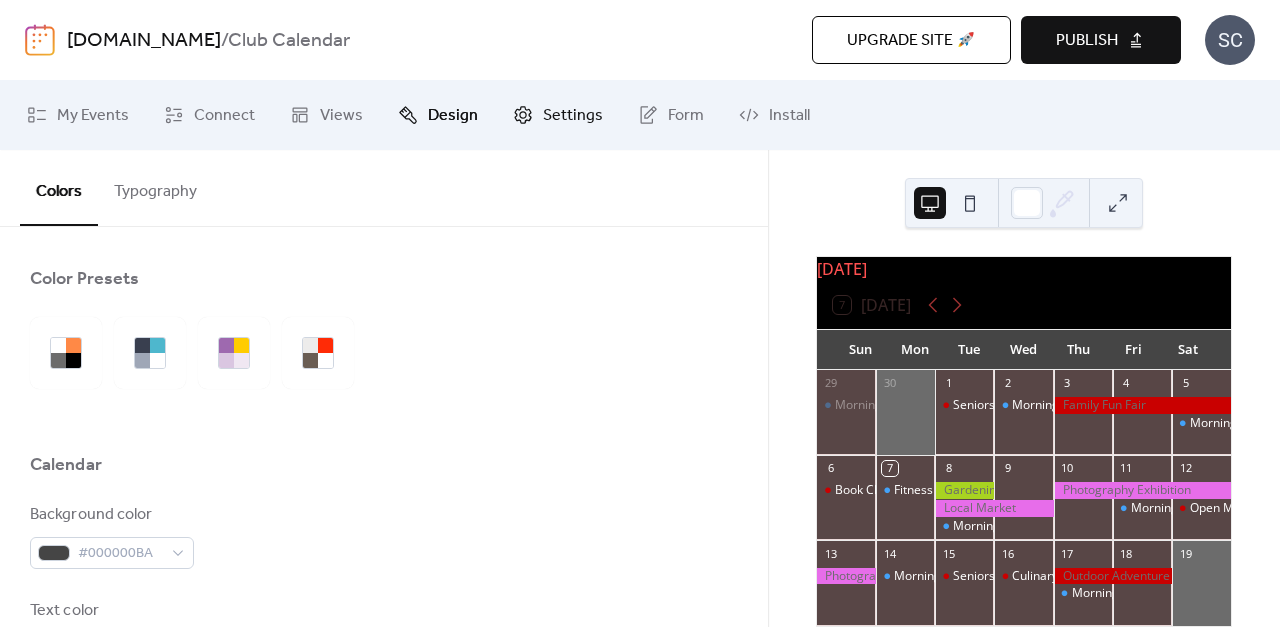 click 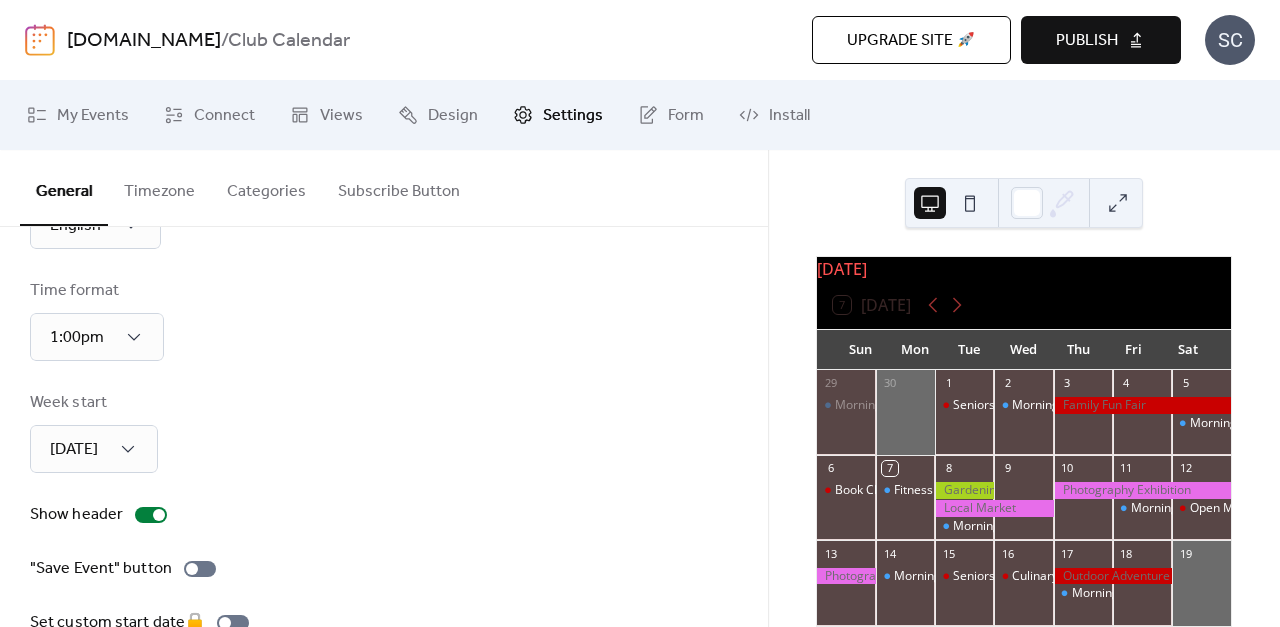 scroll, scrollTop: 98, scrollLeft: 0, axis: vertical 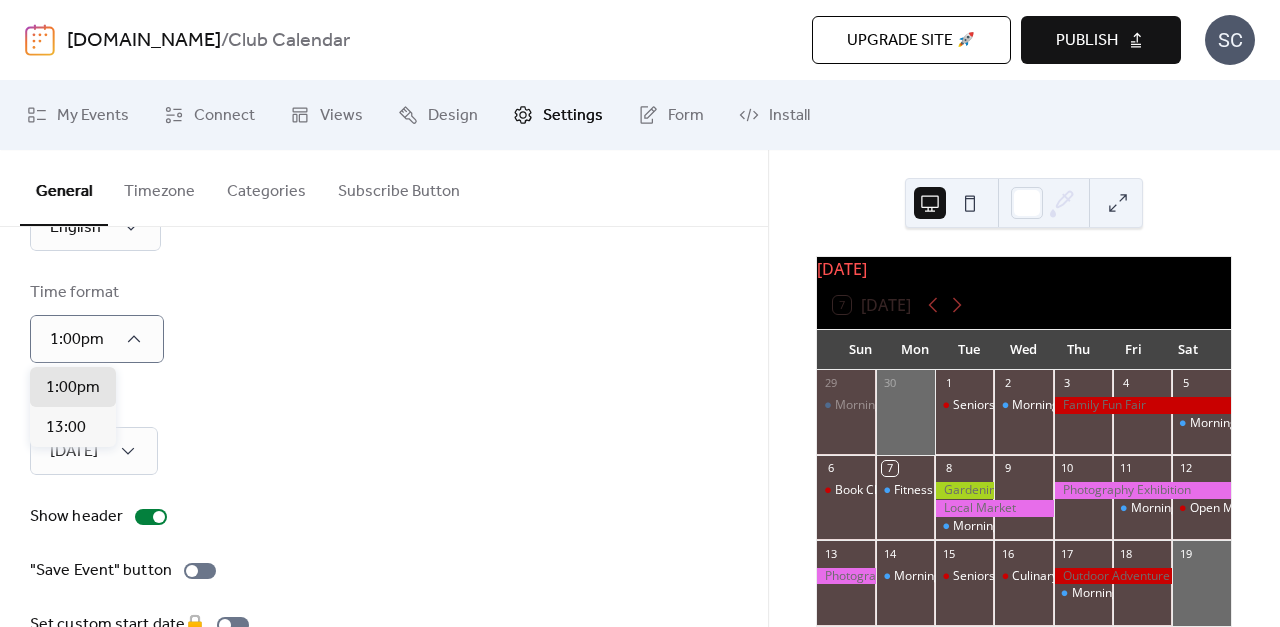 click on "Time format 1:00pm" at bounding box center (384, 322) 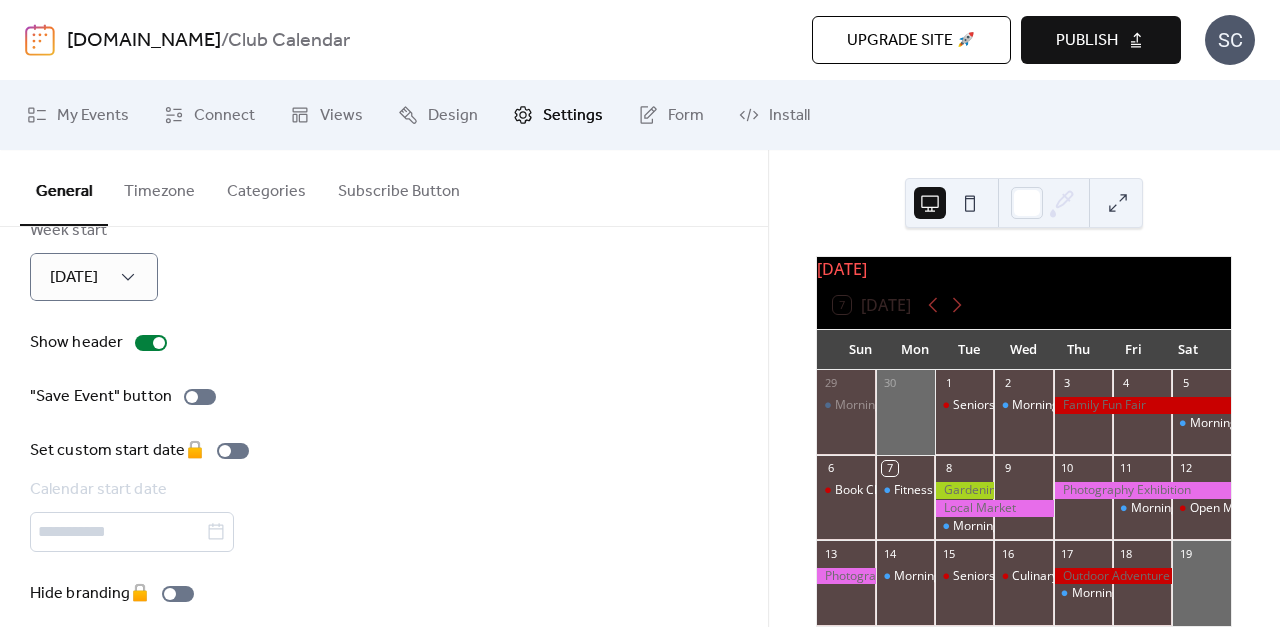 scroll, scrollTop: 291, scrollLeft: 0, axis: vertical 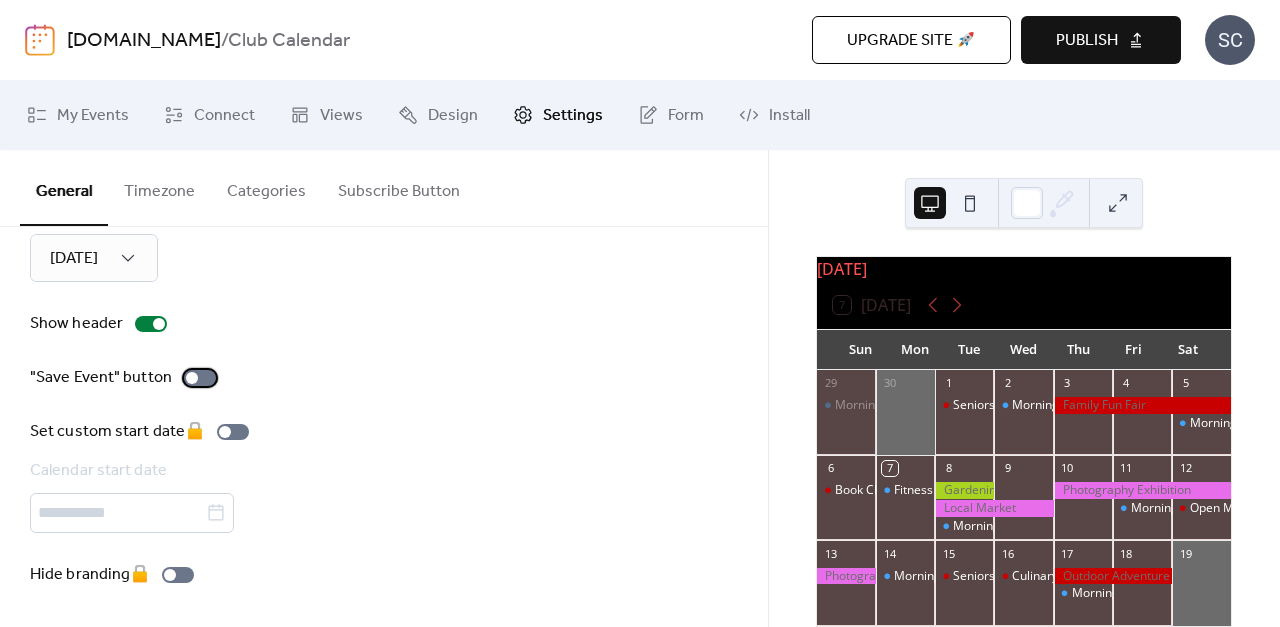 click at bounding box center (200, 378) 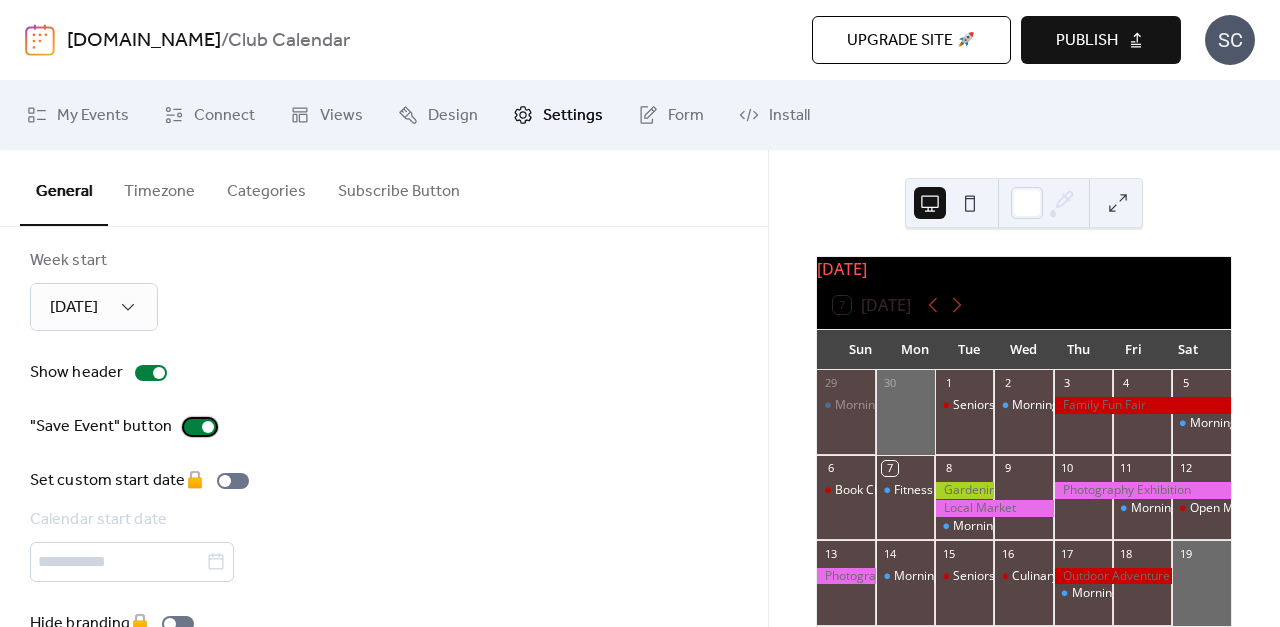 scroll, scrollTop: 233, scrollLeft: 0, axis: vertical 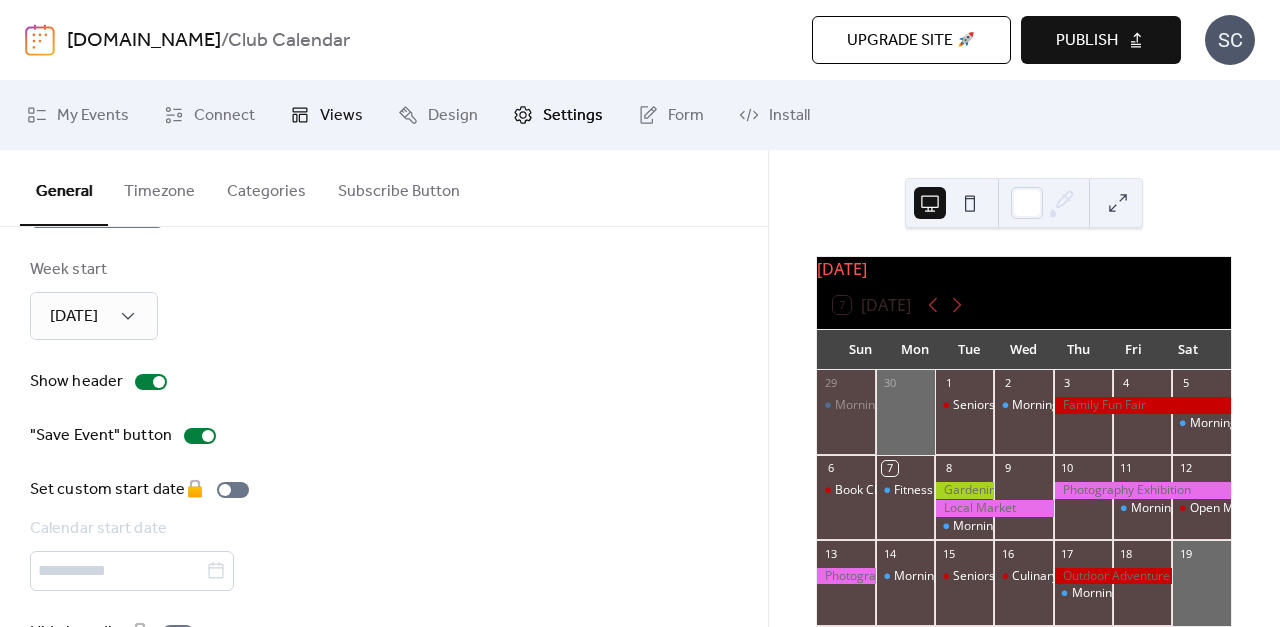 click on "Views" at bounding box center [326, 115] 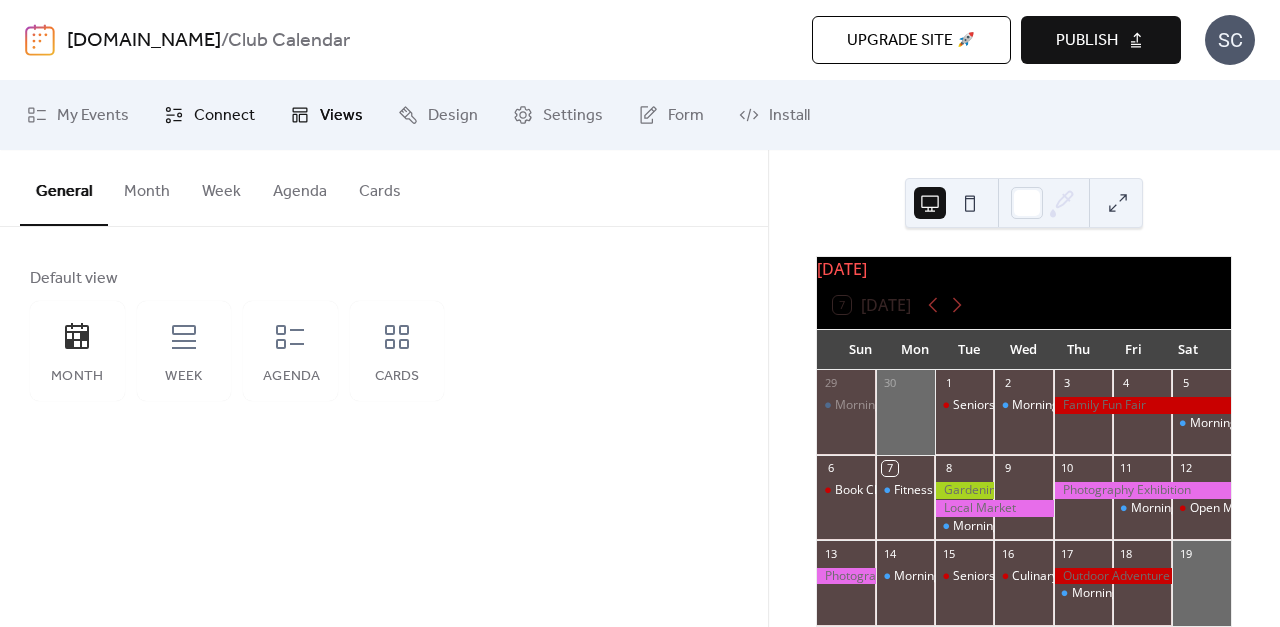 click on "Connect" at bounding box center (224, 116) 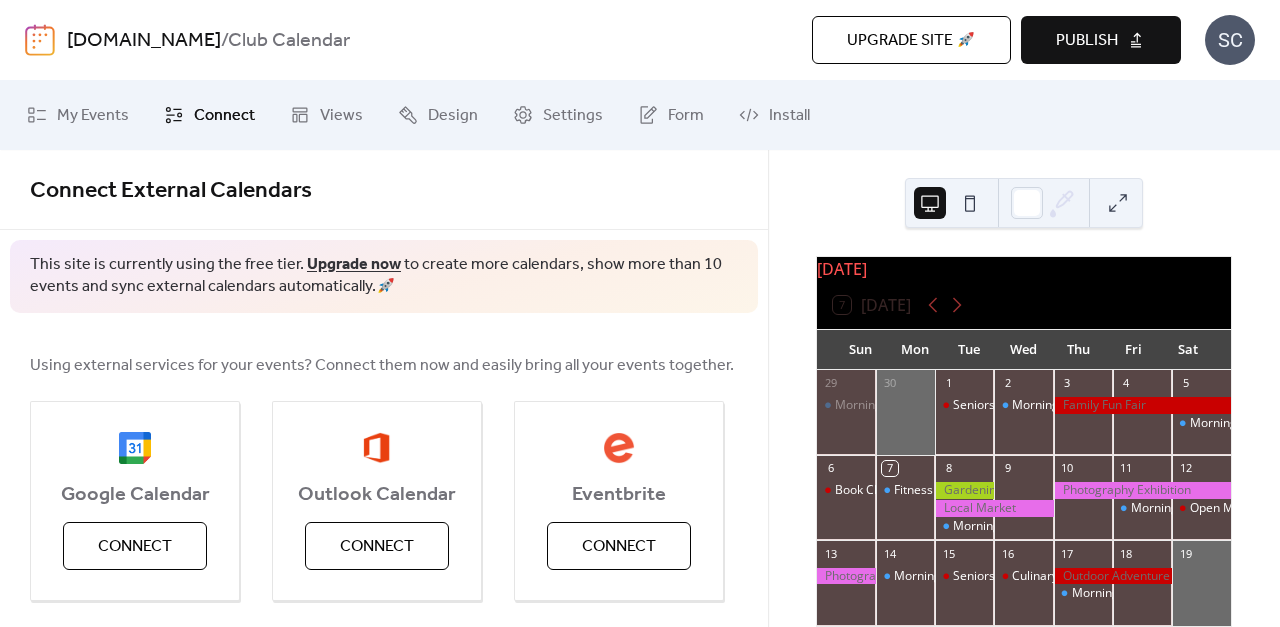 click on "Connect" at bounding box center (209, 115) 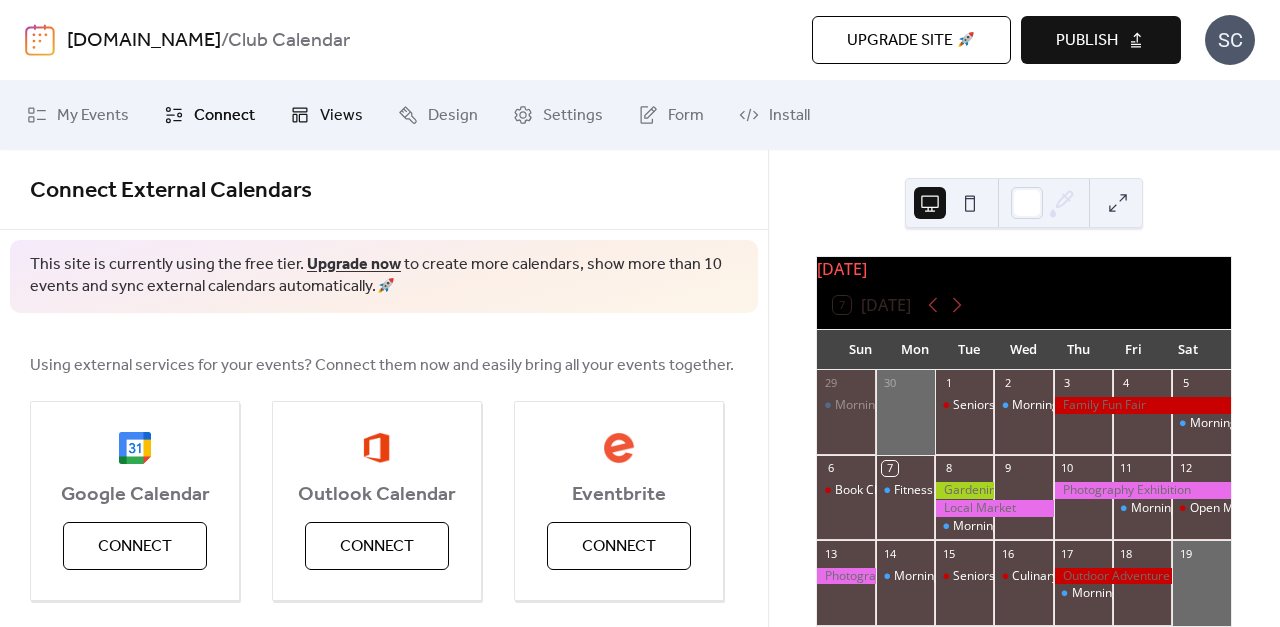 click on "Views" at bounding box center [326, 115] 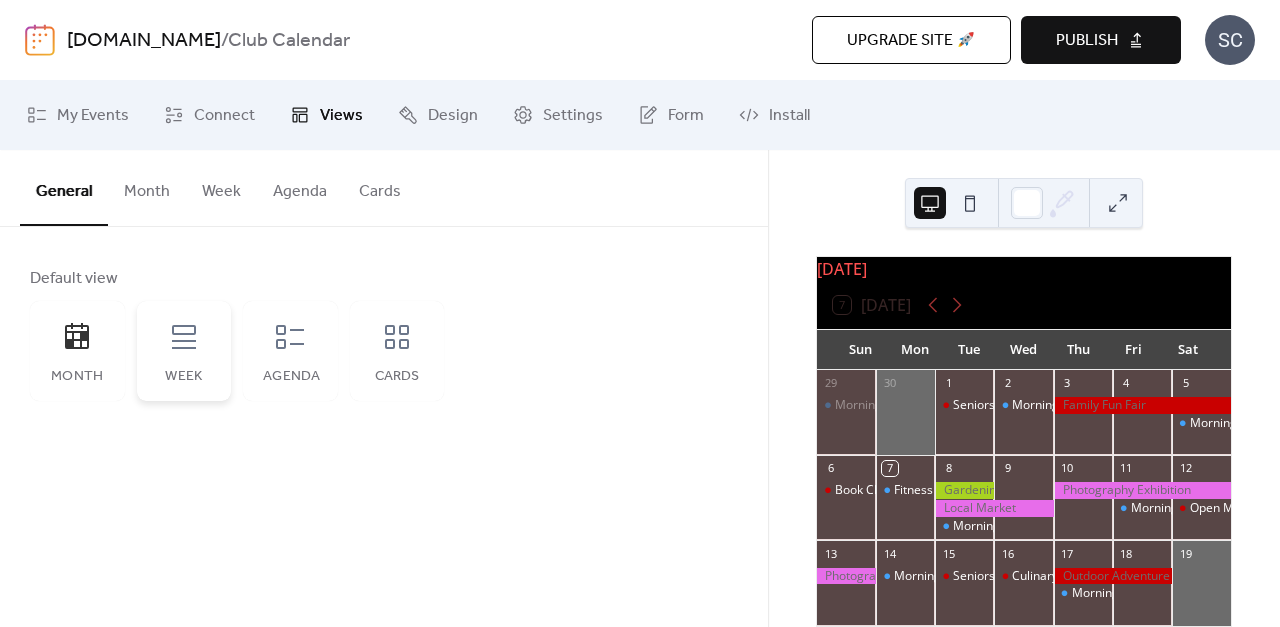 click 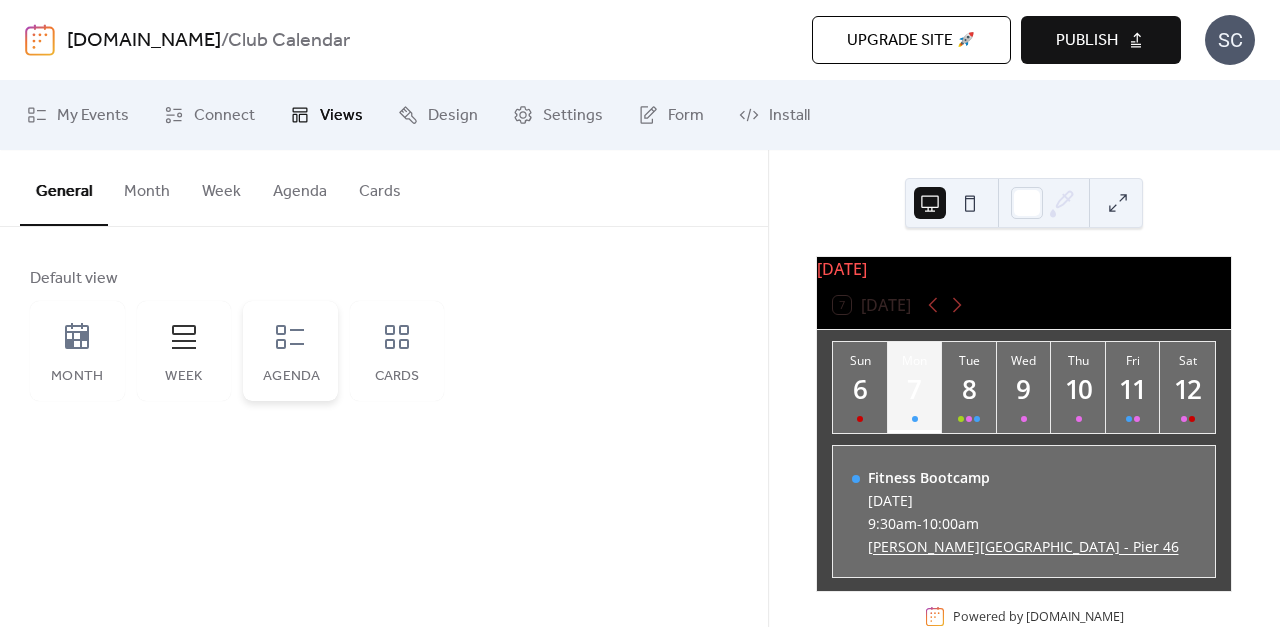 click on "Agenda" at bounding box center [290, 351] 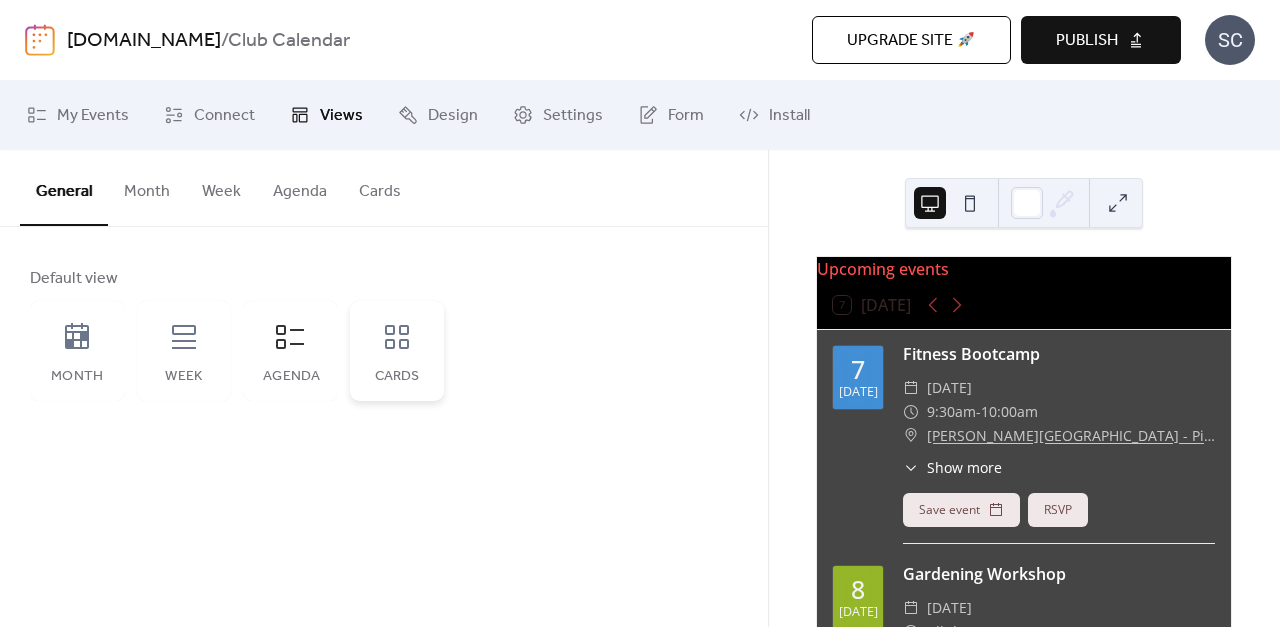 click 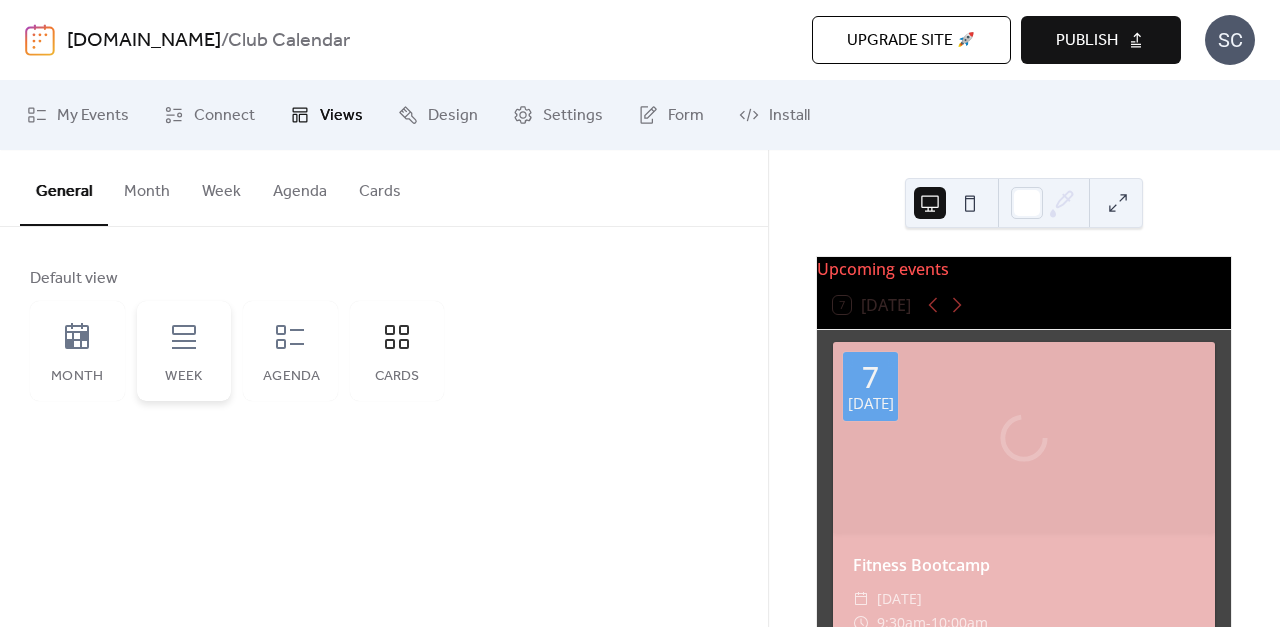 click on "Week" at bounding box center (184, 351) 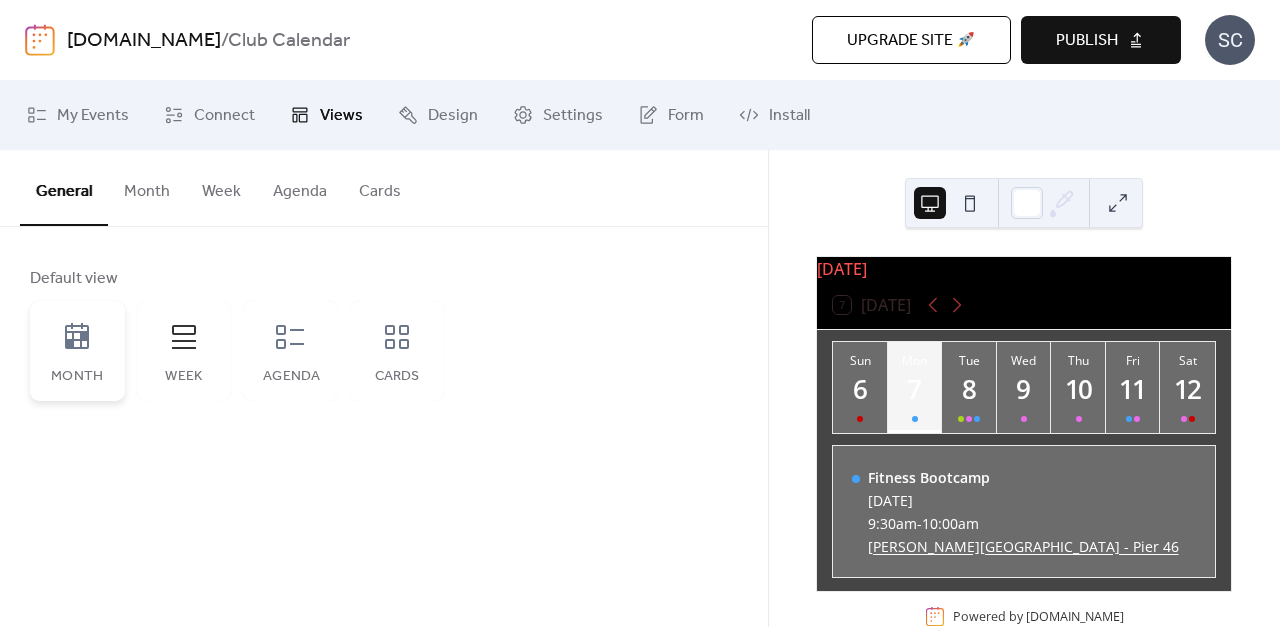 click 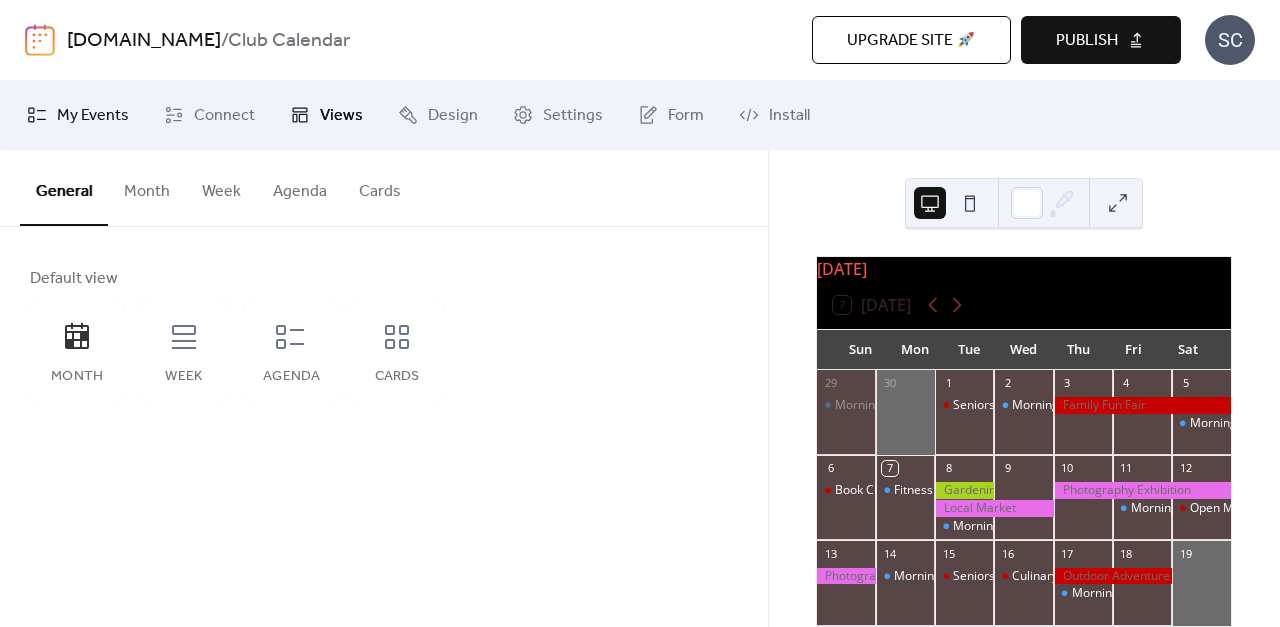 click on "My Events" at bounding box center [93, 116] 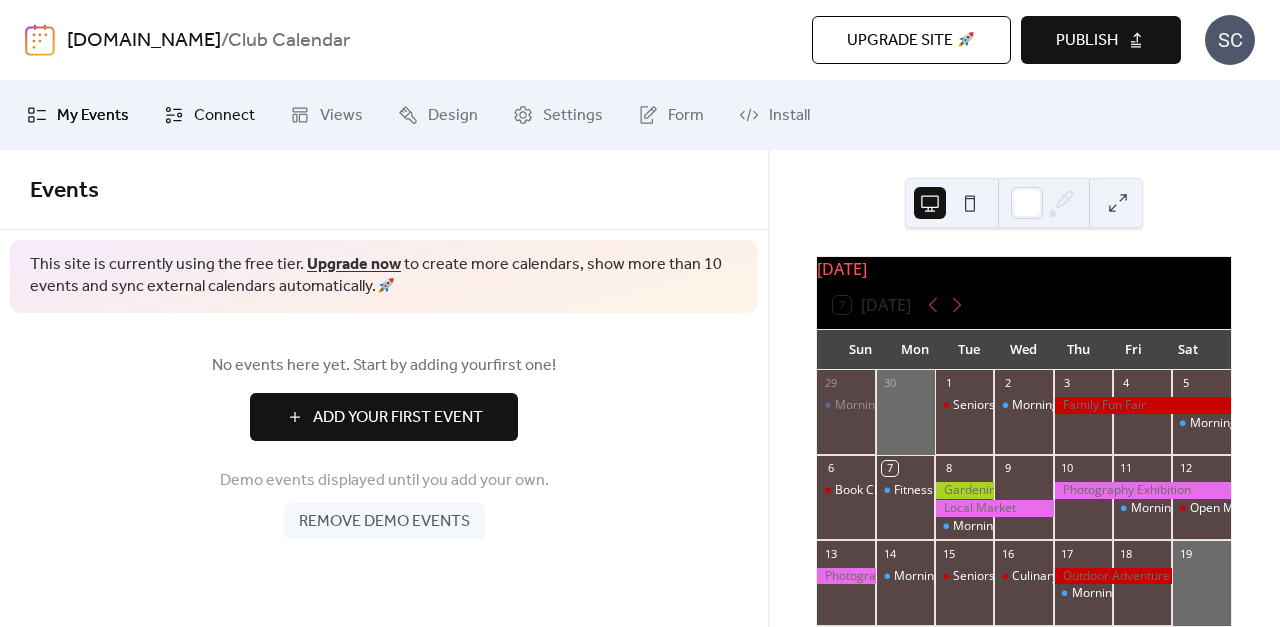 click on "Connect" at bounding box center [224, 116] 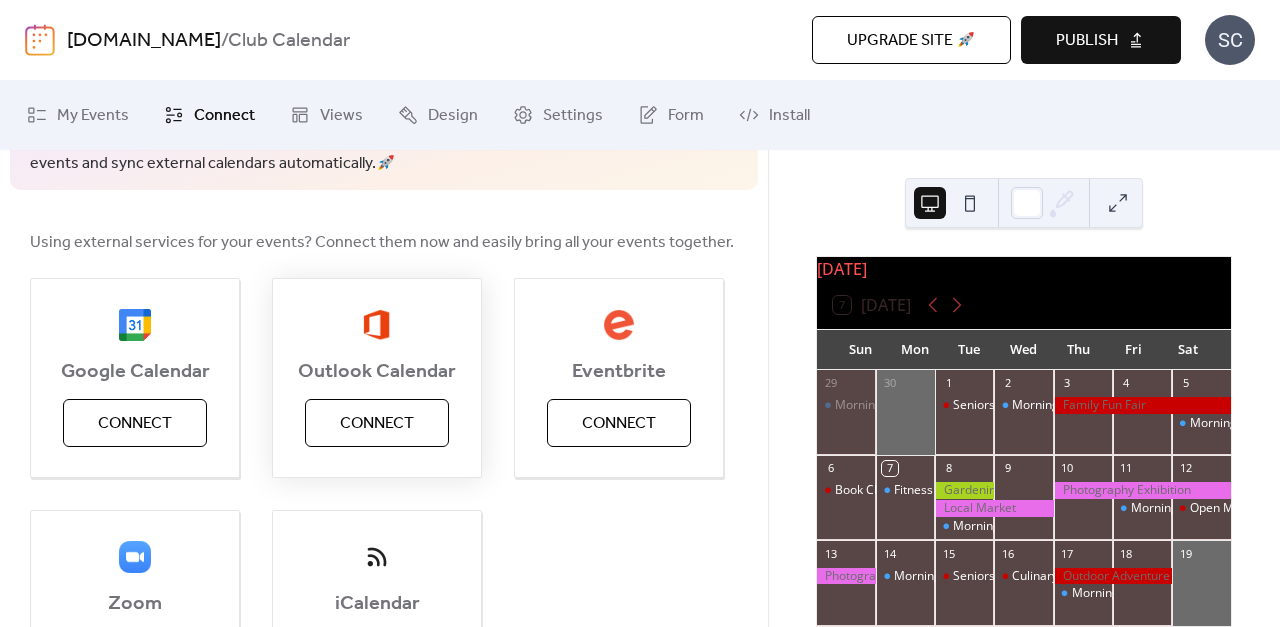 scroll, scrollTop: 134, scrollLeft: 0, axis: vertical 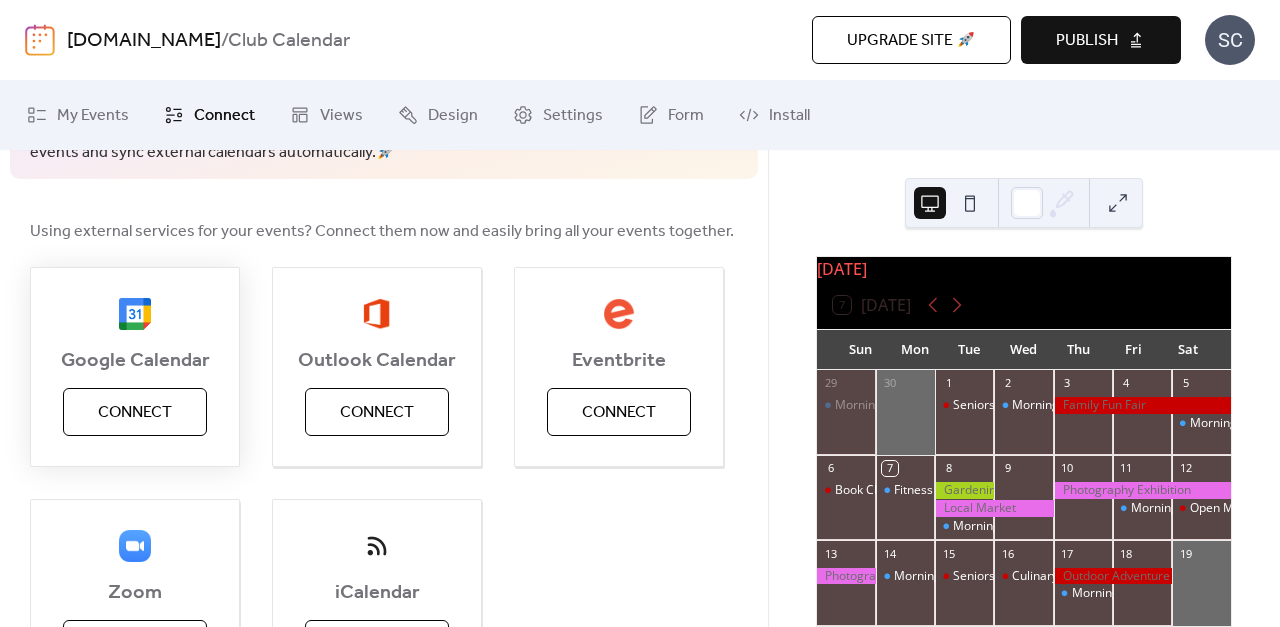 click on "Connect" at bounding box center (135, 413) 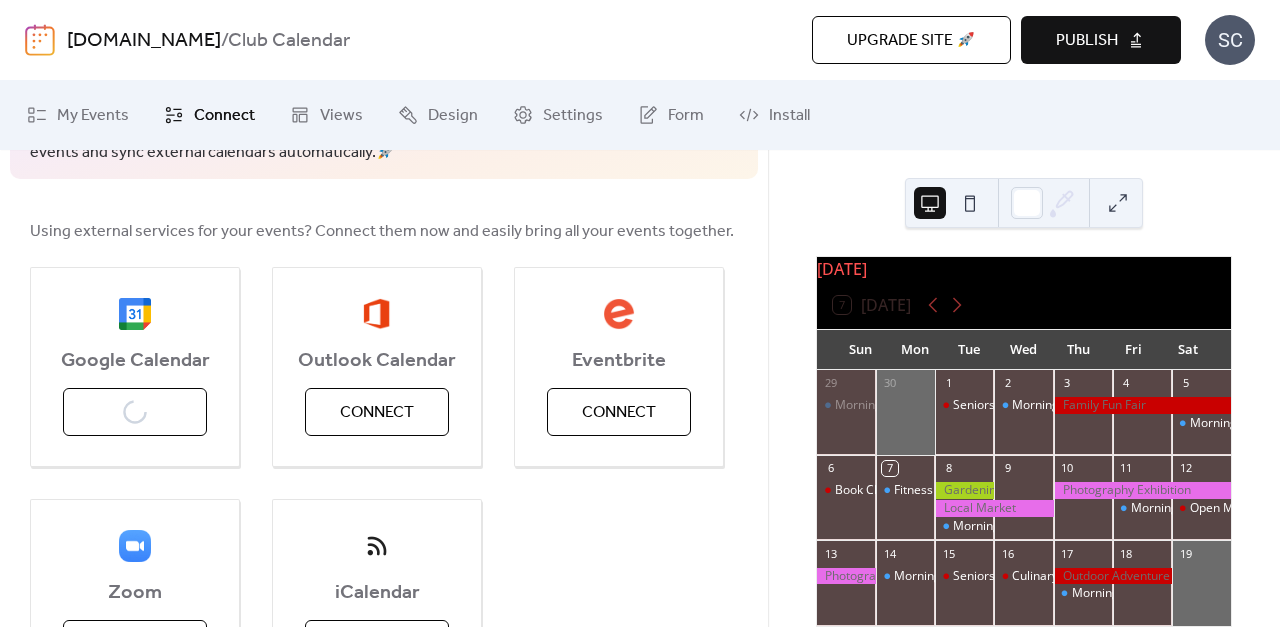 click on "Publish" at bounding box center [1101, 40] 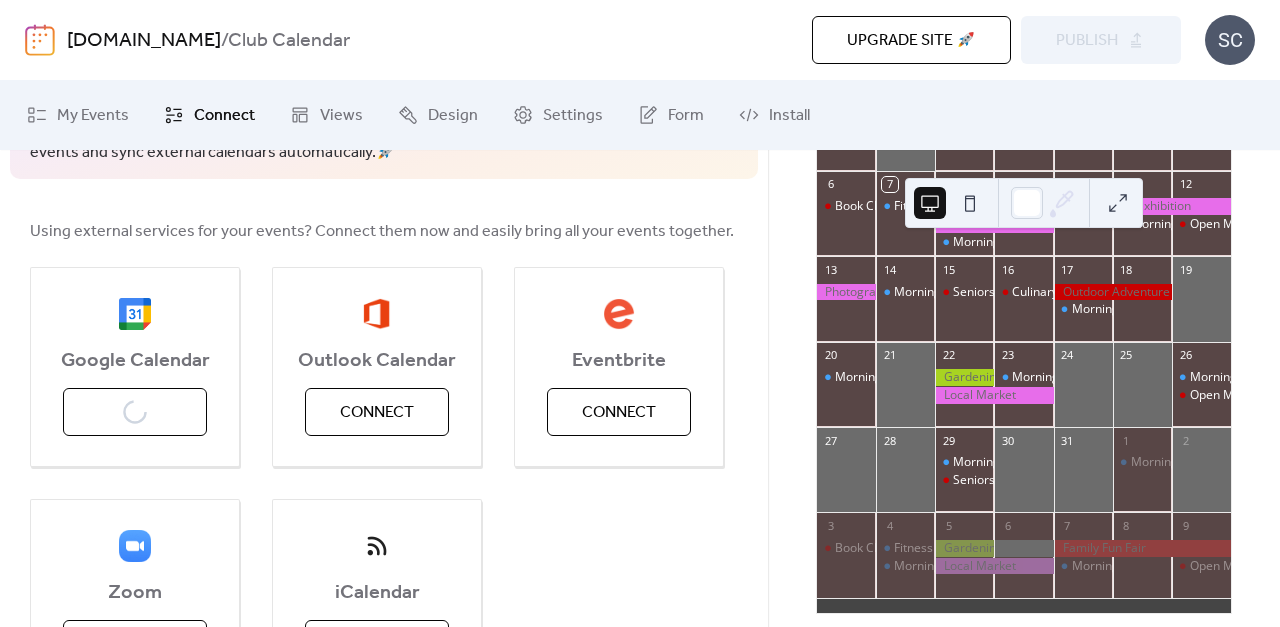 scroll, scrollTop: 289, scrollLeft: 0, axis: vertical 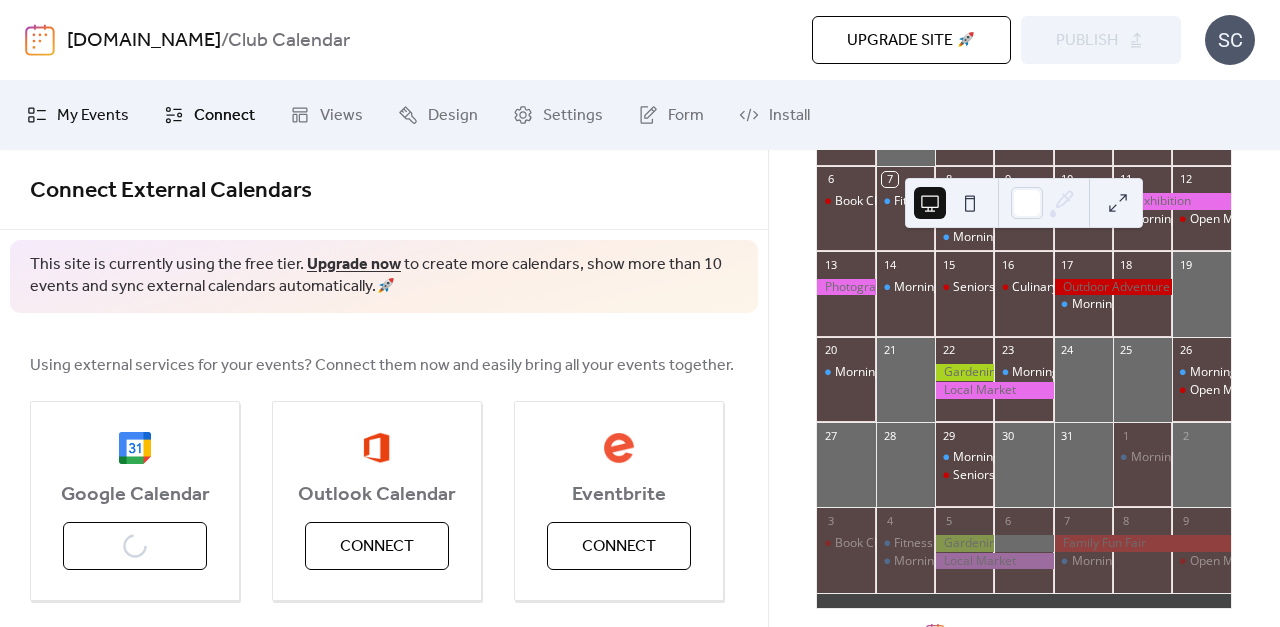 click on "My Events" at bounding box center (93, 116) 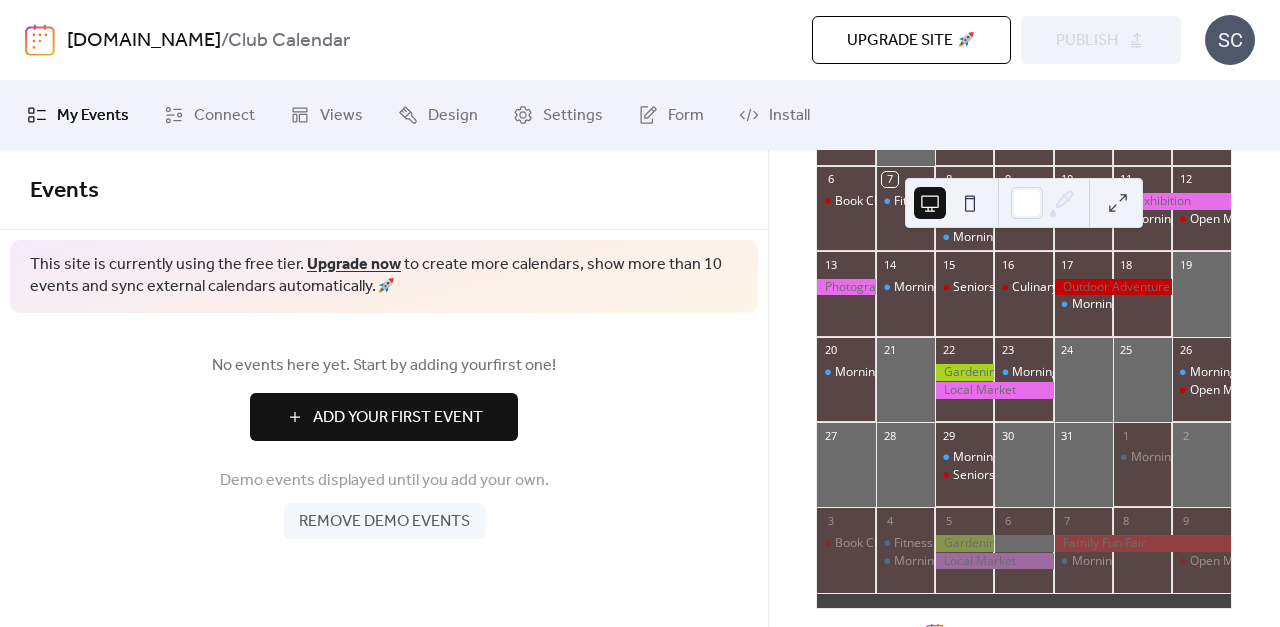 click on "Add Your First Event" at bounding box center [398, 418] 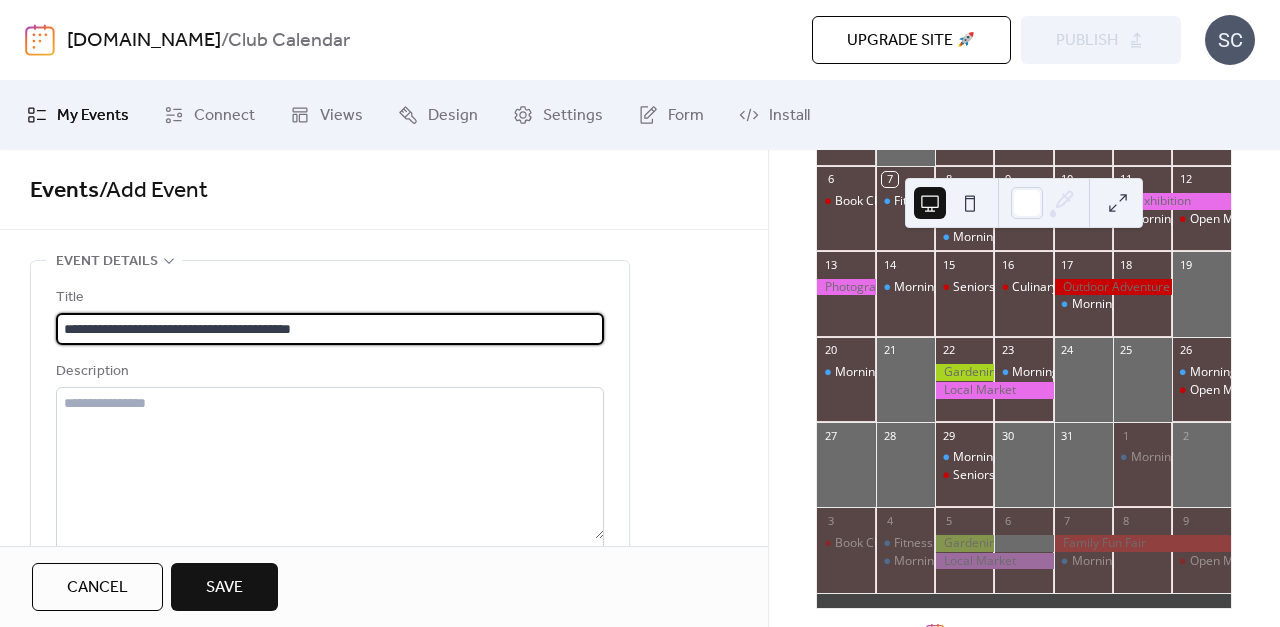 click on "**********" at bounding box center [330, 329] 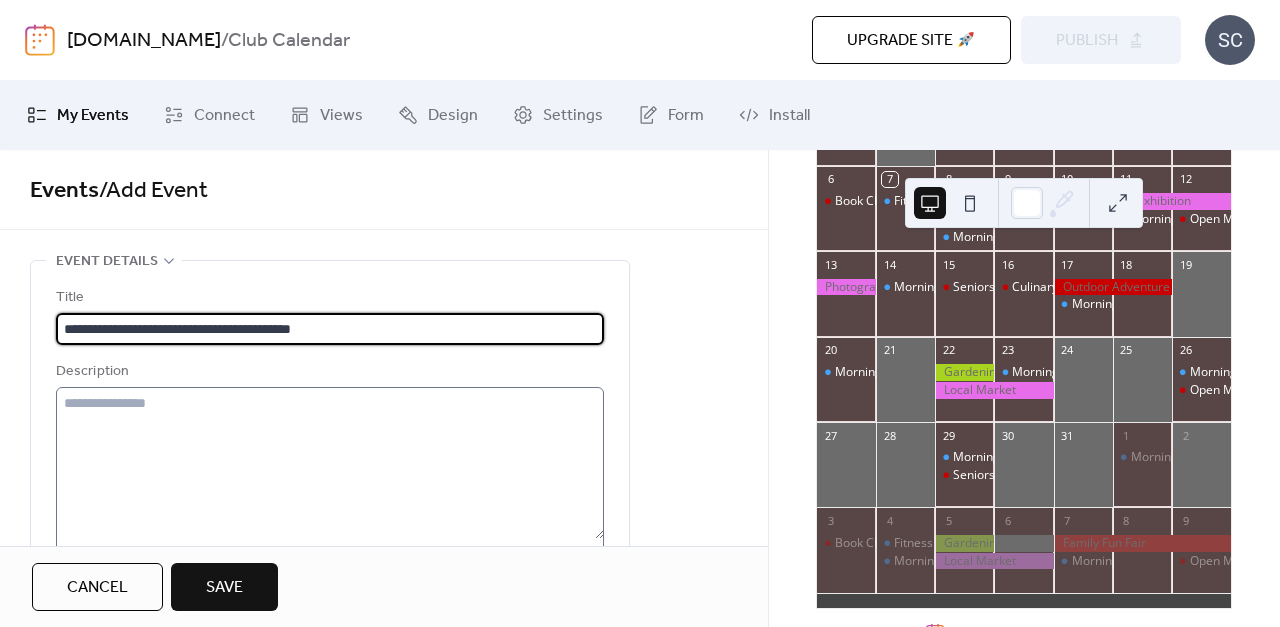 type on "**********" 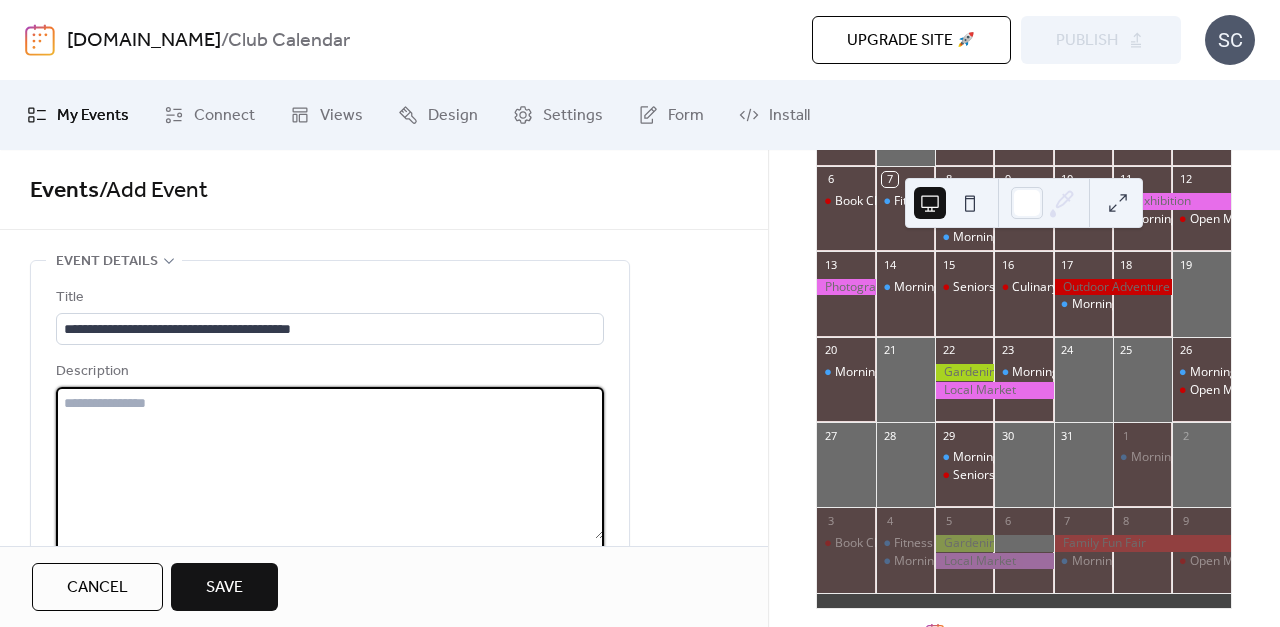 click at bounding box center [330, 463] 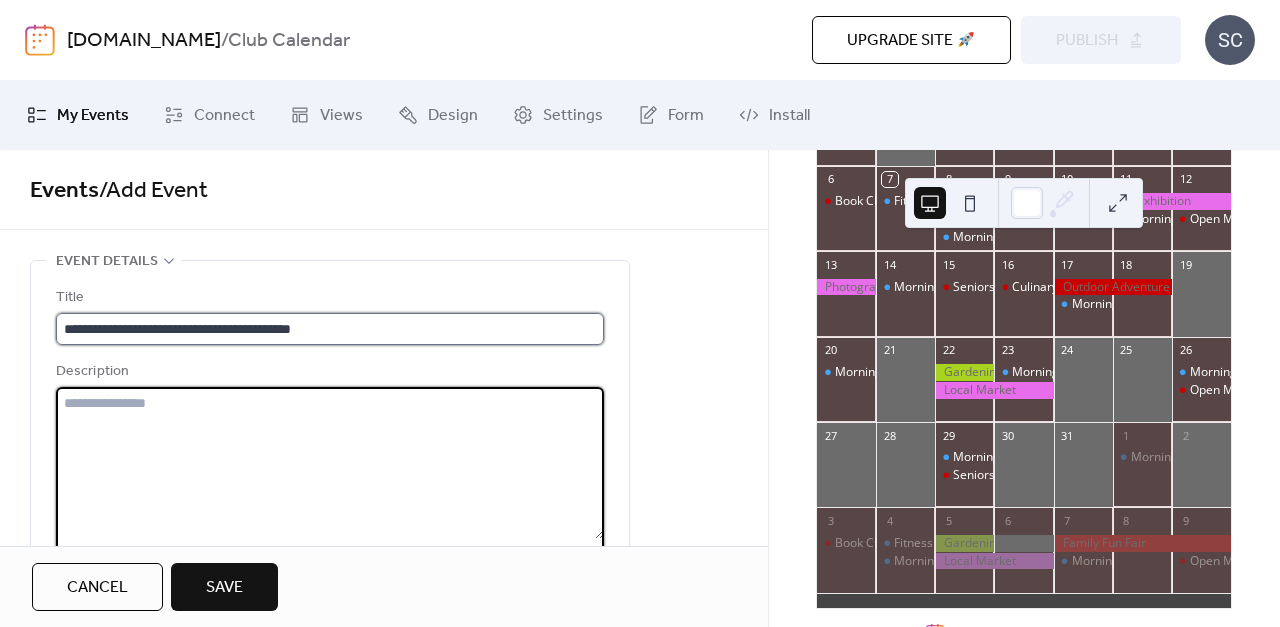 click on "**********" at bounding box center [330, 329] 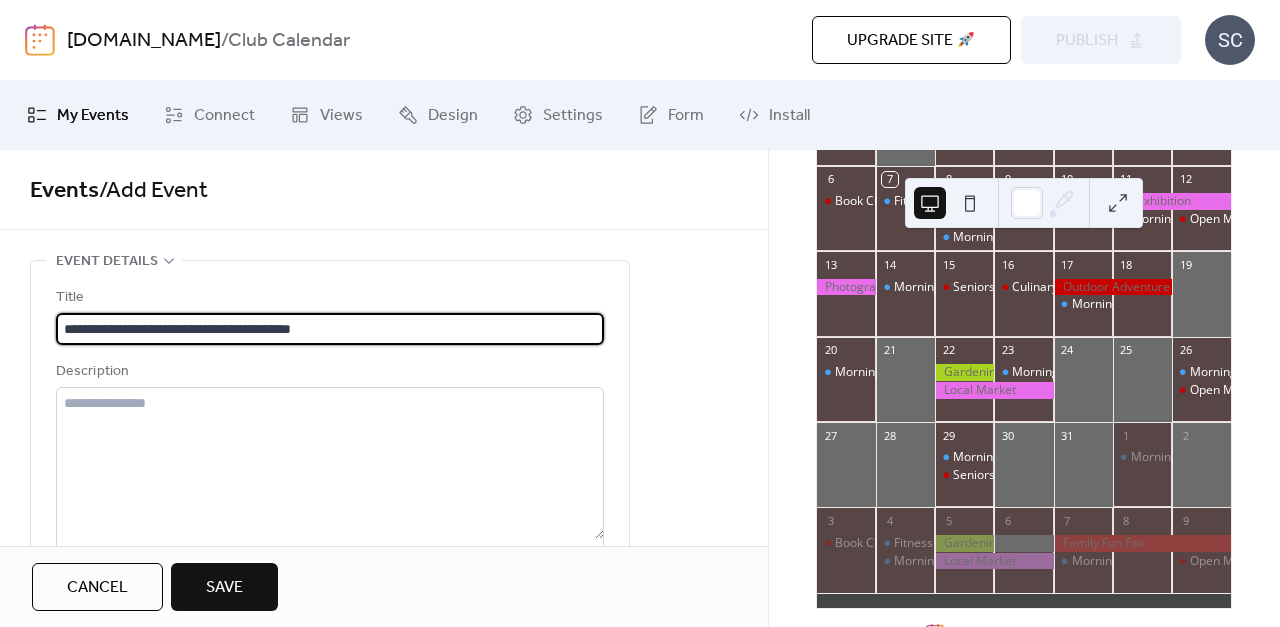 click on "**********" at bounding box center [330, 329] 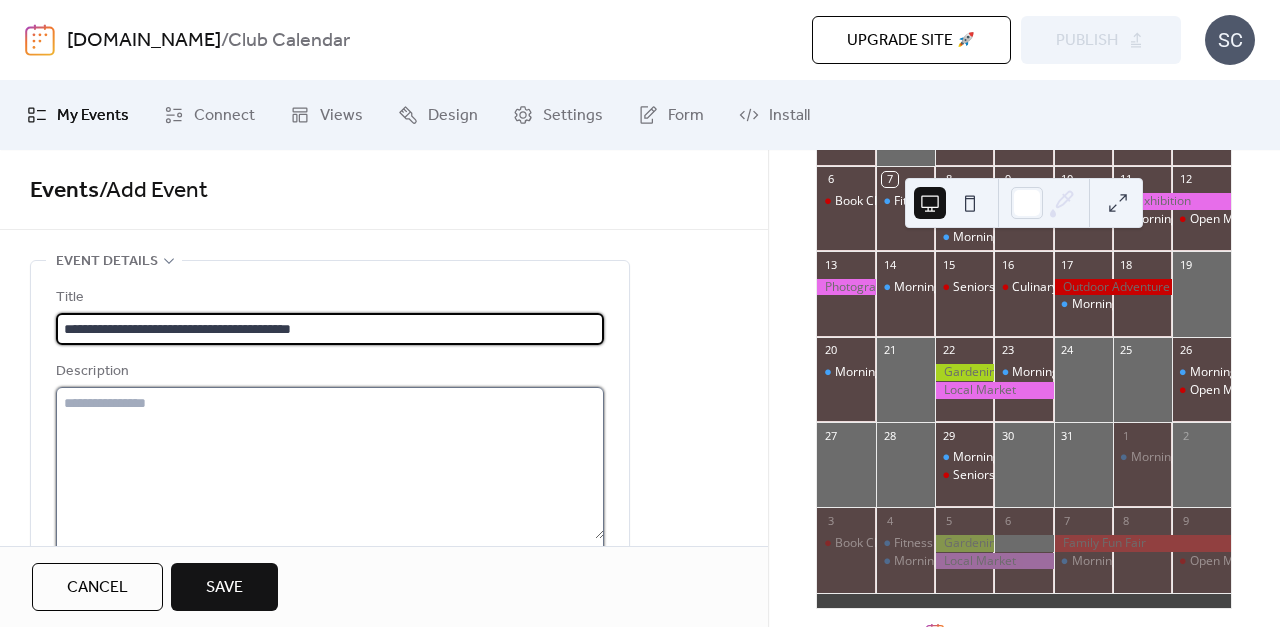 click at bounding box center [330, 463] 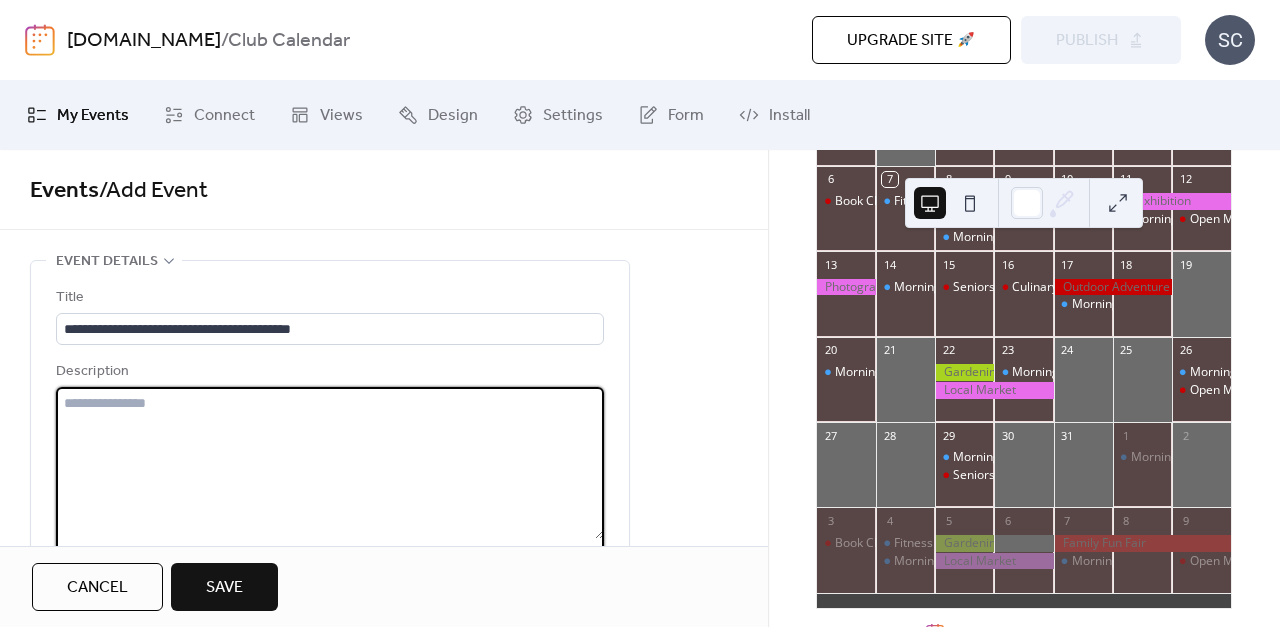 paste on "**********" 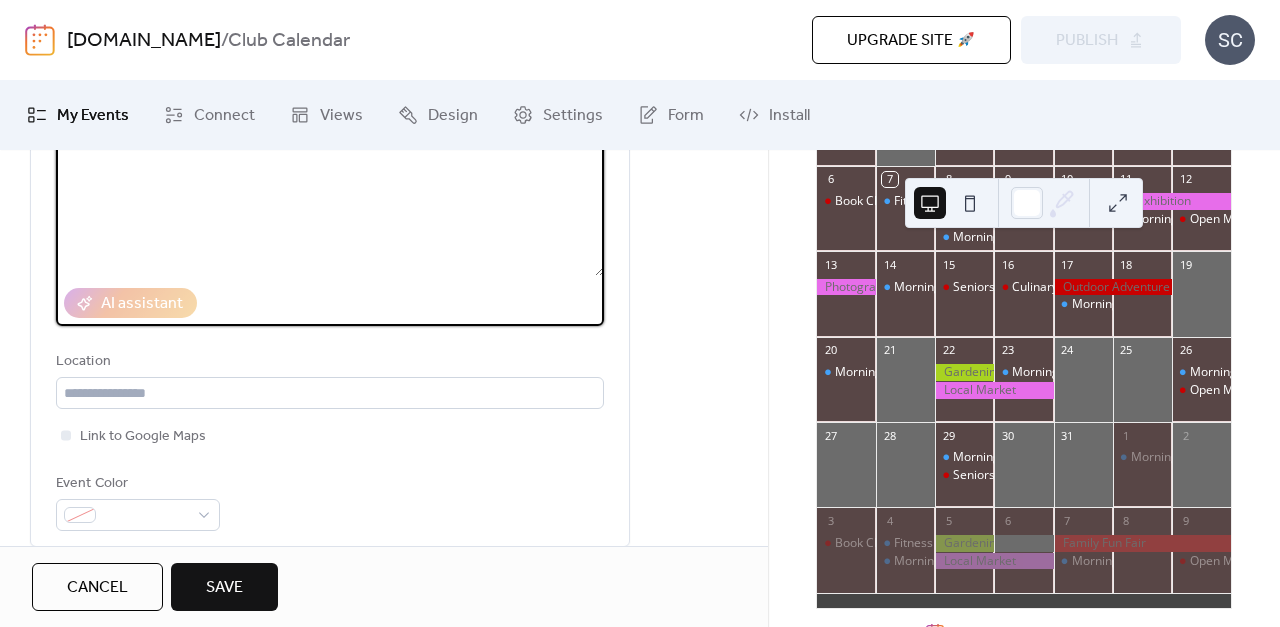 scroll, scrollTop: 289, scrollLeft: 0, axis: vertical 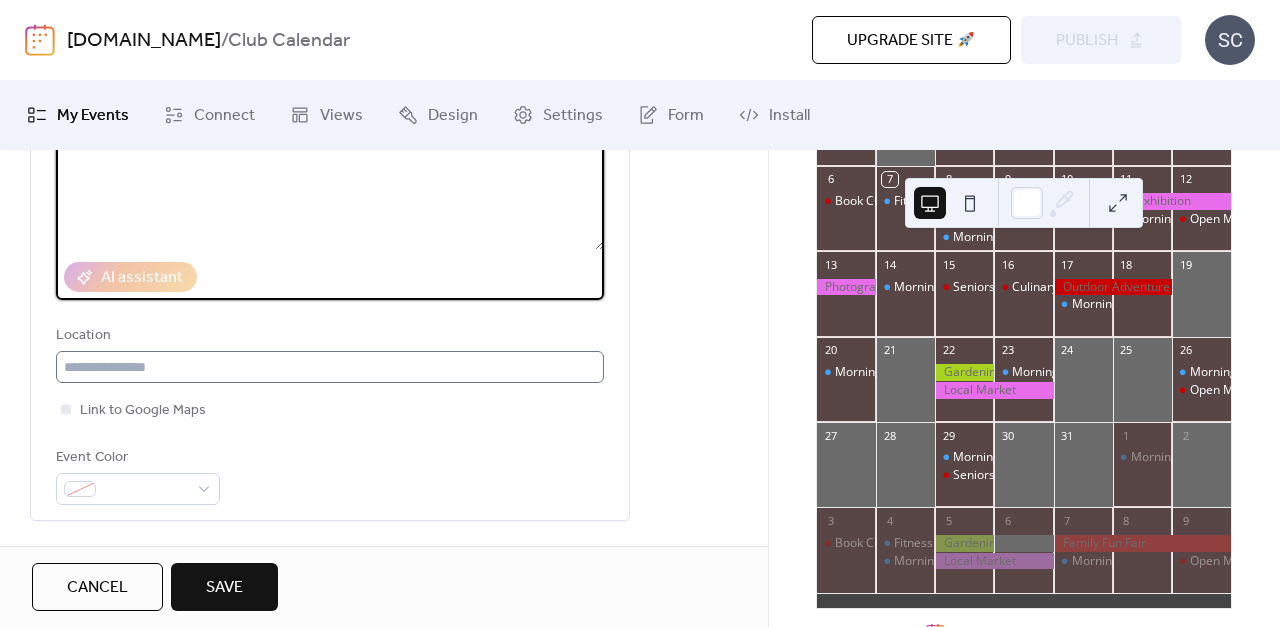 type on "**********" 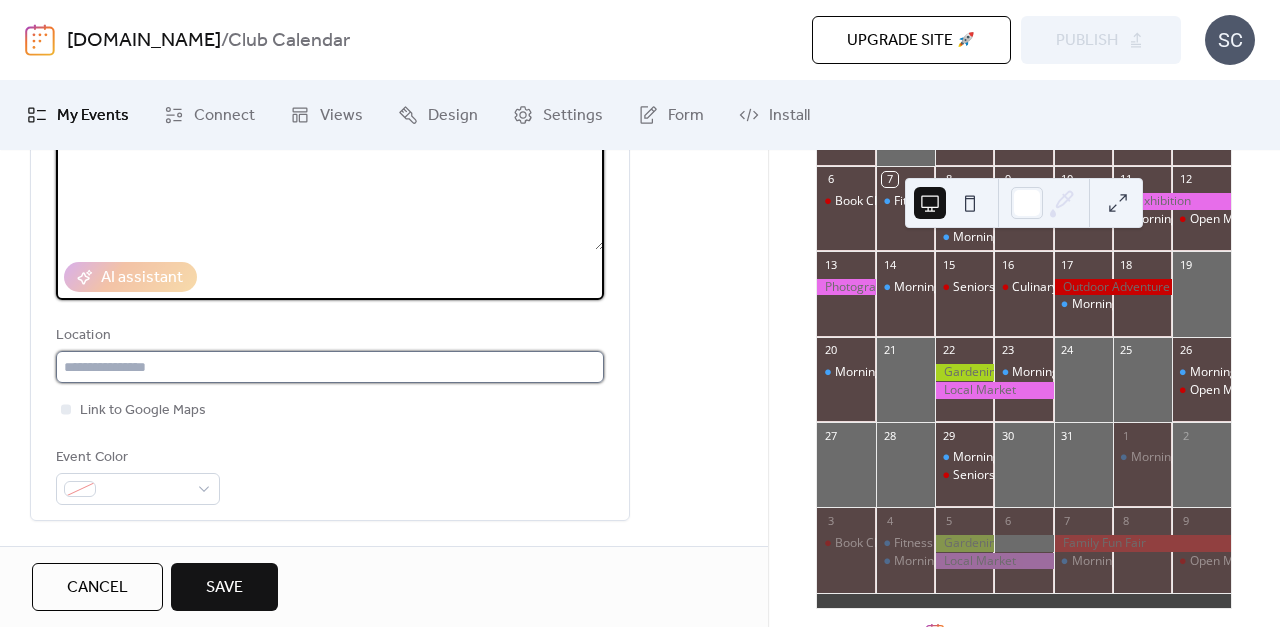 click at bounding box center [330, 367] 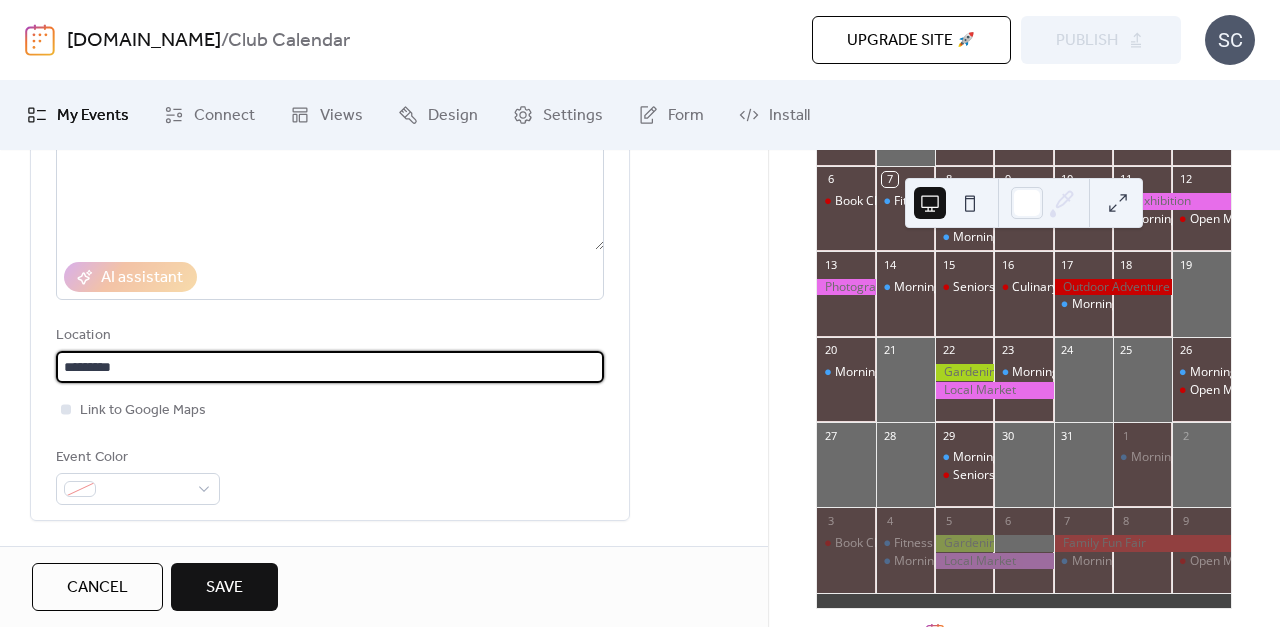 type on "*********" 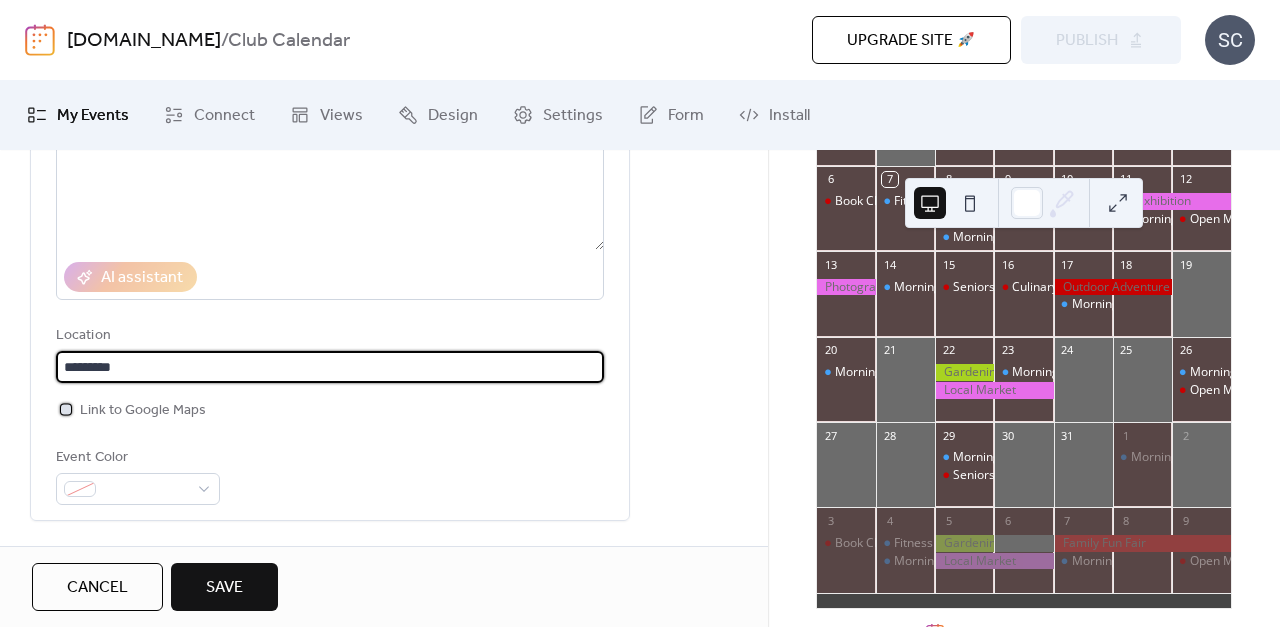 click at bounding box center [66, 409] 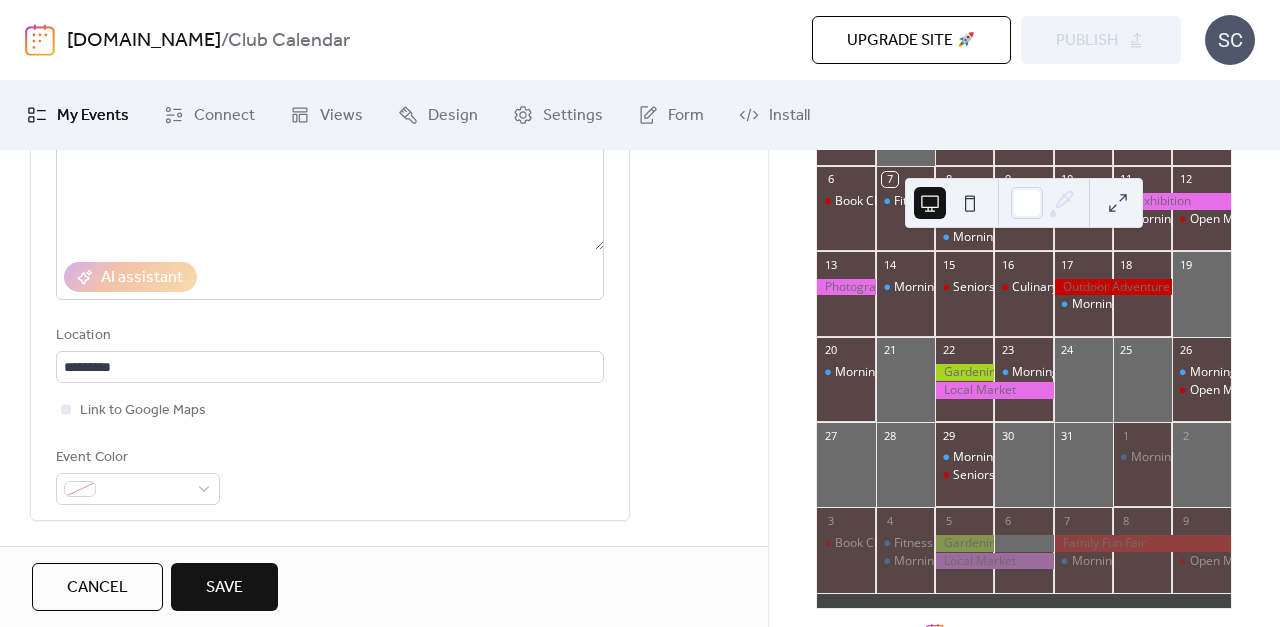 click on "**********" at bounding box center (330, 246) 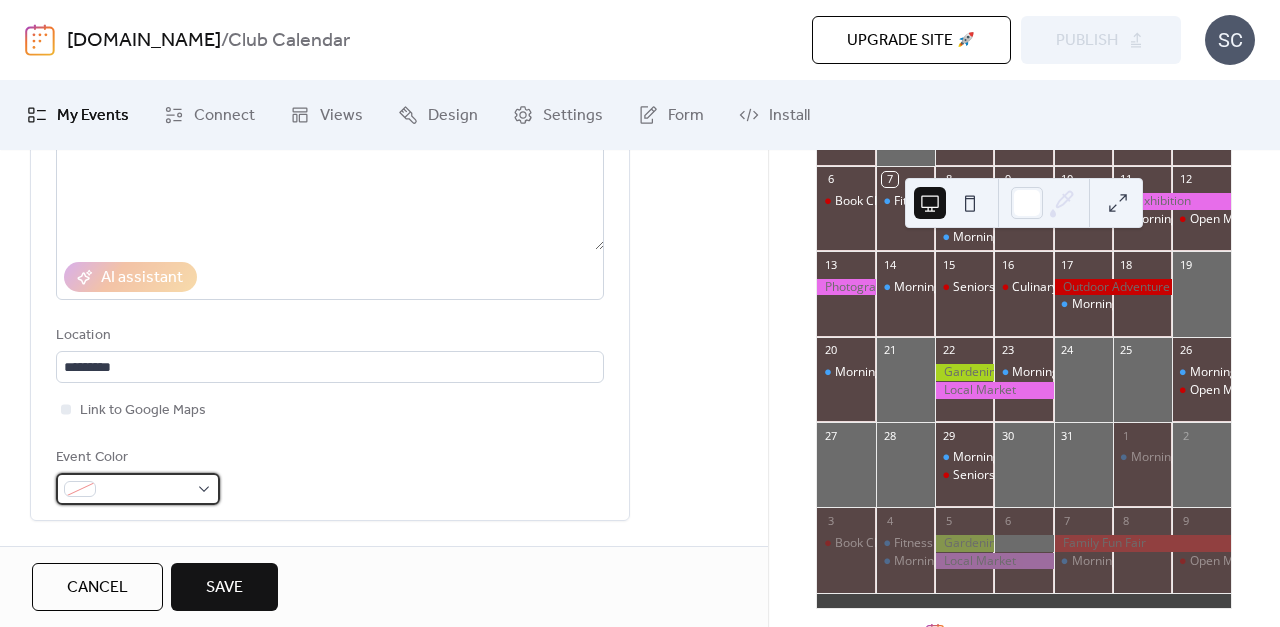click at bounding box center [146, 490] 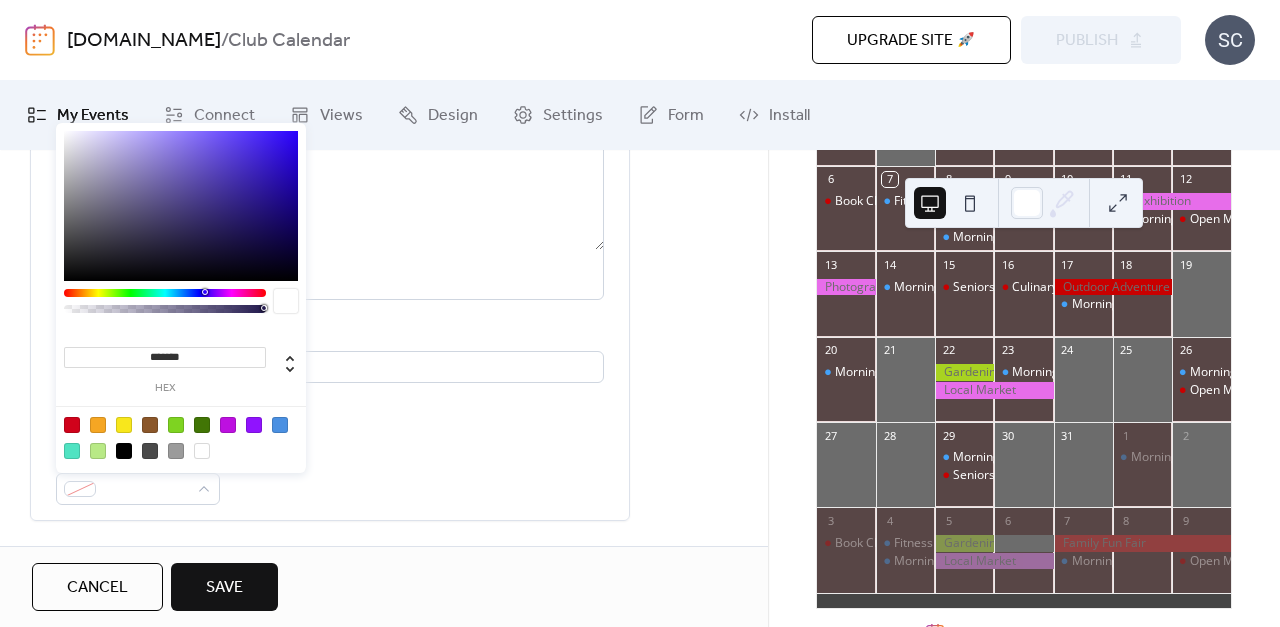 click at bounding box center [72, 425] 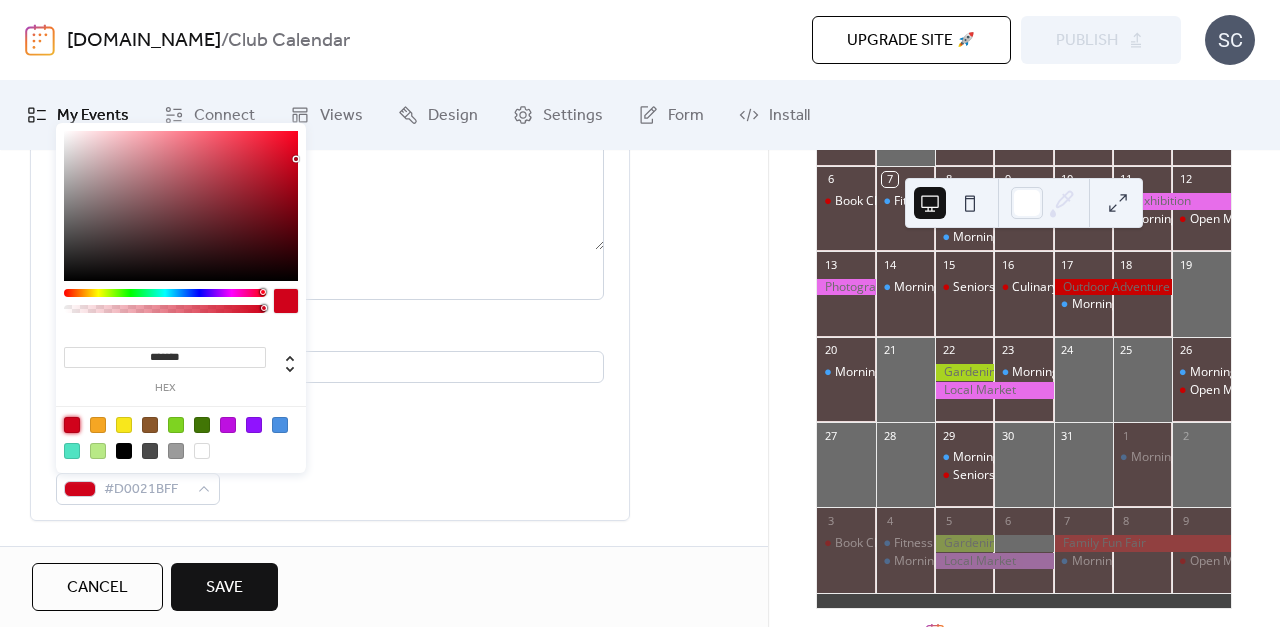 click at bounding box center [176, 425] 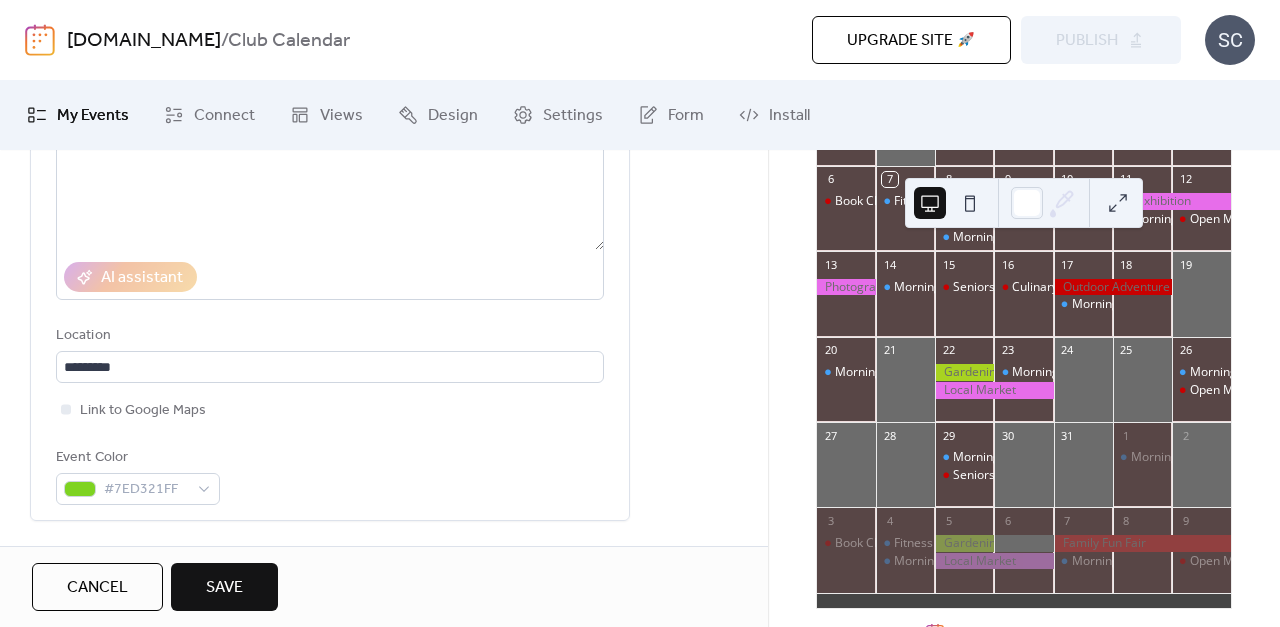 click on "Event Color #7ED321FF" at bounding box center [330, 475] 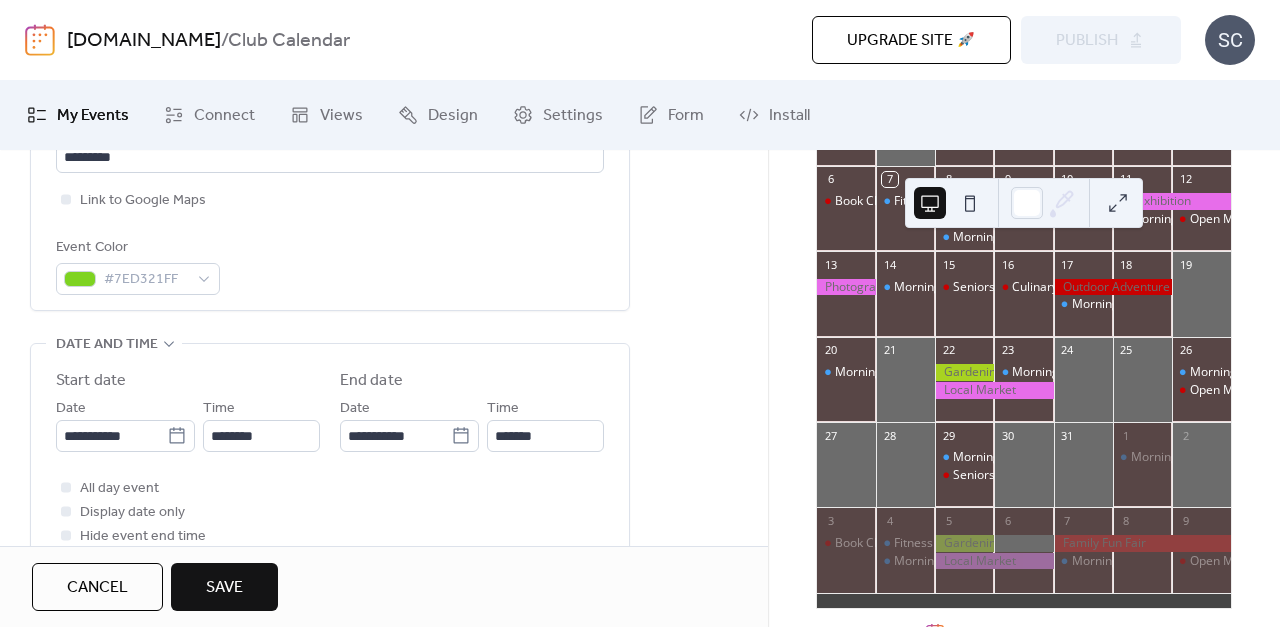 scroll, scrollTop: 500, scrollLeft: 0, axis: vertical 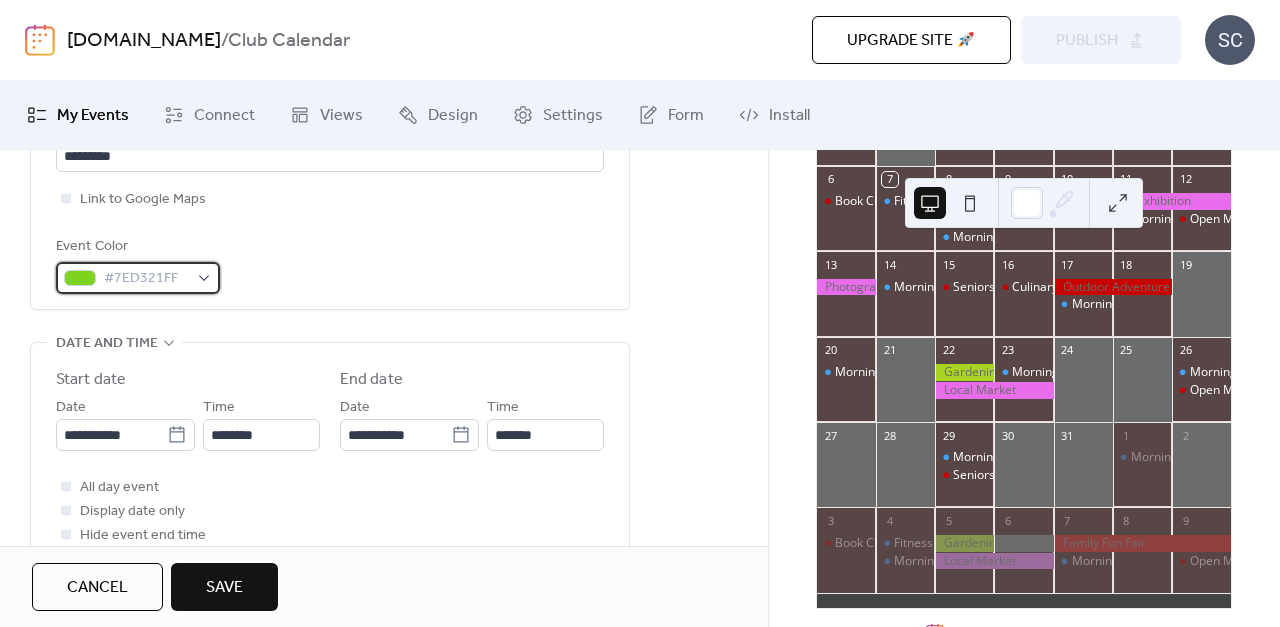 click on "#7ED321FF" at bounding box center (146, 279) 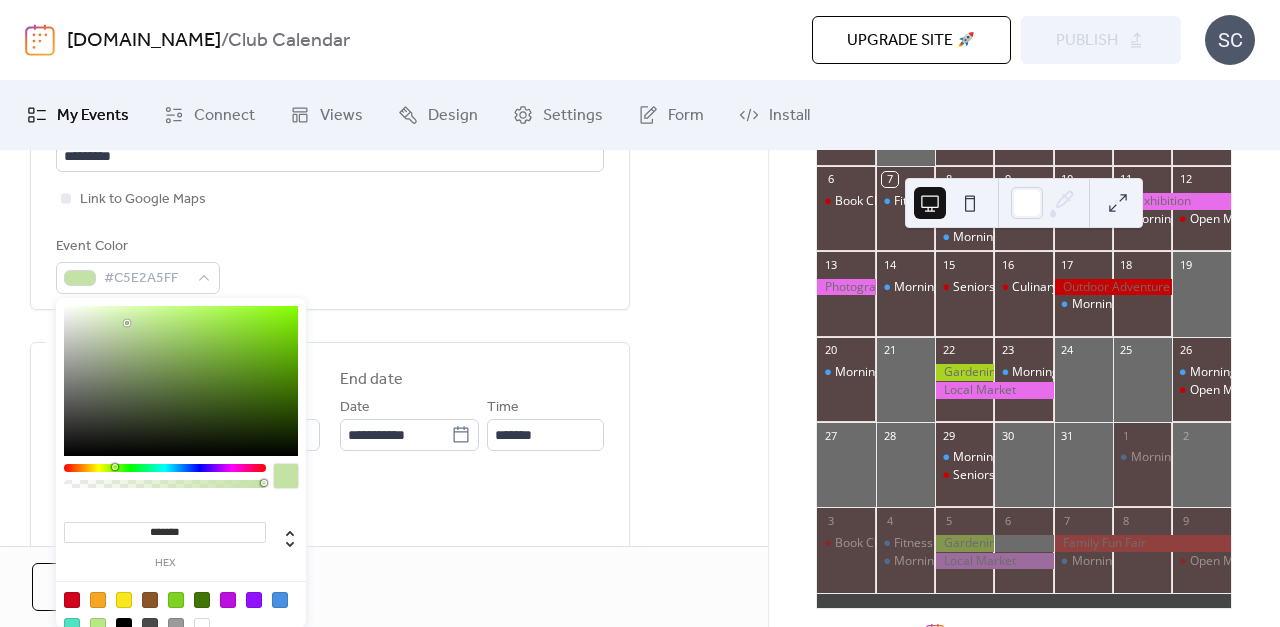 type on "*******" 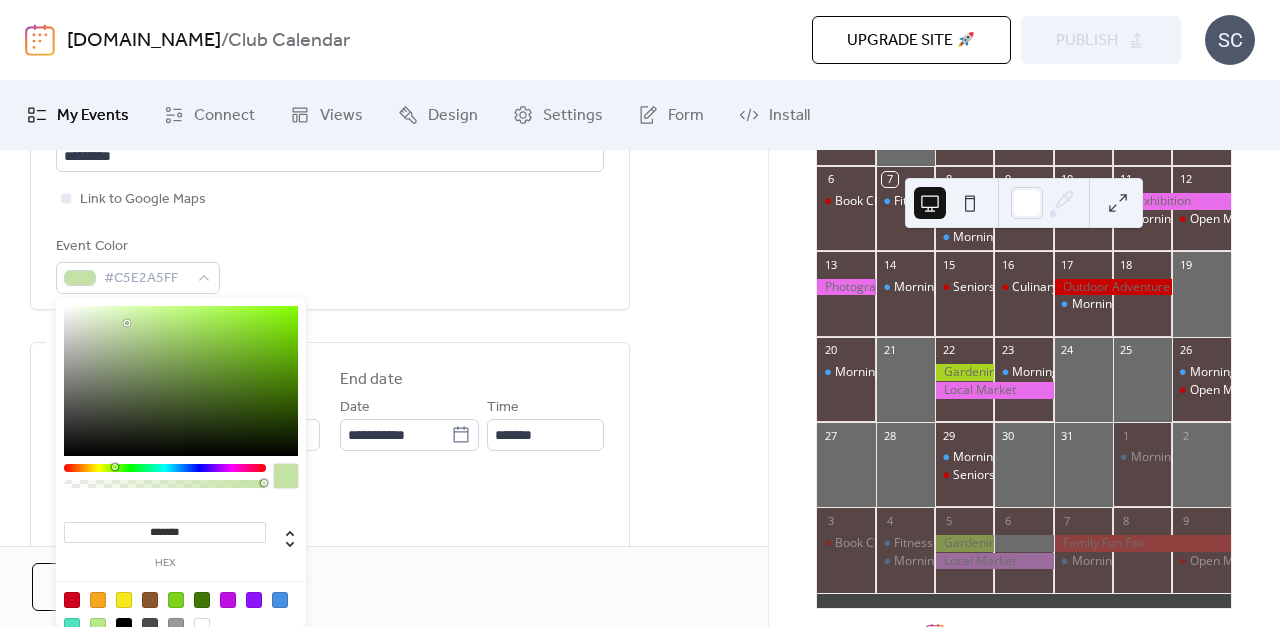 drag, startPoint x: 241, startPoint y: 353, endPoint x: 127, endPoint y: 325, distance: 117.388245 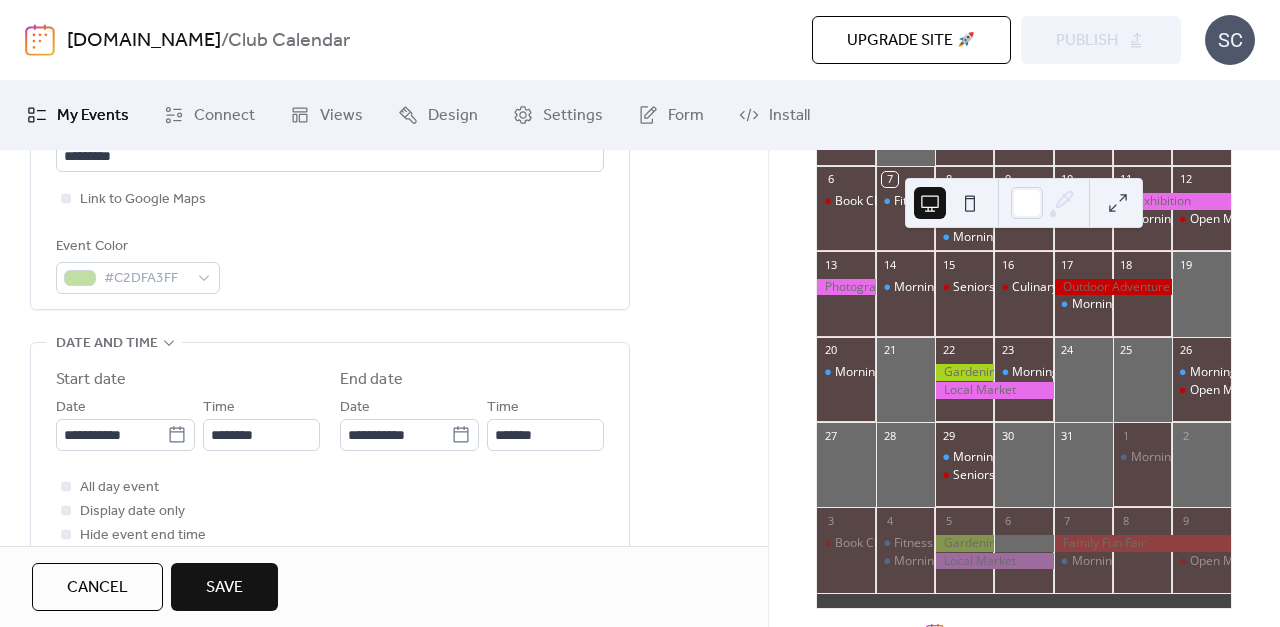 click on "Event Color #C2DFA3FF" at bounding box center (330, 264) 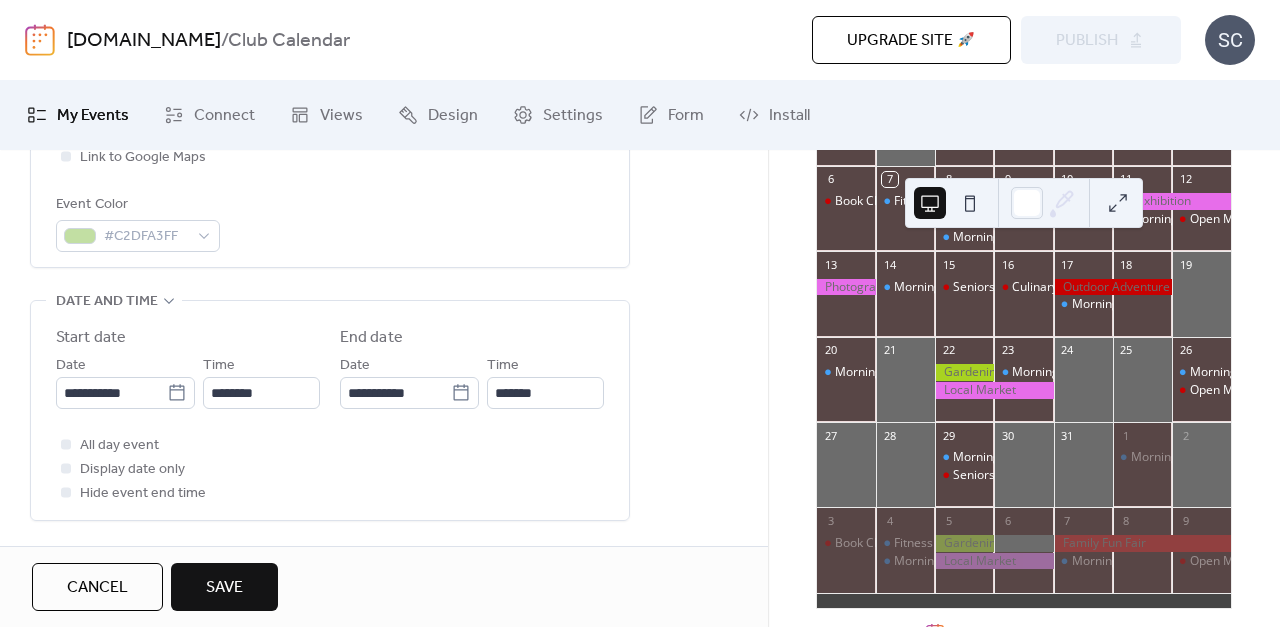 scroll, scrollTop: 555, scrollLeft: 0, axis: vertical 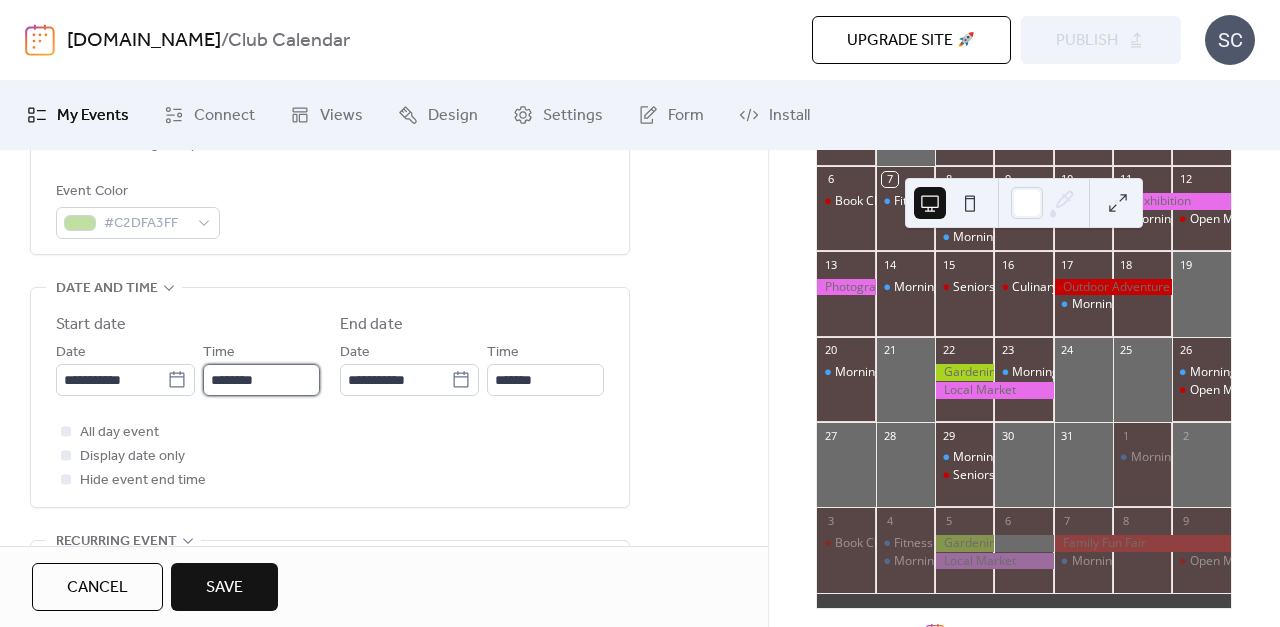 click on "********" at bounding box center [261, 380] 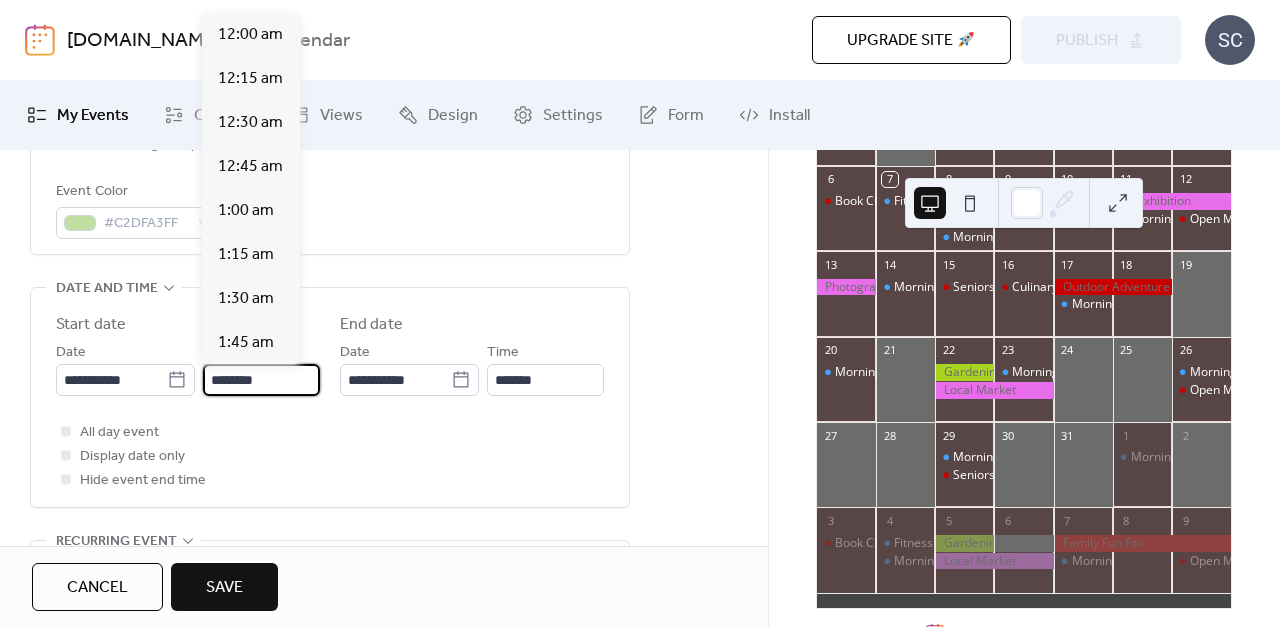 scroll, scrollTop: 2112, scrollLeft: 0, axis: vertical 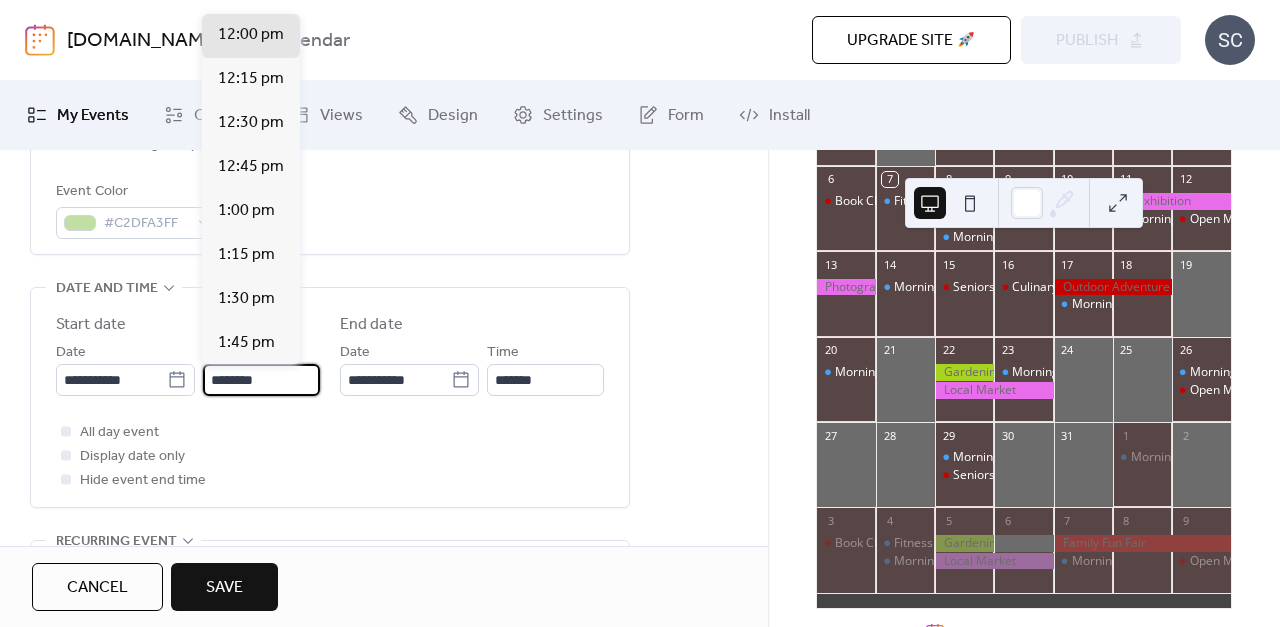 click on "********" at bounding box center (261, 380) 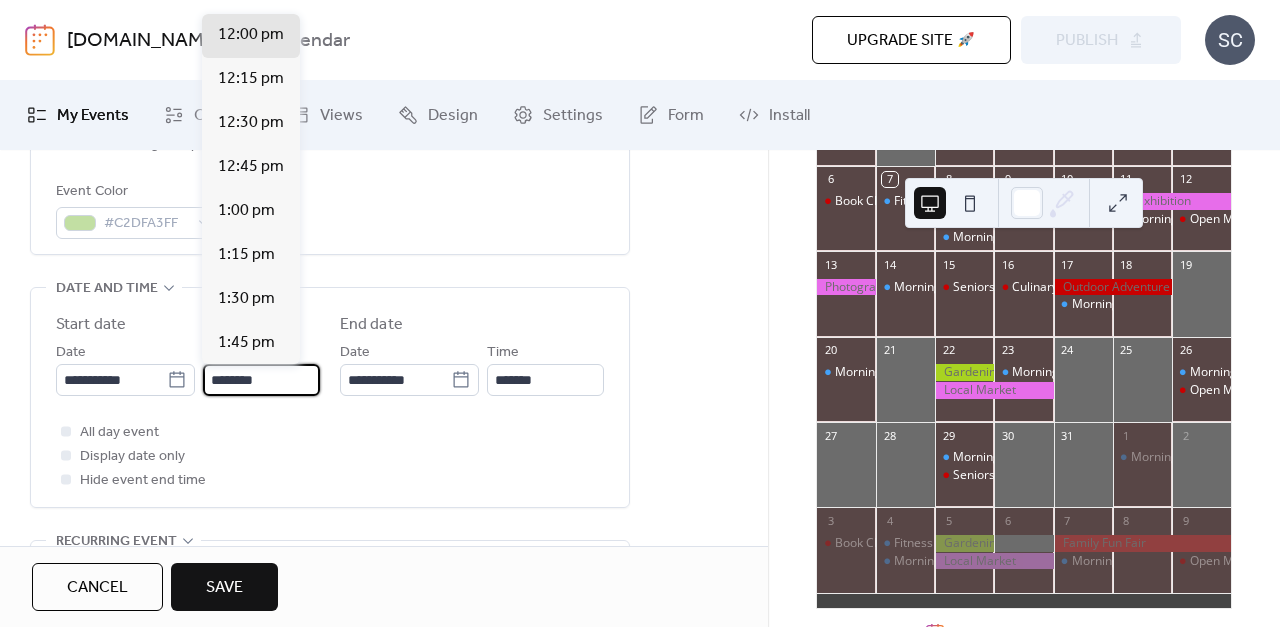 click on "********" at bounding box center (261, 380) 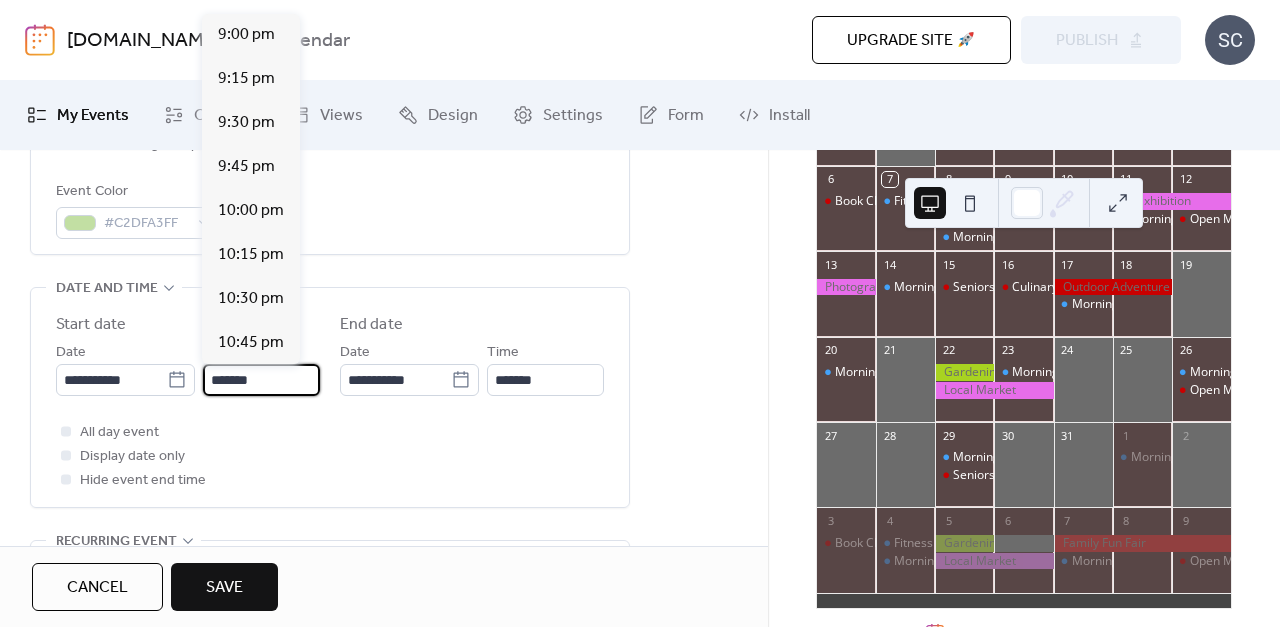 scroll, scrollTop: 3520, scrollLeft: 0, axis: vertical 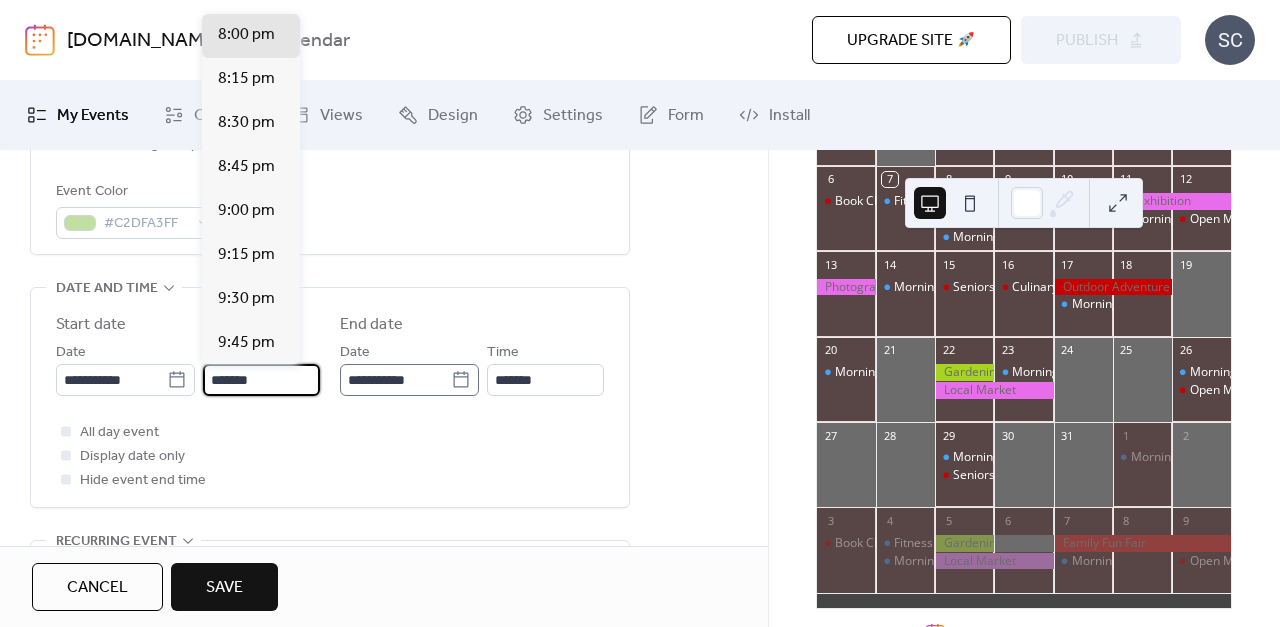 type on "*******" 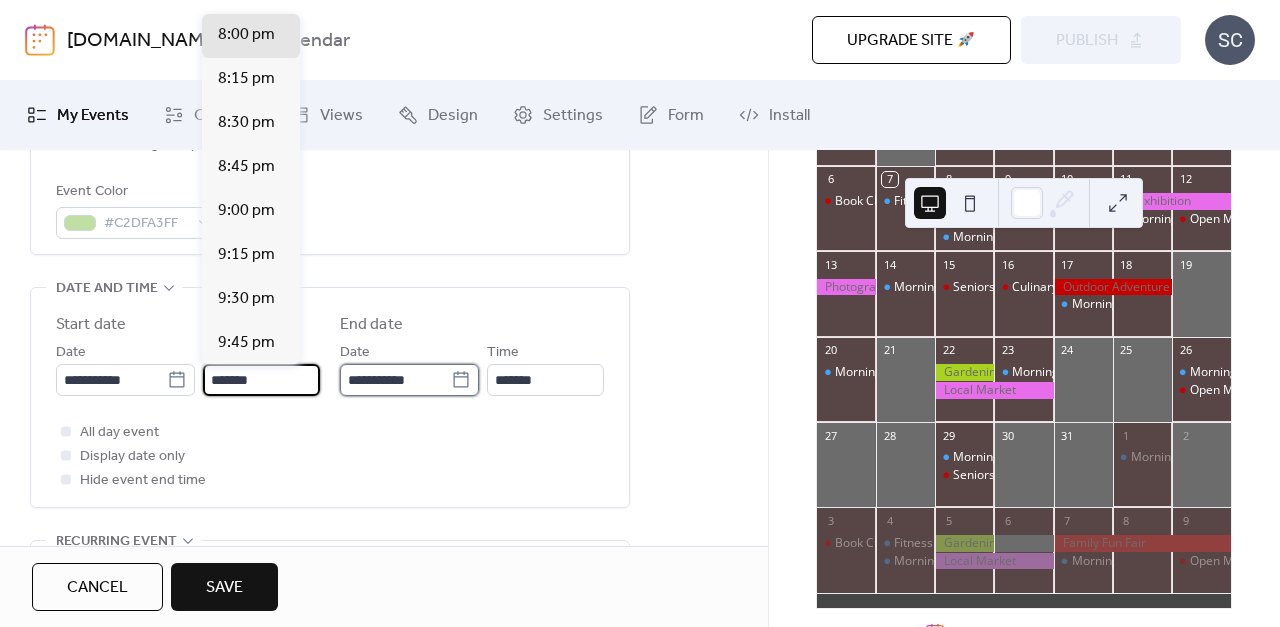 type on "*******" 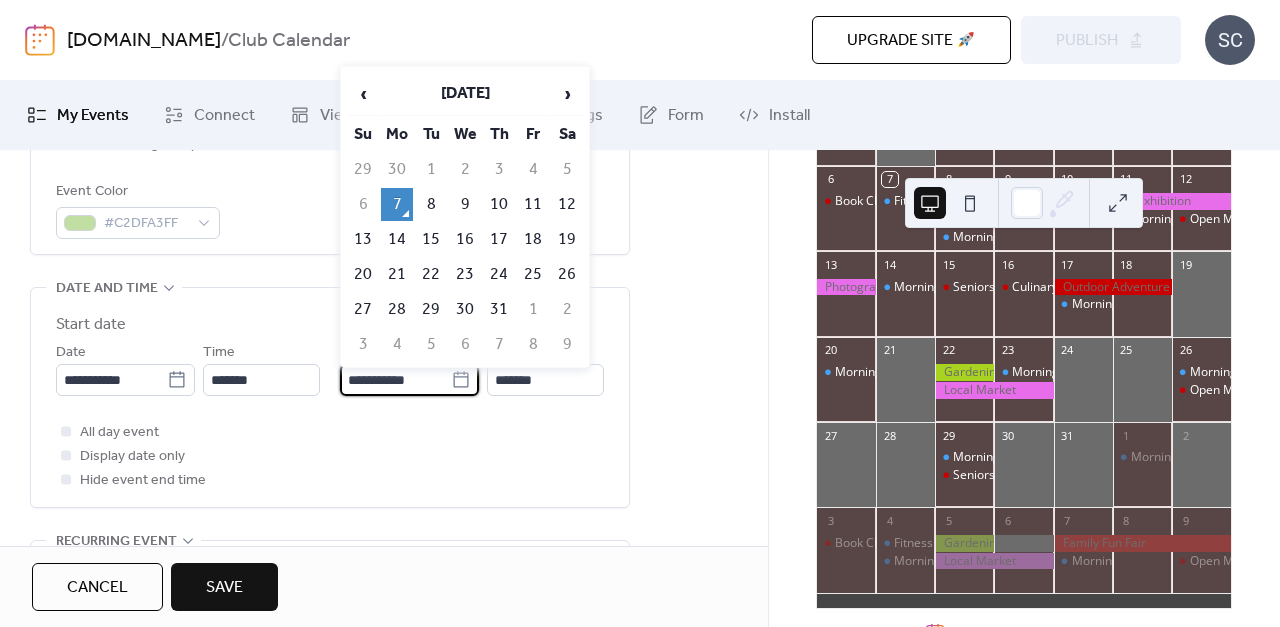 click on "**********" at bounding box center [395, 380] 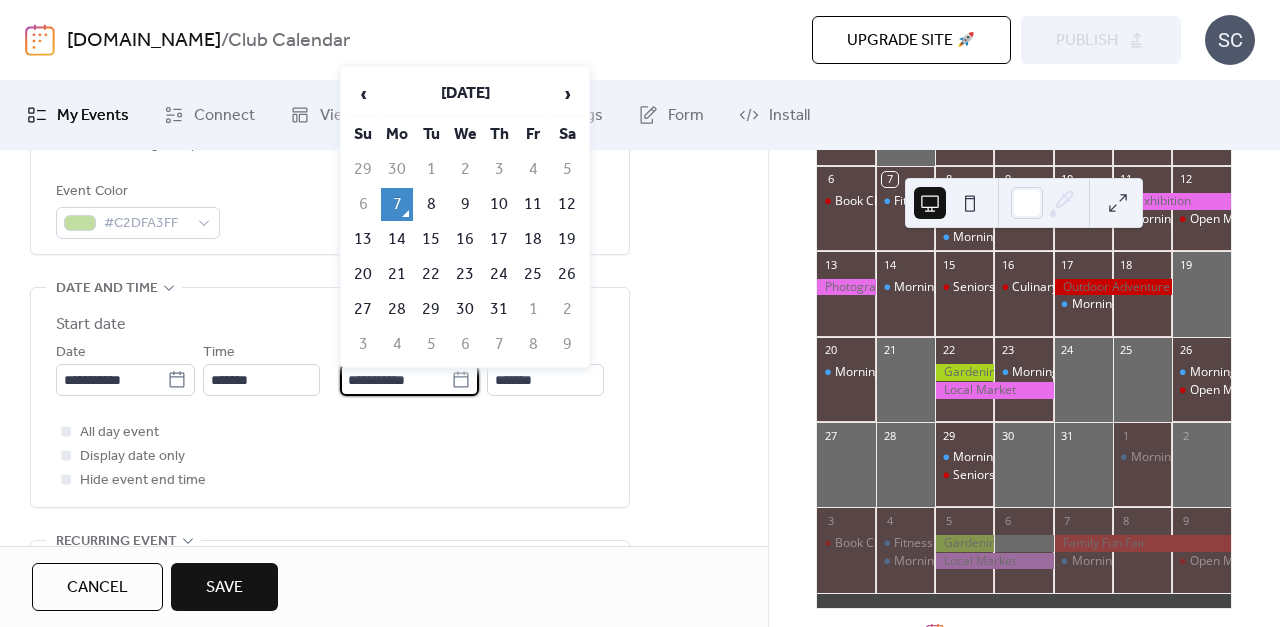 click on "All day event Display date only Hide event end time" at bounding box center [330, 456] 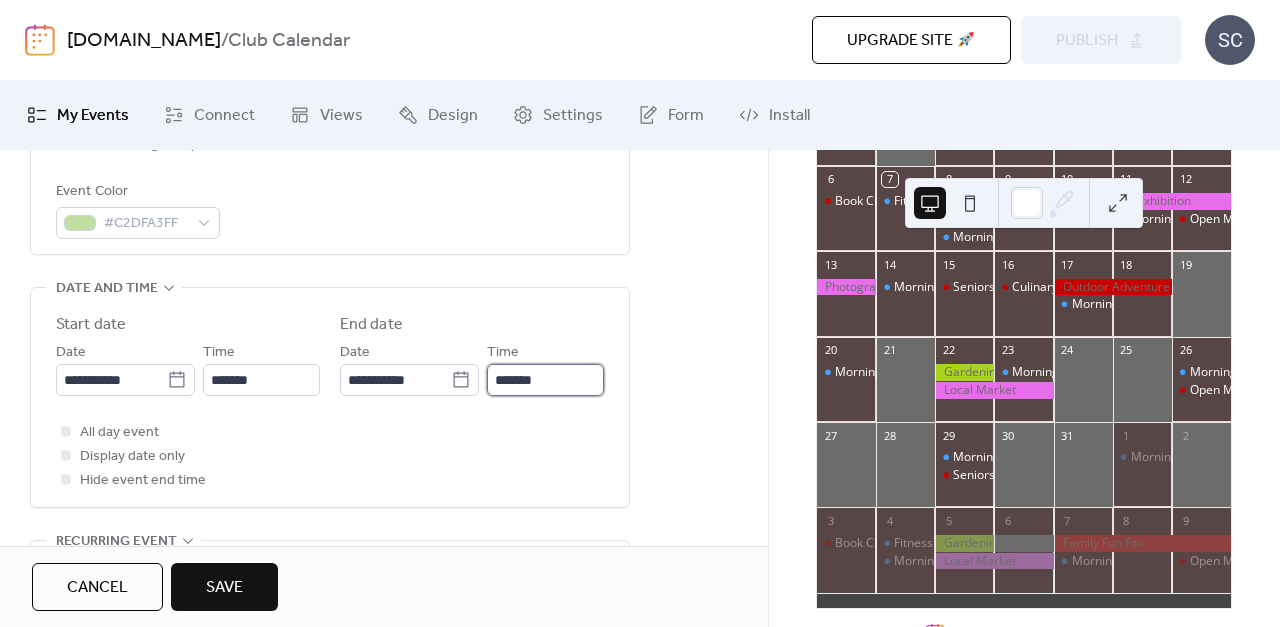 click on "*******" at bounding box center [545, 380] 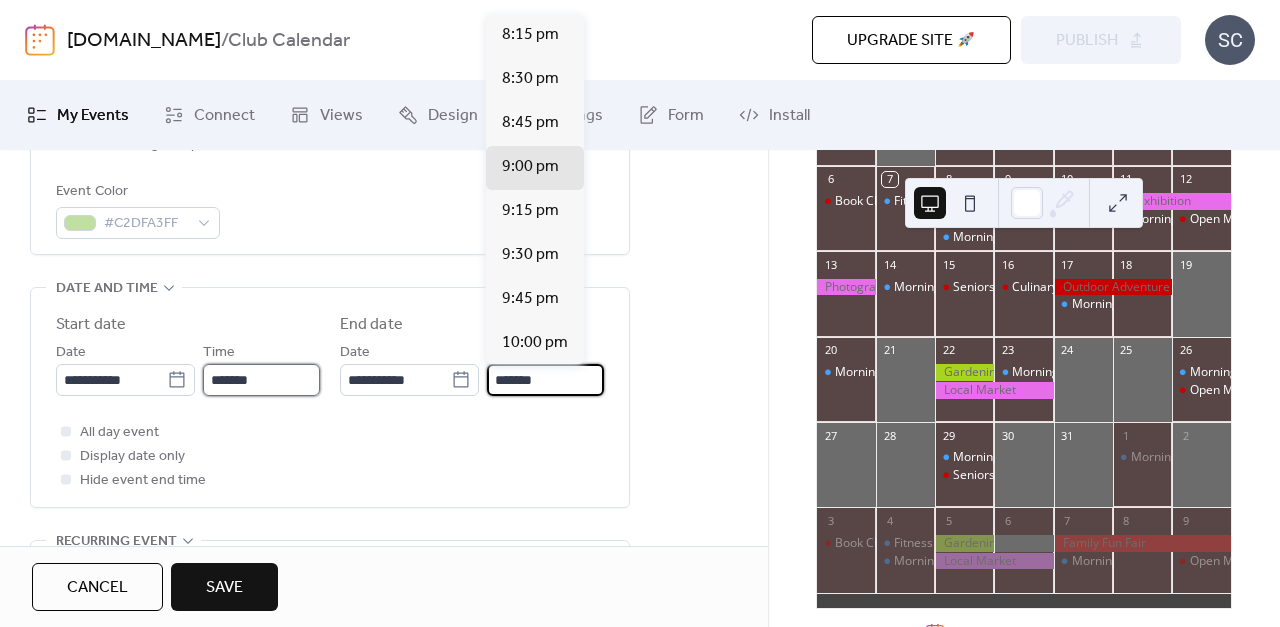 click on "*******" at bounding box center [261, 380] 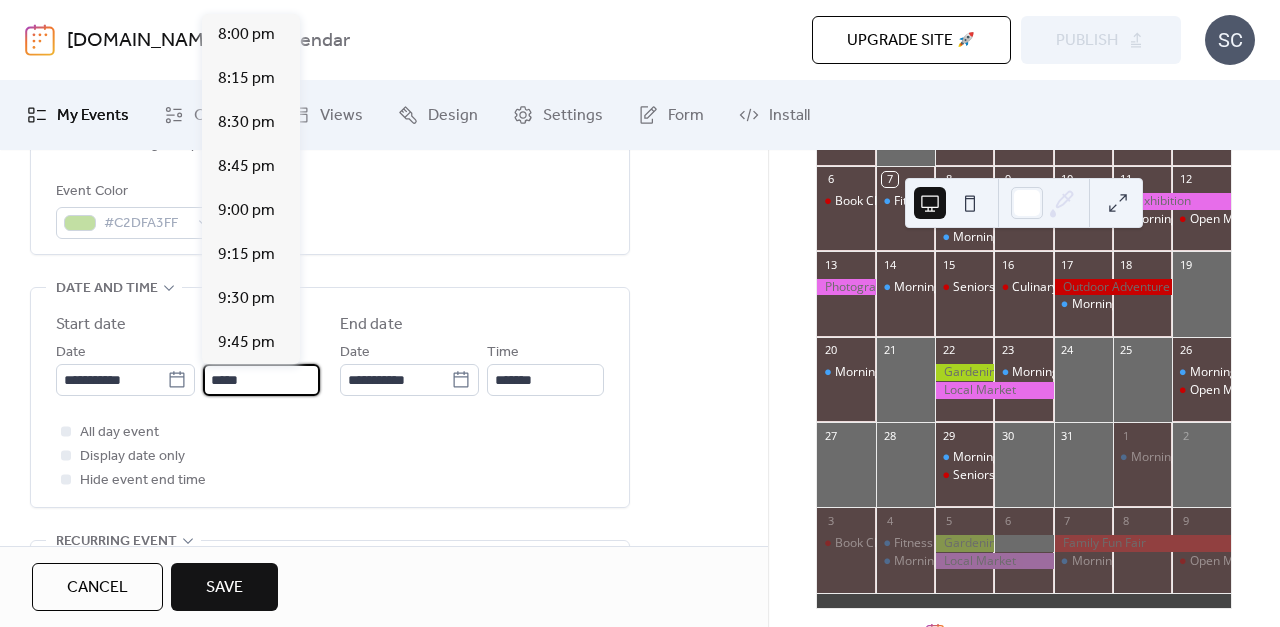scroll, scrollTop: 1408, scrollLeft: 0, axis: vertical 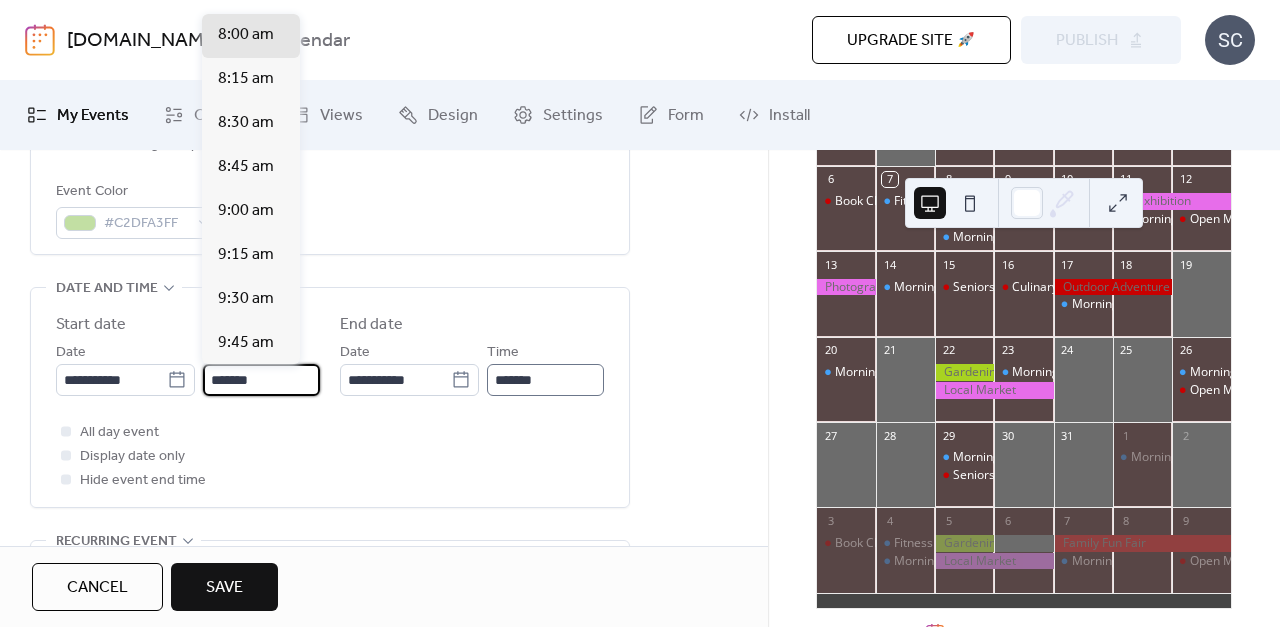 type on "*******" 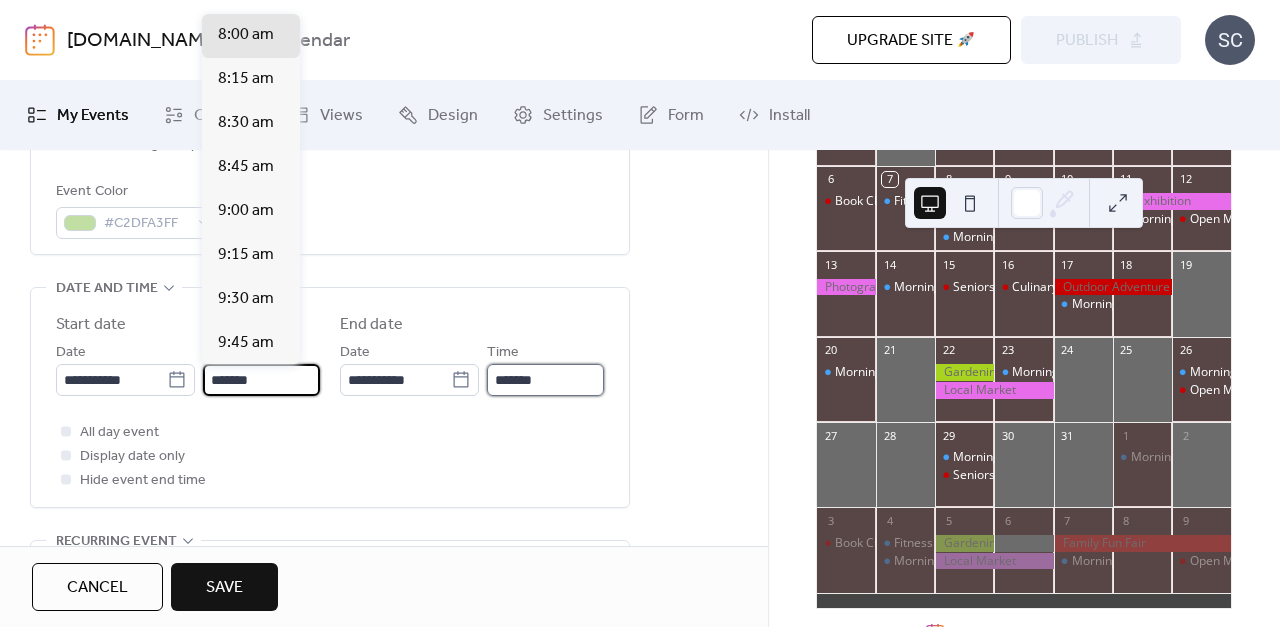 type on "*******" 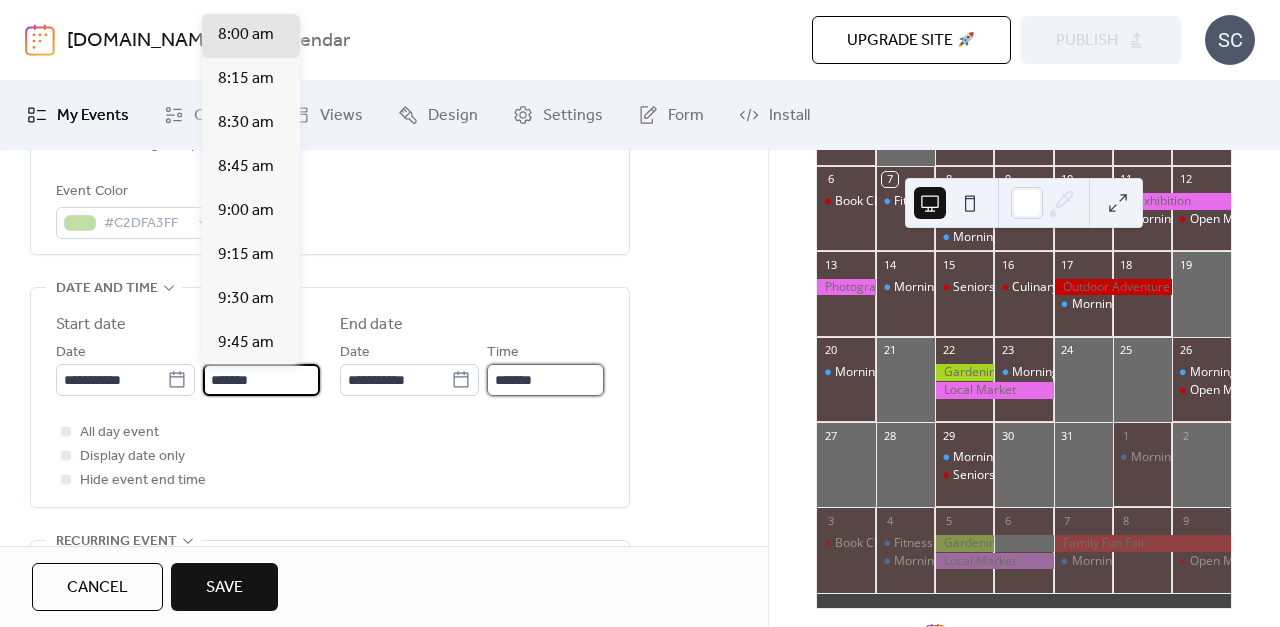 click on "*******" at bounding box center (545, 380) 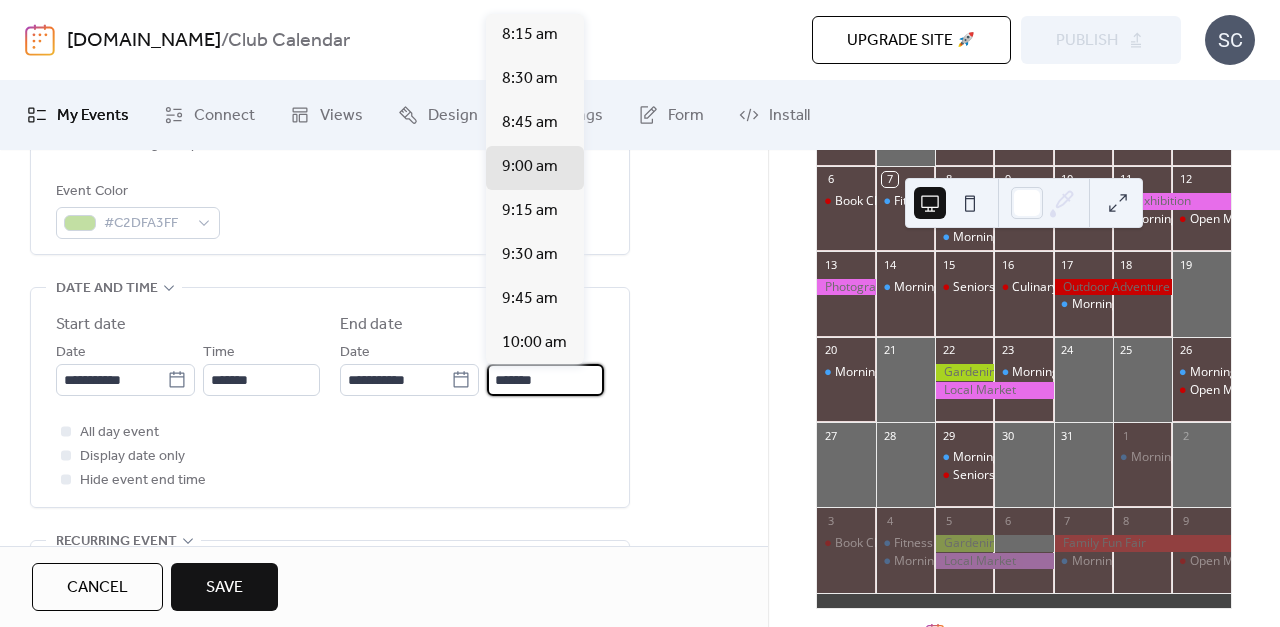 click on "*******" at bounding box center [545, 380] 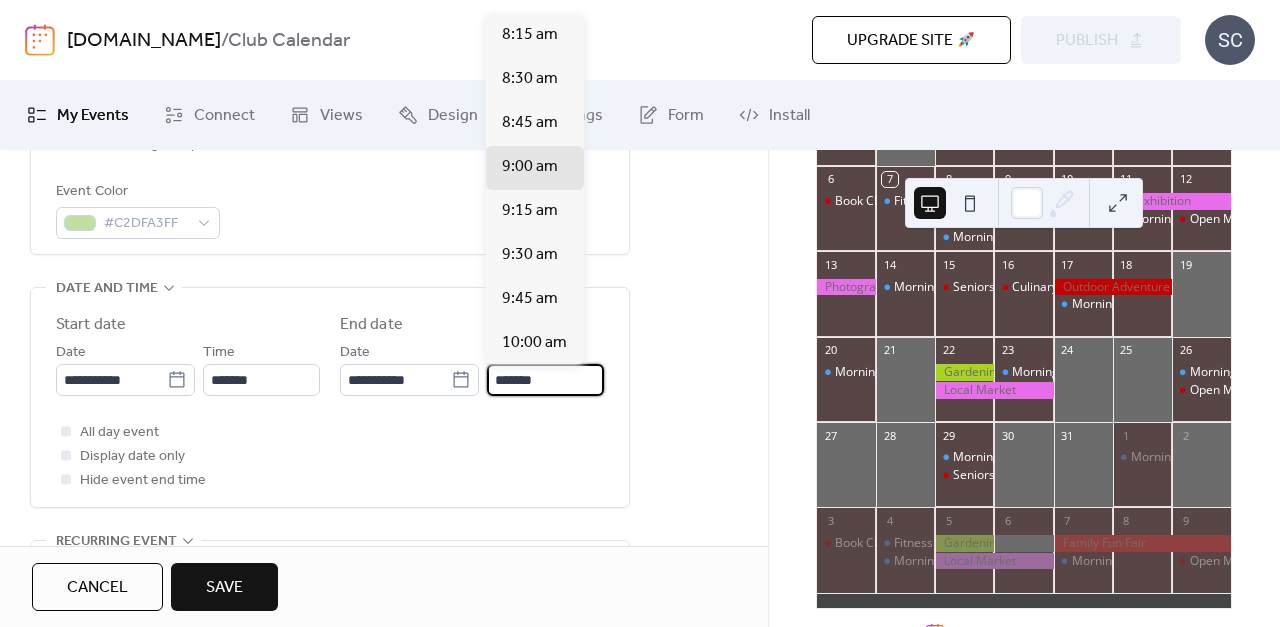 click on "All day event Display date only Hide event end time" at bounding box center [330, 456] 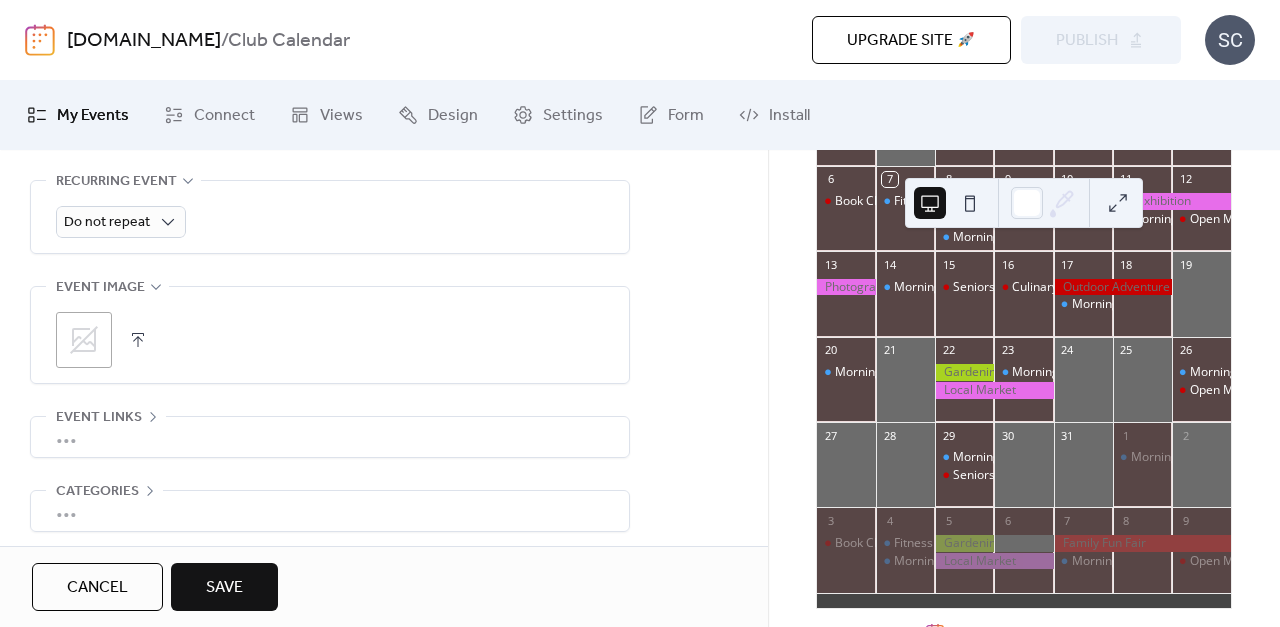 scroll, scrollTop: 999, scrollLeft: 0, axis: vertical 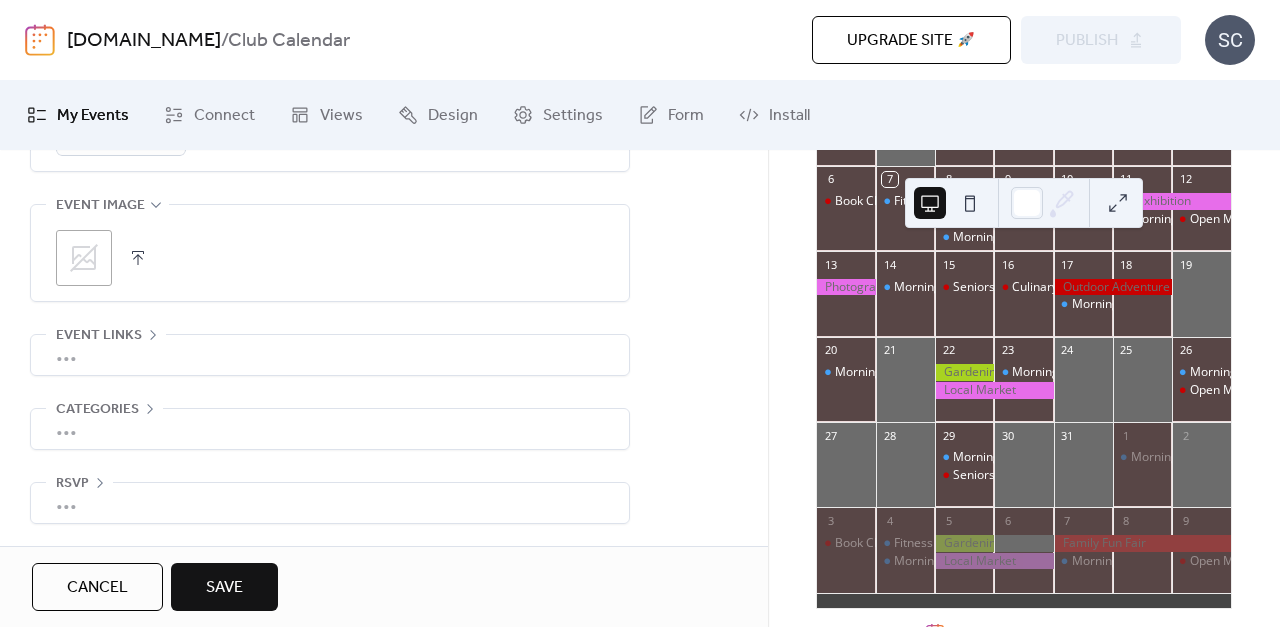 click on "•••" at bounding box center (330, 429) 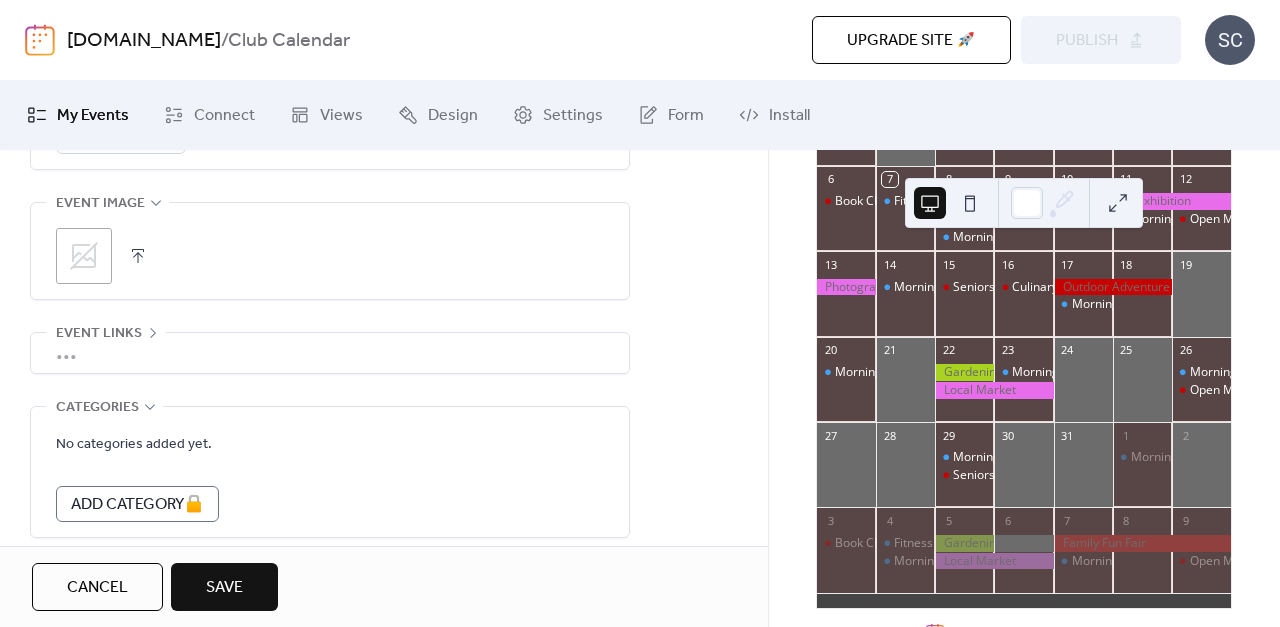 scroll, scrollTop: 1089, scrollLeft: 0, axis: vertical 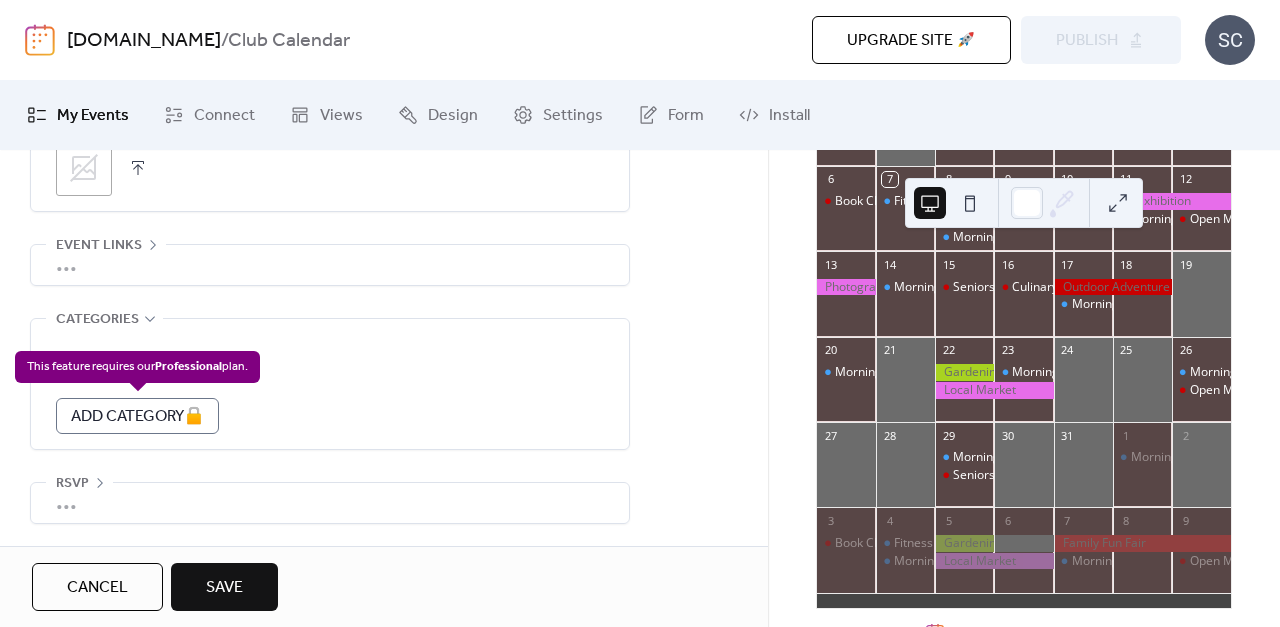 click on "A d d   C a t e g o r y  🔒" at bounding box center (137, 416) 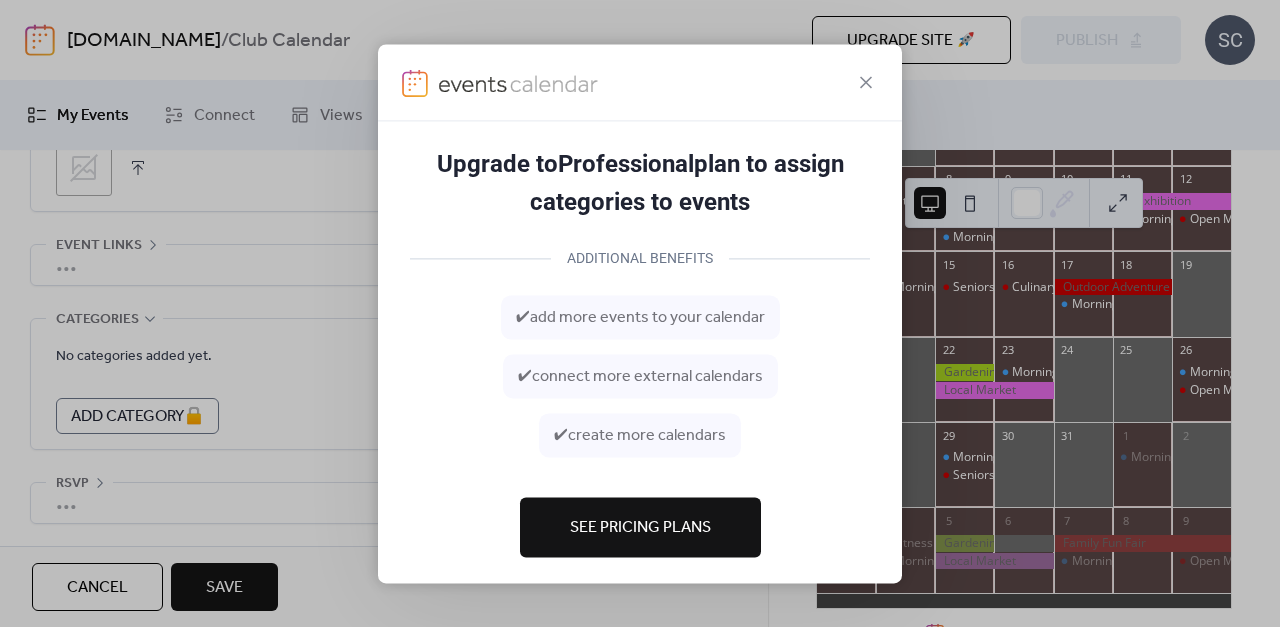 click on "Upgrade to  Professional  plan to assign categories to events ADDITIONAL BENEFITS ✔  add more events to your calendar ✔  connect more external calendars ✔  create more calendars See Pricing Plans" at bounding box center (640, 313) 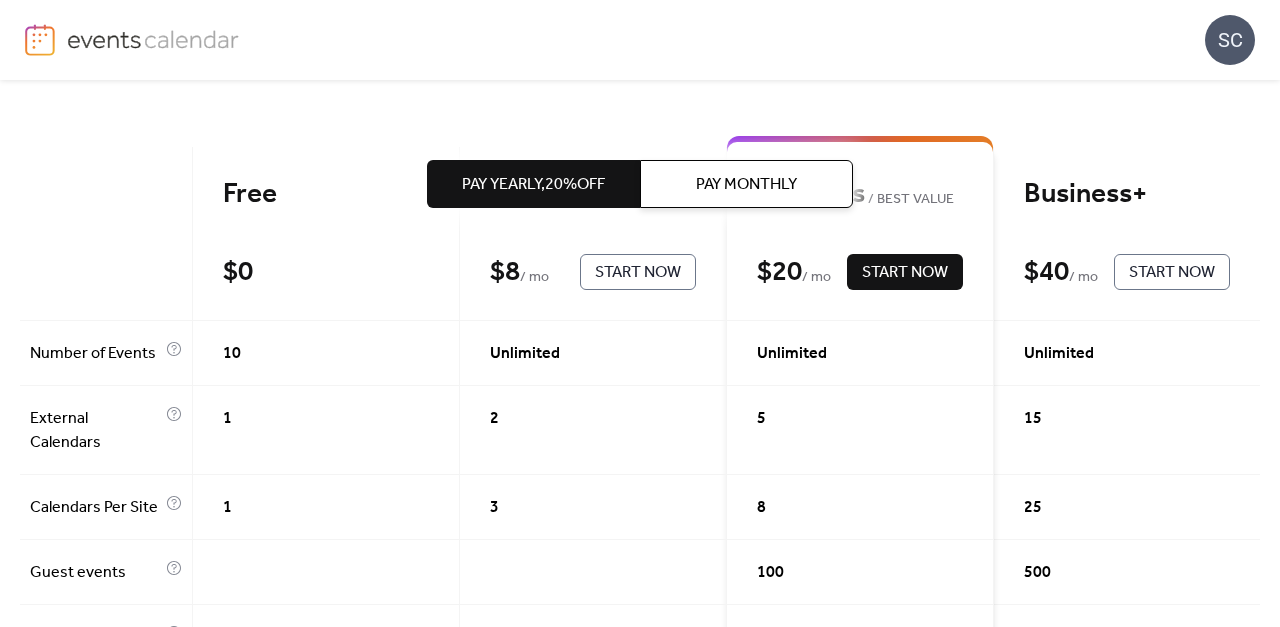 scroll, scrollTop: 124, scrollLeft: 0, axis: vertical 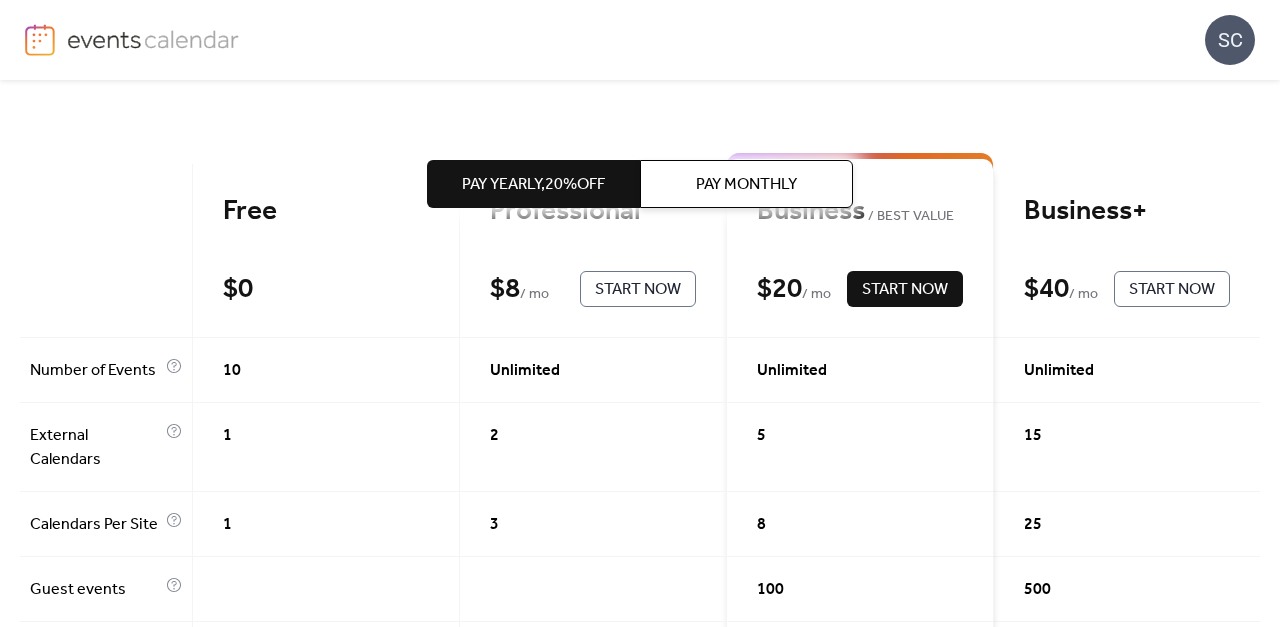 click on "Start Now" at bounding box center [905, 290] 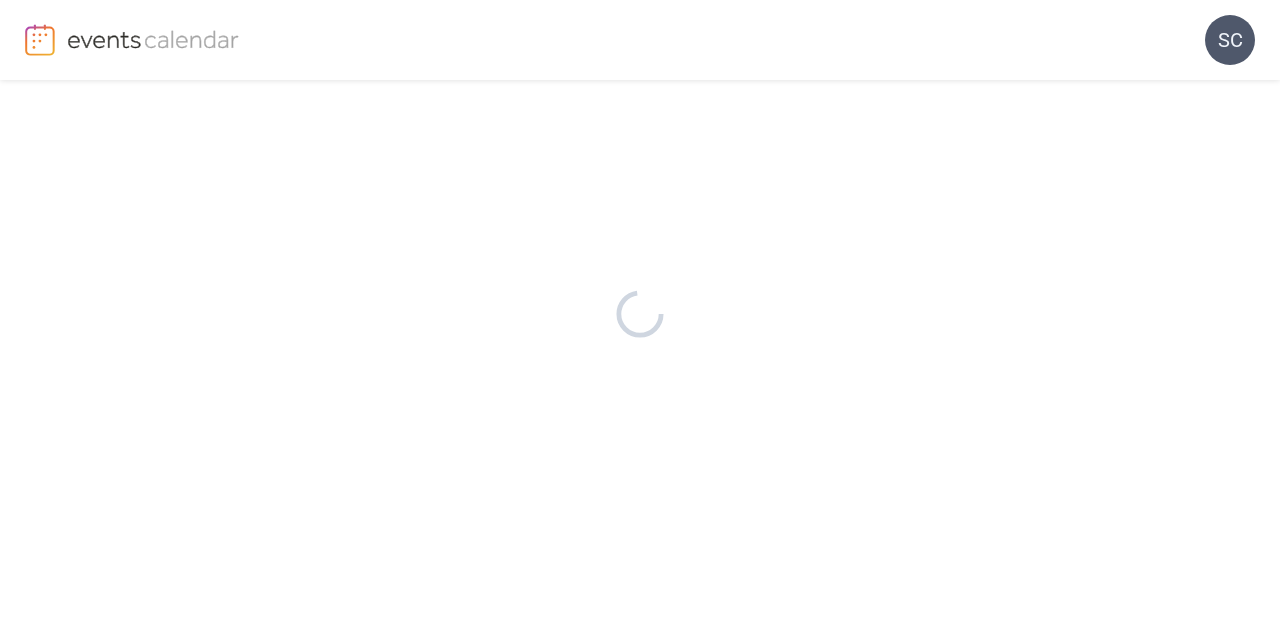 scroll, scrollTop: 0, scrollLeft: 0, axis: both 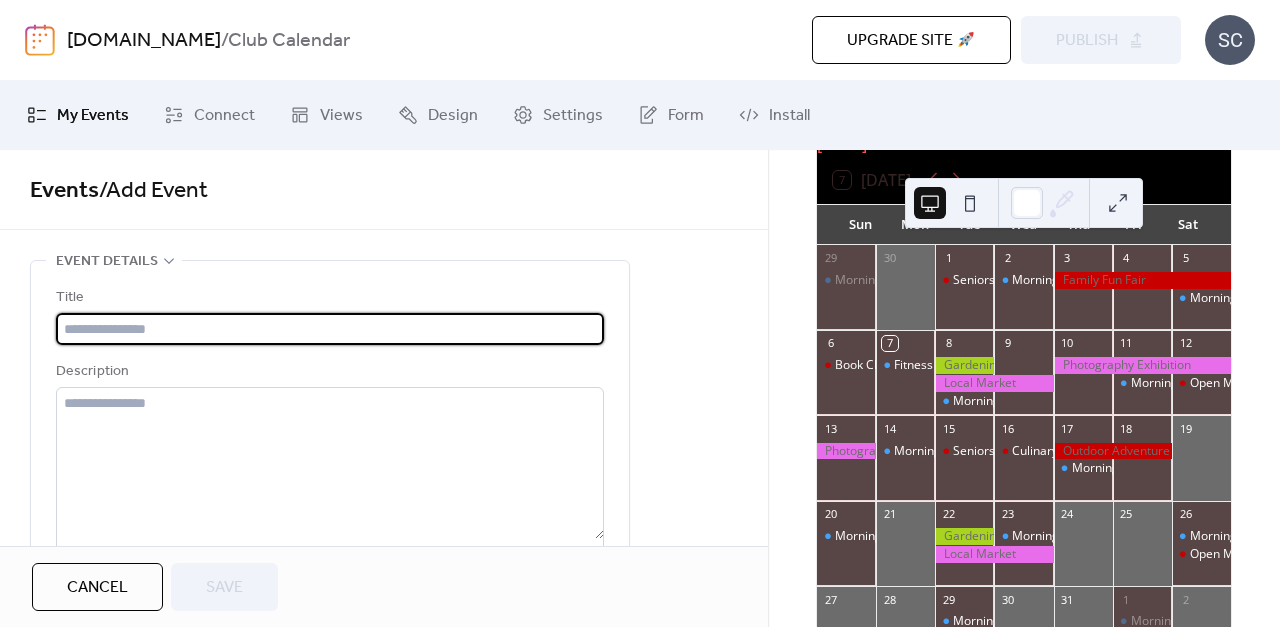 click on "Event Details" at bounding box center (107, 262) 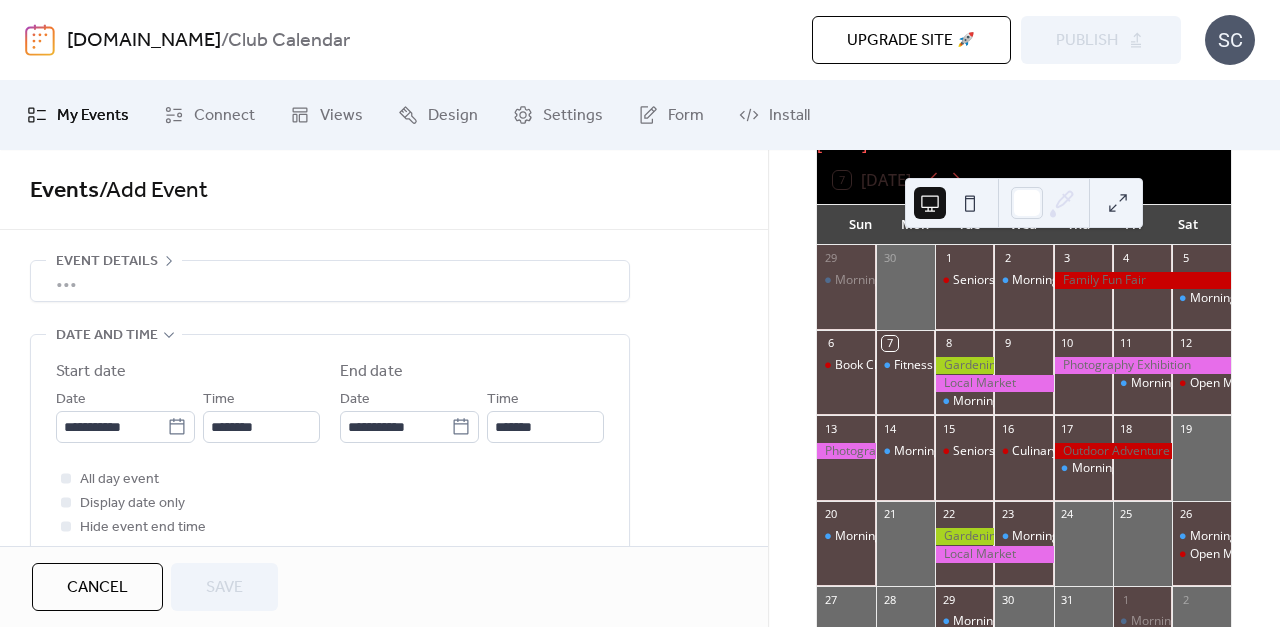 click on "Event Details" at bounding box center [107, 262] 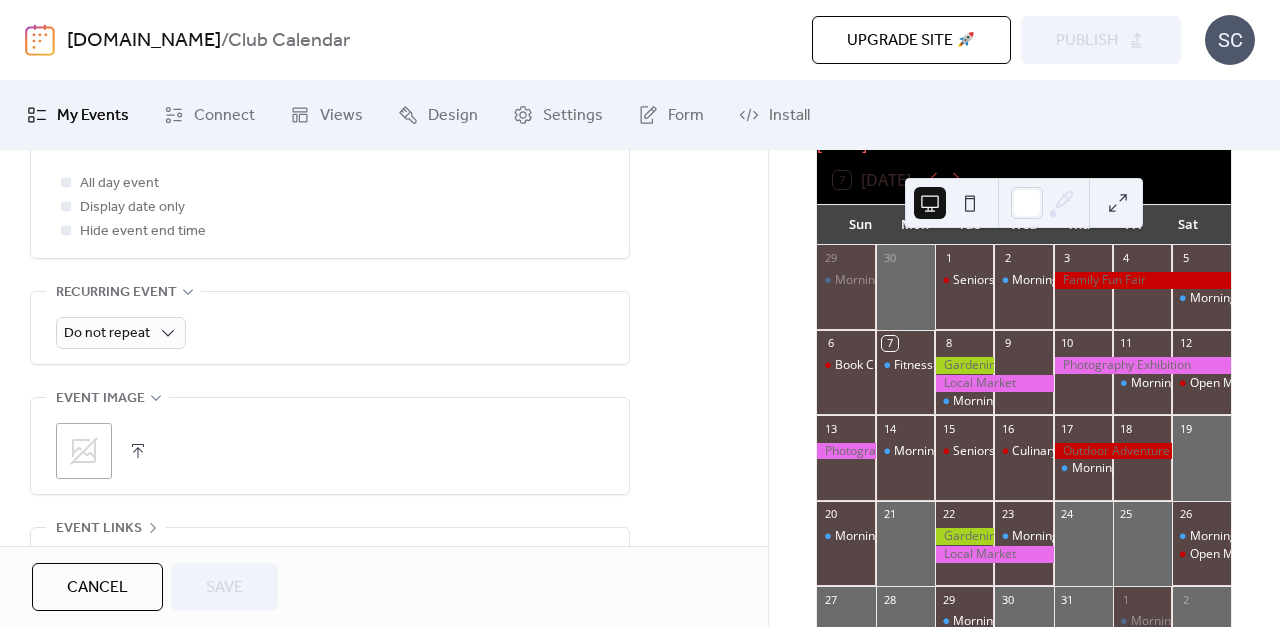 scroll, scrollTop: 0, scrollLeft: 0, axis: both 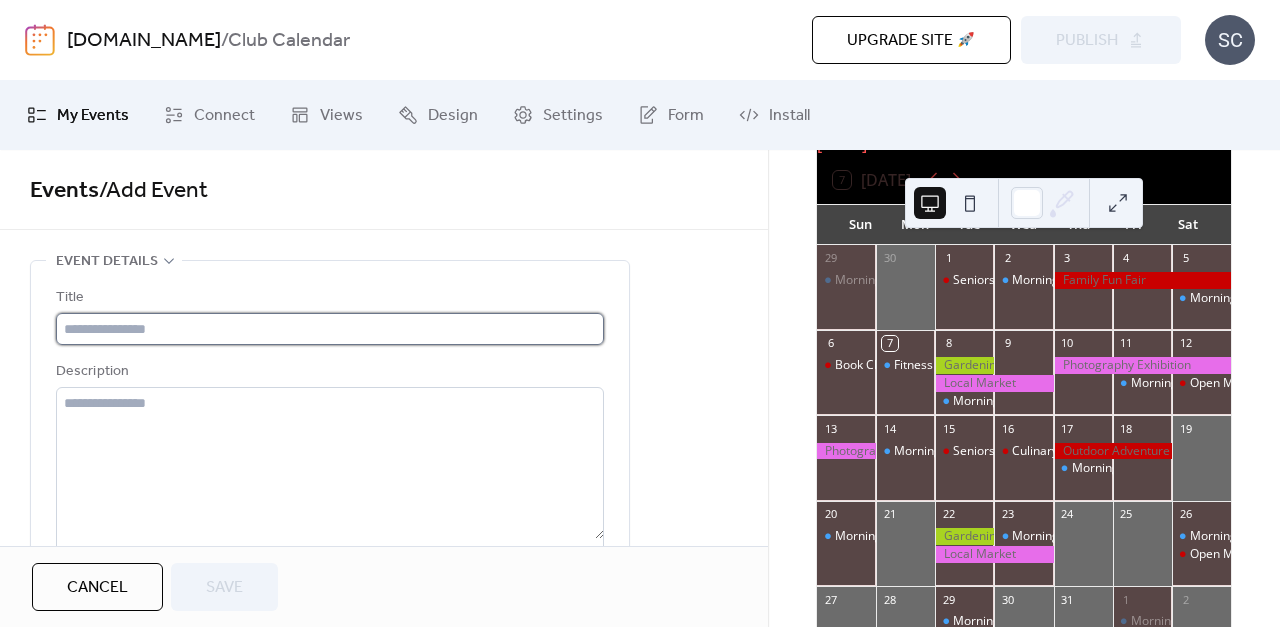 click at bounding box center [330, 329] 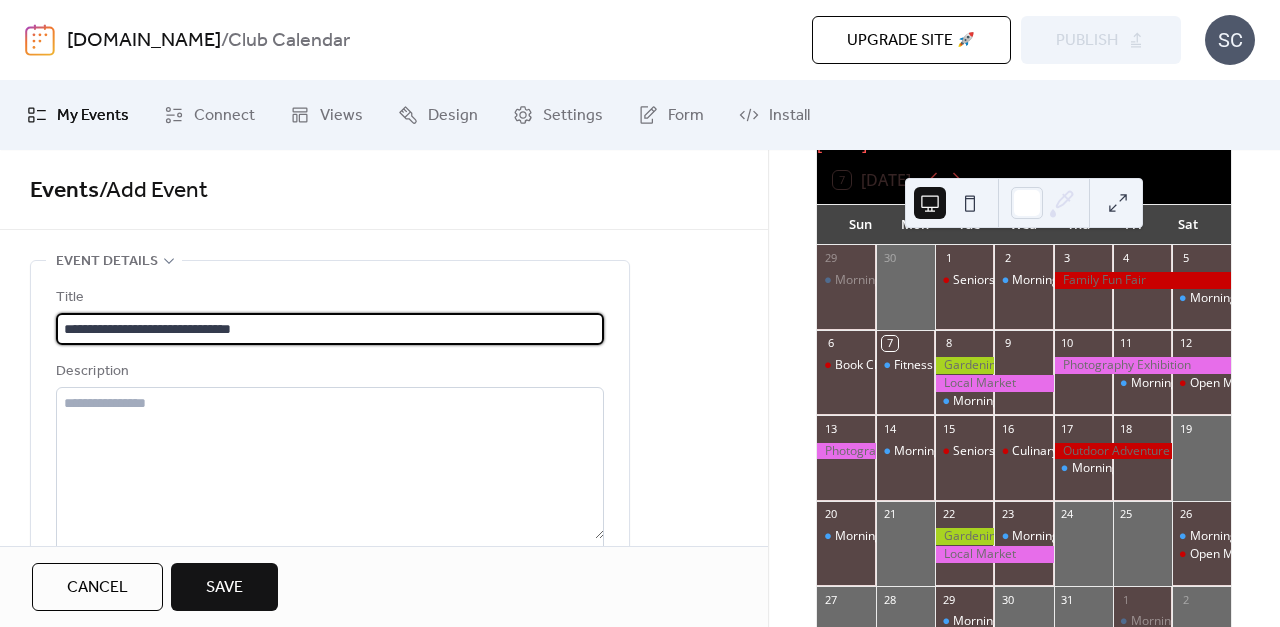 click on "**********" at bounding box center [330, 329] 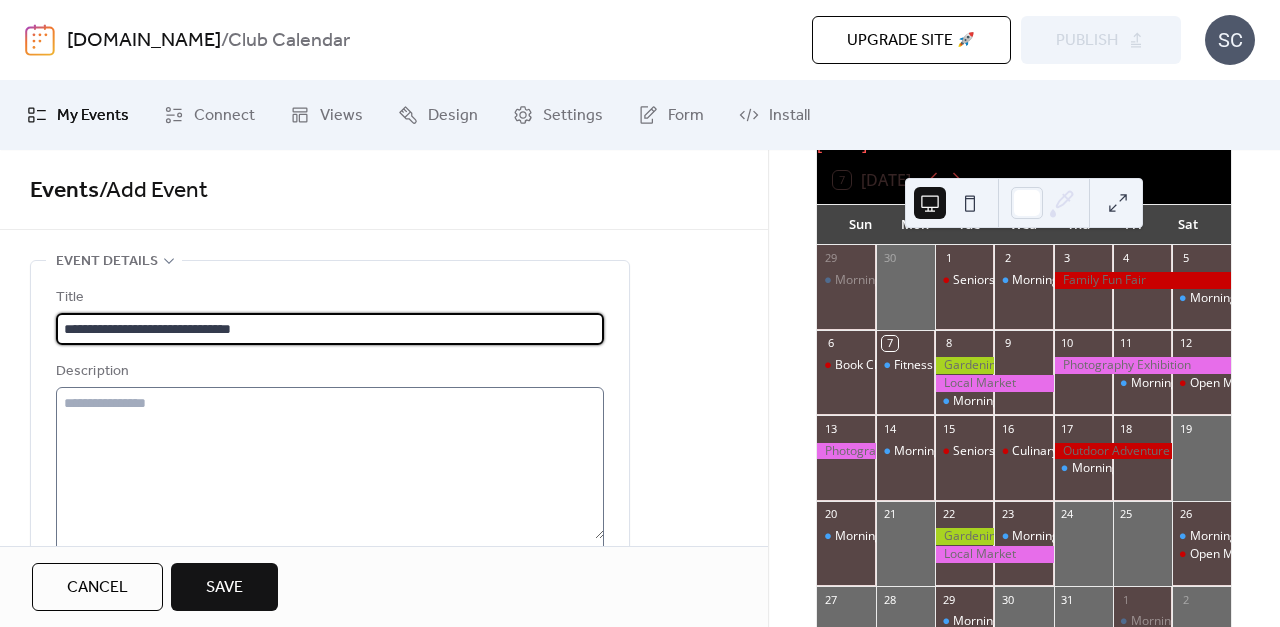 type on "**********" 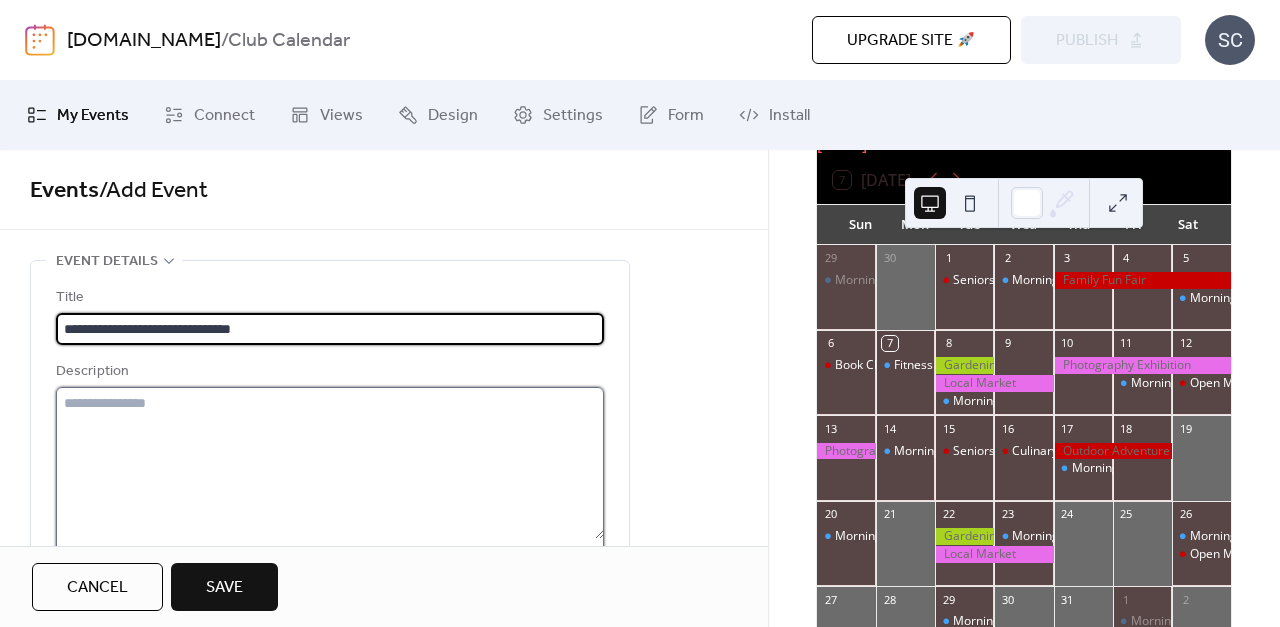 click at bounding box center [330, 463] 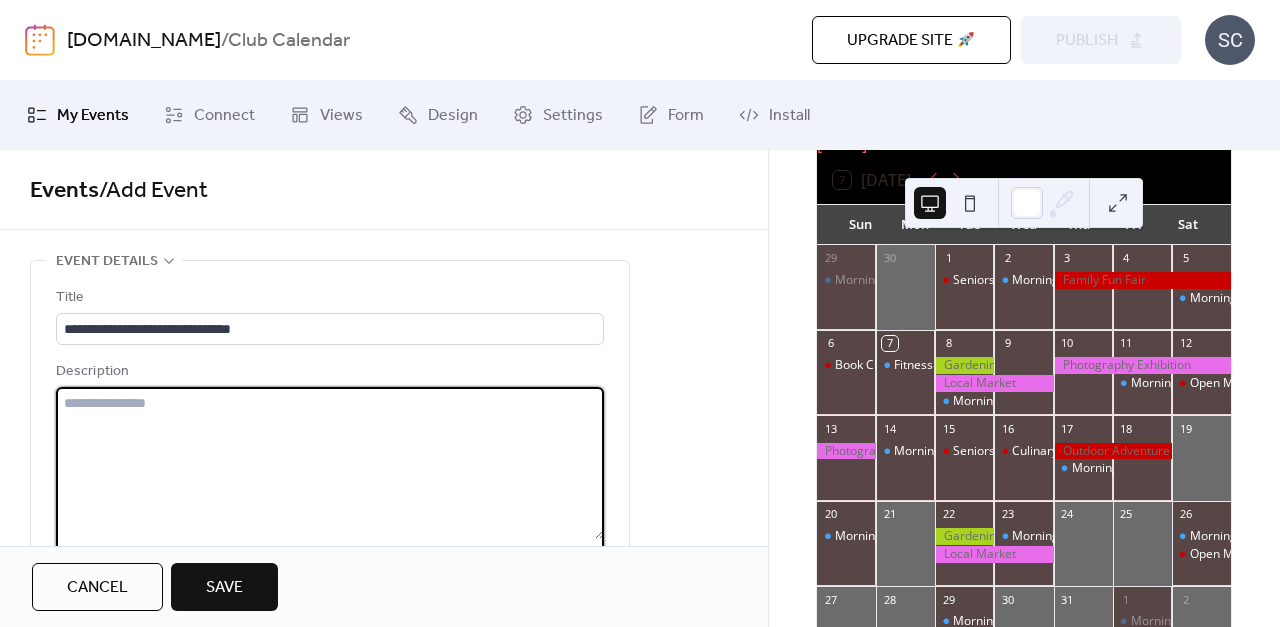 paste on "**********" 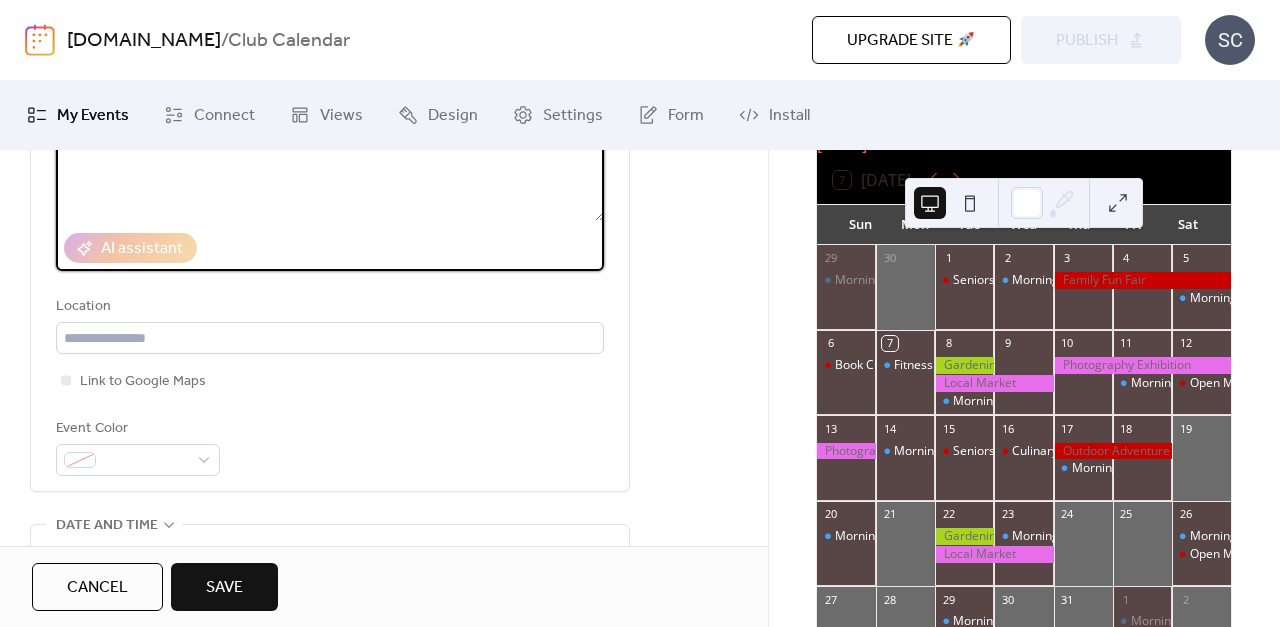 scroll, scrollTop: 335, scrollLeft: 0, axis: vertical 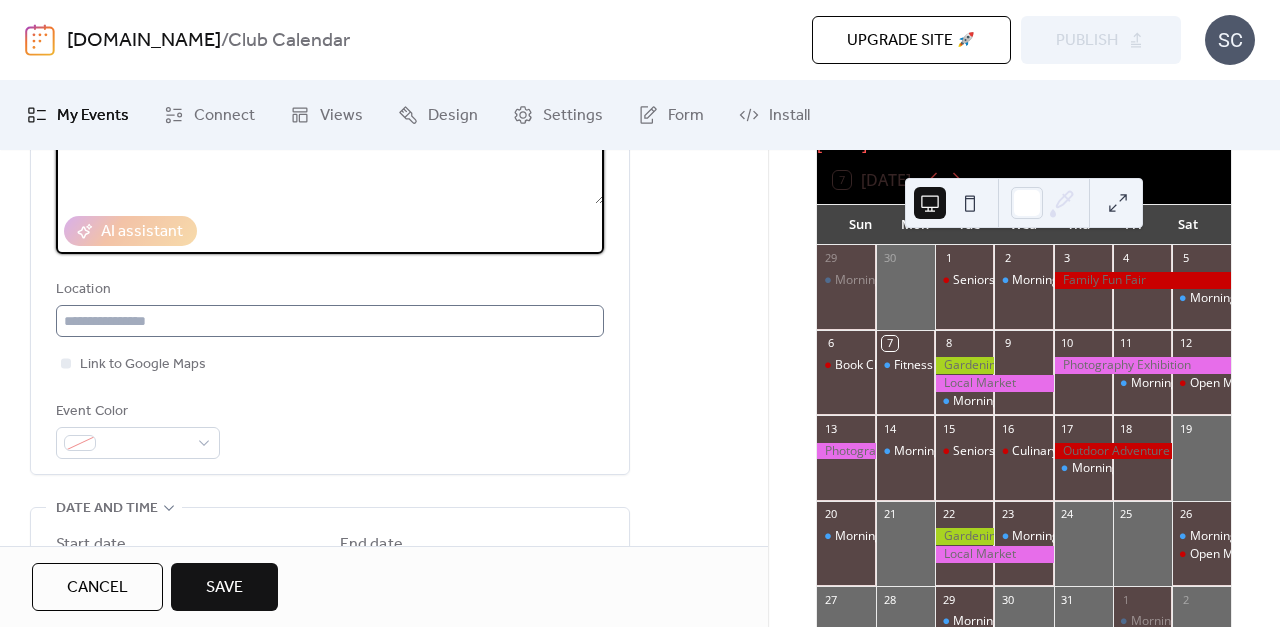 type on "**********" 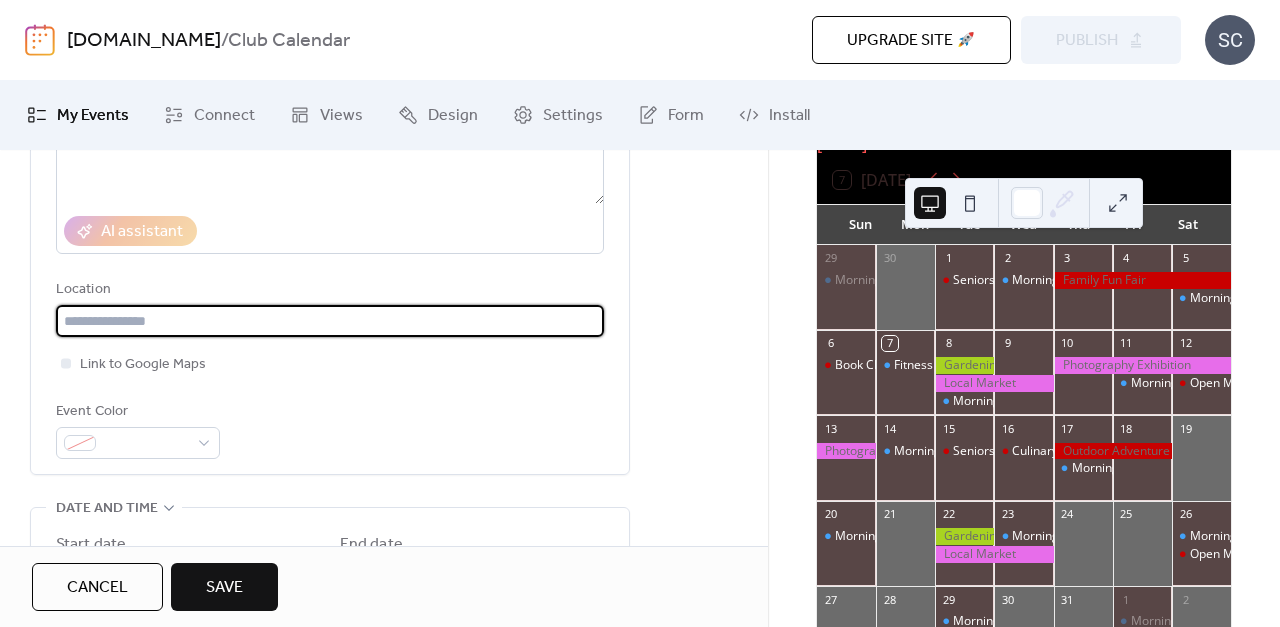click at bounding box center [330, 321] 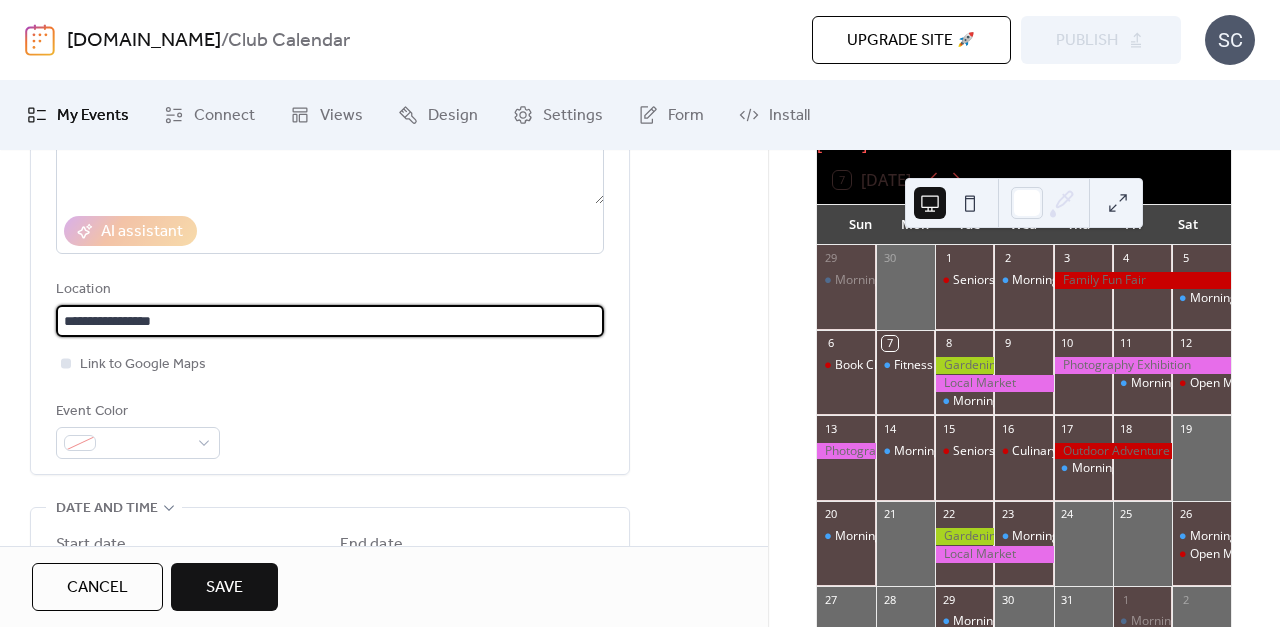 type on "**********" 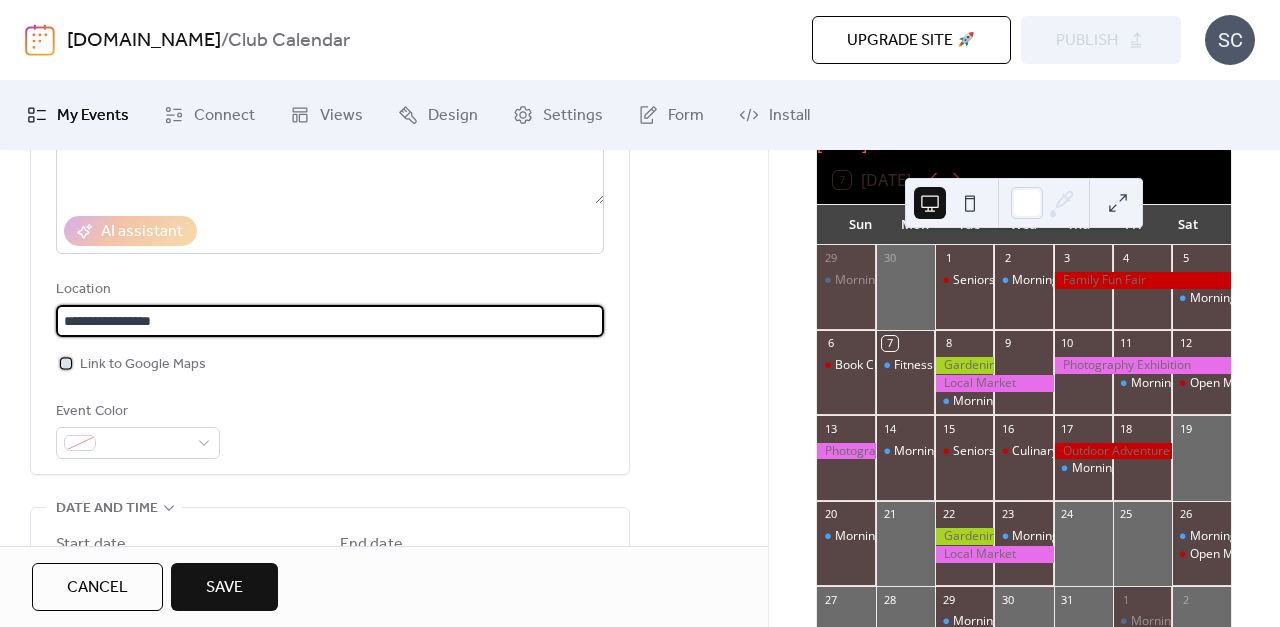 click at bounding box center (66, 363) 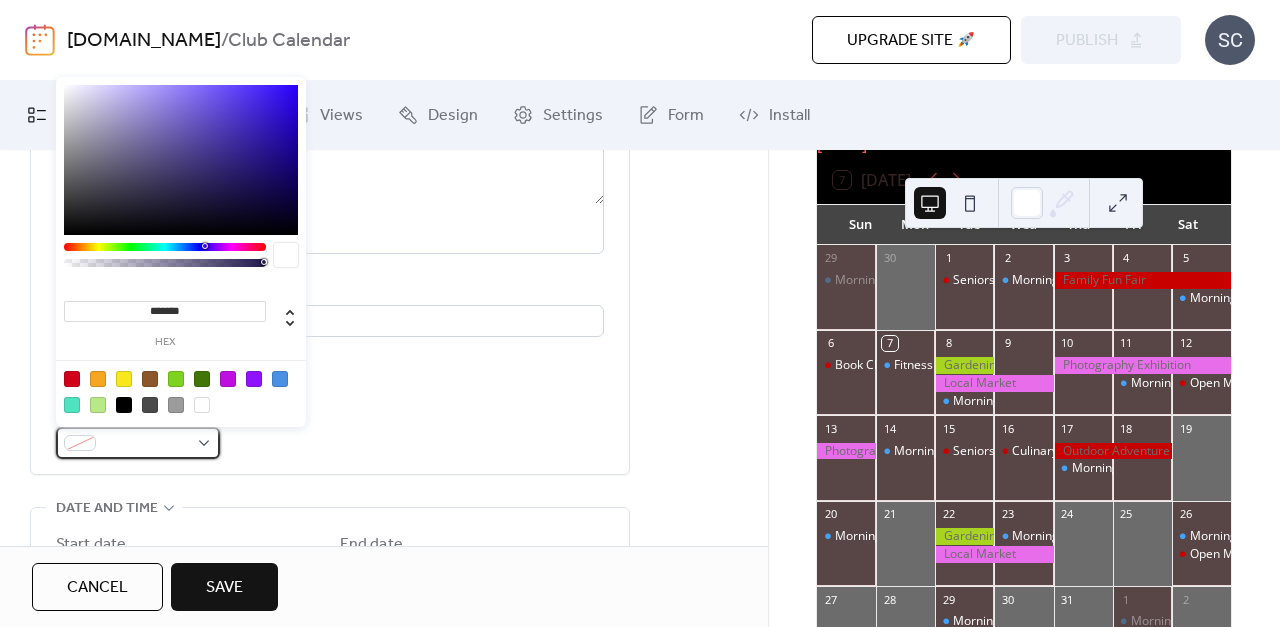 click at bounding box center [146, 444] 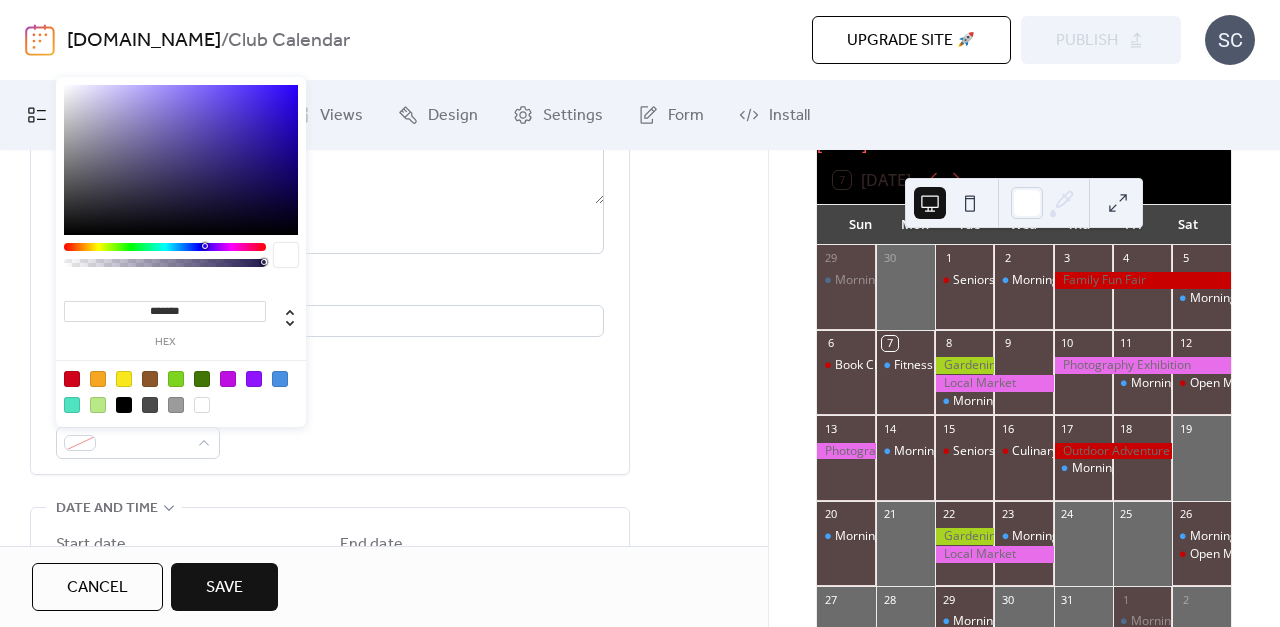 click on "paclubcalendar.com  /  Club Calendar Upgrade site 🚀 Preview Publish   SC" at bounding box center [640, 40] 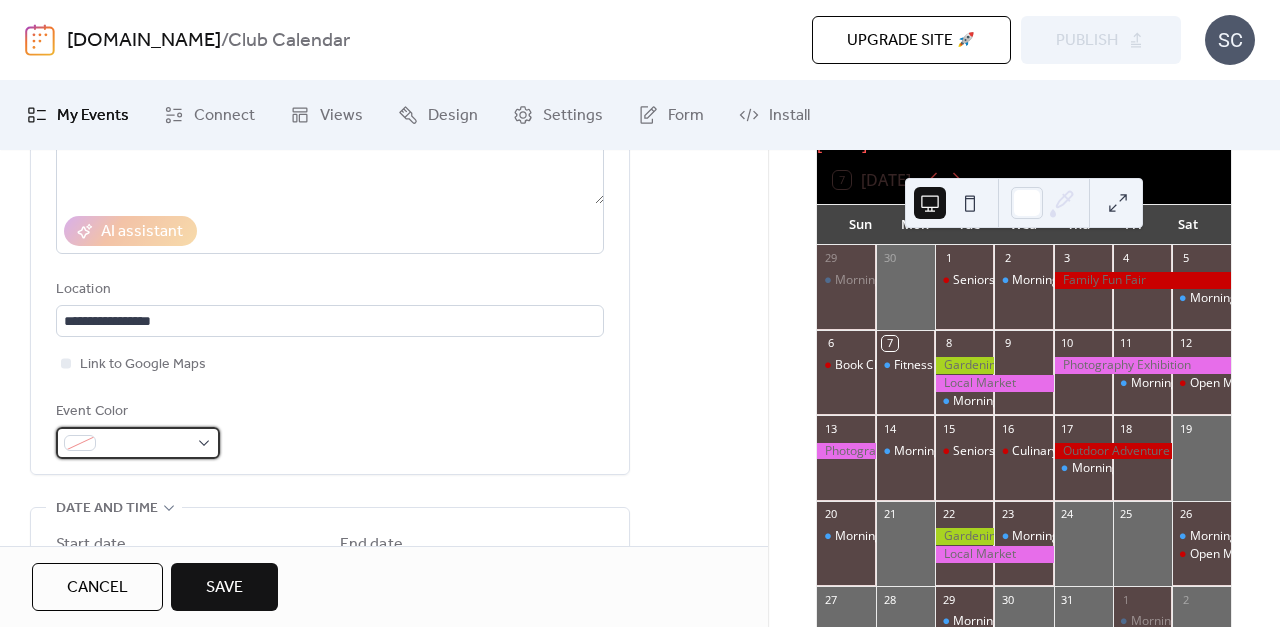 click at bounding box center (146, 444) 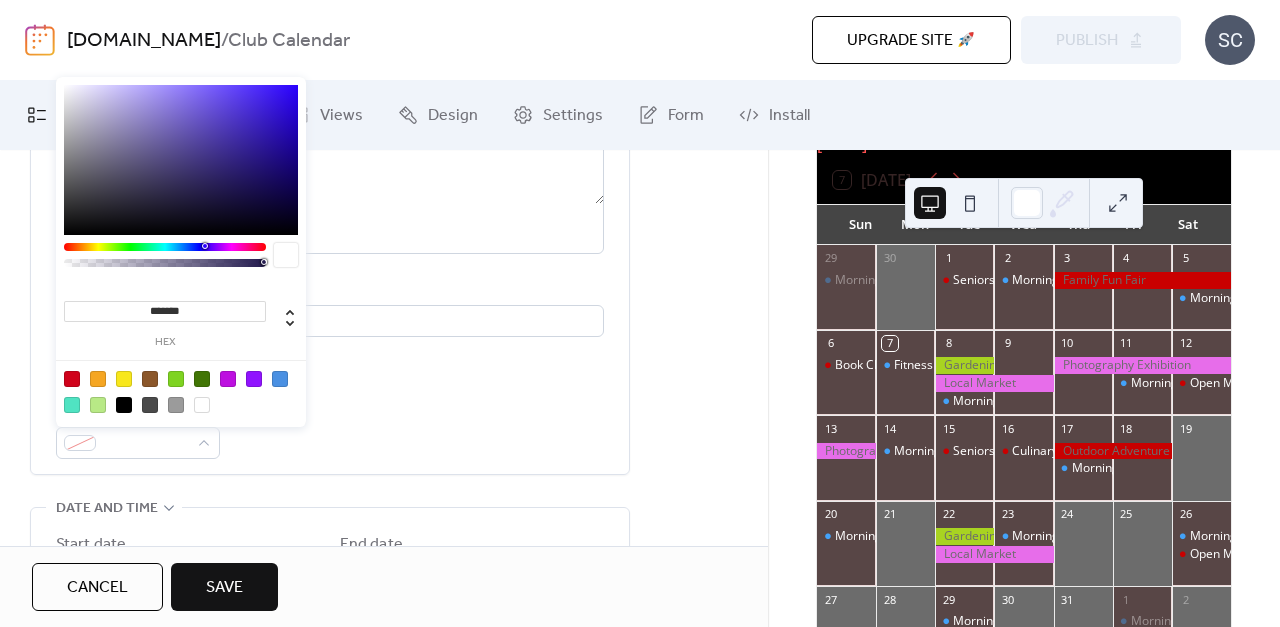 click at bounding box center (181, 160) 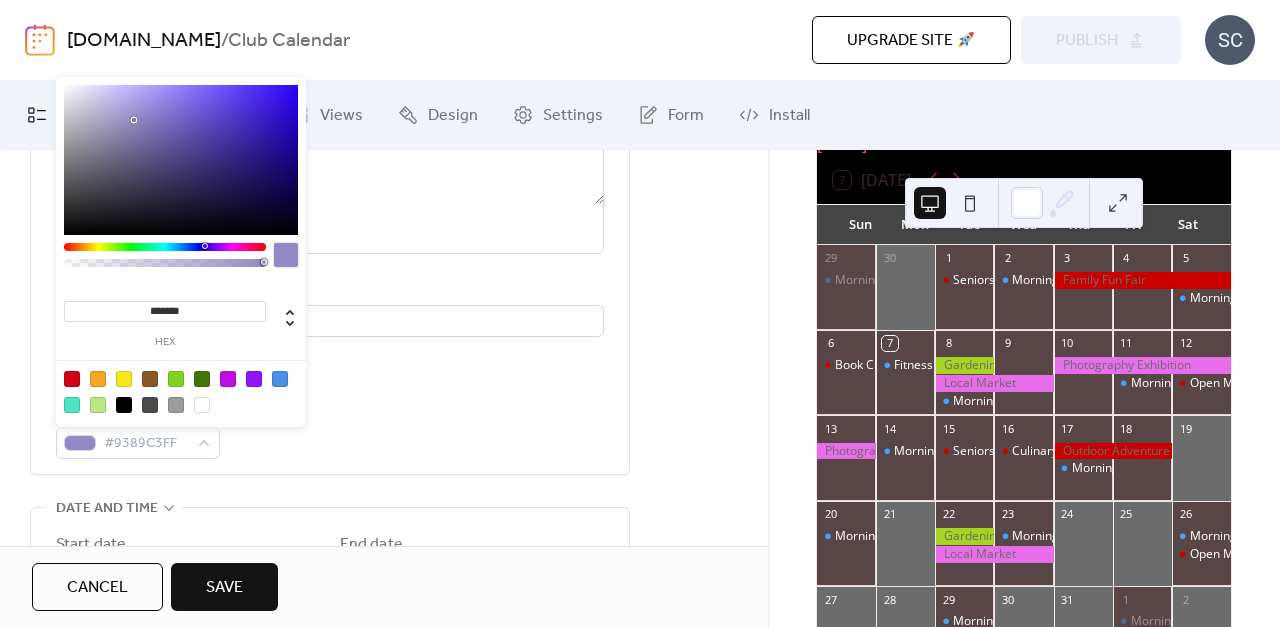 type on "*******" 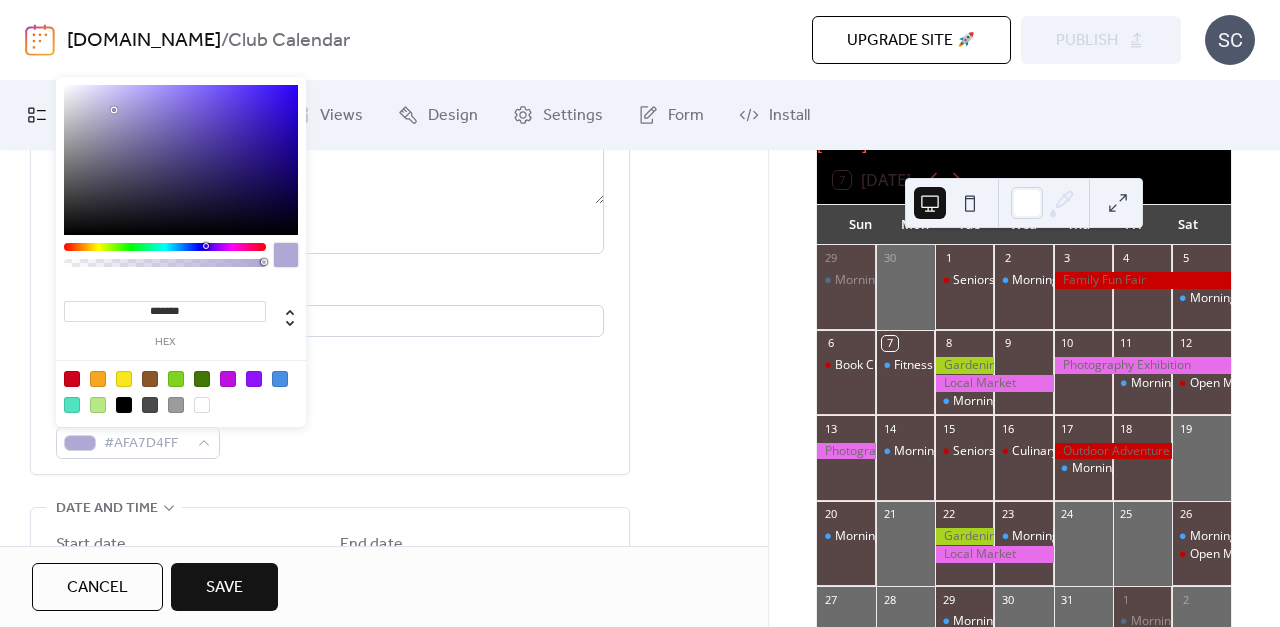 drag, startPoint x: 134, startPoint y: 120, endPoint x: 114, endPoint y: 110, distance: 22.36068 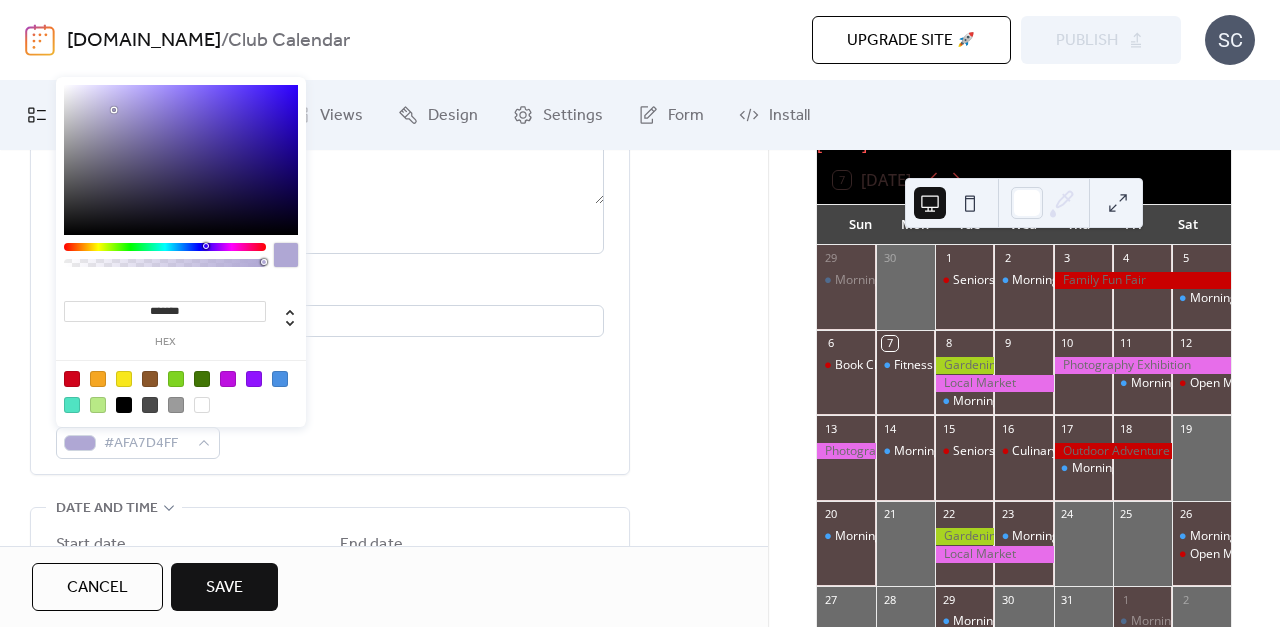 click on "**********" at bounding box center [330, 205] 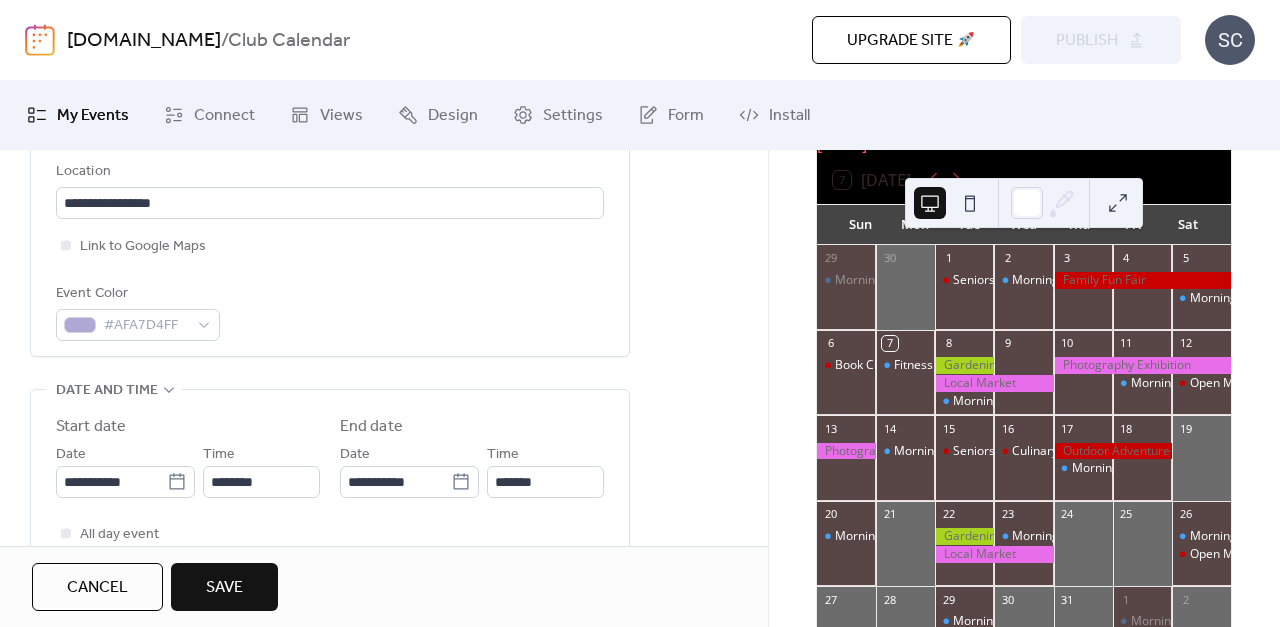 scroll, scrollTop: 461, scrollLeft: 0, axis: vertical 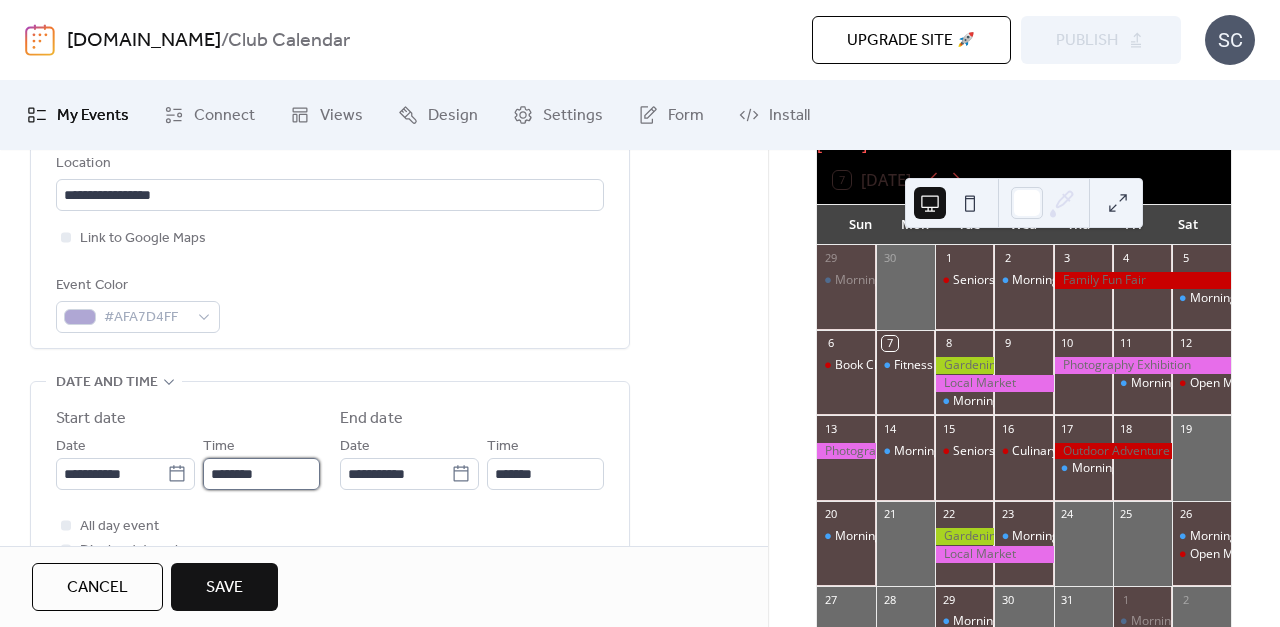 click on "********" at bounding box center [261, 474] 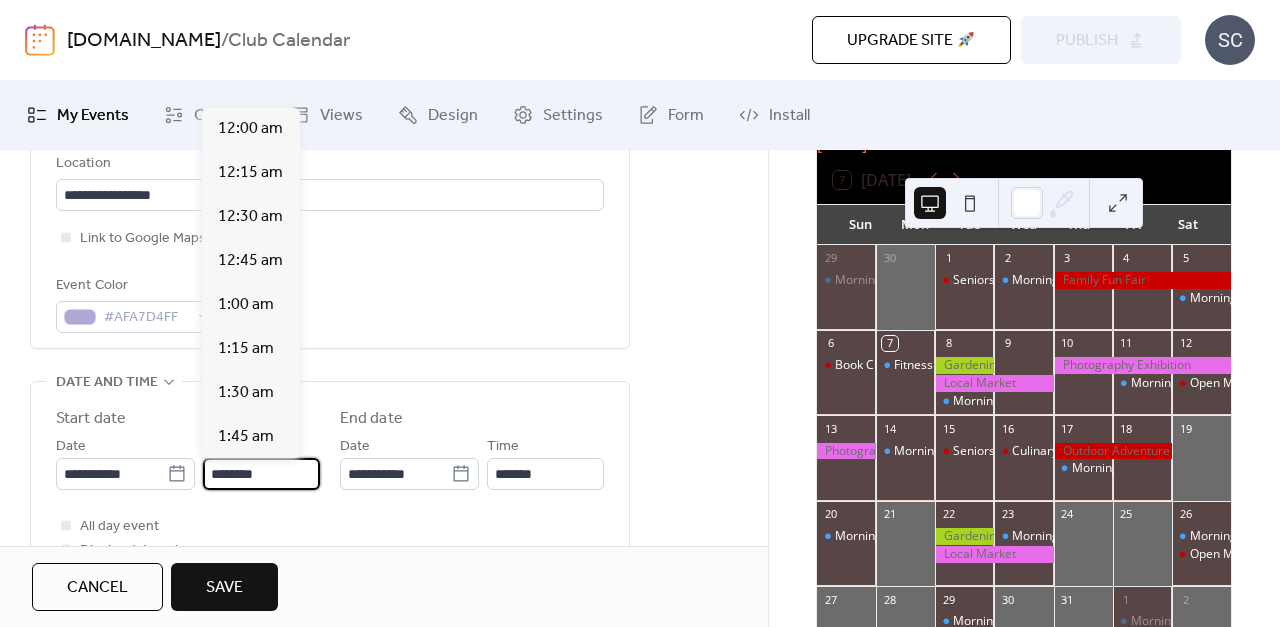 scroll, scrollTop: 2112, scrollLeft: 0, axis: vertical 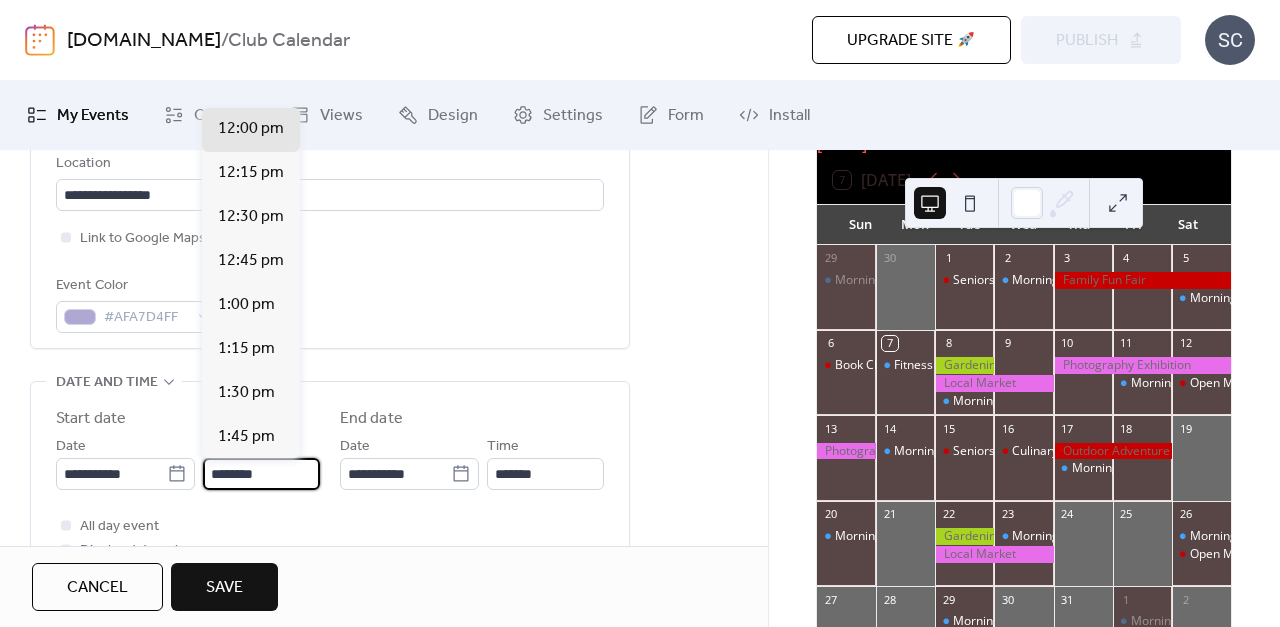click on "********" at bounding box center (261, 474) 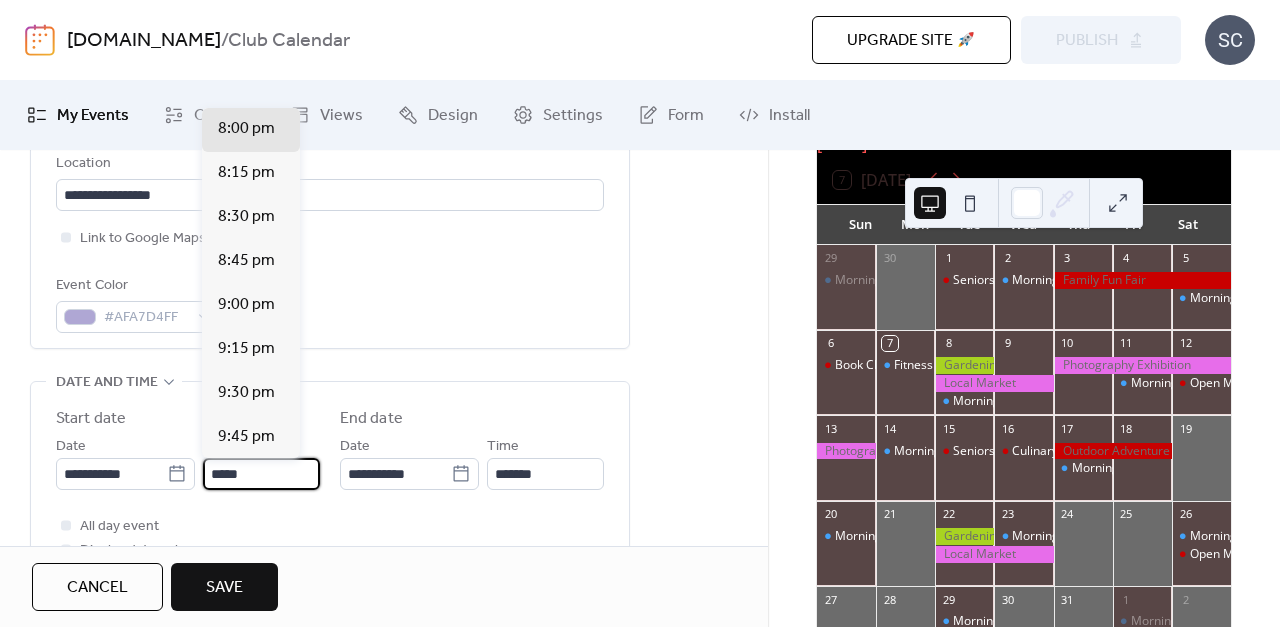 scroll, scrollTop: 1408, scrollLeft: 0, axis: vertical 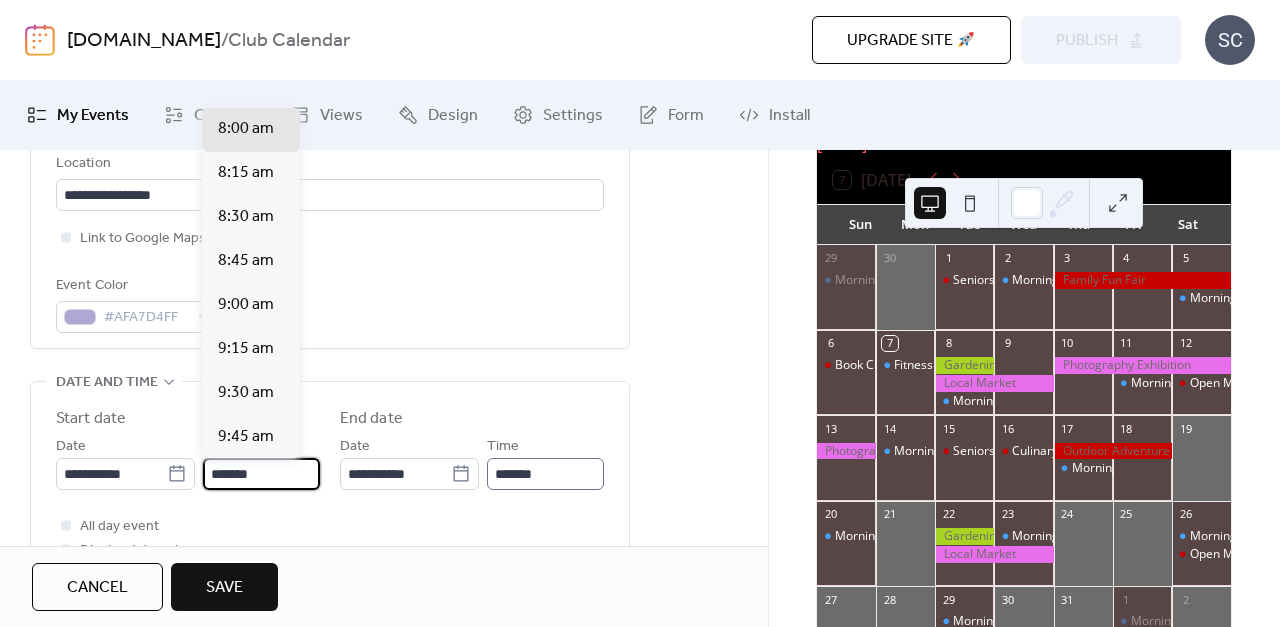 type on "*******" 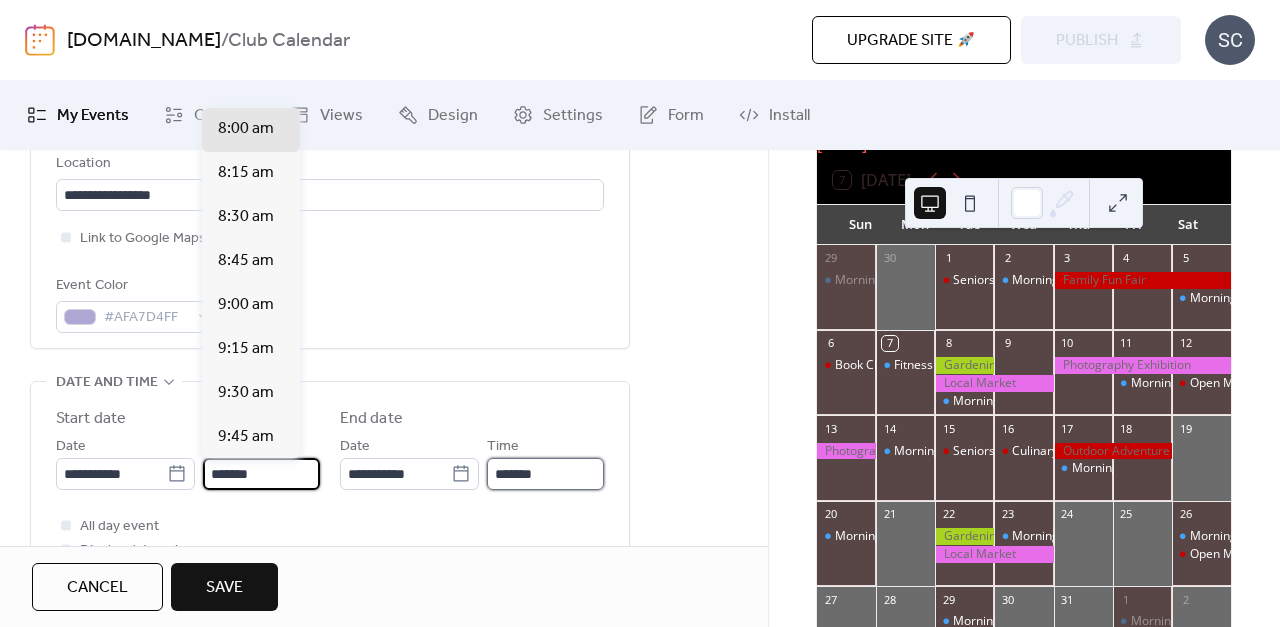 type on "*******" 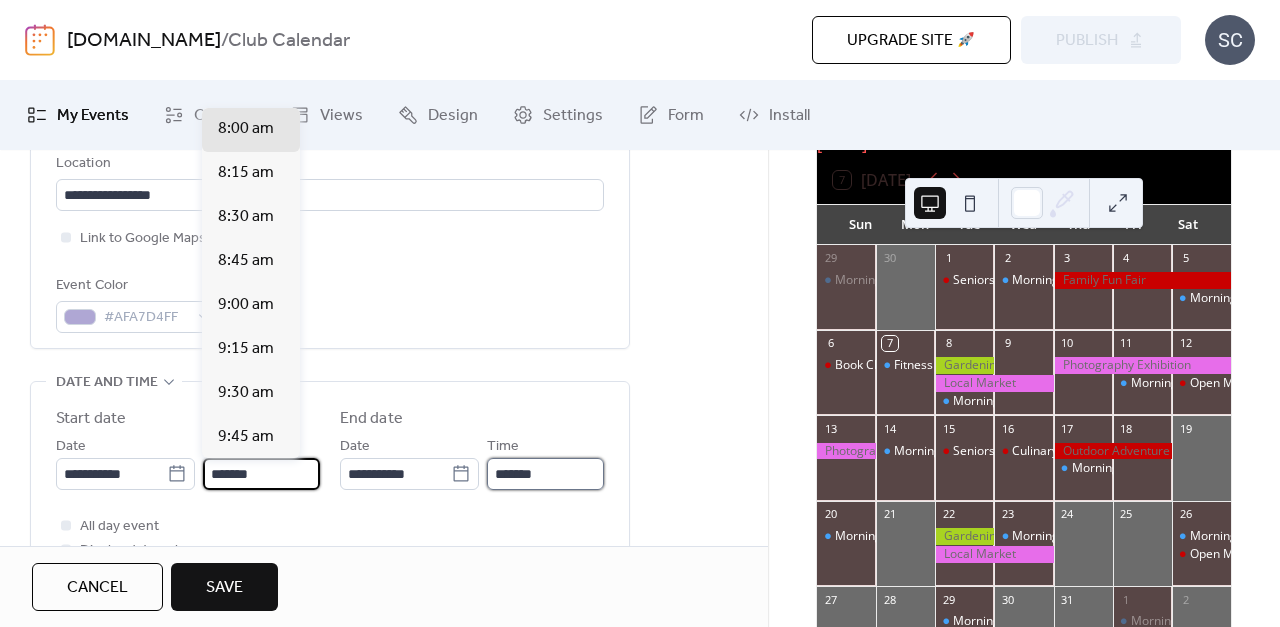 click on "*******" at bounding box center (545, 474) 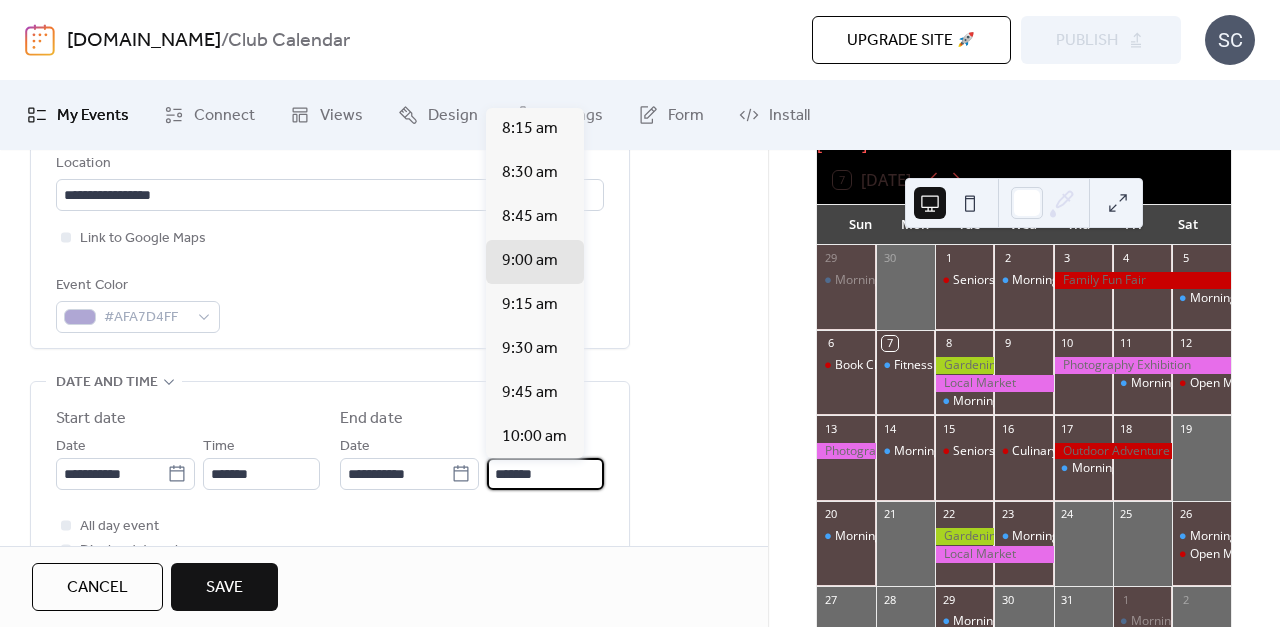 click on "All day event Display date only Hide event end time" at bounding box center (330, 550) 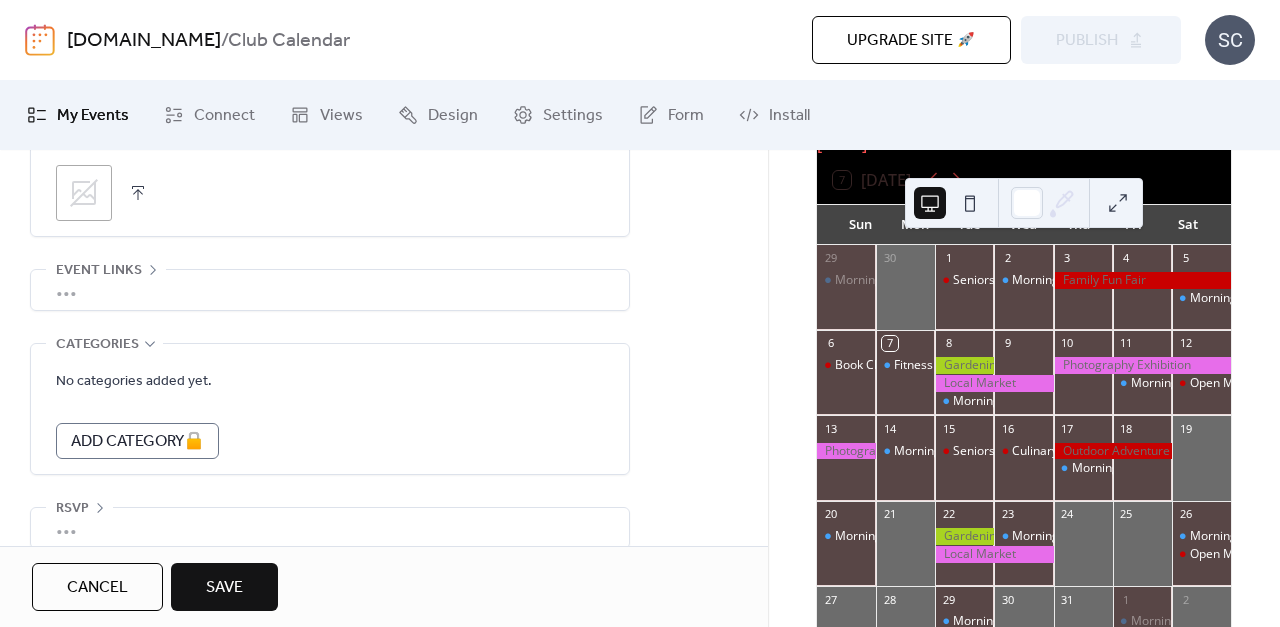 scroll, scrollTop: 1044, scrollLeft: 0, axis: vertical 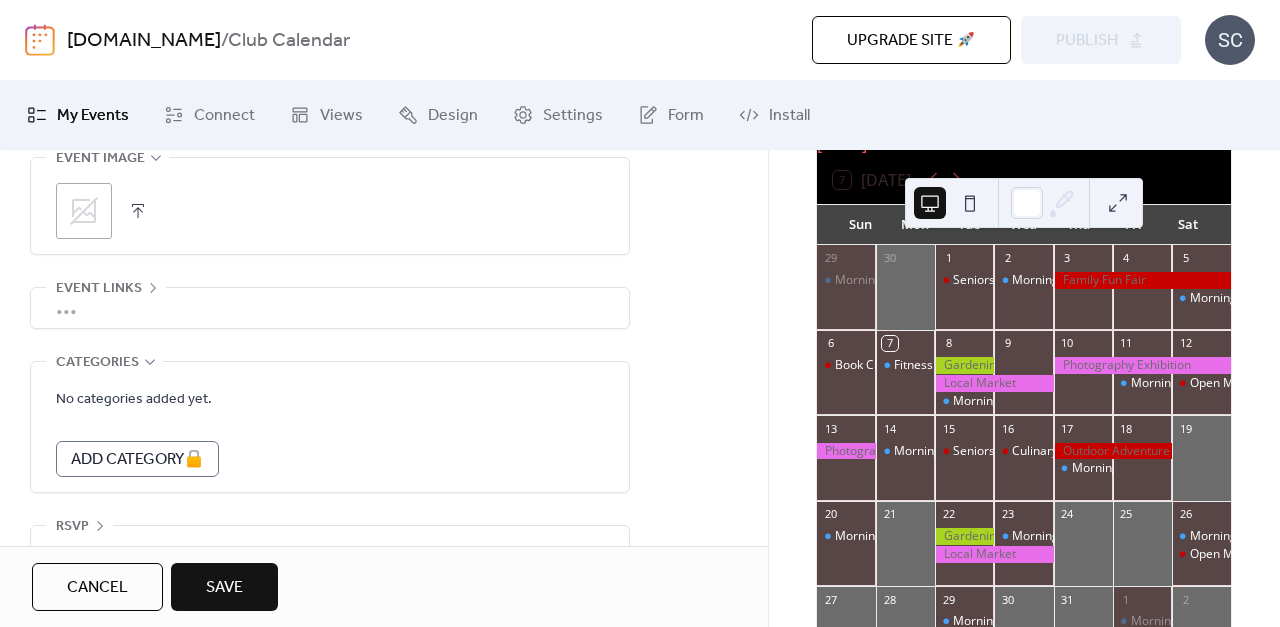 click on "•••" at bounding box center (330, 308) 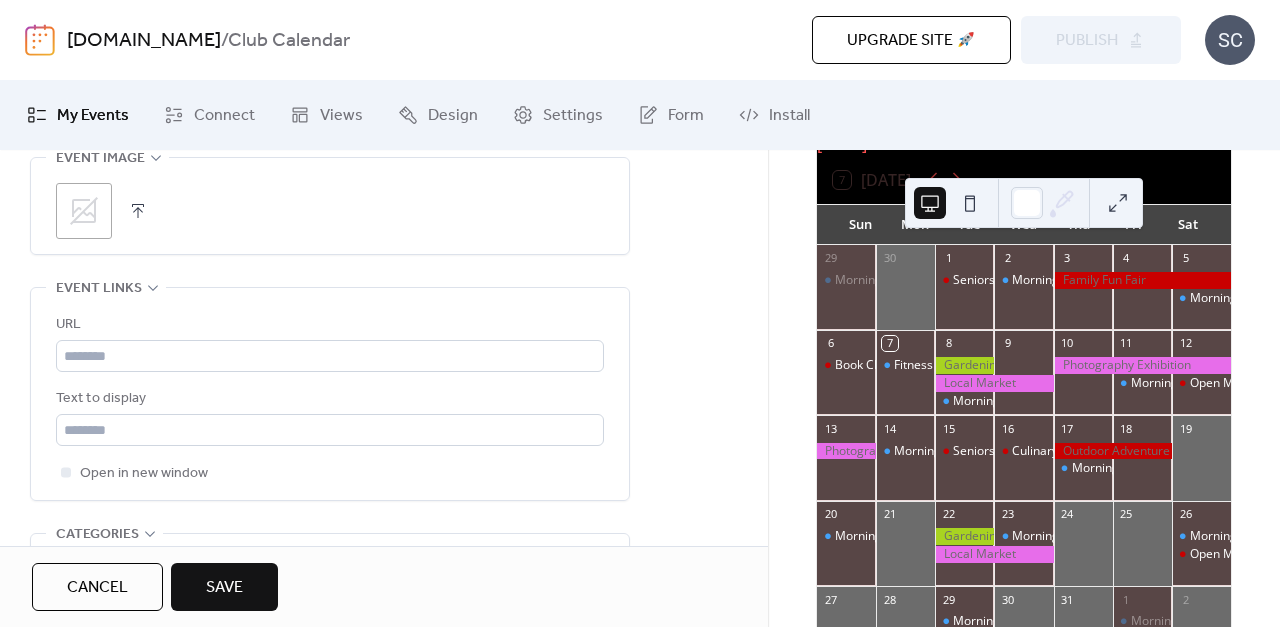 click on "Event Links" at bounding box center [99, 289] 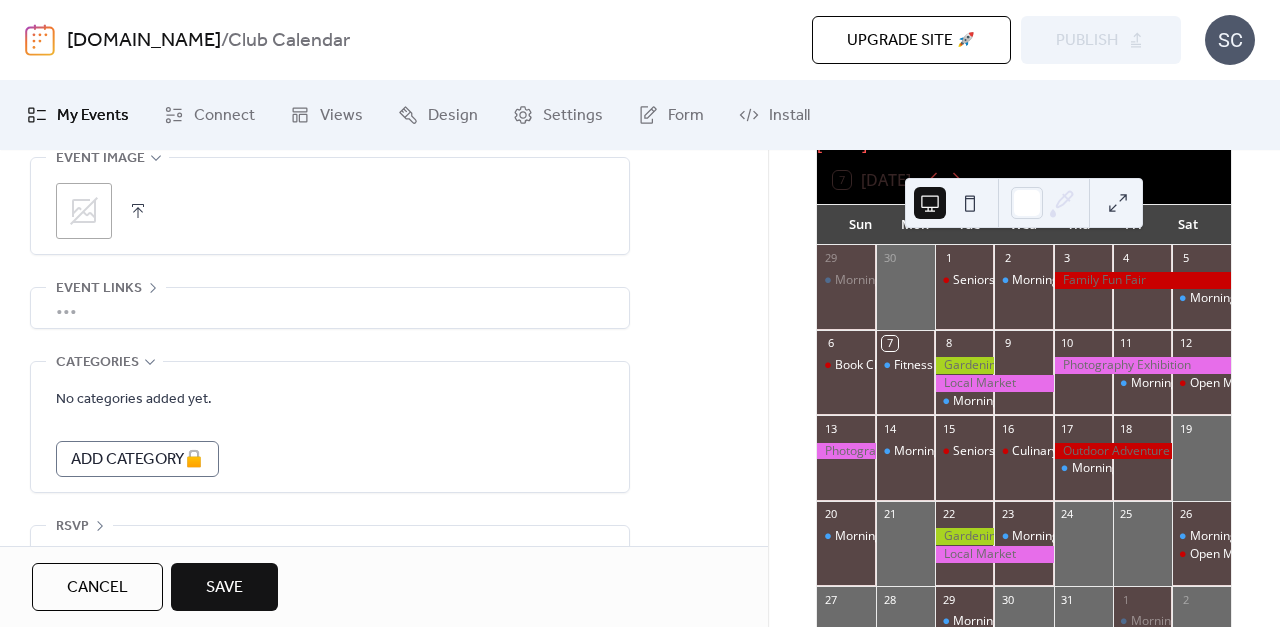 click 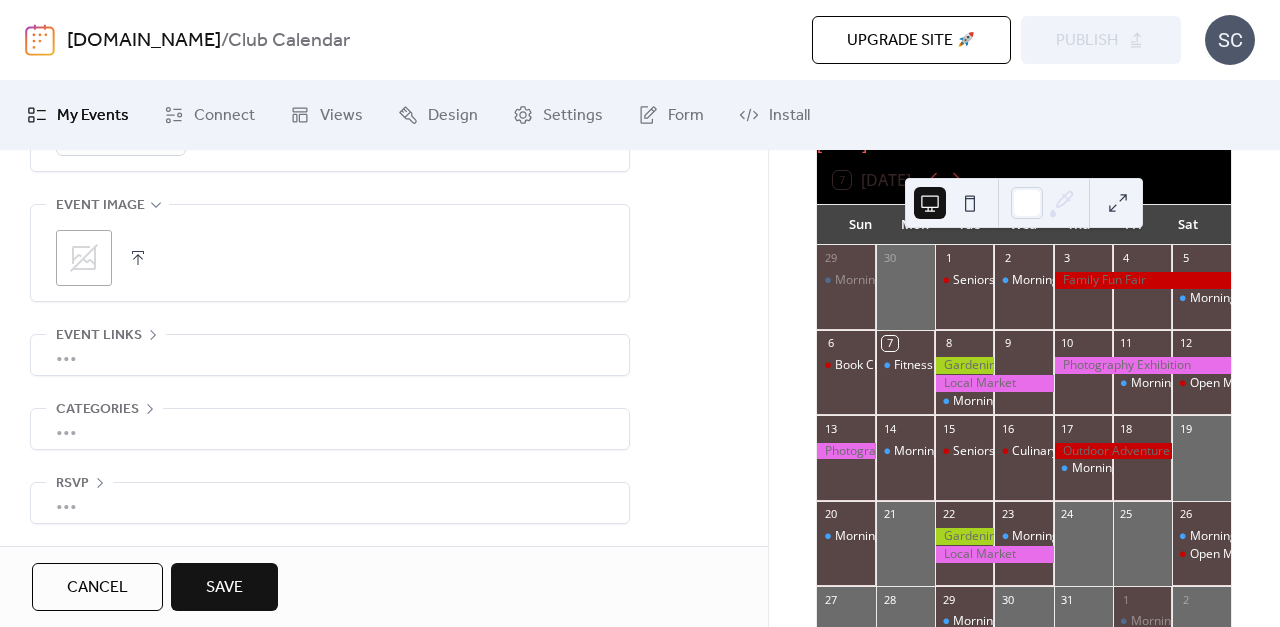 scroll, scrollTop: 999, scrollLeft: 0, axis: vertical 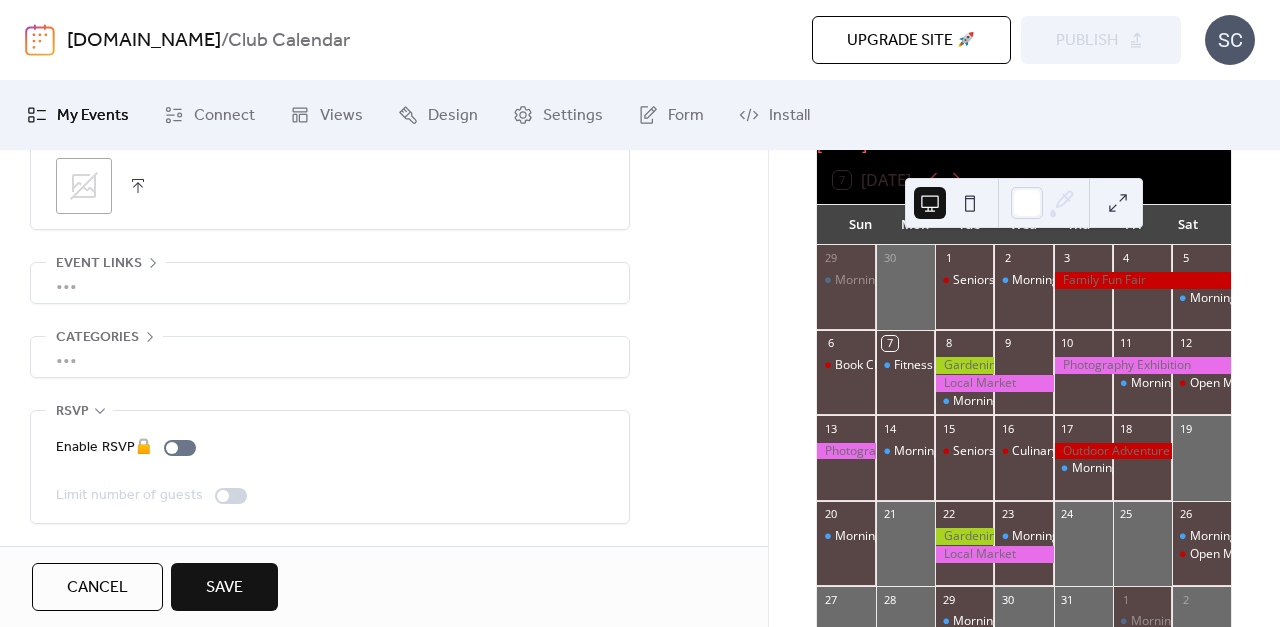 click on "RSVP" at bounding box center (72, 412) 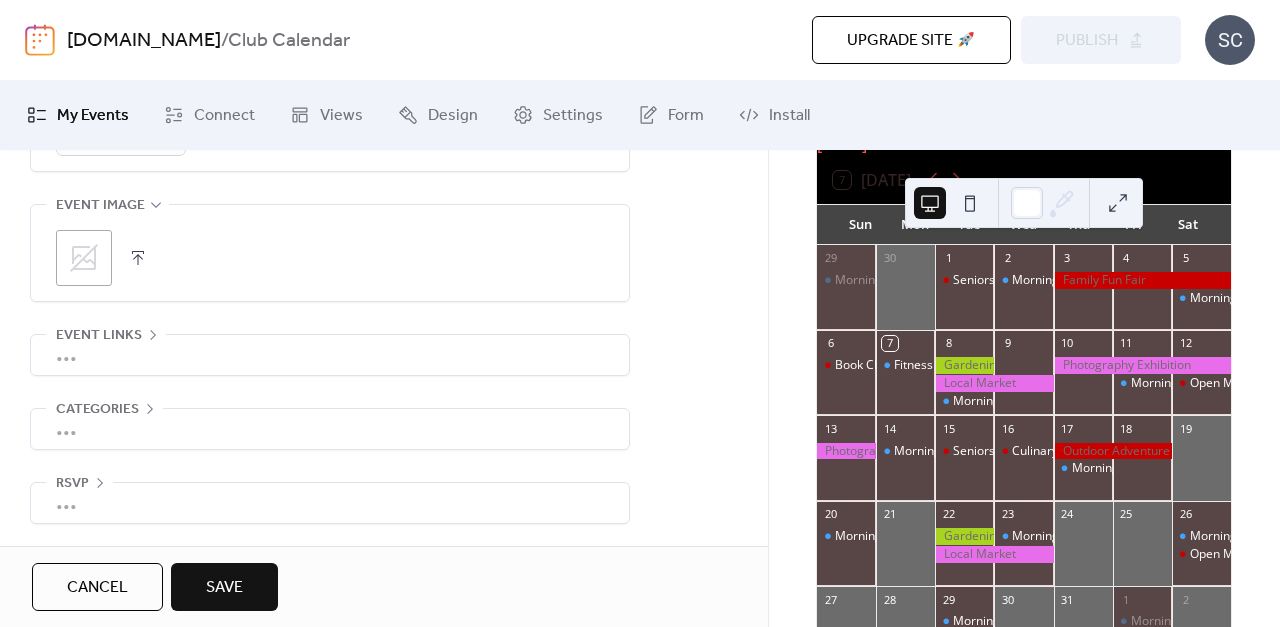 scroll, scrollTop: 999, scrollLeft: 0, axis: vertical 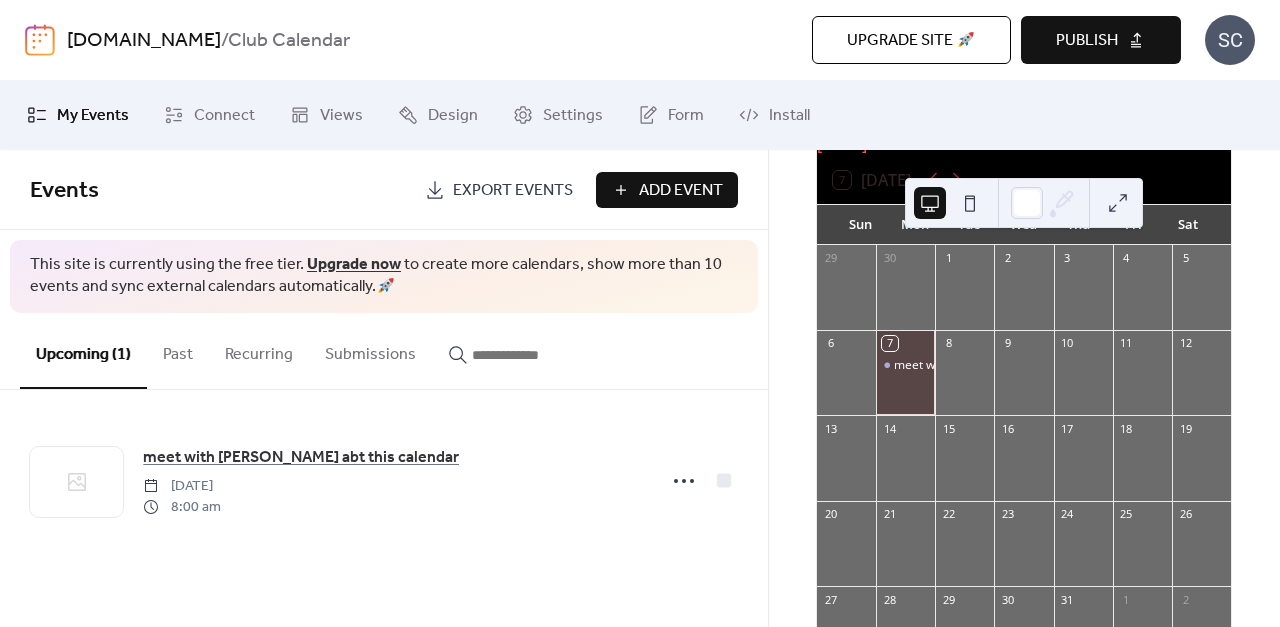 click on "7" at bounding box center (905, 343) 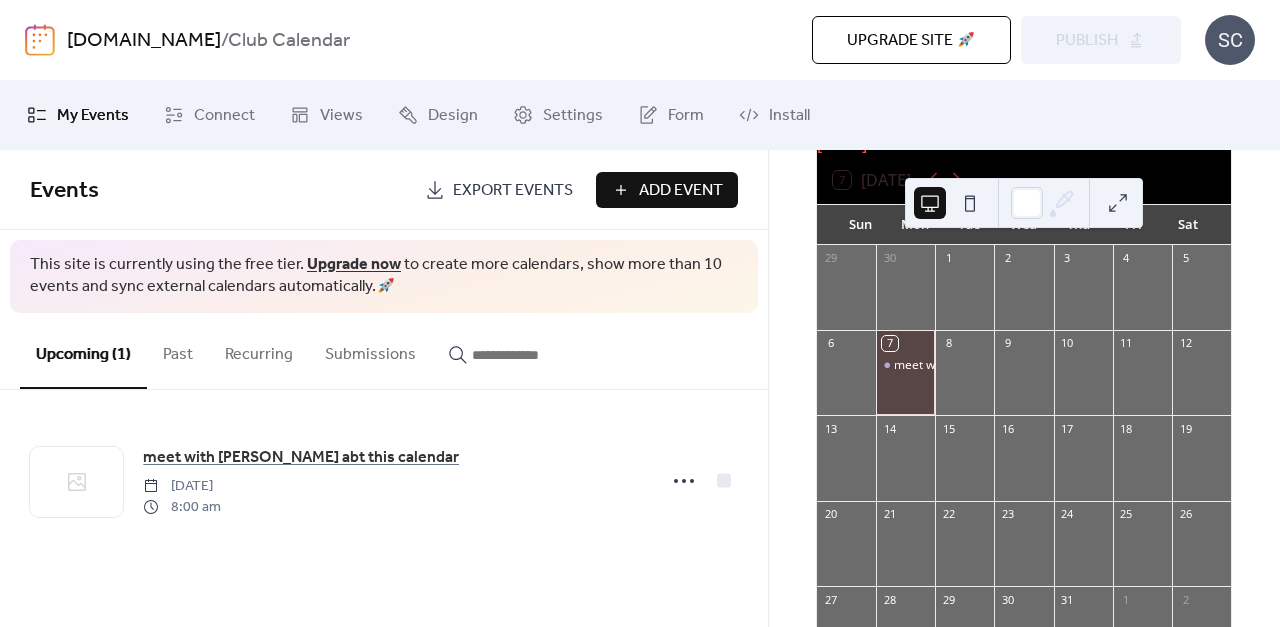 click at bounding box center (1118, 203) 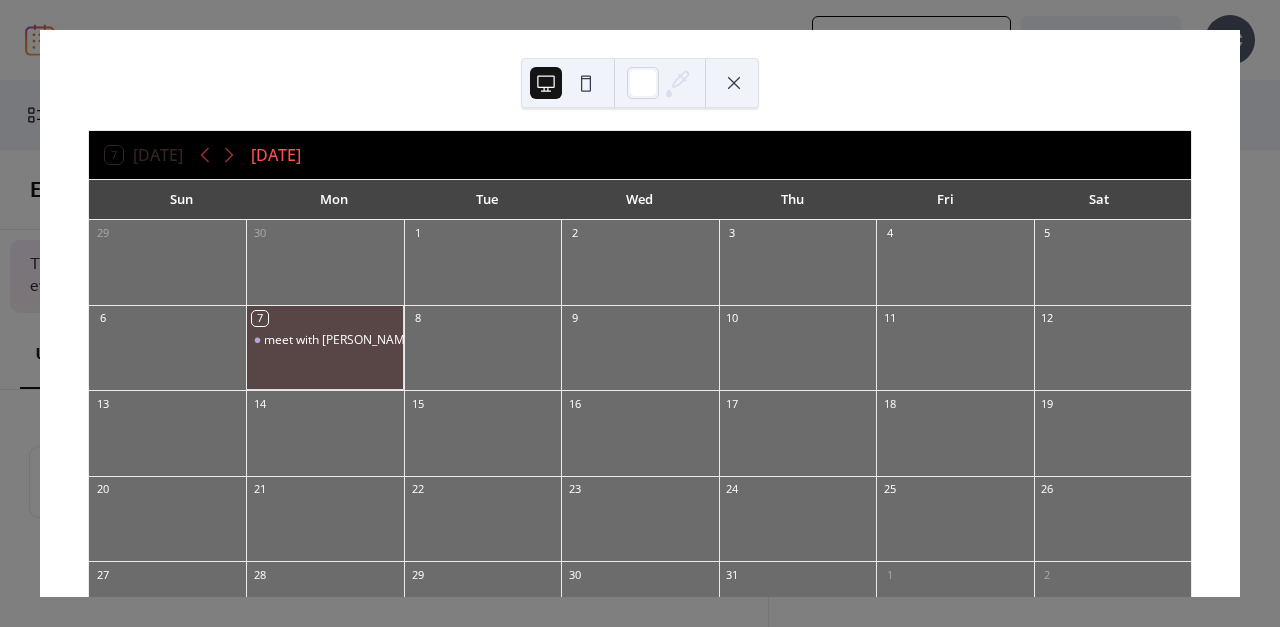 scroll, scrollTop: 13, scrollLeft: 0, axis: vertical 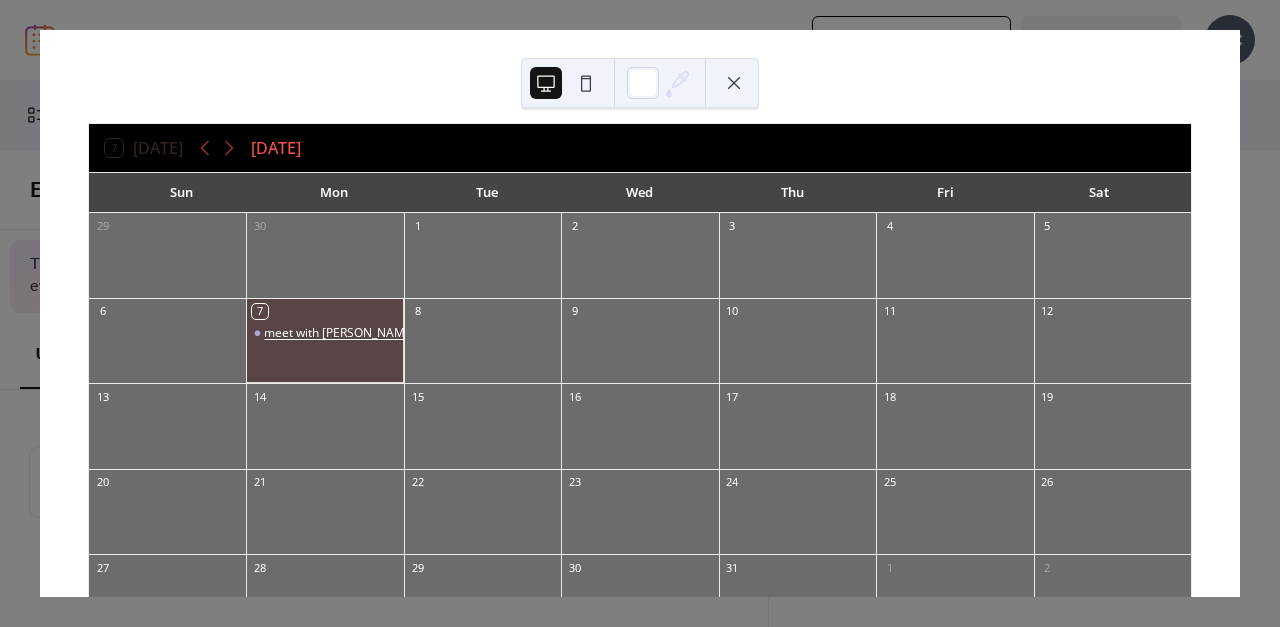 click on "meet with [PERSON_NAME] abt this calendar" at bounding box center (388, 333) 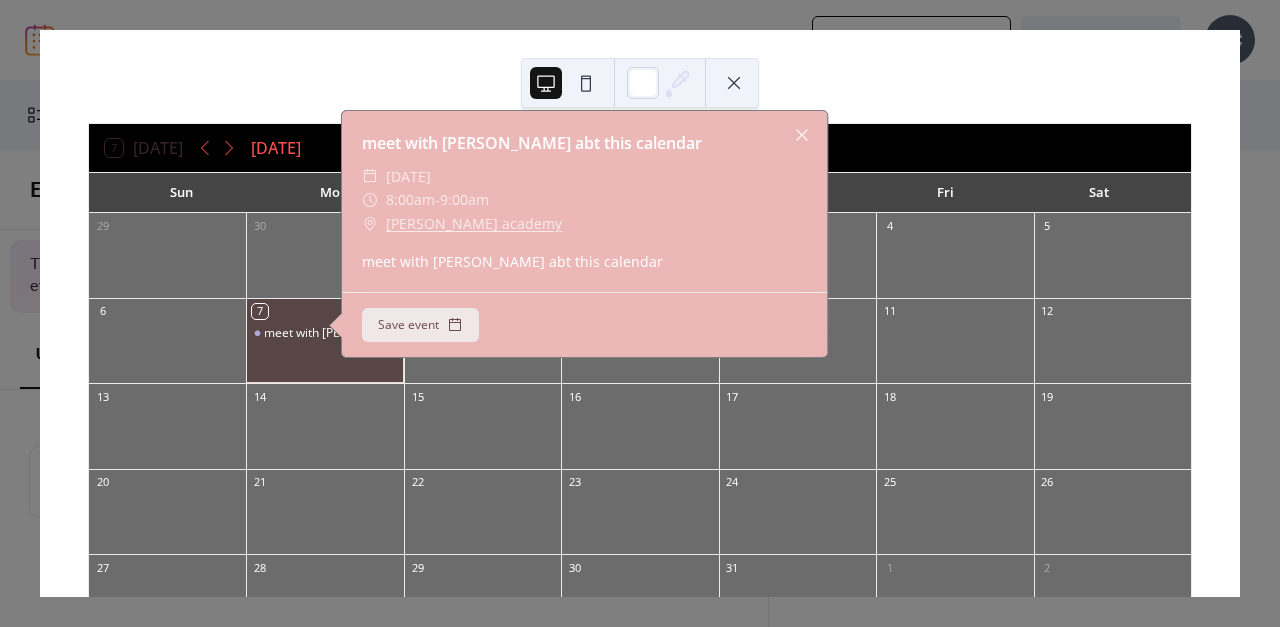 click at bounding box center (482, 436) 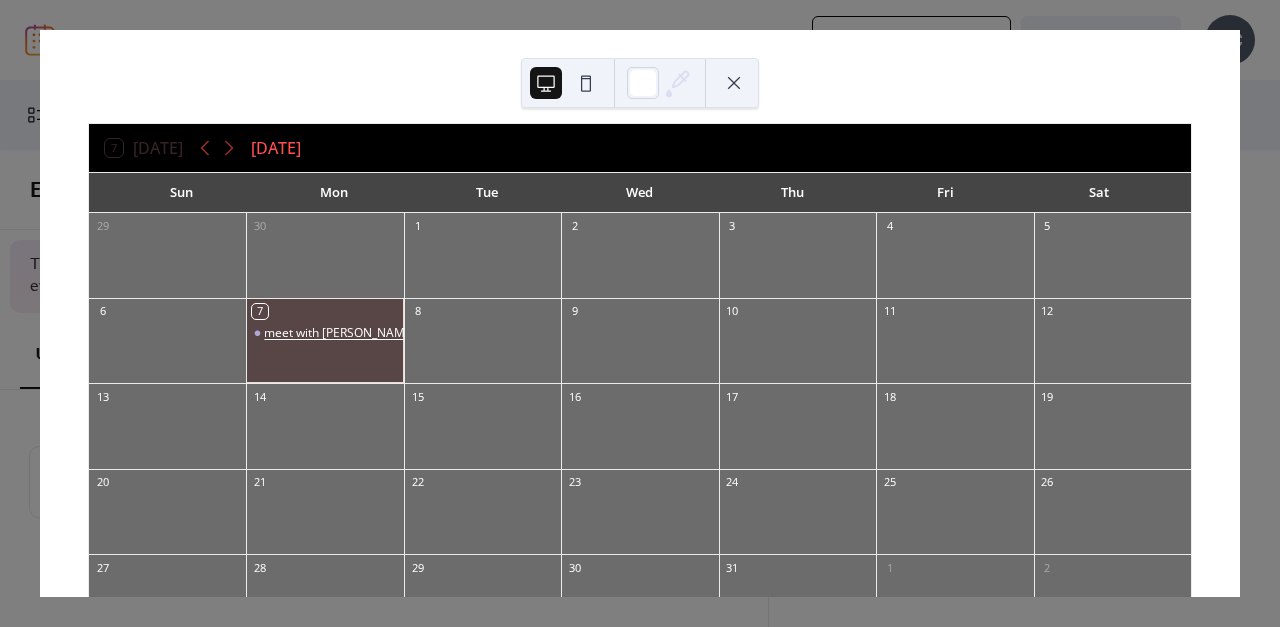 click on "meet with [PERSON_NAME] abt this calendar" at bounding box center [388, 333] 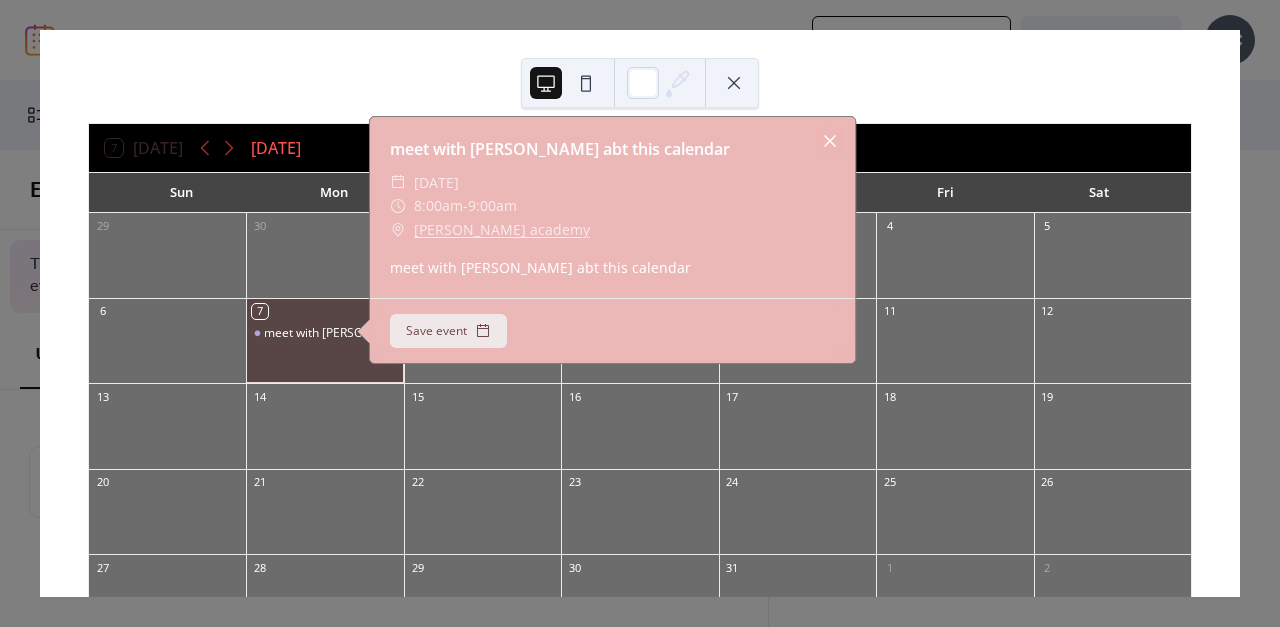 click at bounding box center (830, 141) 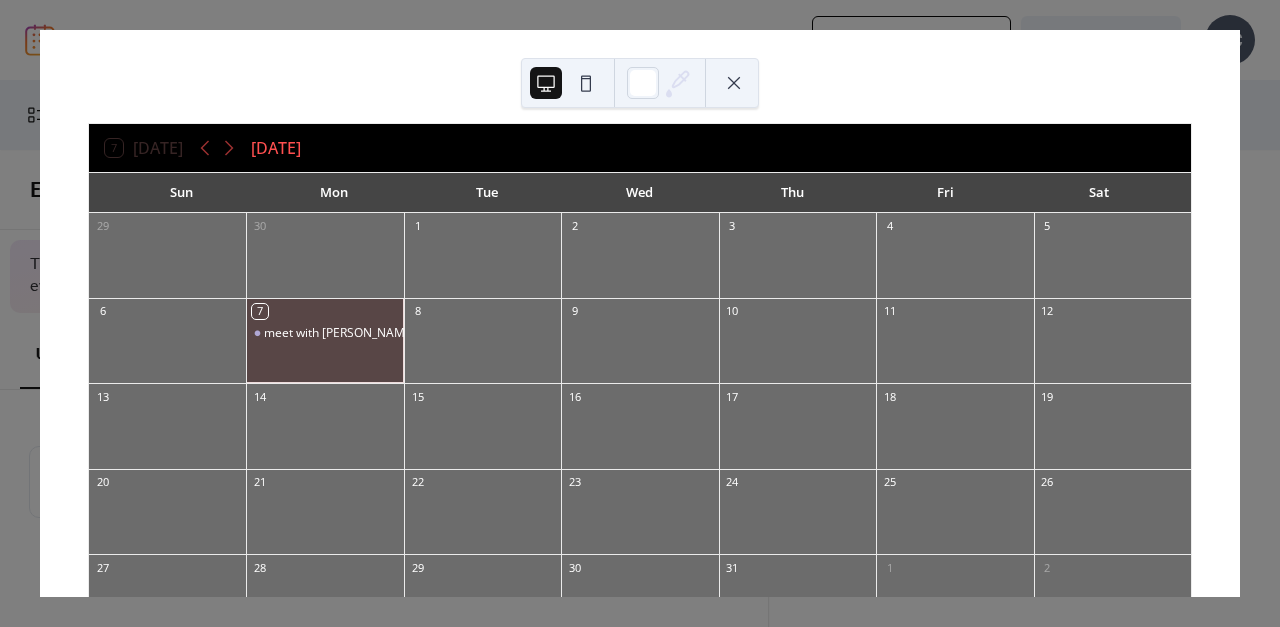 click on "7 Today July 2025 Sun Mon Tue Wed Thu Fri Sat 29 30 1 2 3 4 5 6 7 meet with breda abt this calendar 8 9 10 11 12 13 14 15 16 17 18 19 20 21 22 23 24 25 26 27 28 29 30 31 1 2 3 4 5 6 7 8 9 Powered by   EventsCalendar.co" at bounding box center (640, 313) 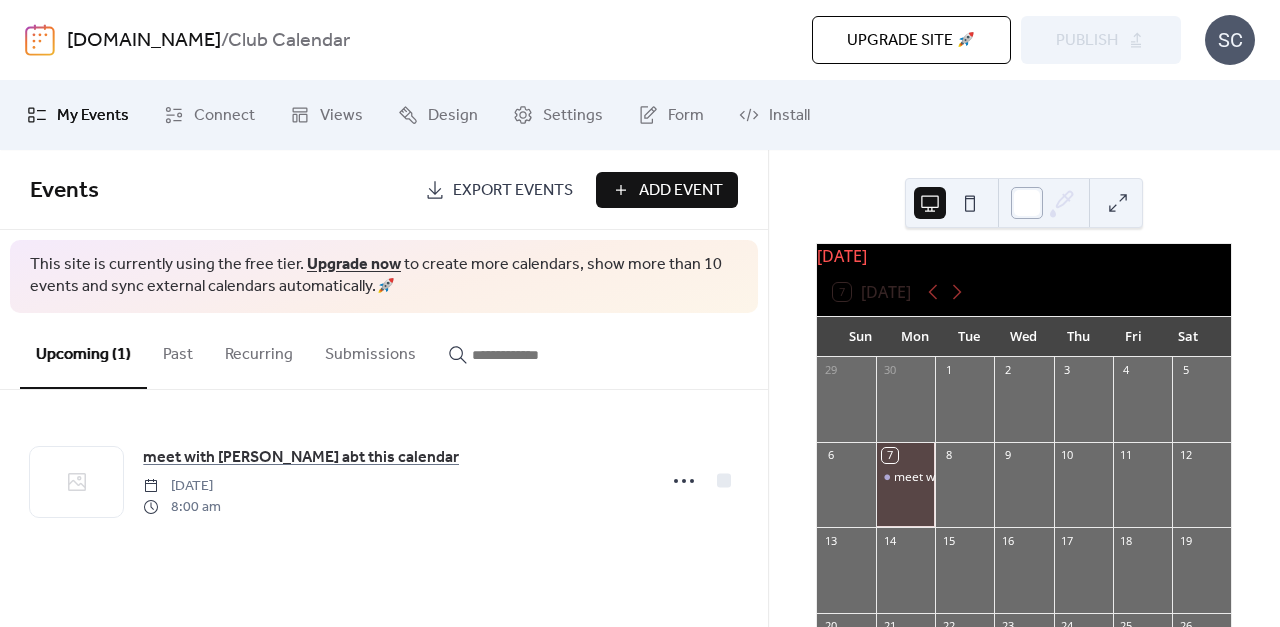 click at bounding box center (1027, 203) 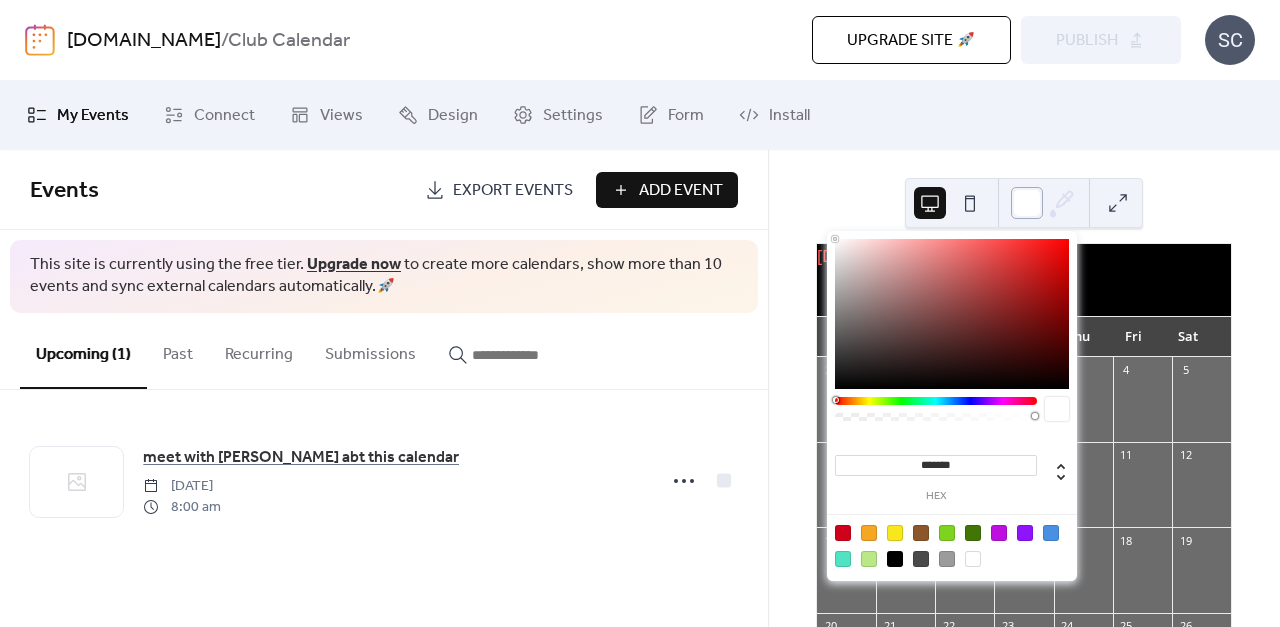 click at bounding box center (1027, 203) 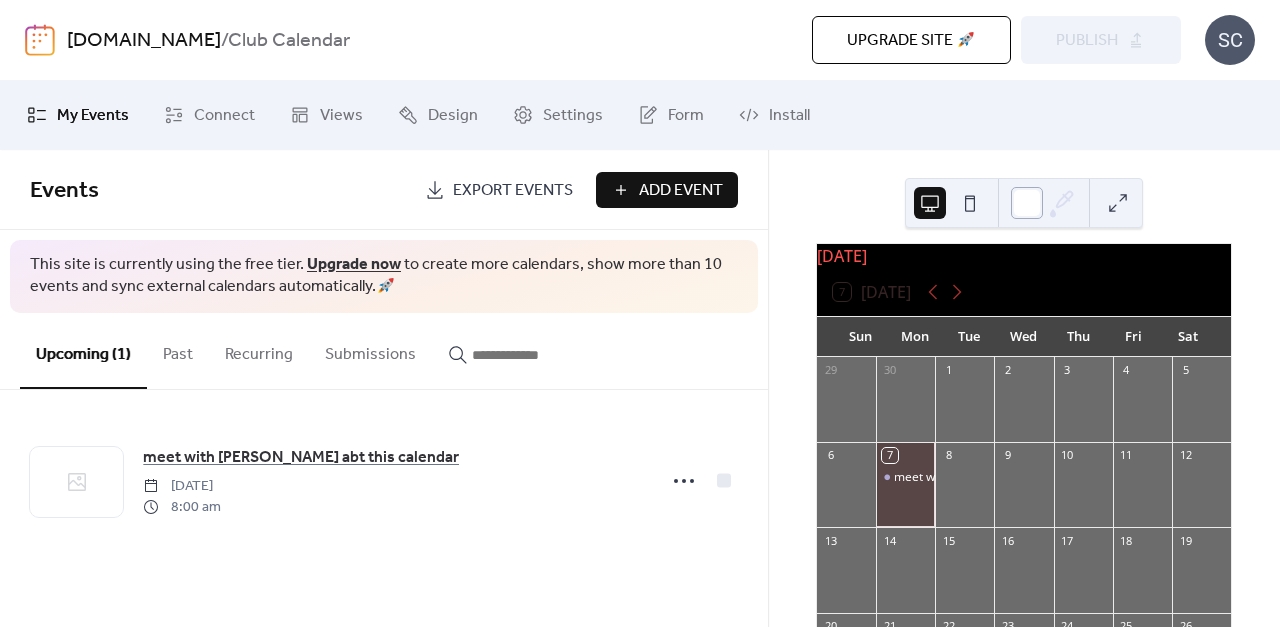 click at bounding box center [1027, 203] 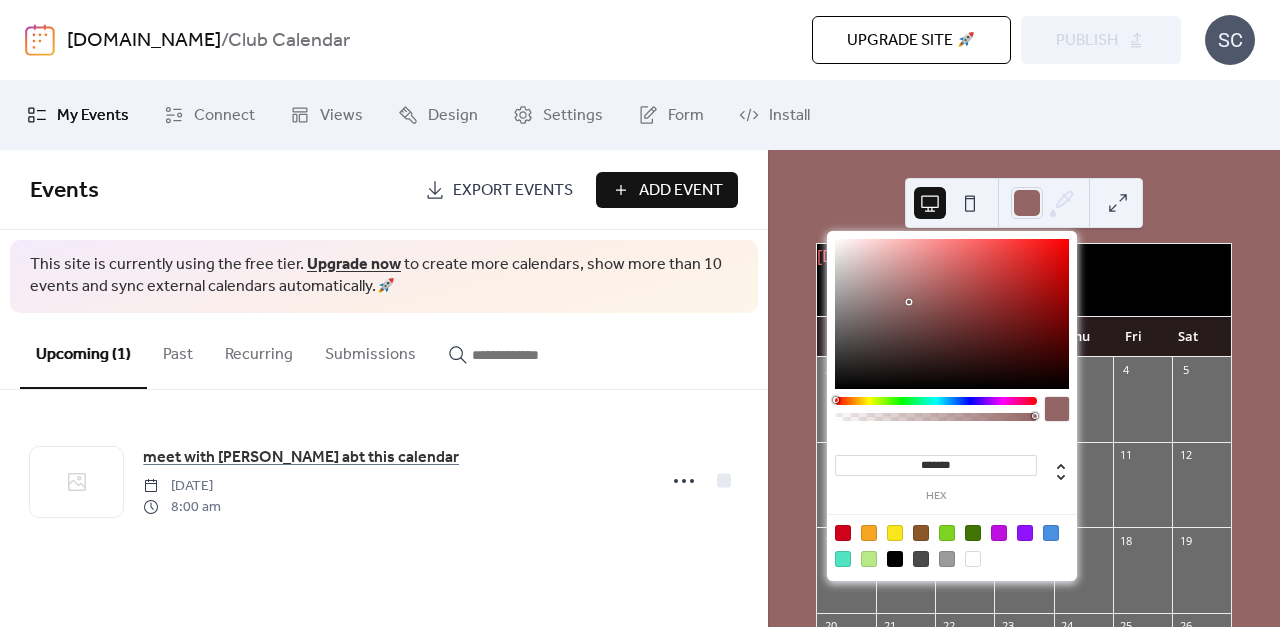 click at bounding box center [952, 314] 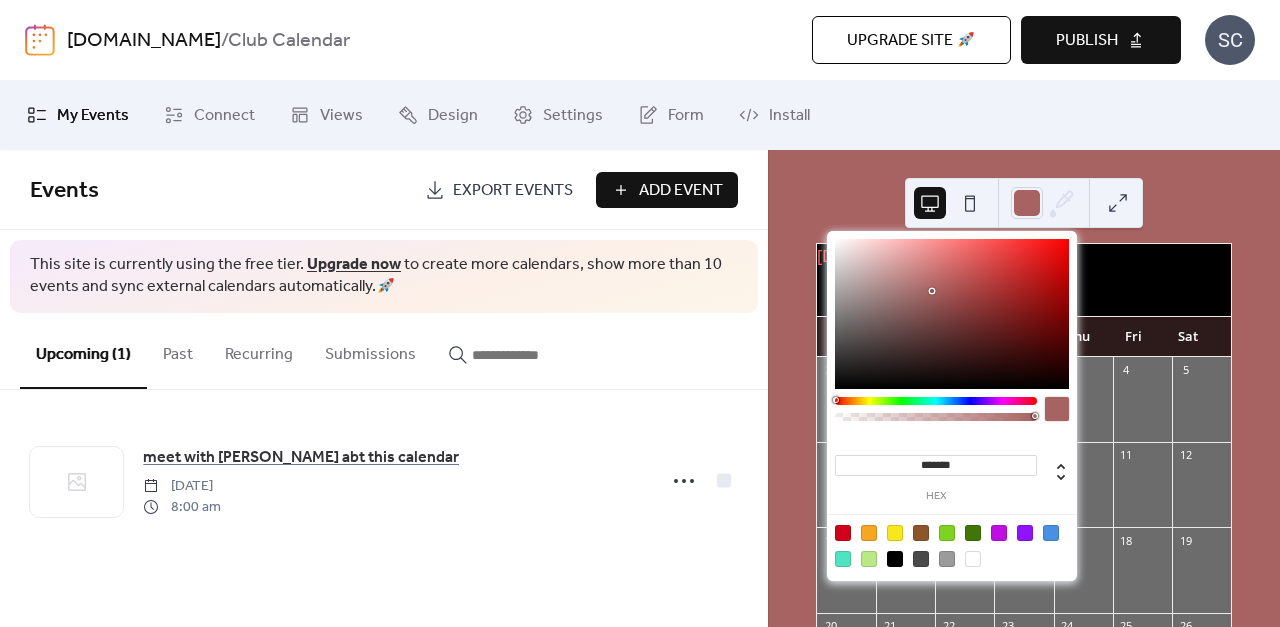 type on "*******" 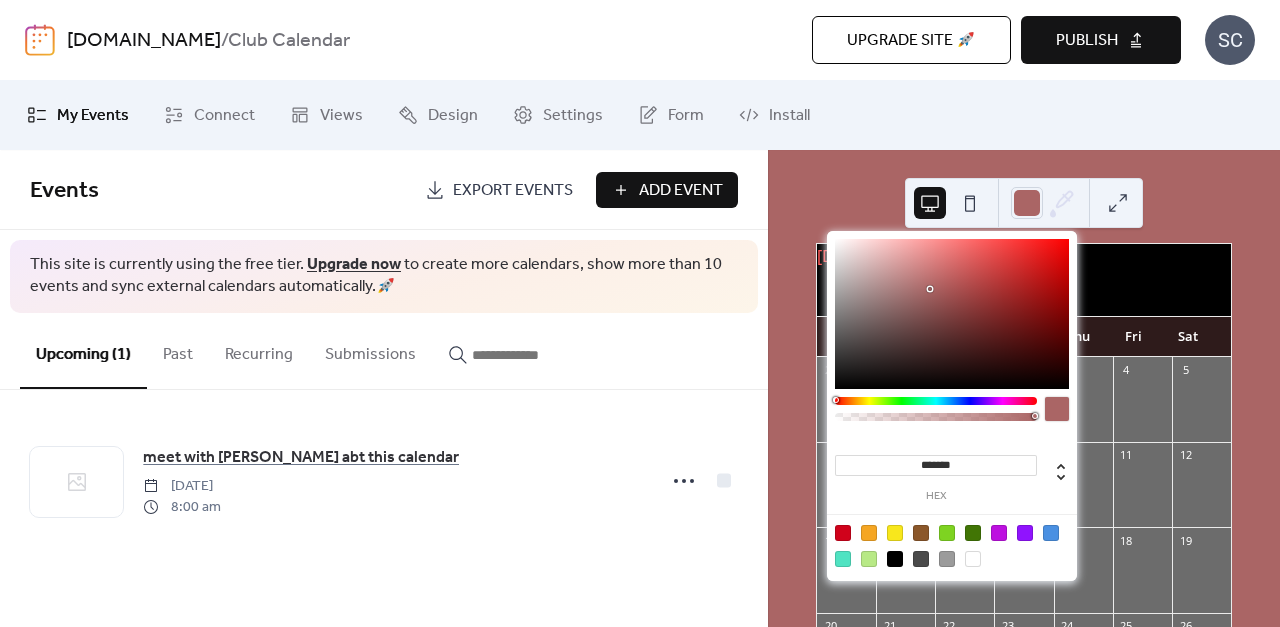 click on "July 2025 7 Today Sun Mon Tue Wed Thu Fri Sat 29 30 1 2 3 4 5 6 7 meet with breda abt this calendar 8 9 10 11 12 13 14 15 16 17 18 19 20 21 22 23 24 25 26 27 28 29 30 31 1 2 3 4 5 6 7 8 9 Powered by   EventsCalendar.co" at bounding box center (1024, 388) 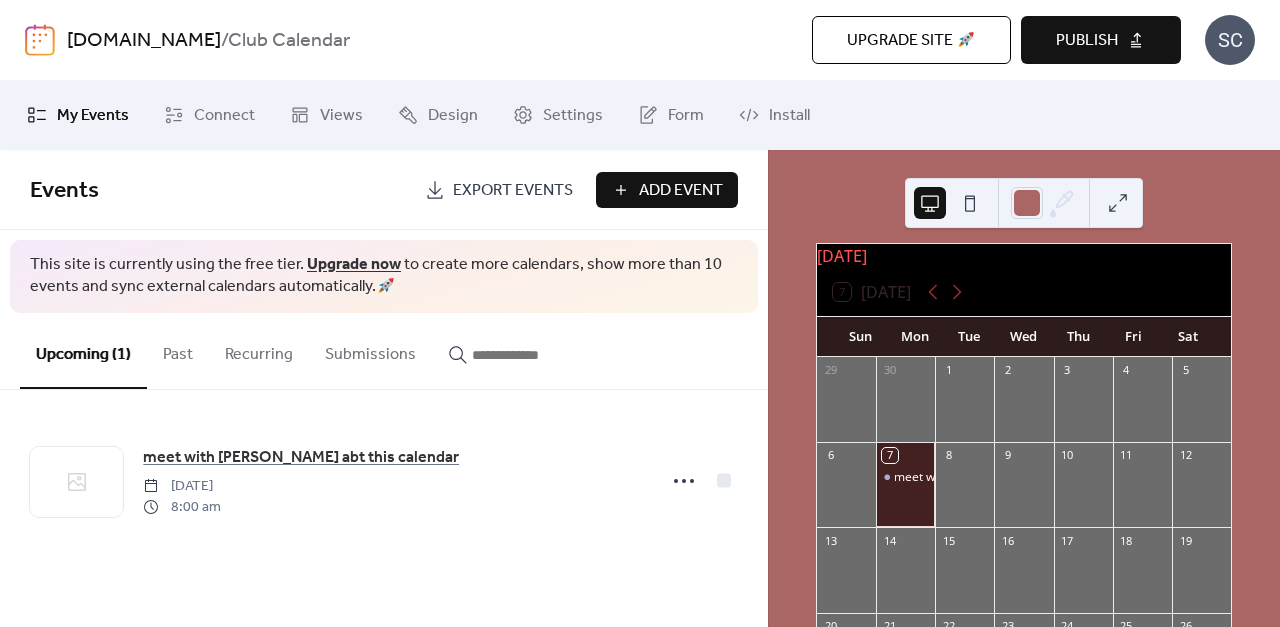 click on "Publish" at bounding box center [1101, 40] 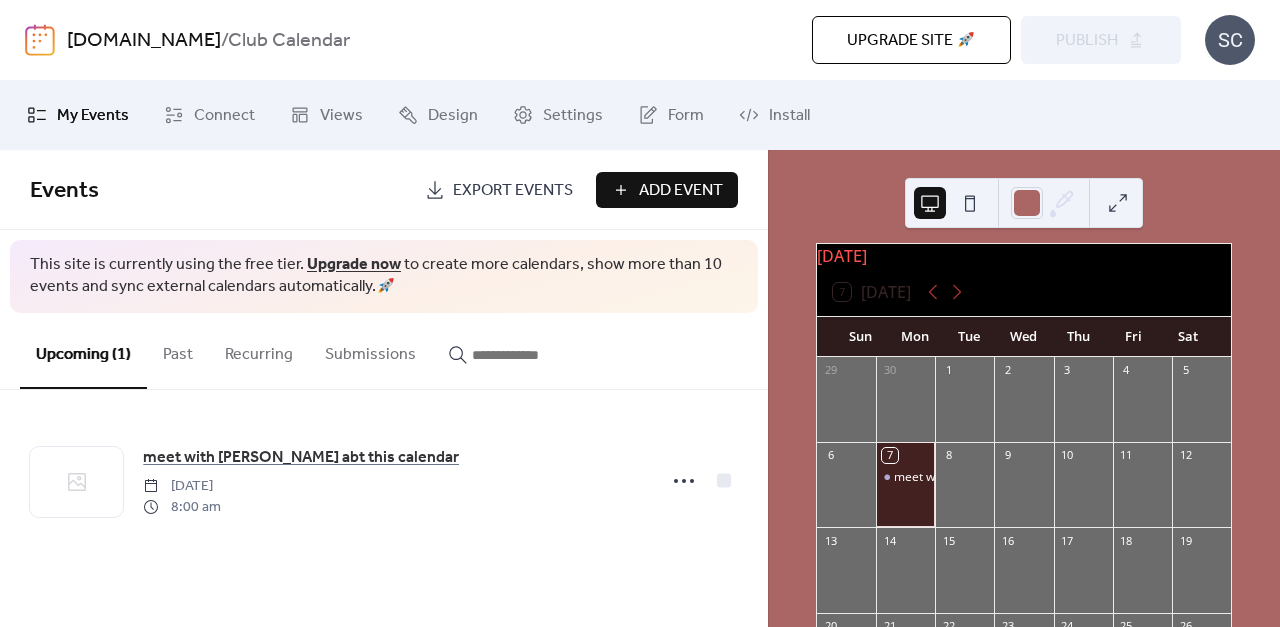 click on "SC" at bounding box center [1230, 40] 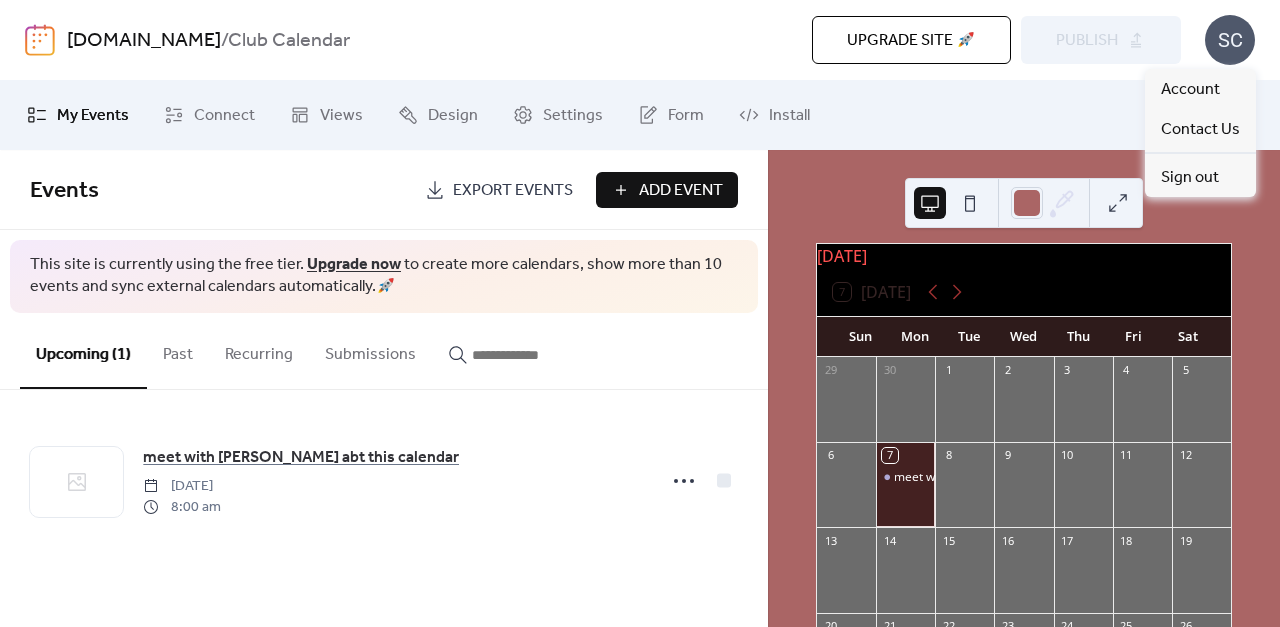 click on "July 2025 7 Today Sun Mon Tue Wed Thu Fri Sat 29 30 1 2 3 4 5 6 7 meet with breda abt this calendar 8 9 10 11 12 13 14 15 16 17 18 19 20 21 22 23 24 25 26 27 28 29 30 31 1 2 3 4 5 6 7 8 9 Powered by   EventsCalendar.co" at bounding box center [1024, 388] 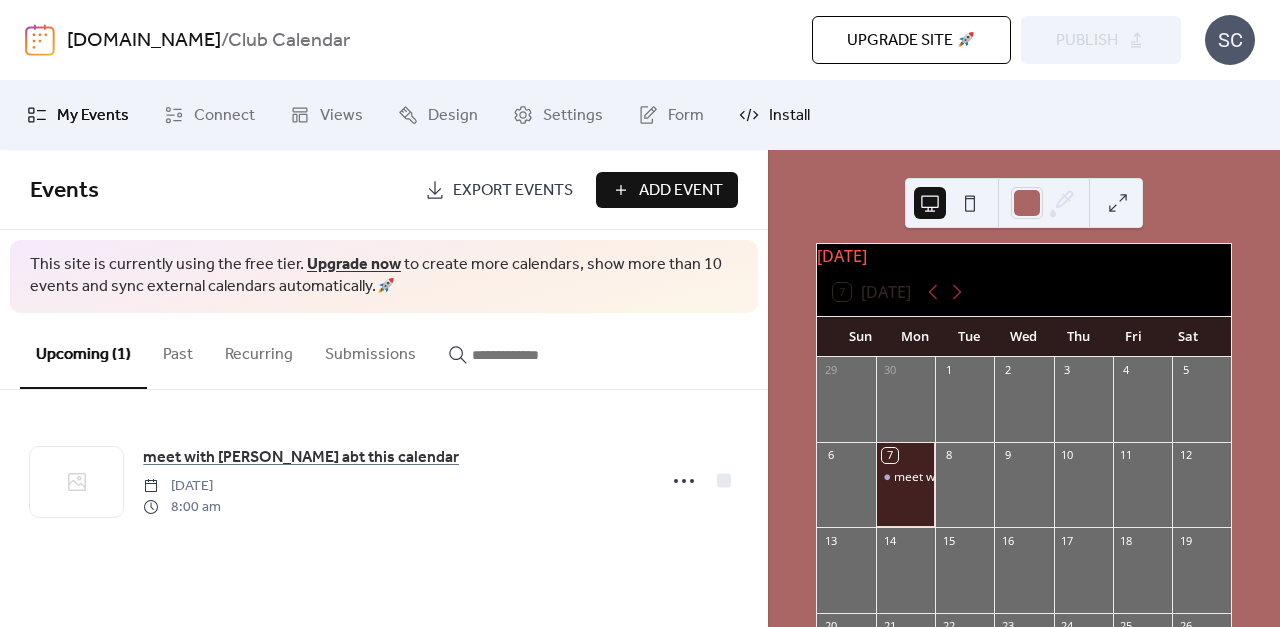 click on "Install" at bounding box center [789, 116] 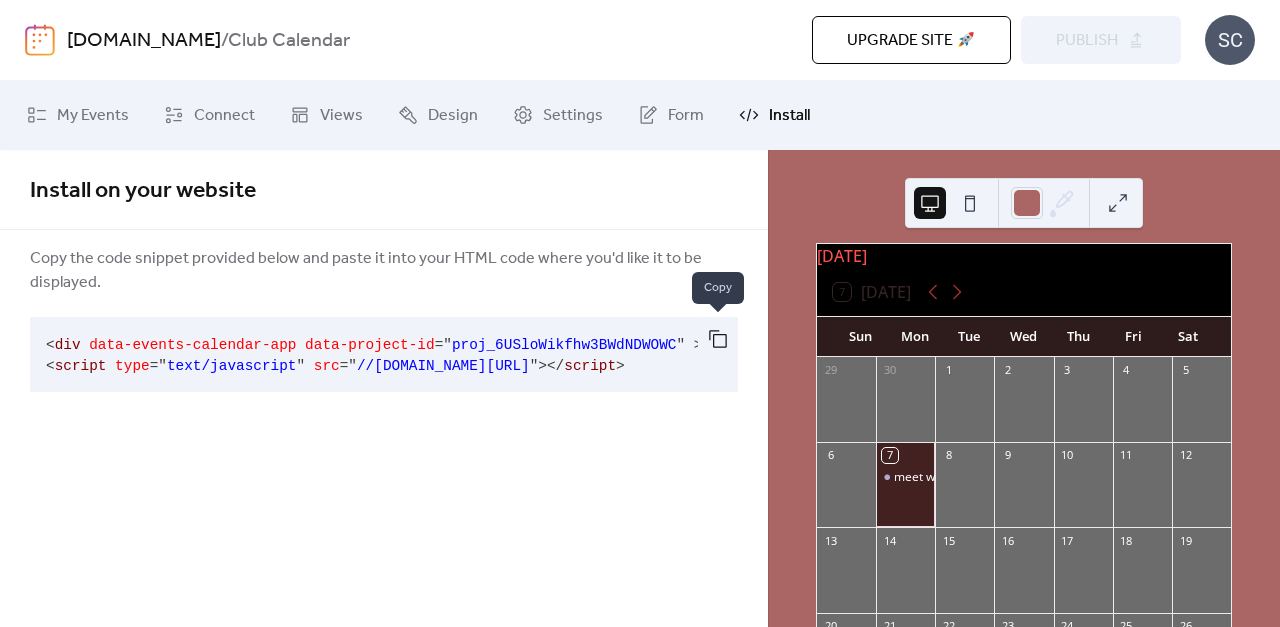 click at bounding box center (718, 339) 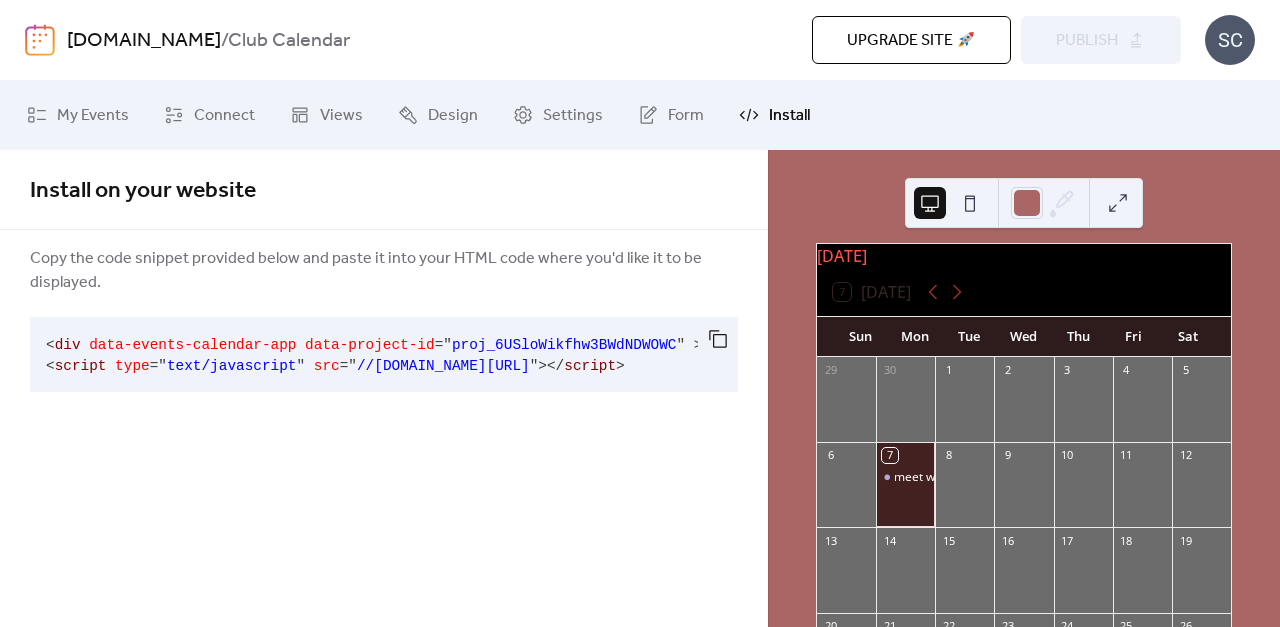 click on "Install" at bounding box center [774, 115] 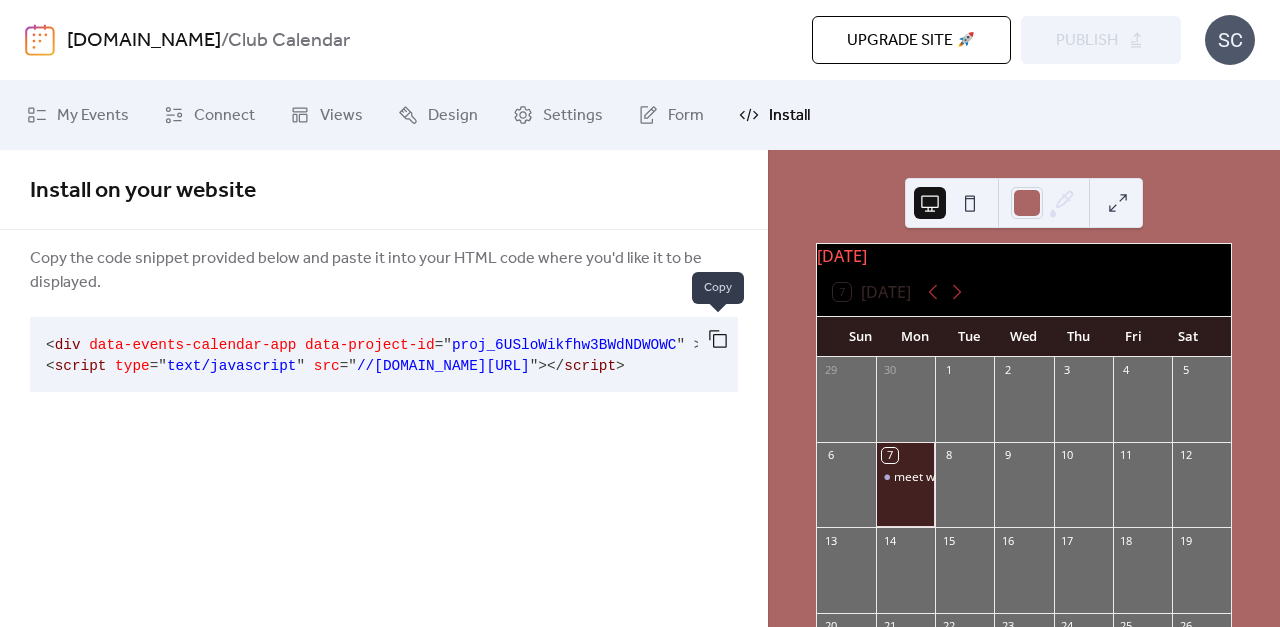 click at bounding box center [718, 339] 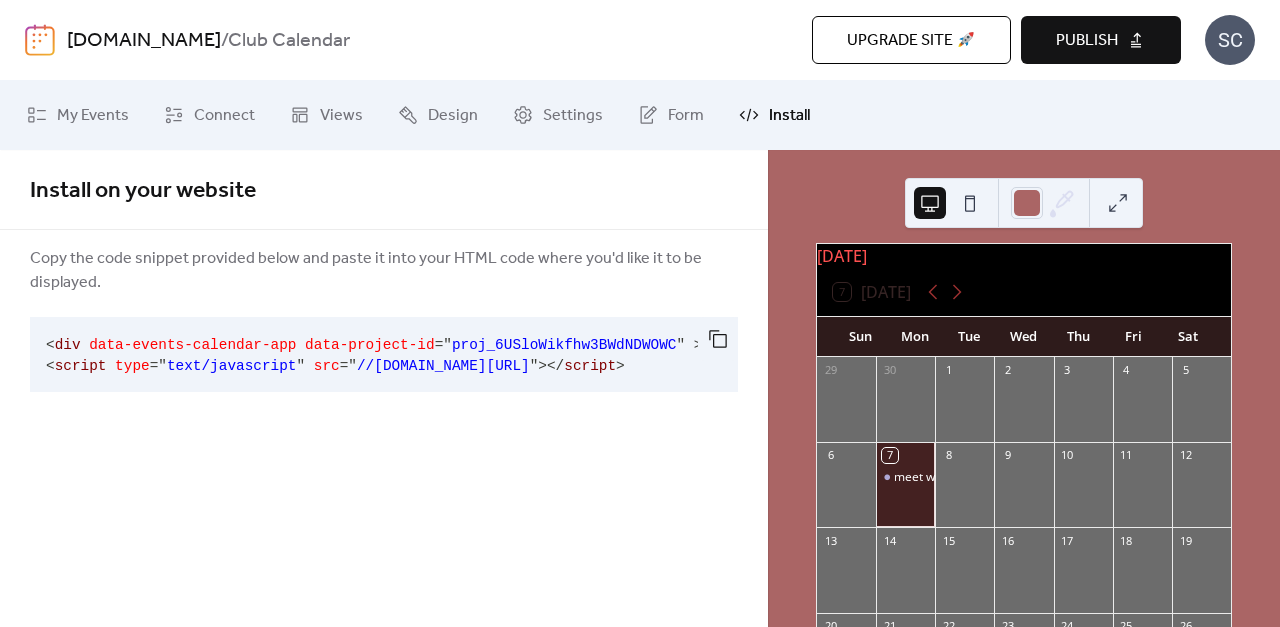 scroll, scrollTop: 0, scrollLeft: 64, axis: horizontal 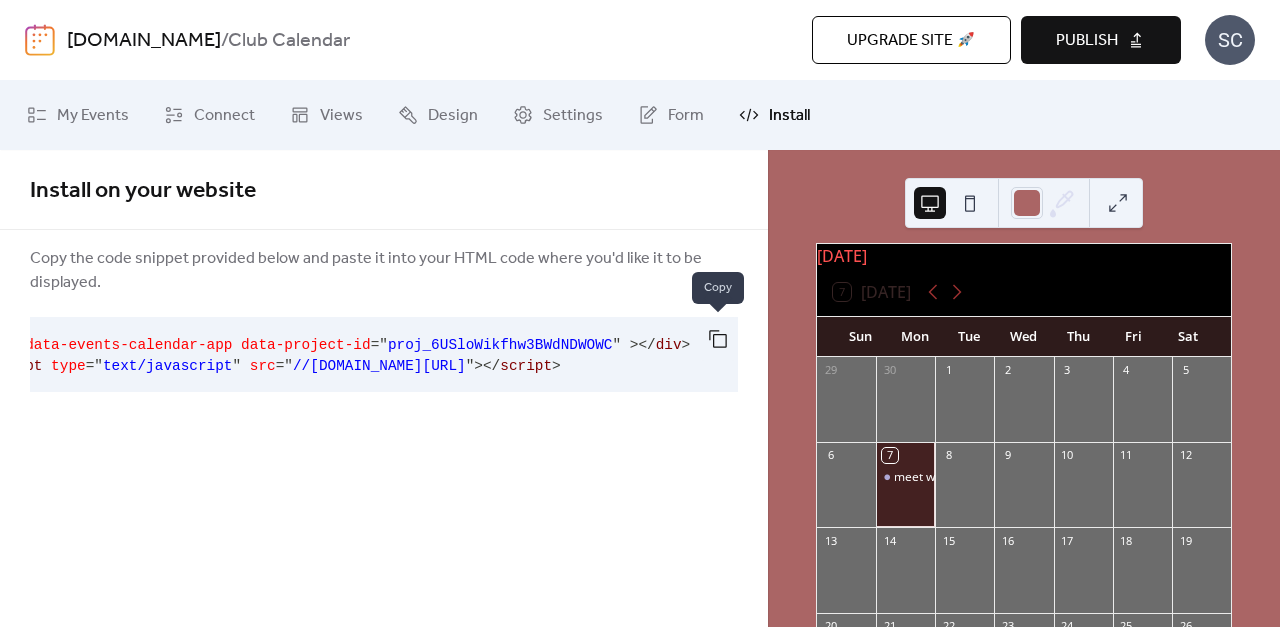 click at bounding box center (718, 339) 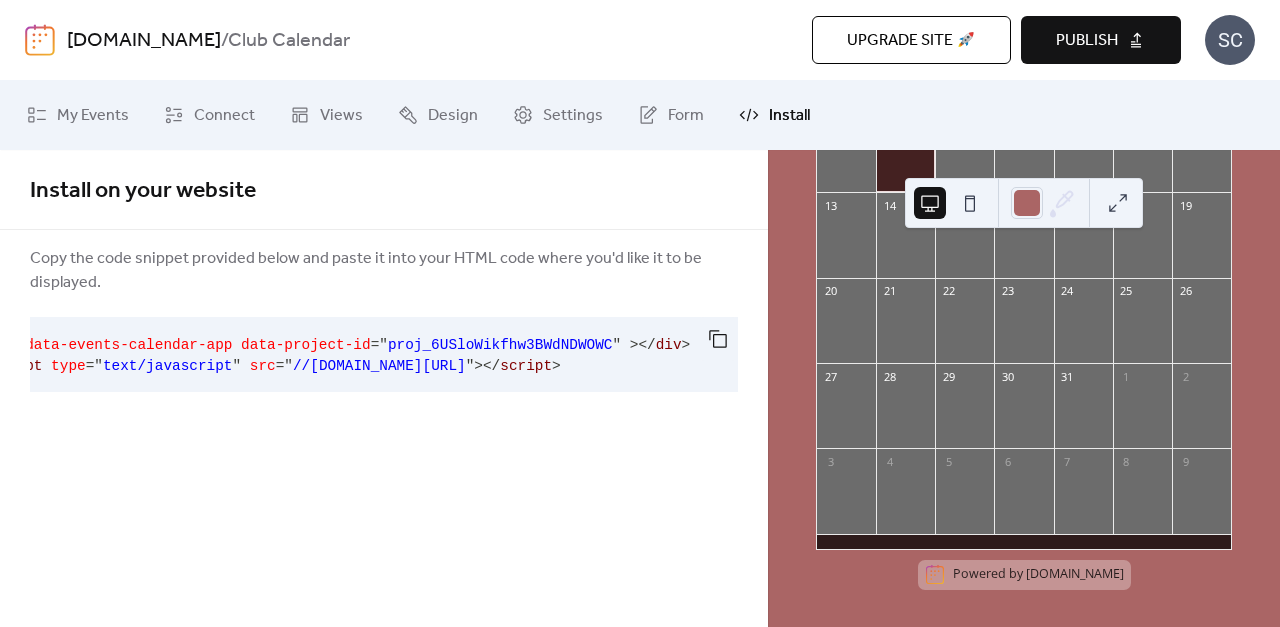 scroll, scrollTop: 0, scrollLeft: 0, axis: both 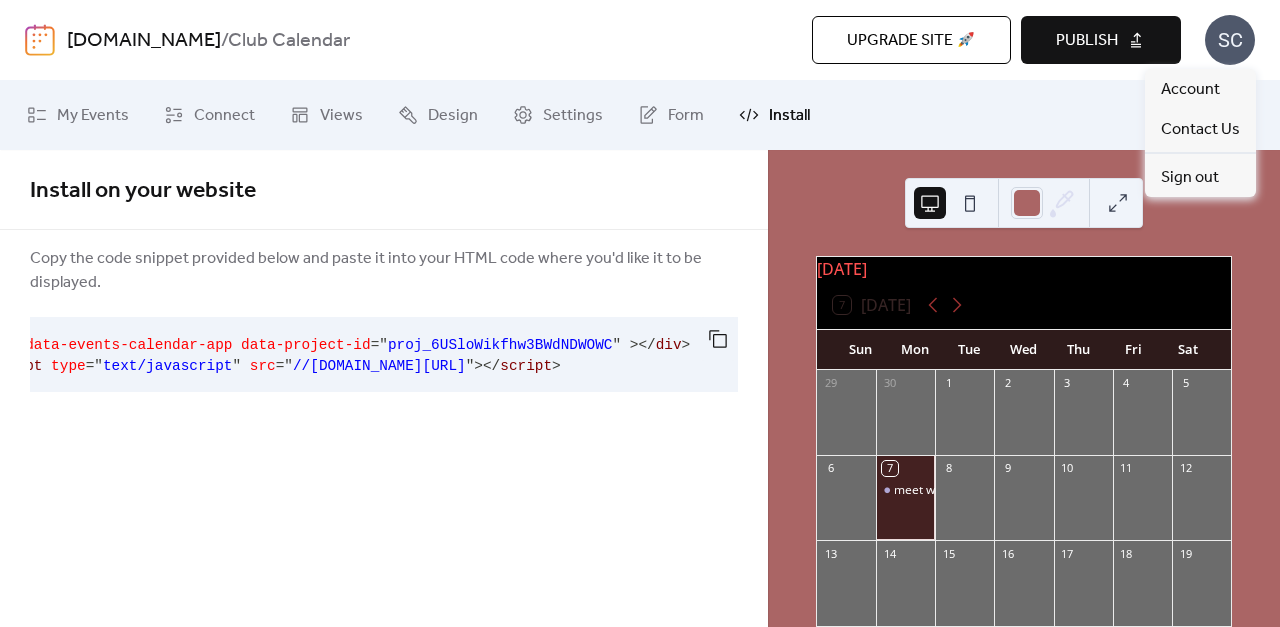 click on "SC" at bounding box center (1230, 40) 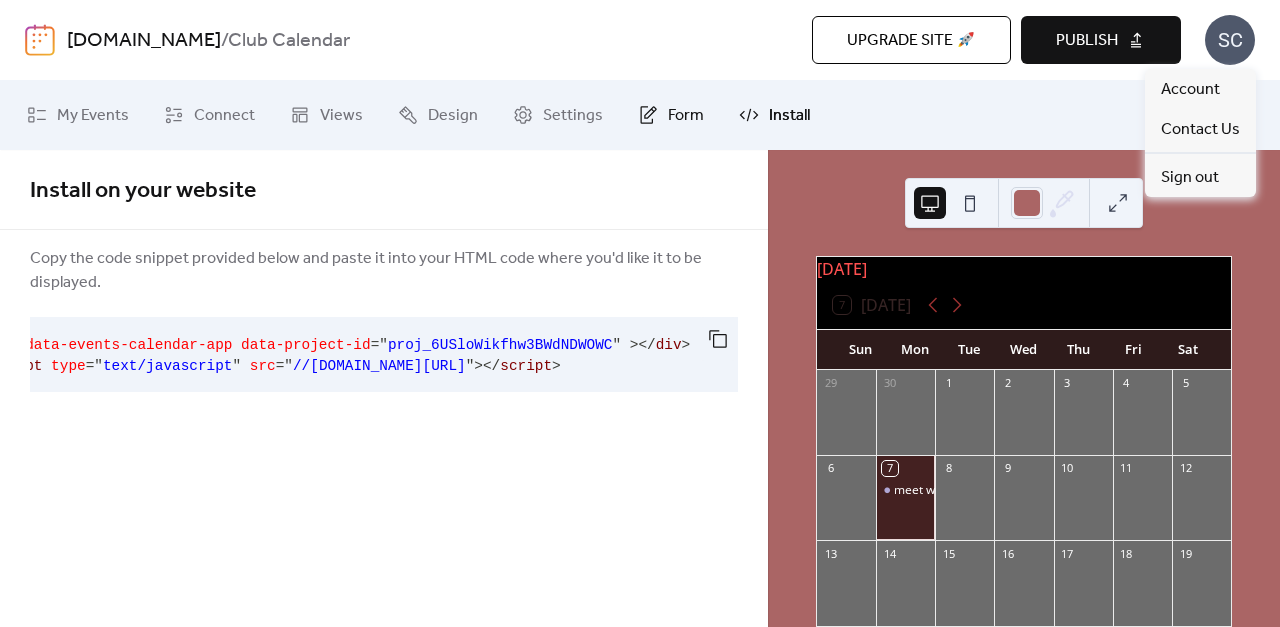 click on "Form" at bounding box center (671, 115) 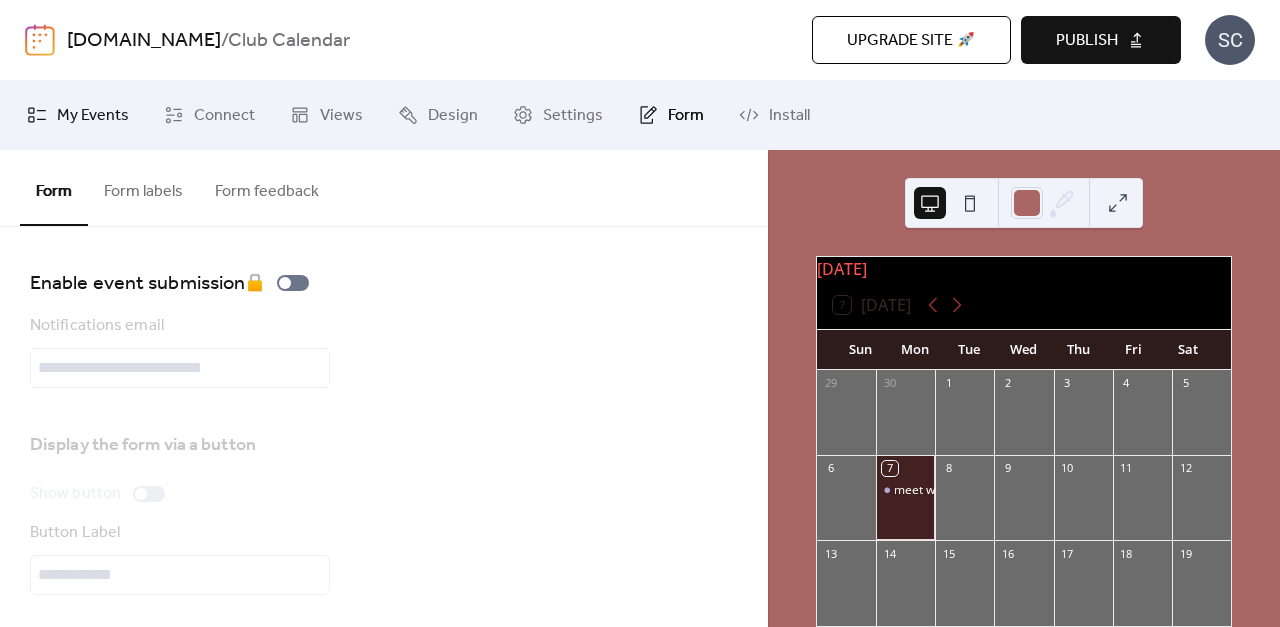 click on "My Events" at bounding box center (78, 115) 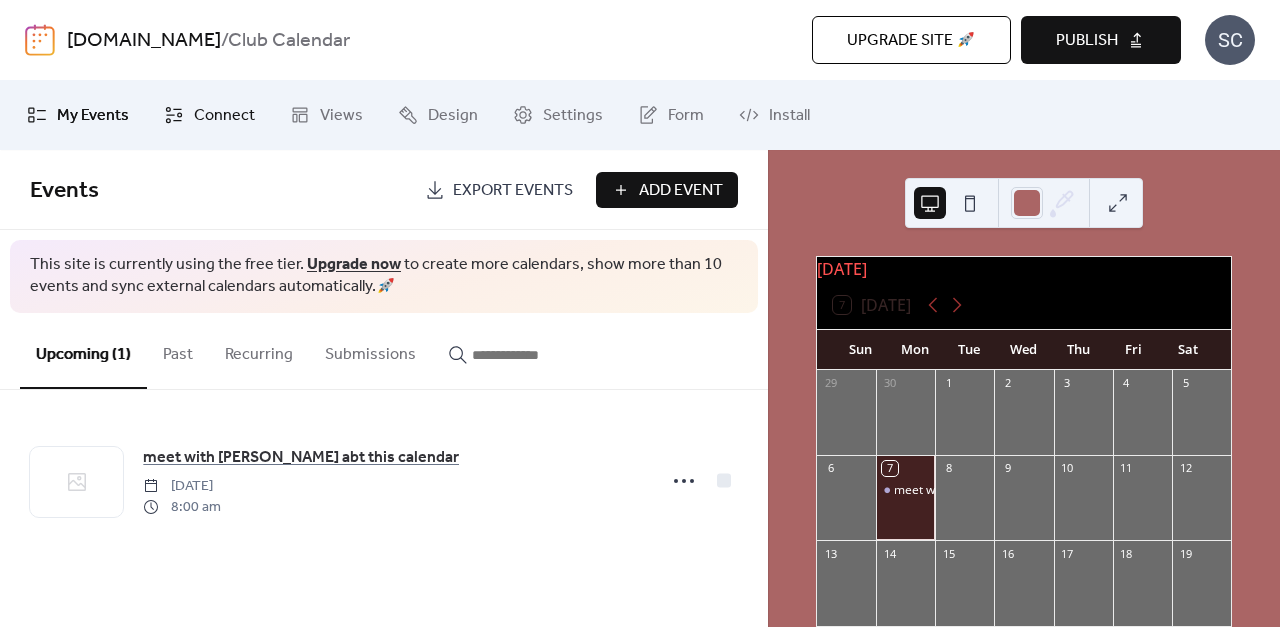 click on "Connect" at bounding box center [209, 115] 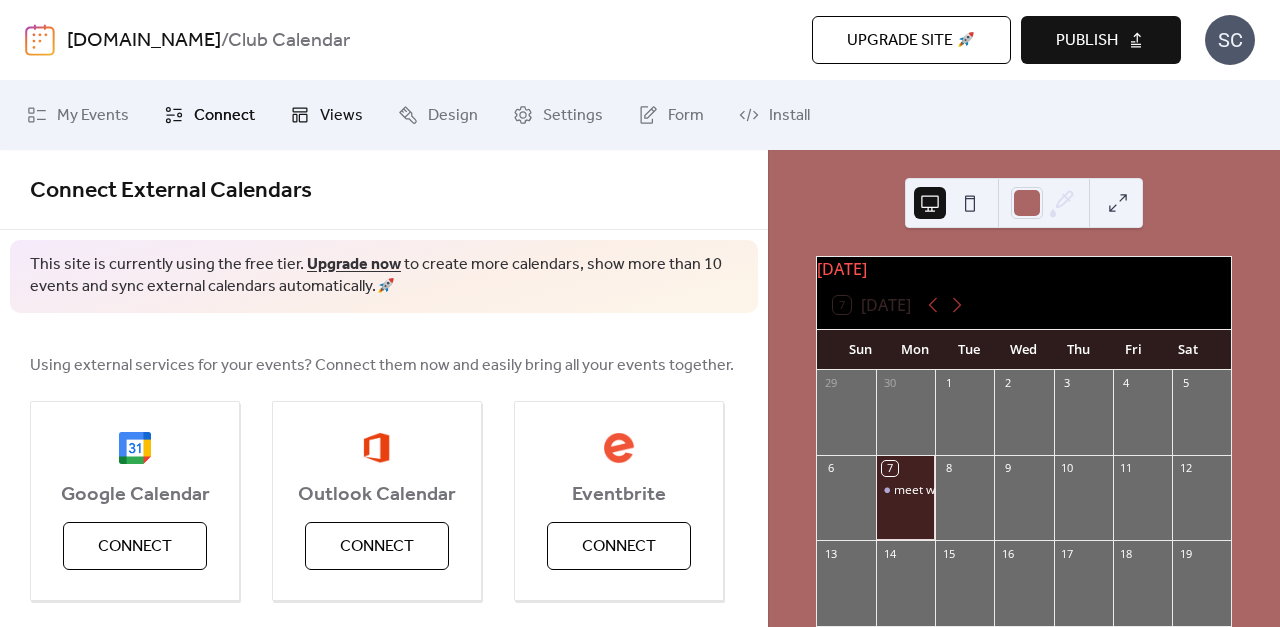 click on "Views" at bounding box center (341, 116) 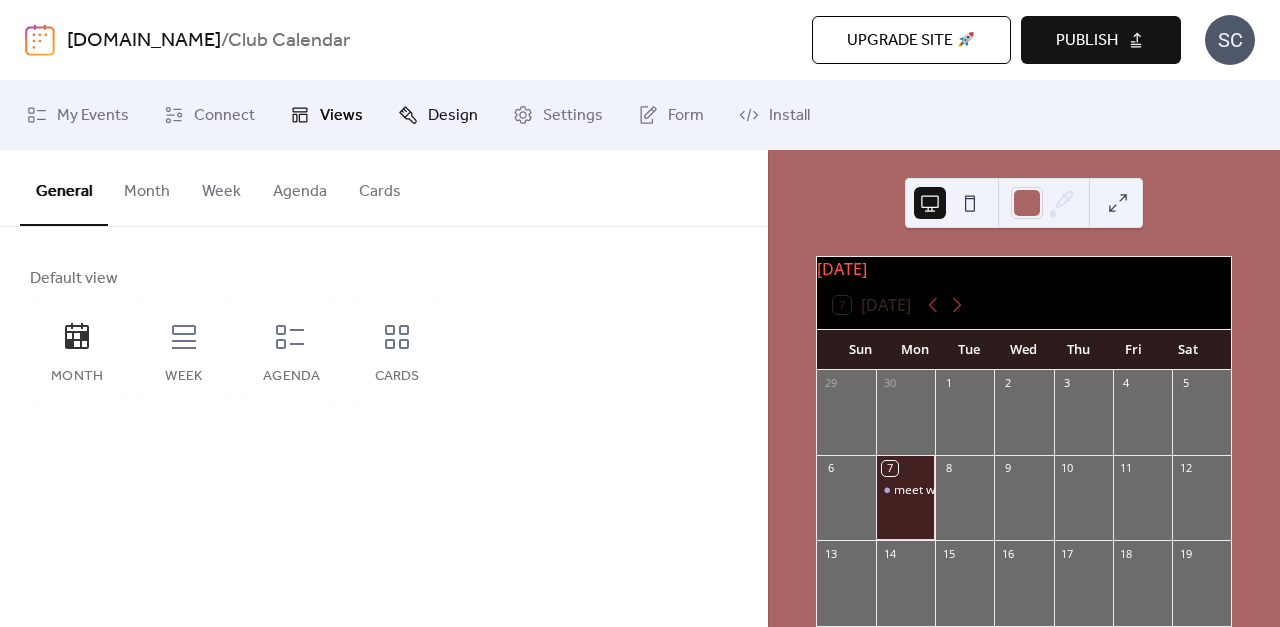 click on "Design" at bounding box center (453, 116) 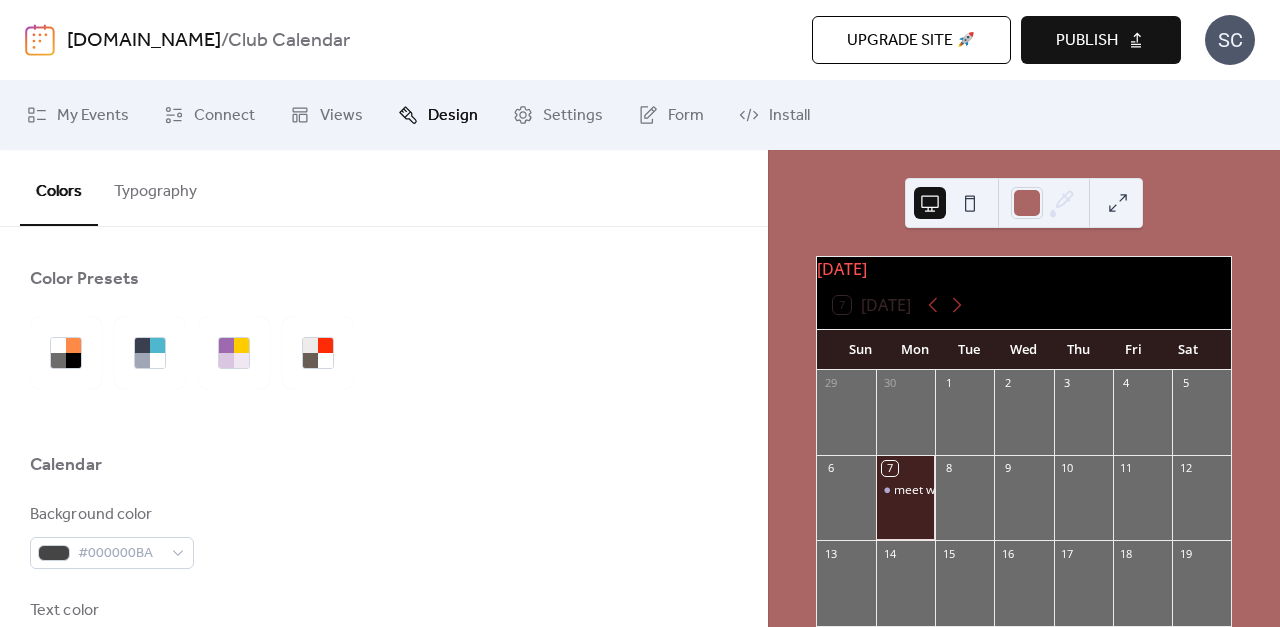 click on "Design" at bounding box center (453, 116) 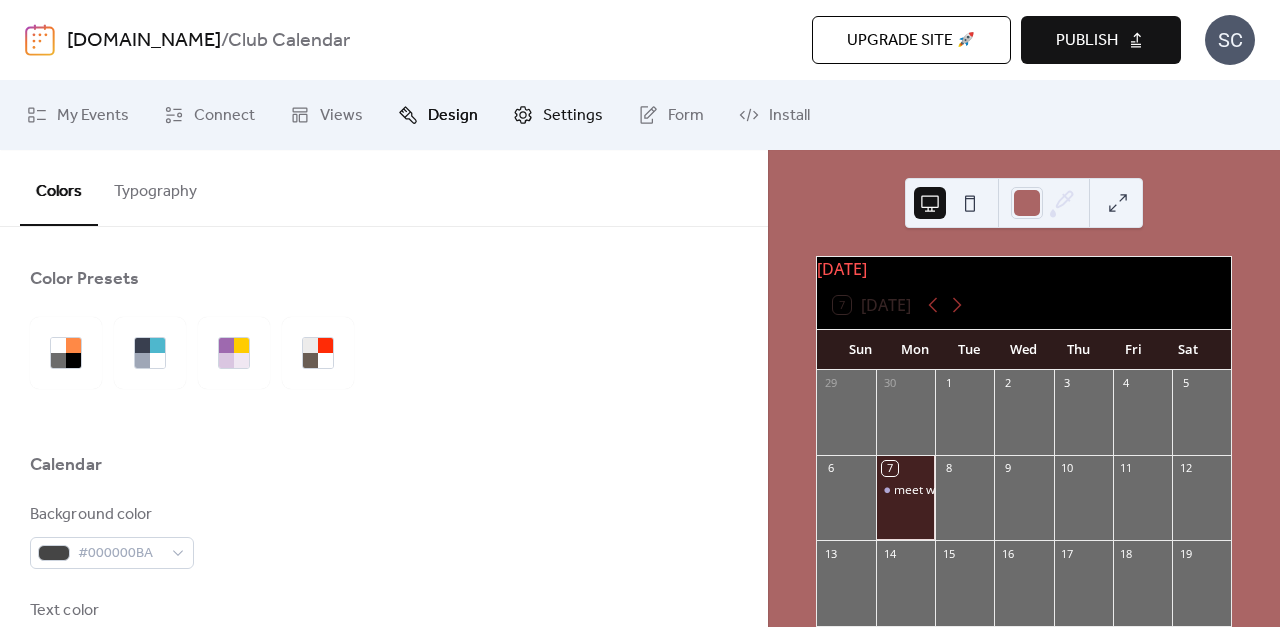 click on "Settings" at bounding box center (573, 116) 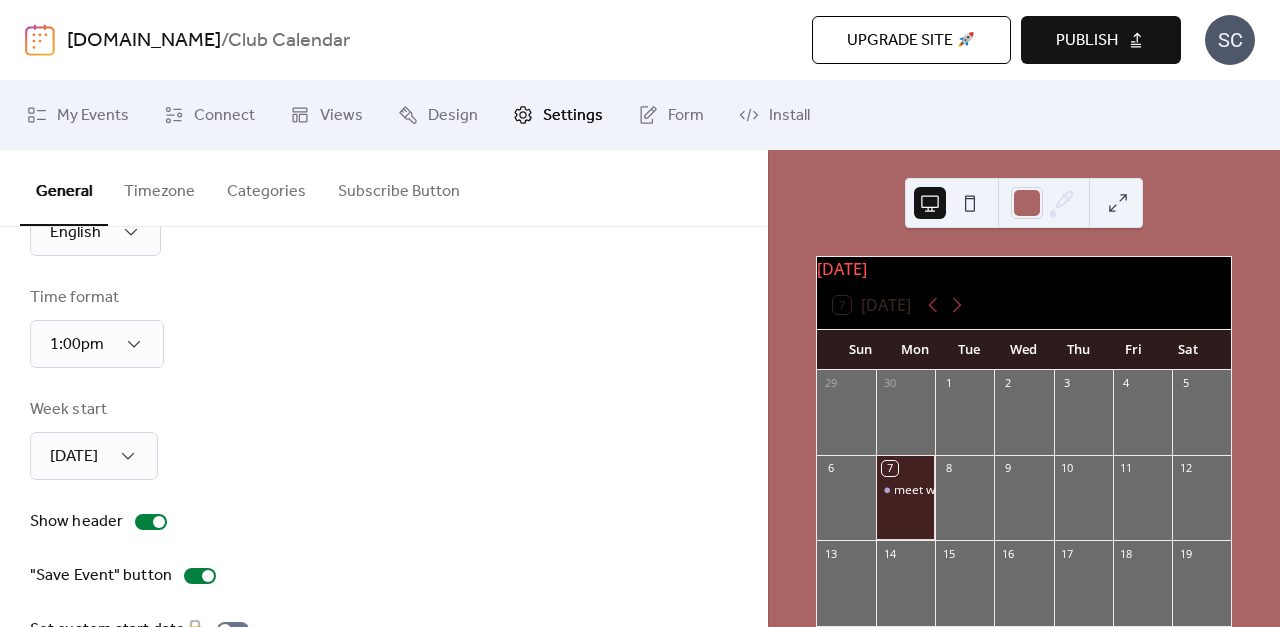 scroll, scrollTop: 0, scrollLeft: 0, axis: both 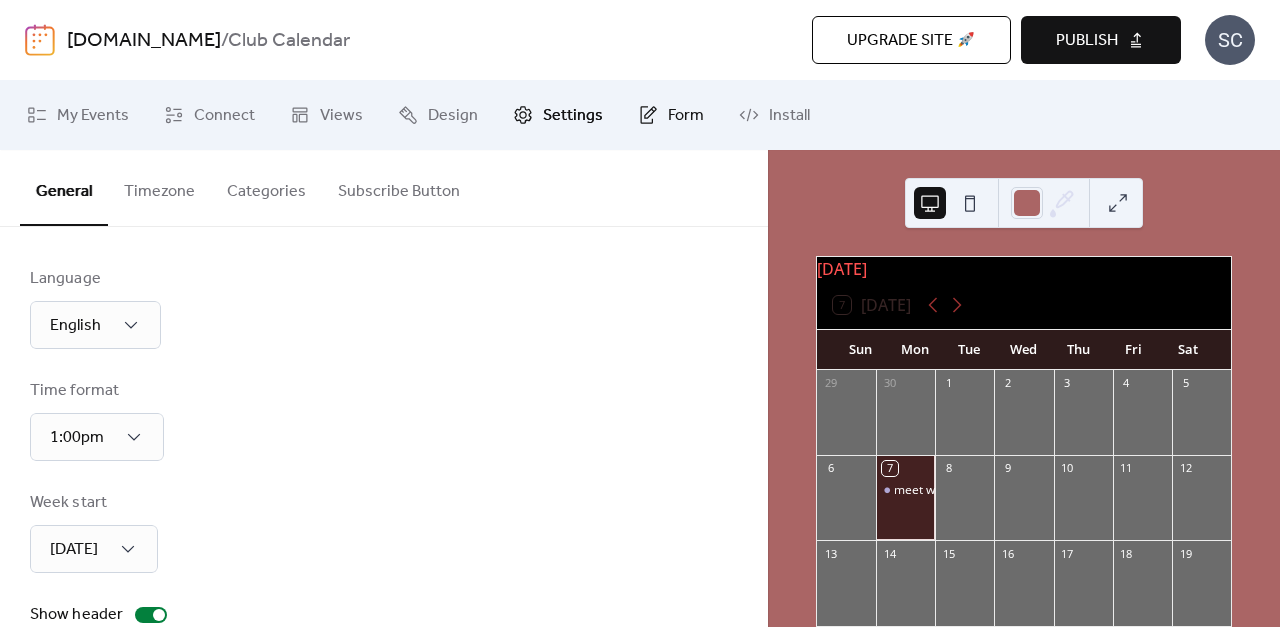 click on "Form" at bounding box center (686, 116) 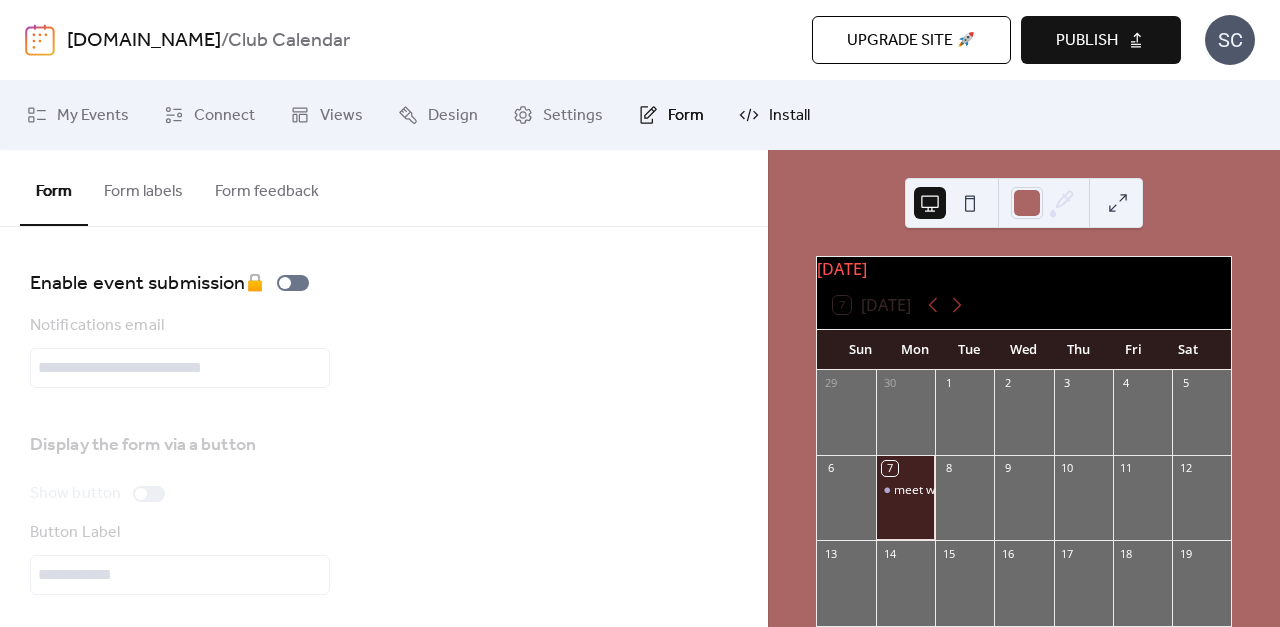 click on "Install" at bounding box center (789, 116) 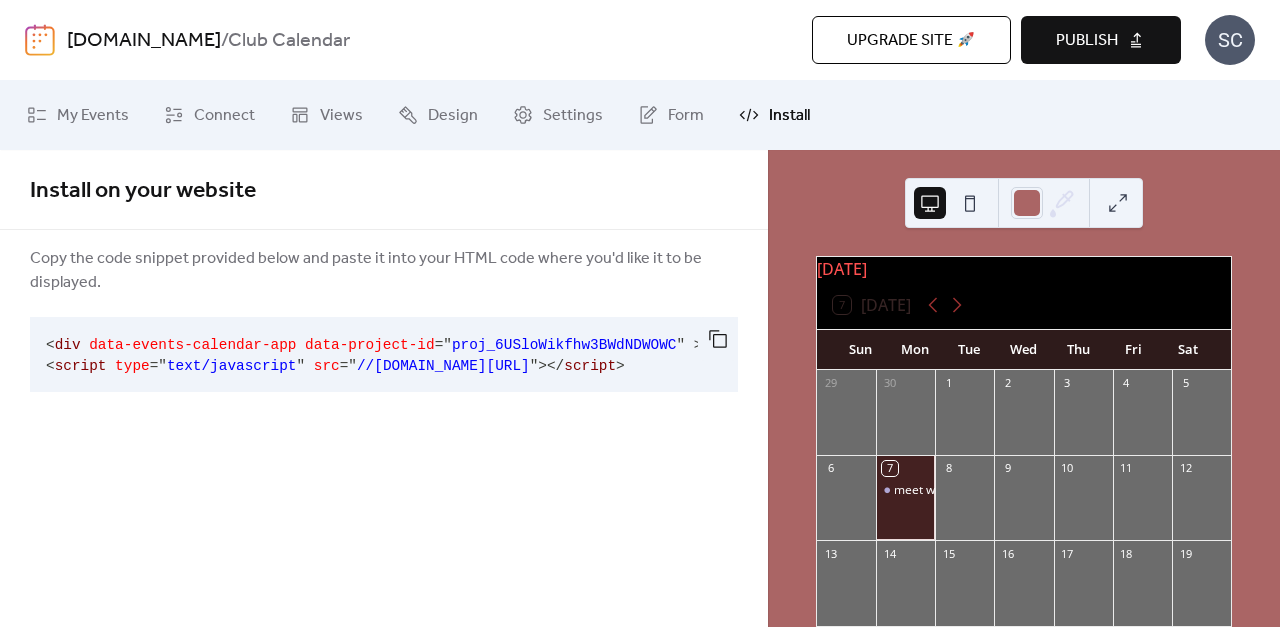 click at bounding box center (1118, 203) 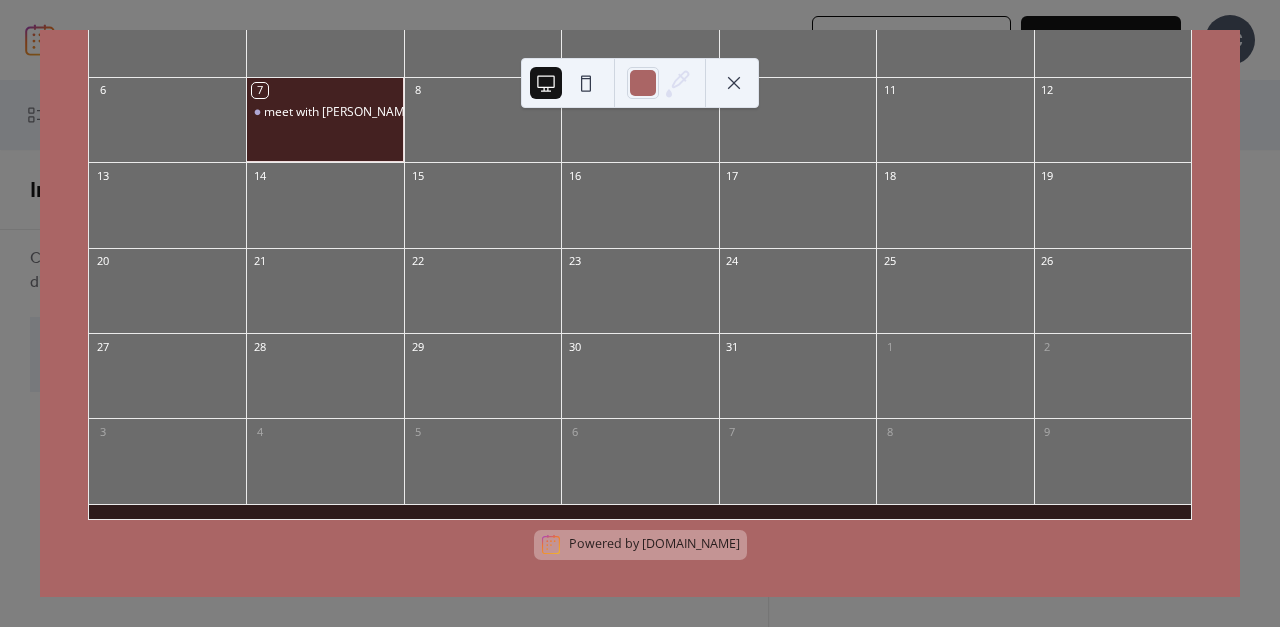 scroll, scrollTop: 0, scrollLeft: 0, axis: both 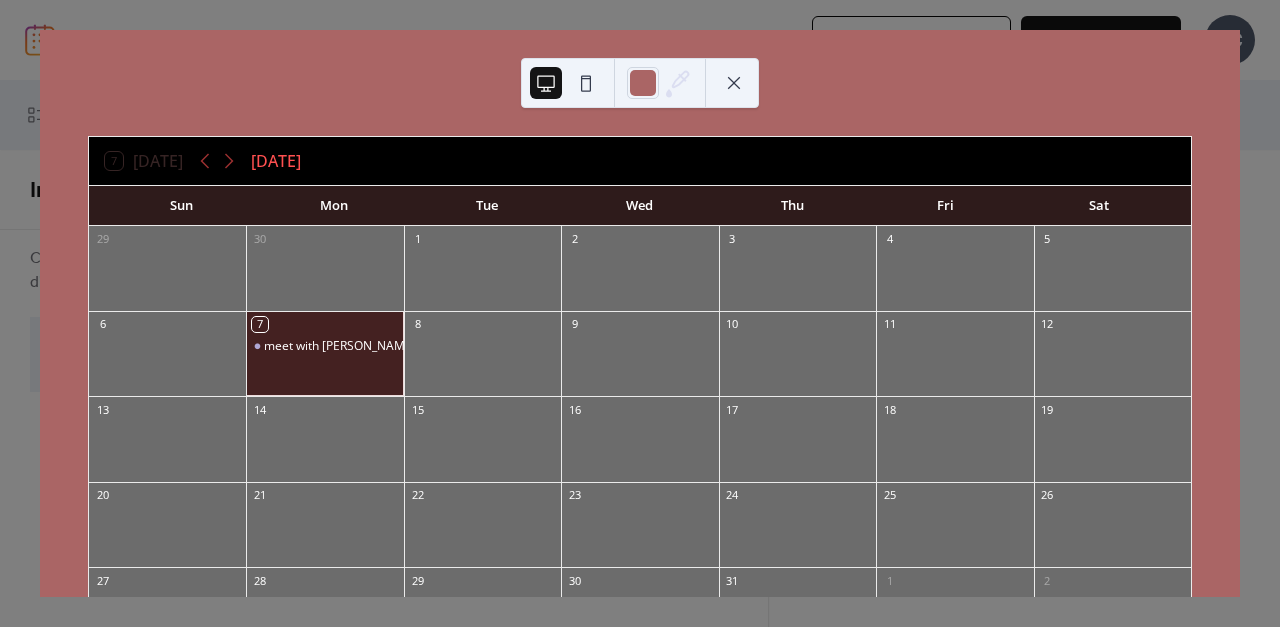 click on "7" at bounding box center (324, 324) 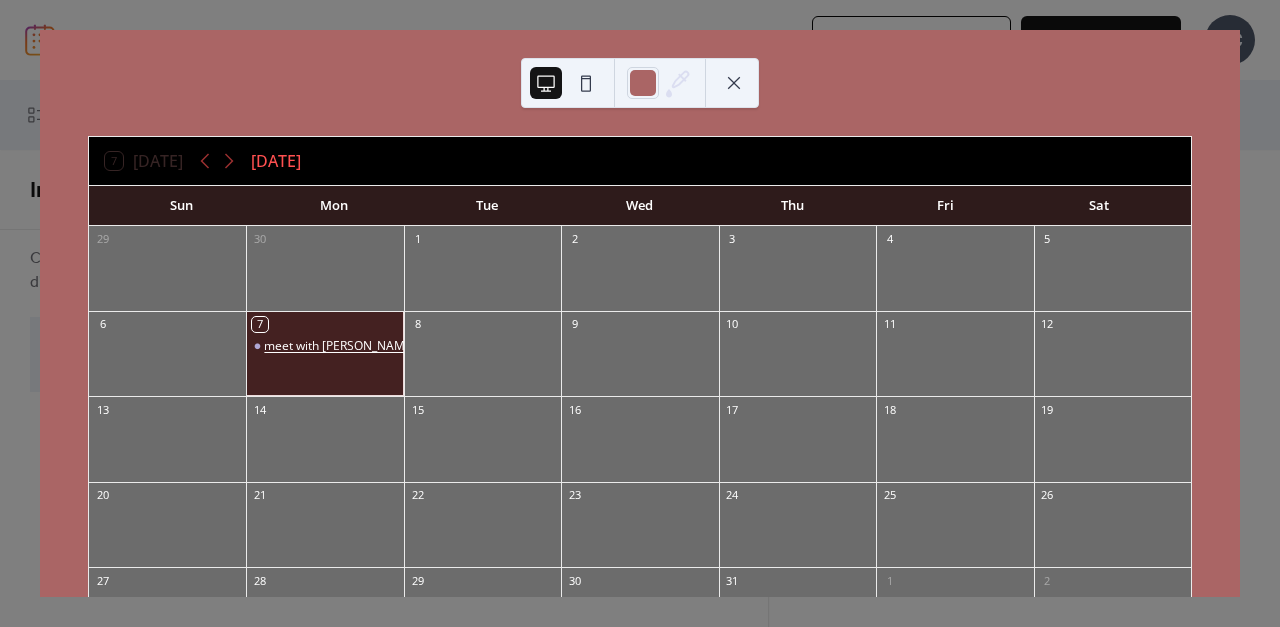 click on "meet with [PERSON_NAME] abt this calendar" at bounding box center (388, 346) 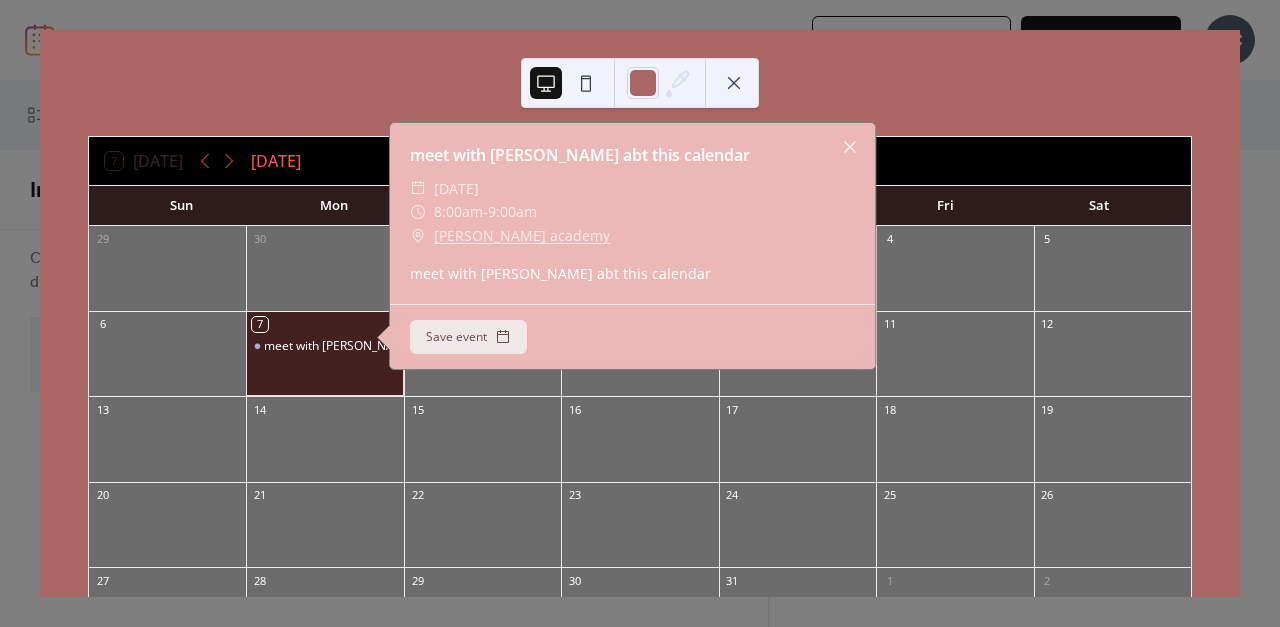 click on "7 Today July 2025 Sun Mon Tue Wed Thu Fri Sat 29 30 1 2 3 4 5 6 7 meet with breda abt this calendar 8 9 10 11 12 13 14 15 16 17 18 19 20 21 22 23 24 25 26 27 28 29 30 31 1 2 3 4 5 6 7 8 9 Powered by   EventsCalendar.co meet with breda abt this calendar ​ Monday, July 7, 2025 ​ 8:00am - 9:00am ​ pinkerton academy meet with breda abt this calendar Save event" at bounding box center (640, 313) 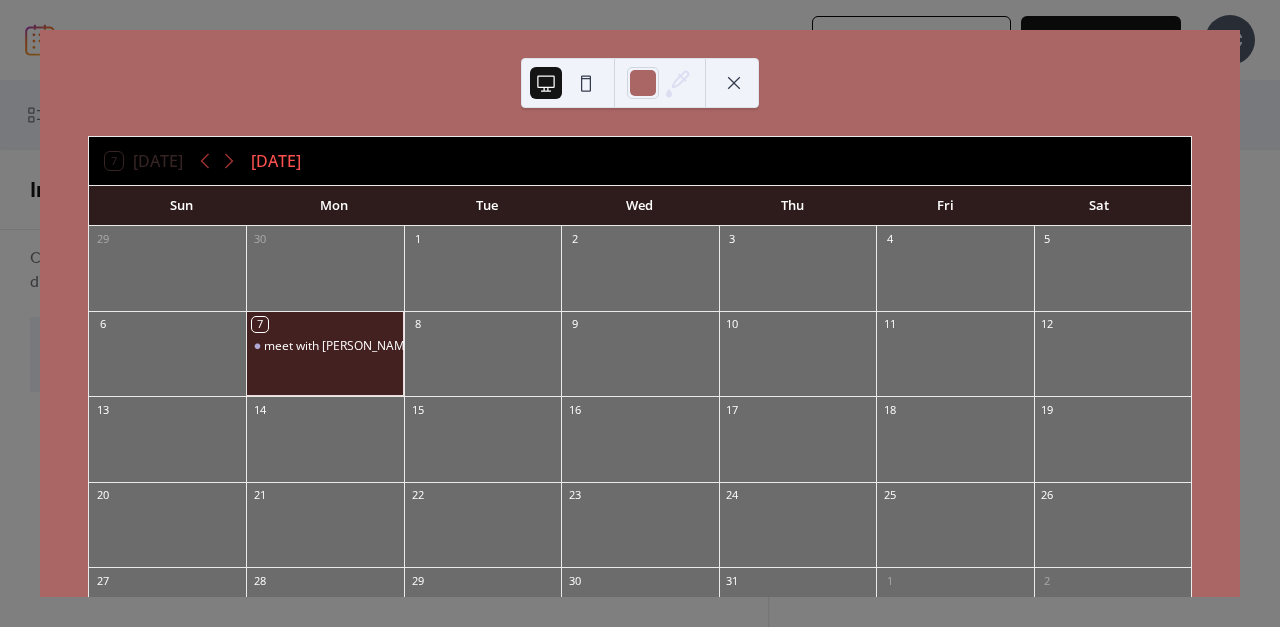 click on "7 Today July 2025 Sun Mon Tue Wed Thu Fri Sat 29 30 1 2 3 4 5 6 7 meet with breda abt this calendar 8 9 10 11 12 13 14 15 16 17 18 19 20 21 22 23 24 25 26 27 28 29 30 31 1 2 3 4 5 6 7 8 9 Powered by   EventsCalendar.co" at bounding box center [640, 313] 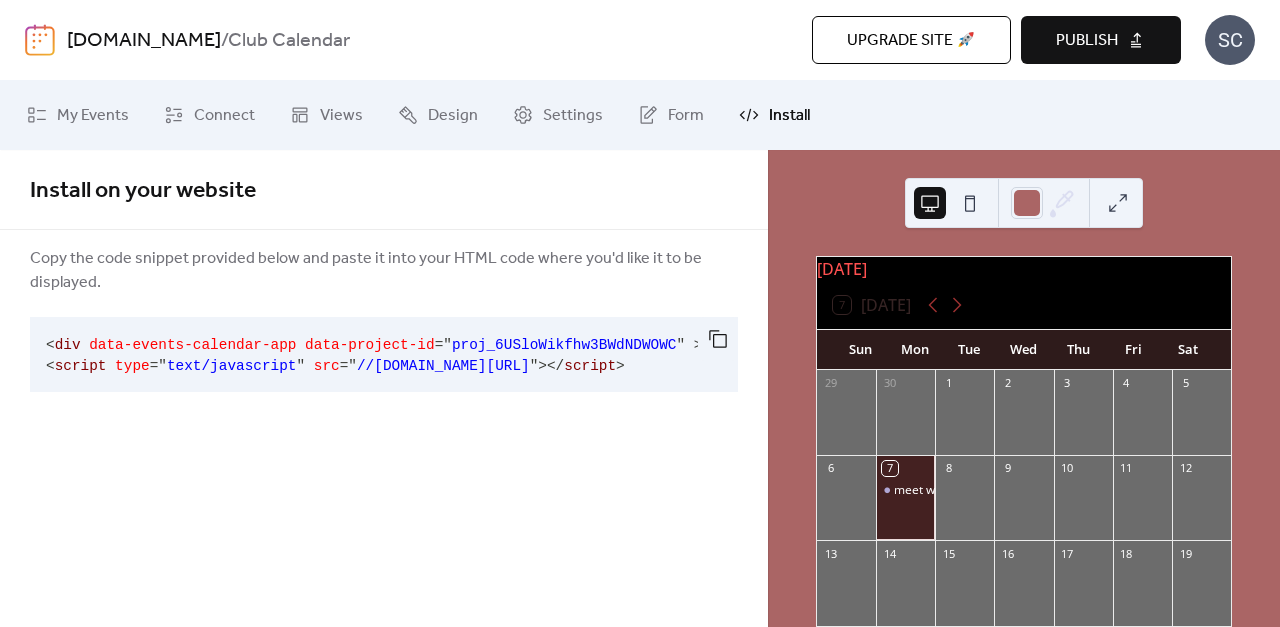 click on "Install" at bounding box center [789, 116] 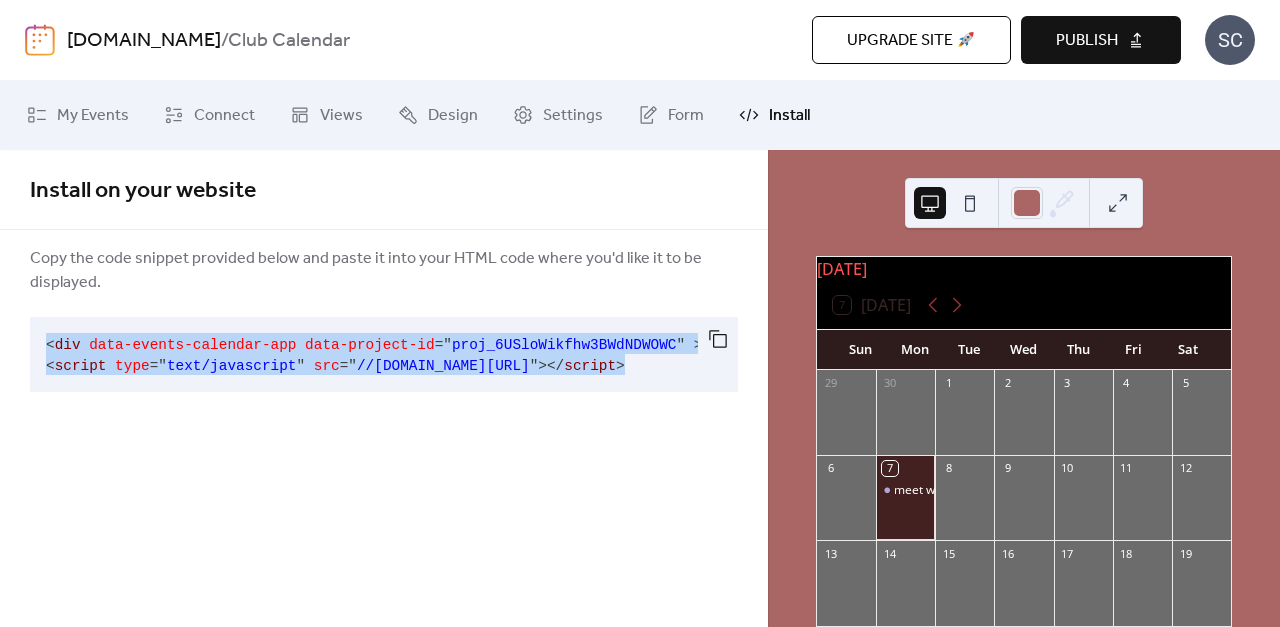 scroll, scrollTop: 0, scrollLeft: 64, axis: horizontal 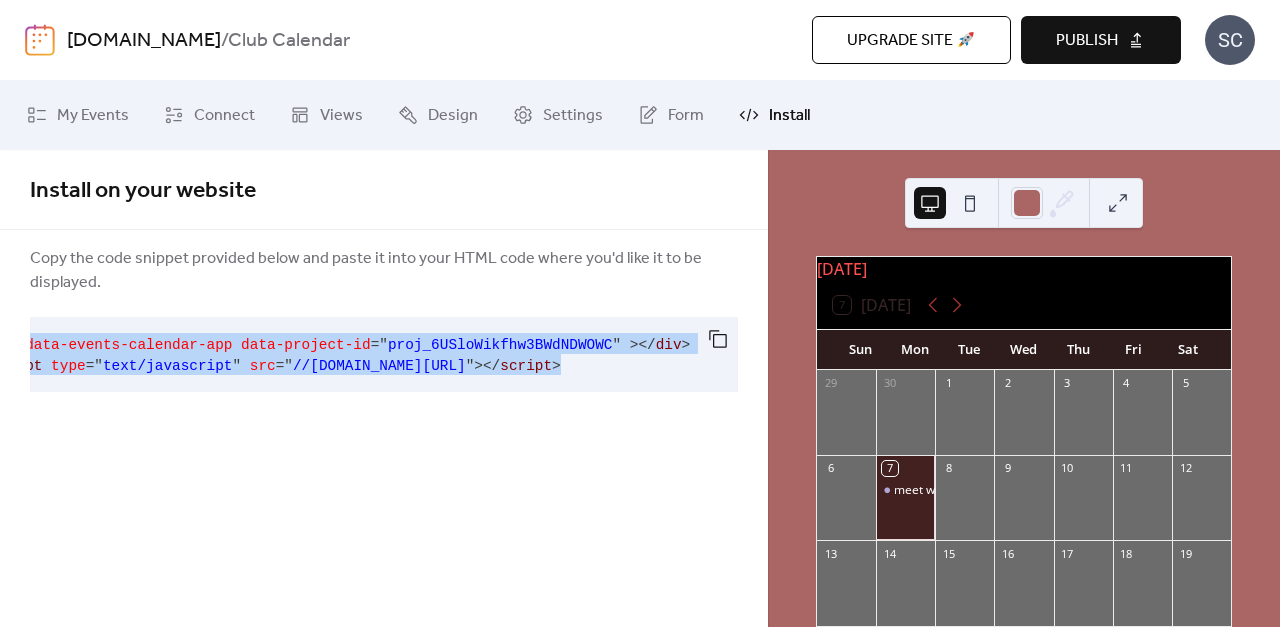 drag, startPoint x: 47, startPoint y: 343, endPoint x: 765, endPoint y: 463, distance: 727.9588 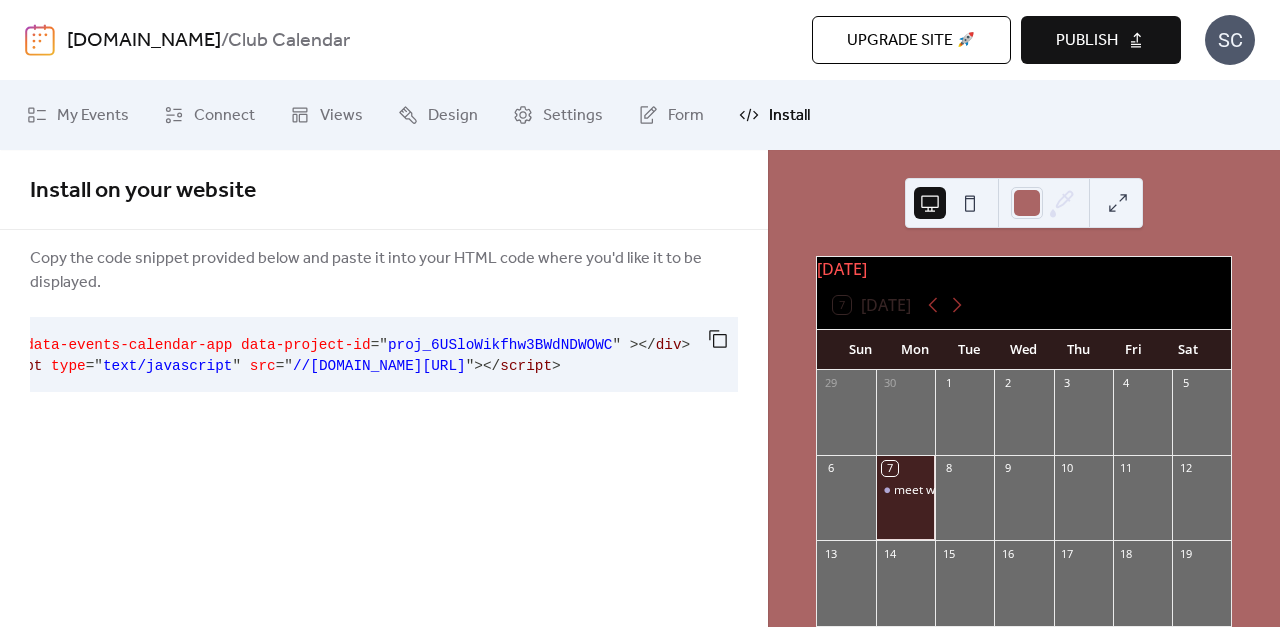 click on "Install on your website" at bounding box center (384, 190) 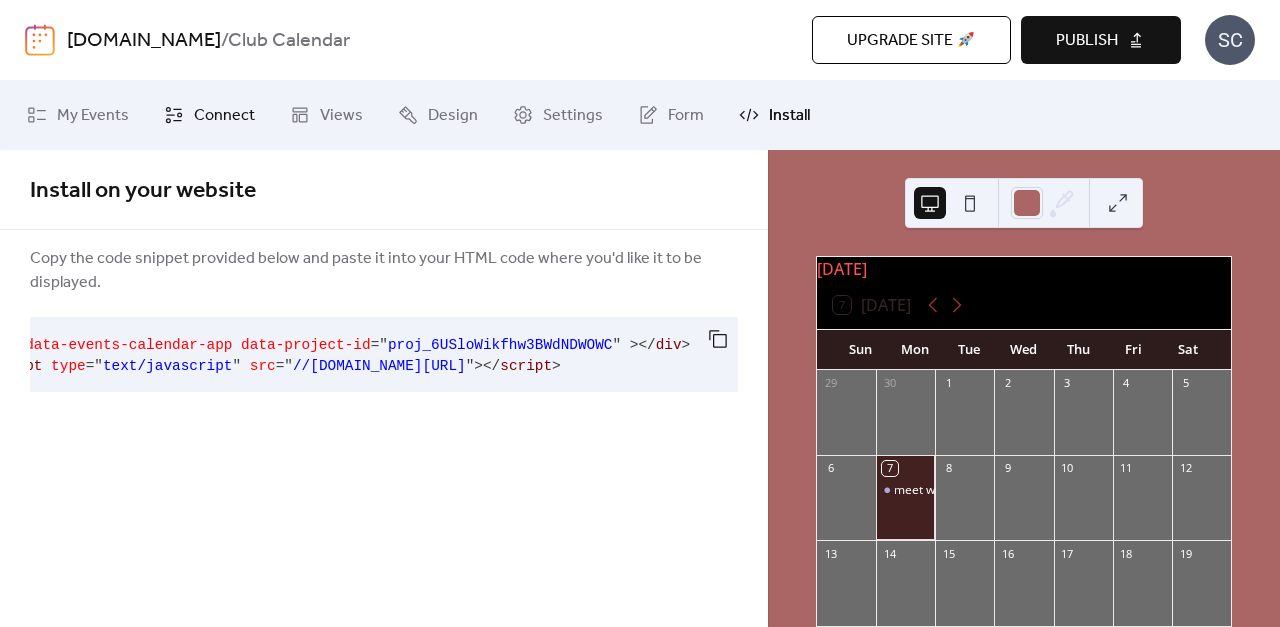 click on "Connect" at bounding box center (224, 116) 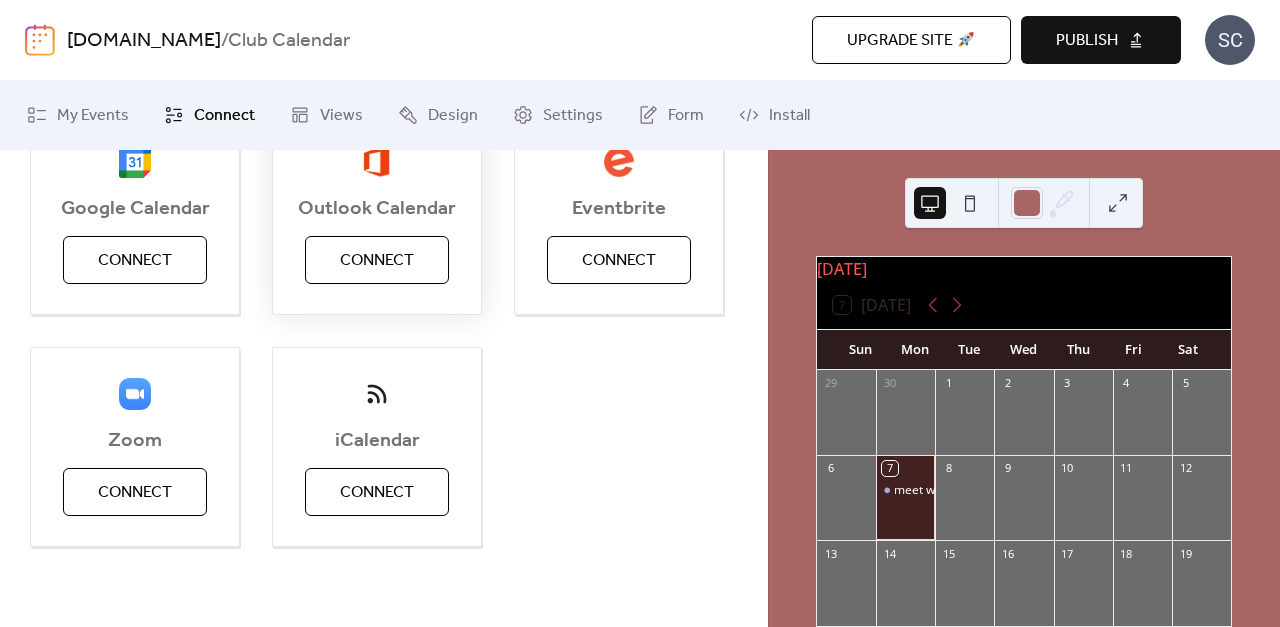 scroll, scrollTop: 0, scrollLeft: 0, axis: both 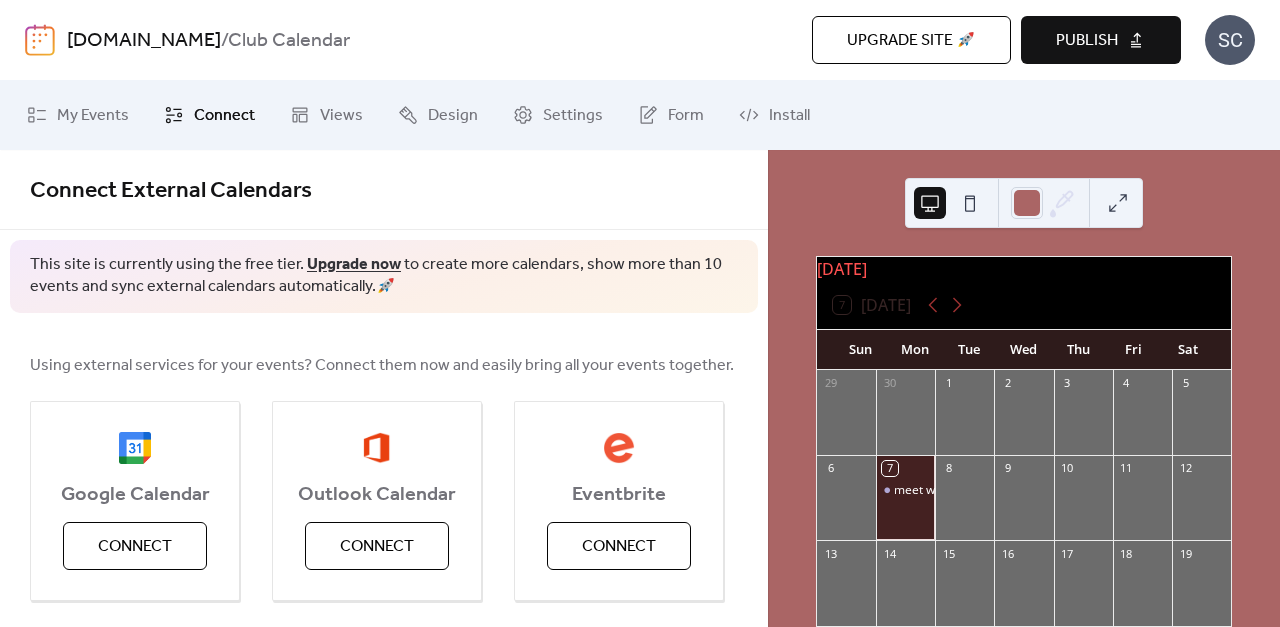 click on "Publish" at bounding box center [1101, 40] 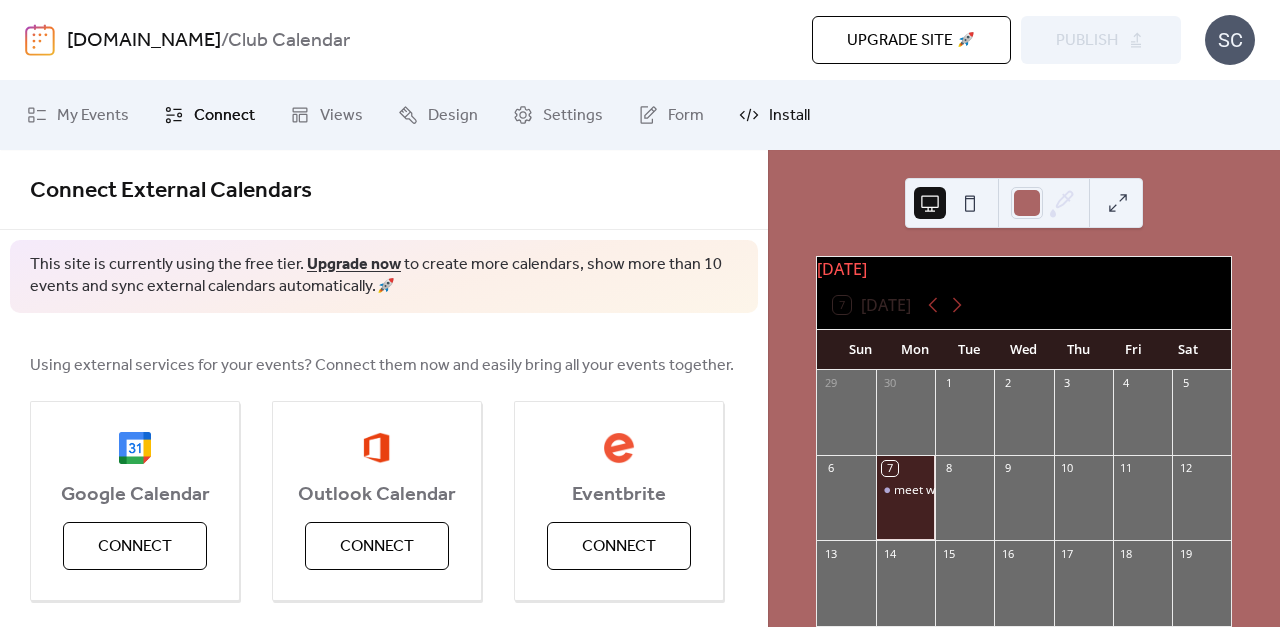 click on "Install" at bounding box center (774, 115) 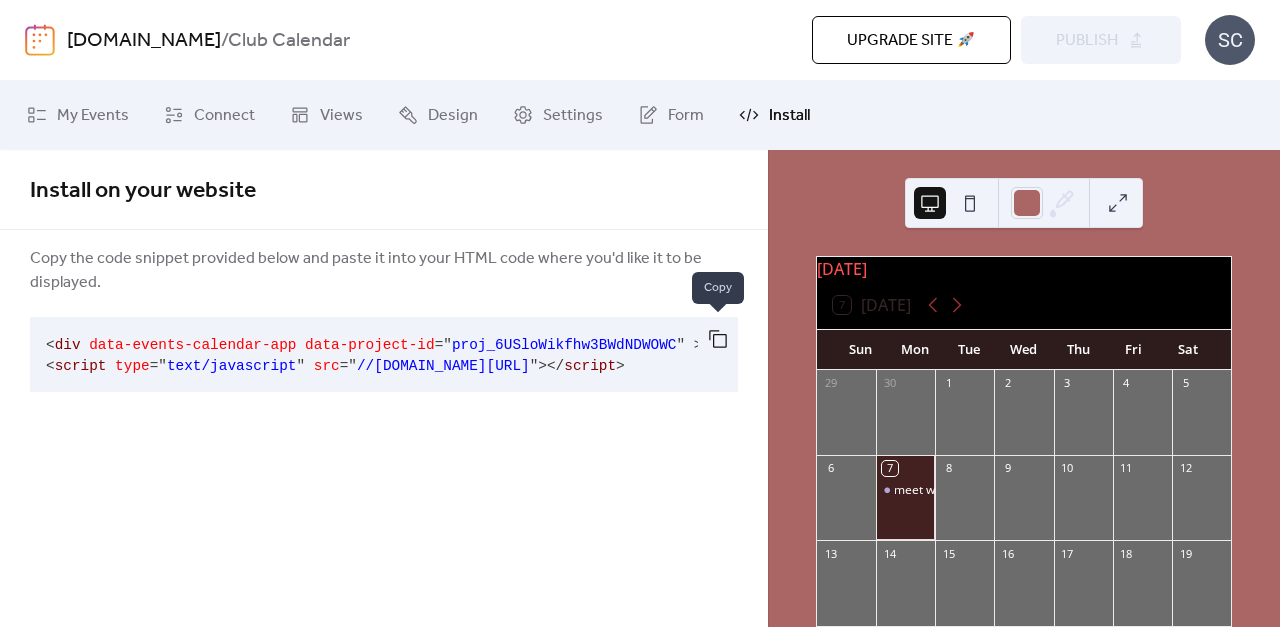 click at bounding box center (718, 339) 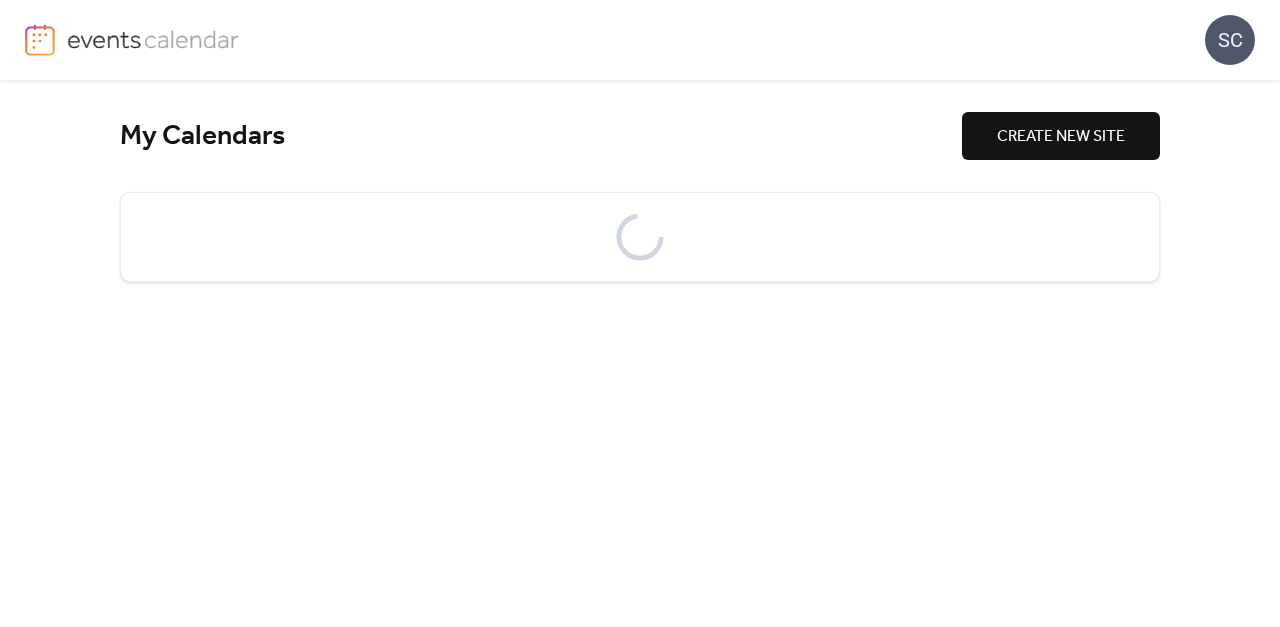 scroll, scrollTop: 0, scrollLeft: 0, axis: both 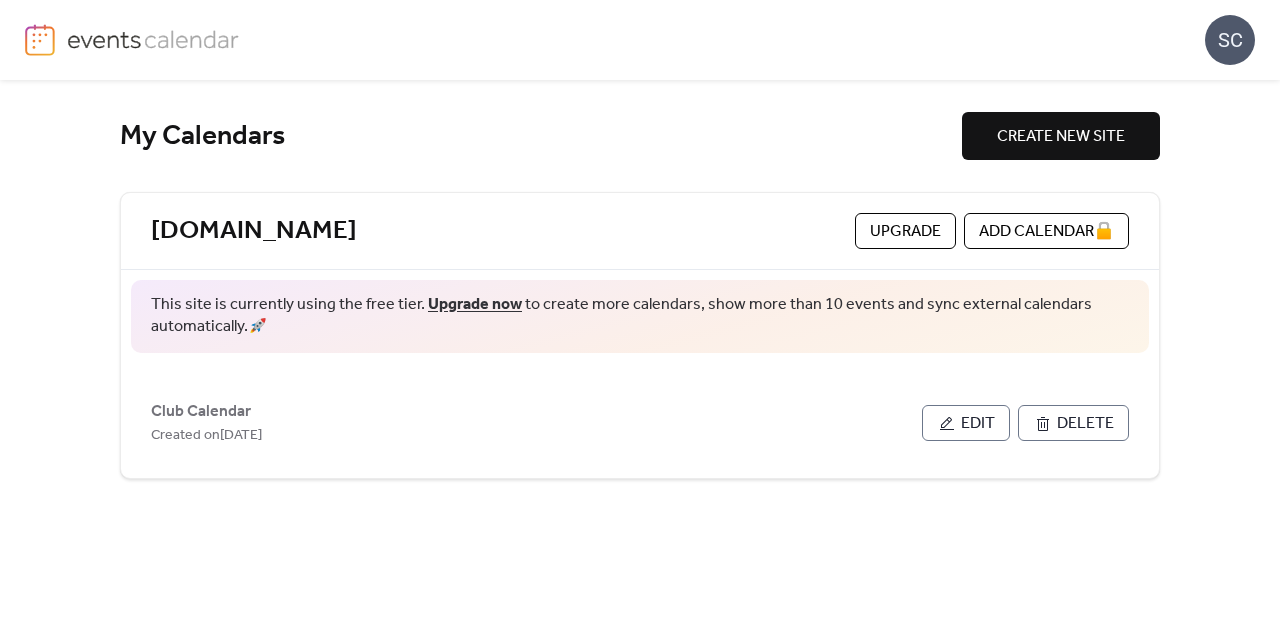 click on "This site is currently using the free tier.   Upgrade now   to create more calendars, show more than 10 events and sync external calendars automatically. 🚀" at bounding box center [640, 316] 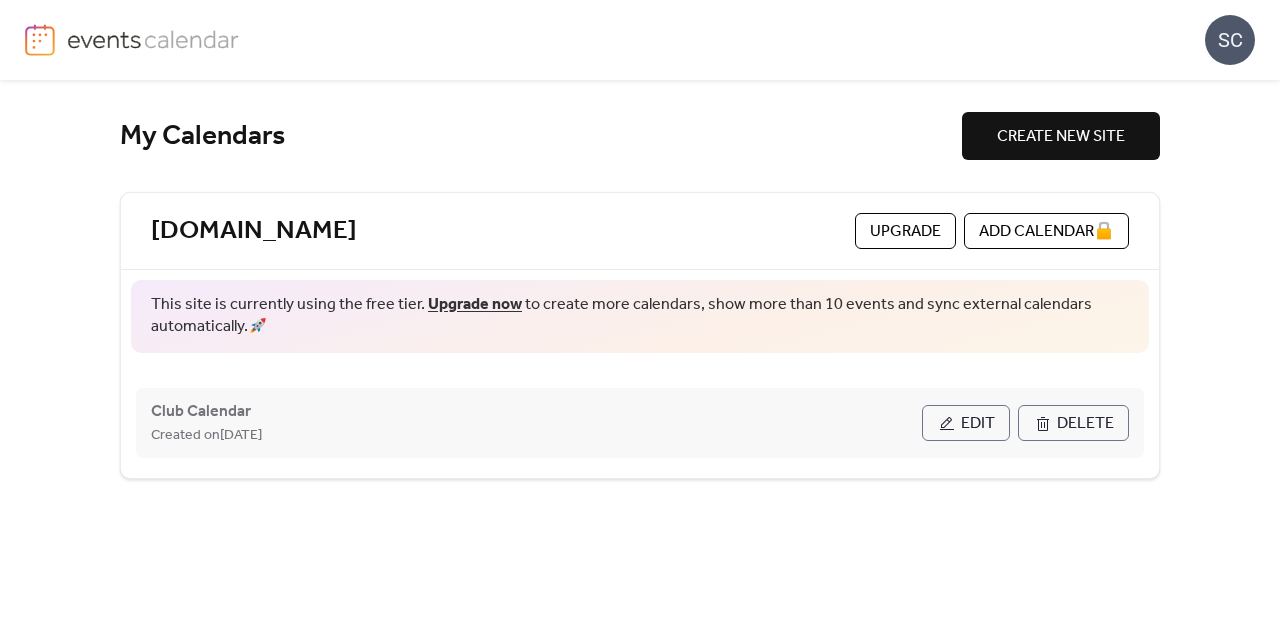 scroll, scrollTop: 0, scrollLeft: 0, axis: both 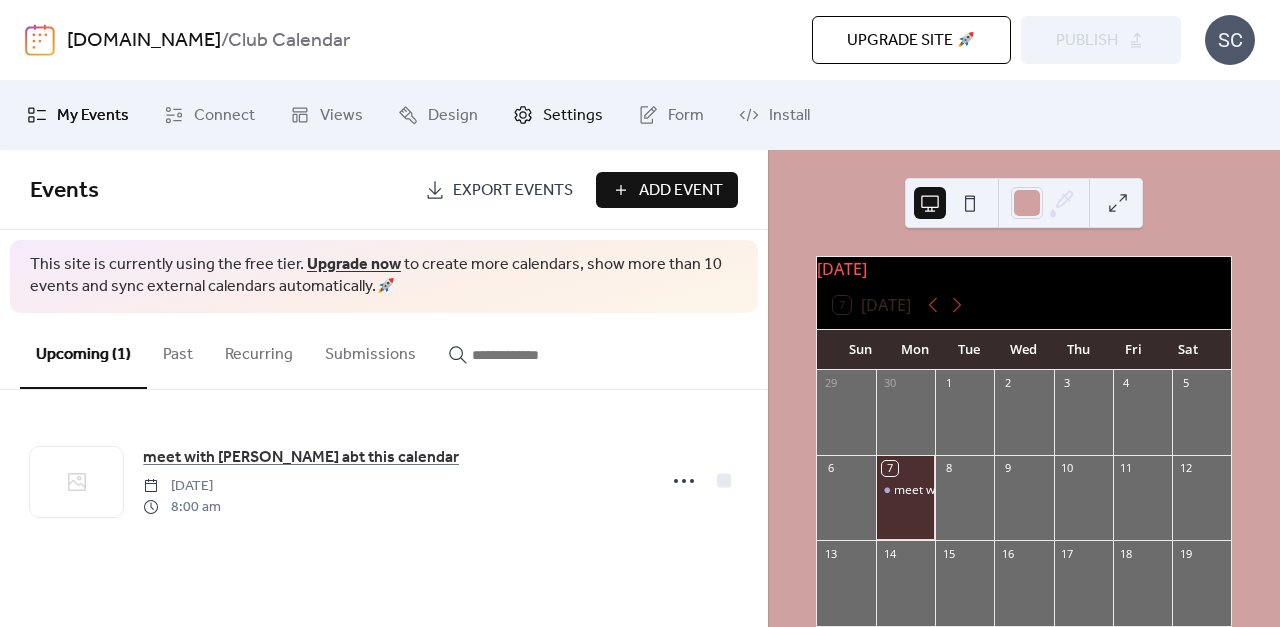 click on "Settings" at bounding box center [573, 116] 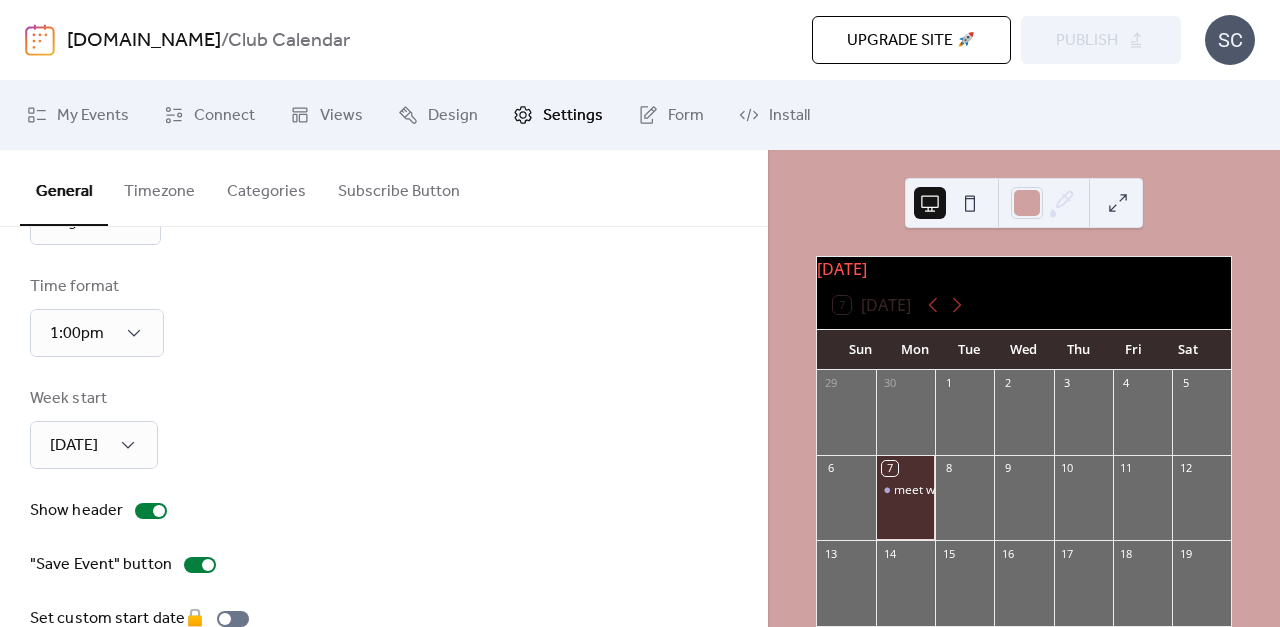 scroll, scrollTop: 0, scrollLeft: 0, axis: both 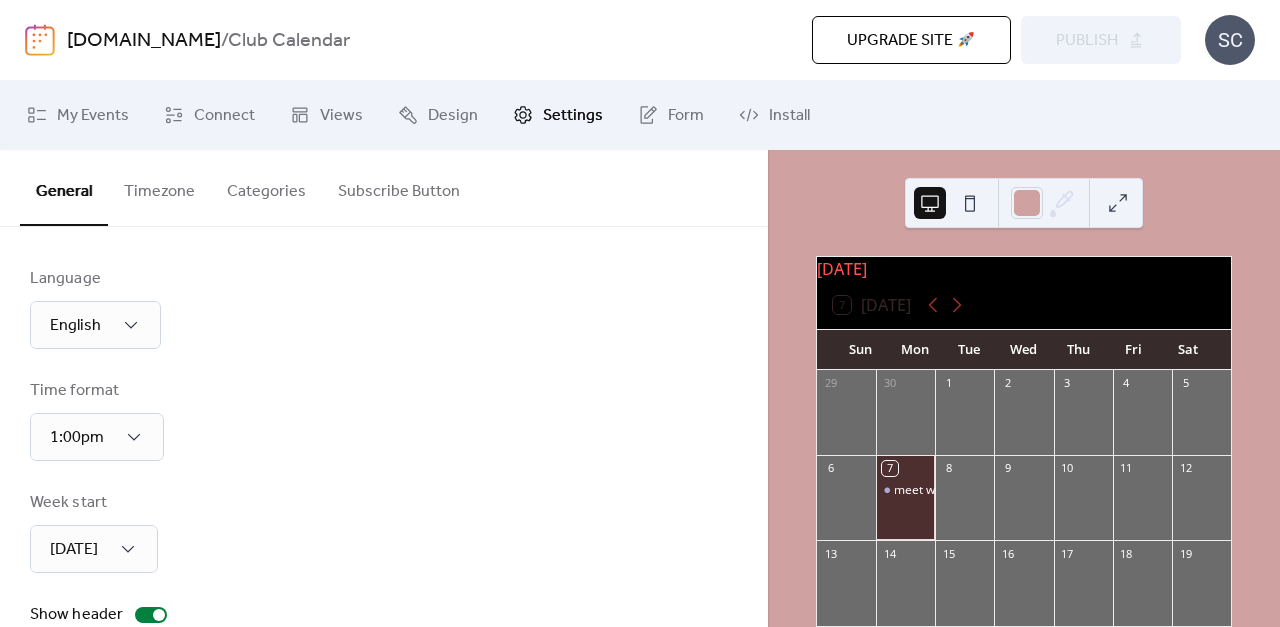 click on "Timezone" at bounding box center [159, 187] 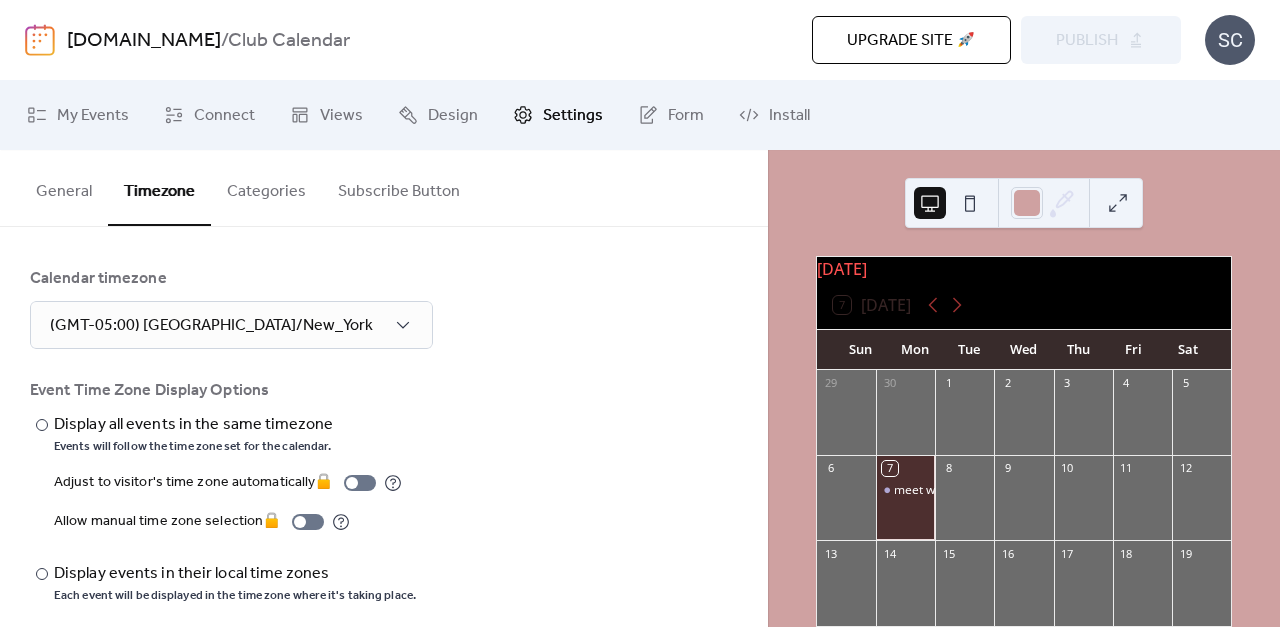 click on "Categories" at bounding box center (266, 187) 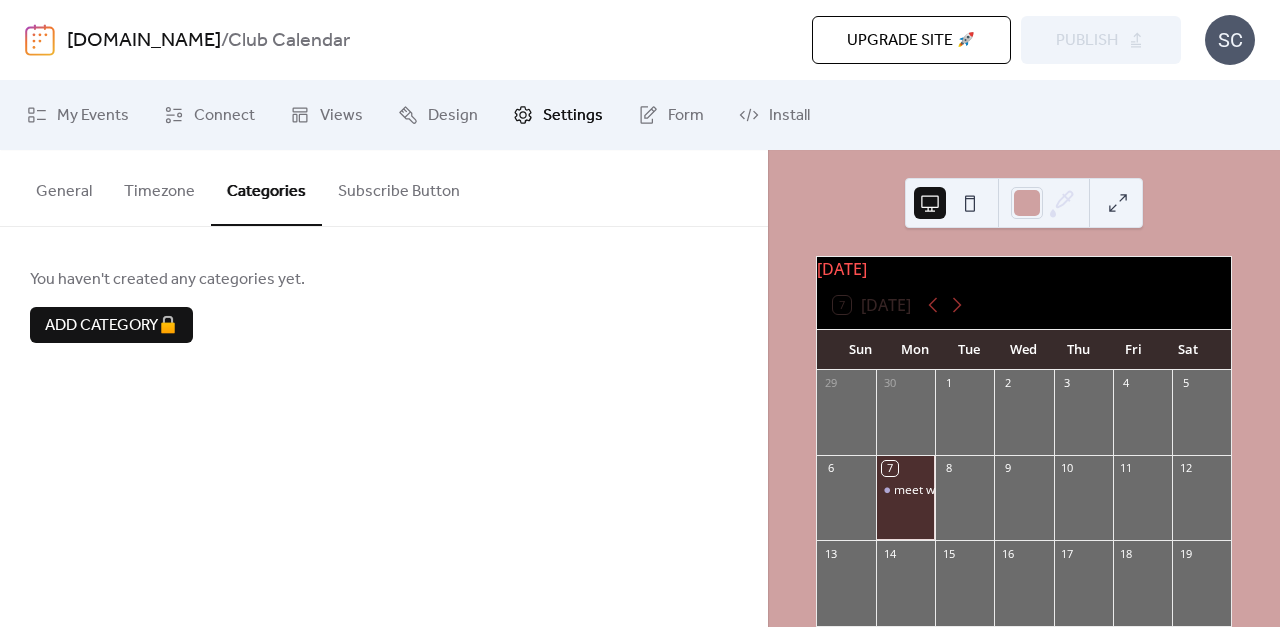 click on "Subscribe Button" at bounding box center [399, 187] 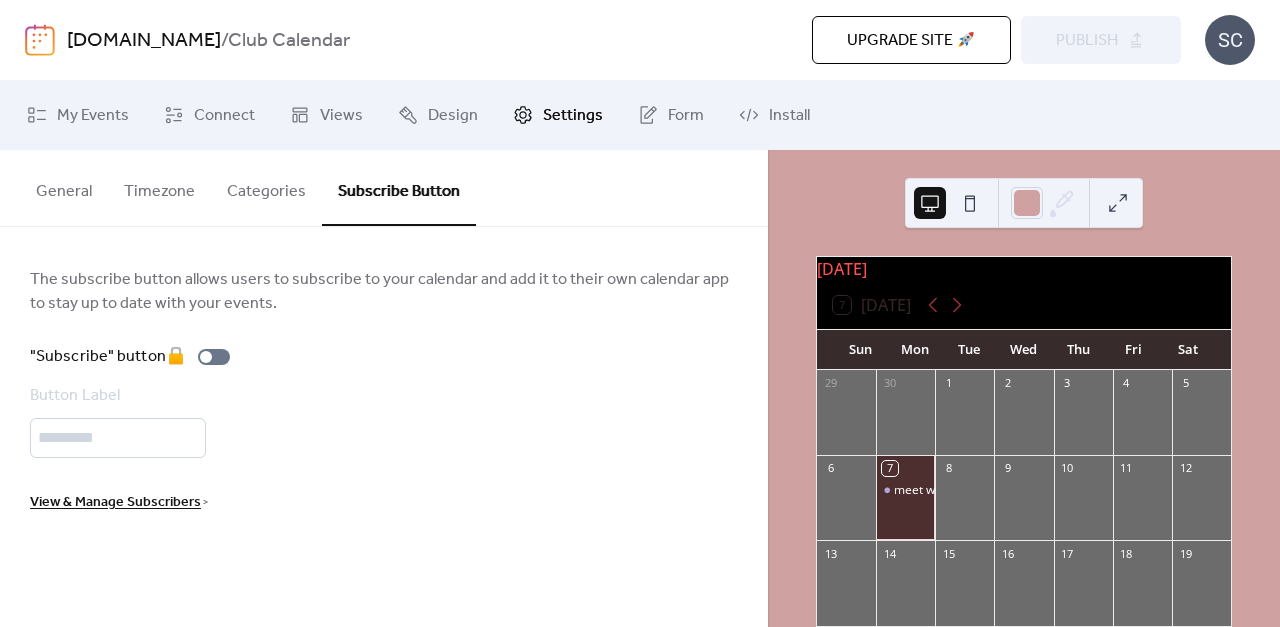 click on "General" at bounding box center (64, 187) 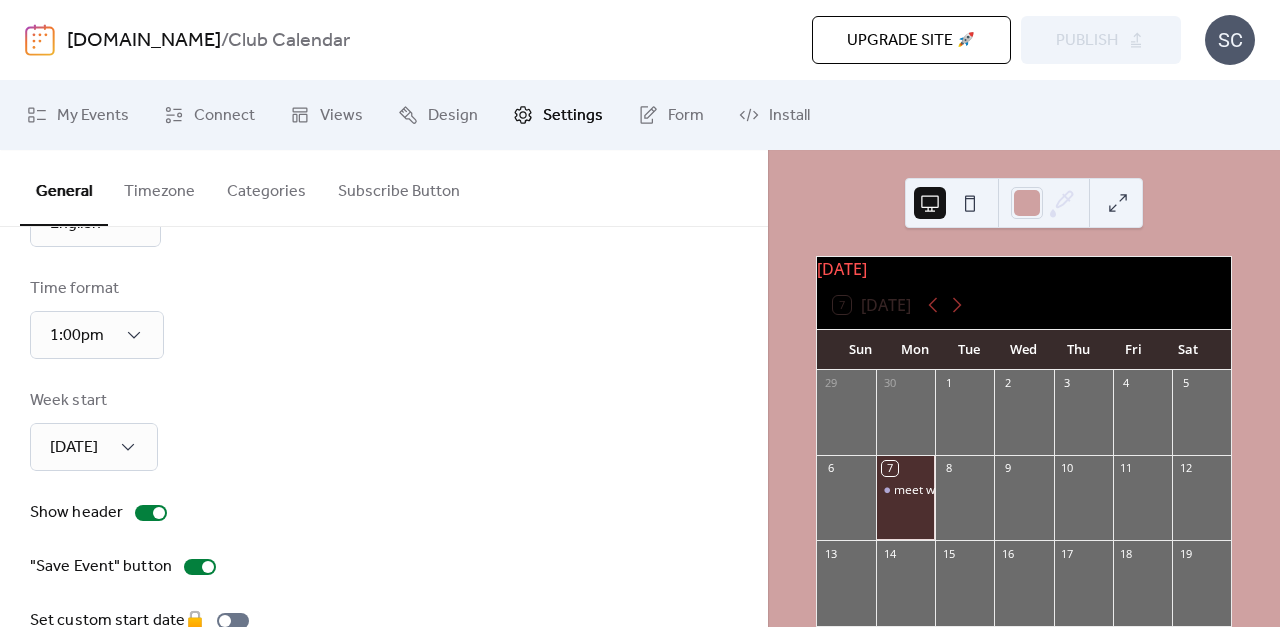 scroll, scrollTop: 0, scrollLeft: 0, axis: both 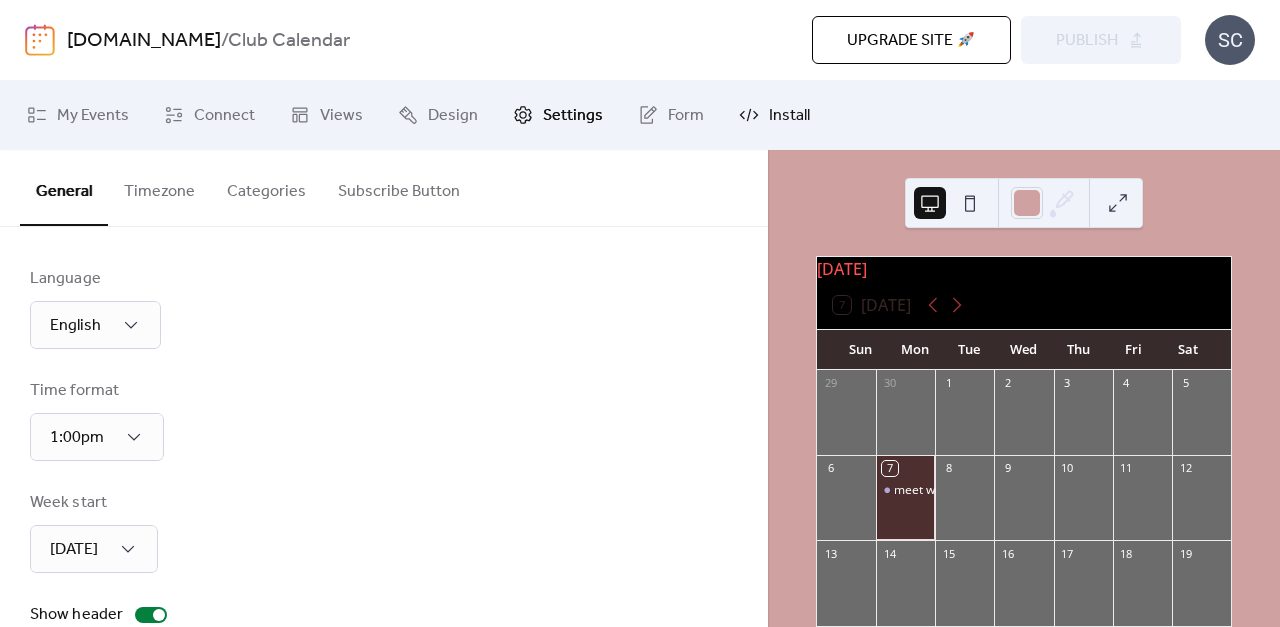 click on "Install" at bounding box center [774, 115] 